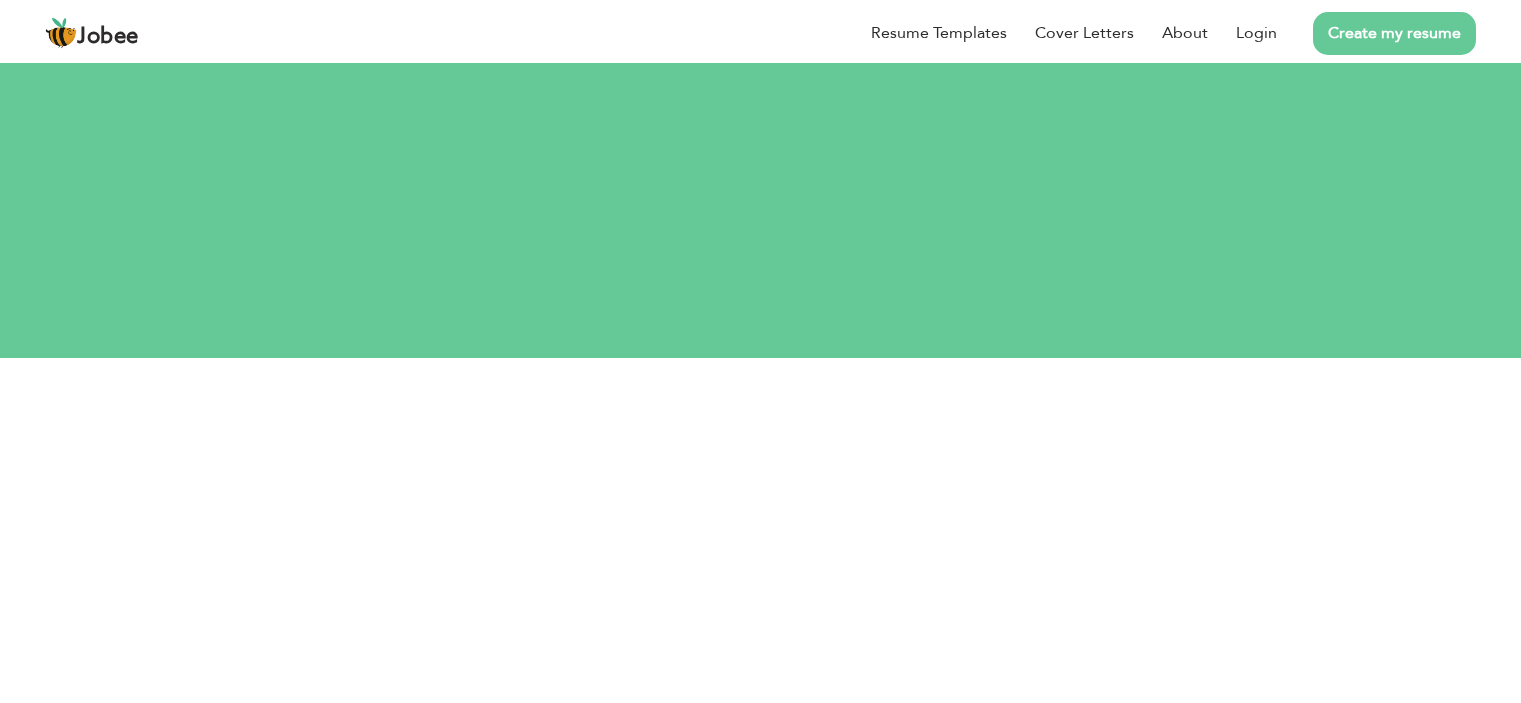 scroll, scrollTop: 0, scrollLeft: 0, axis: both 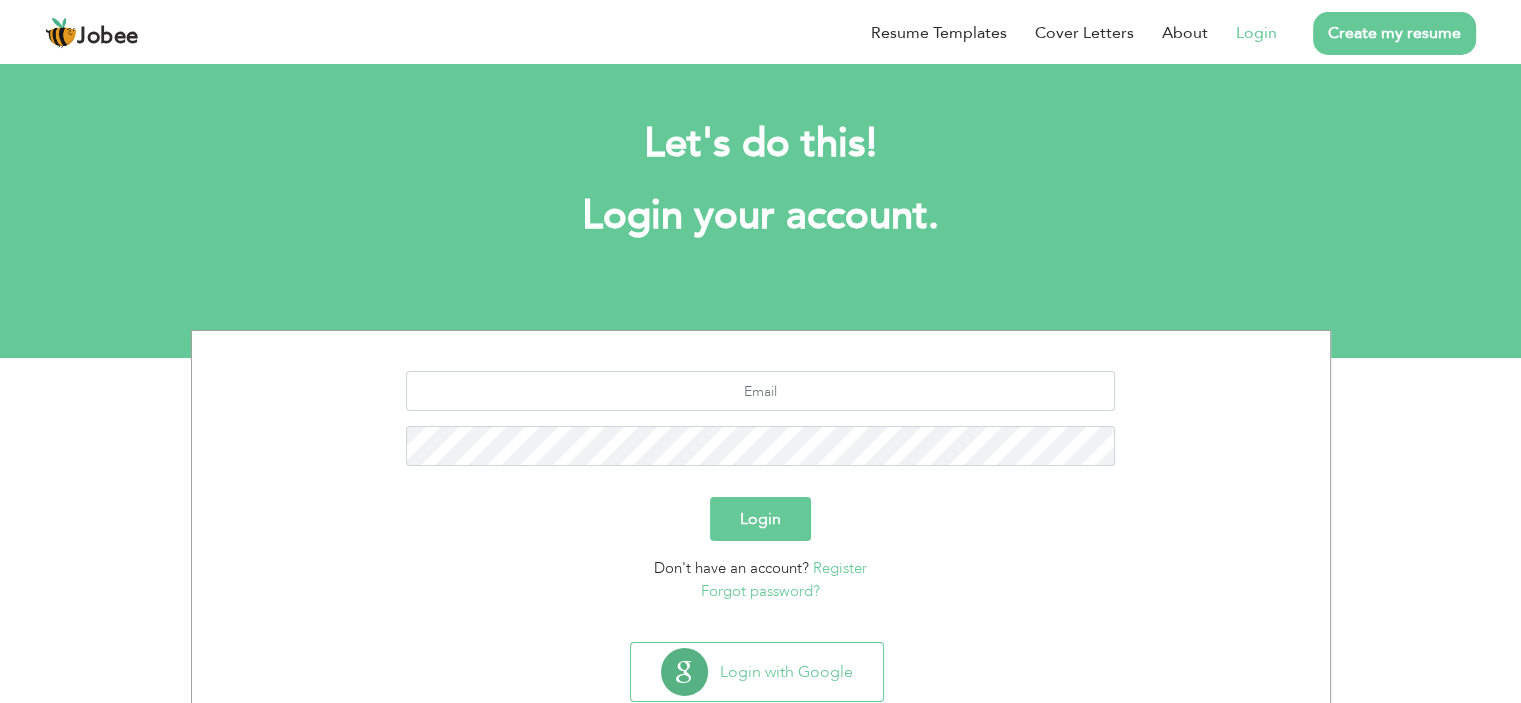 click on "Login" at bounding box center [1256, 33] 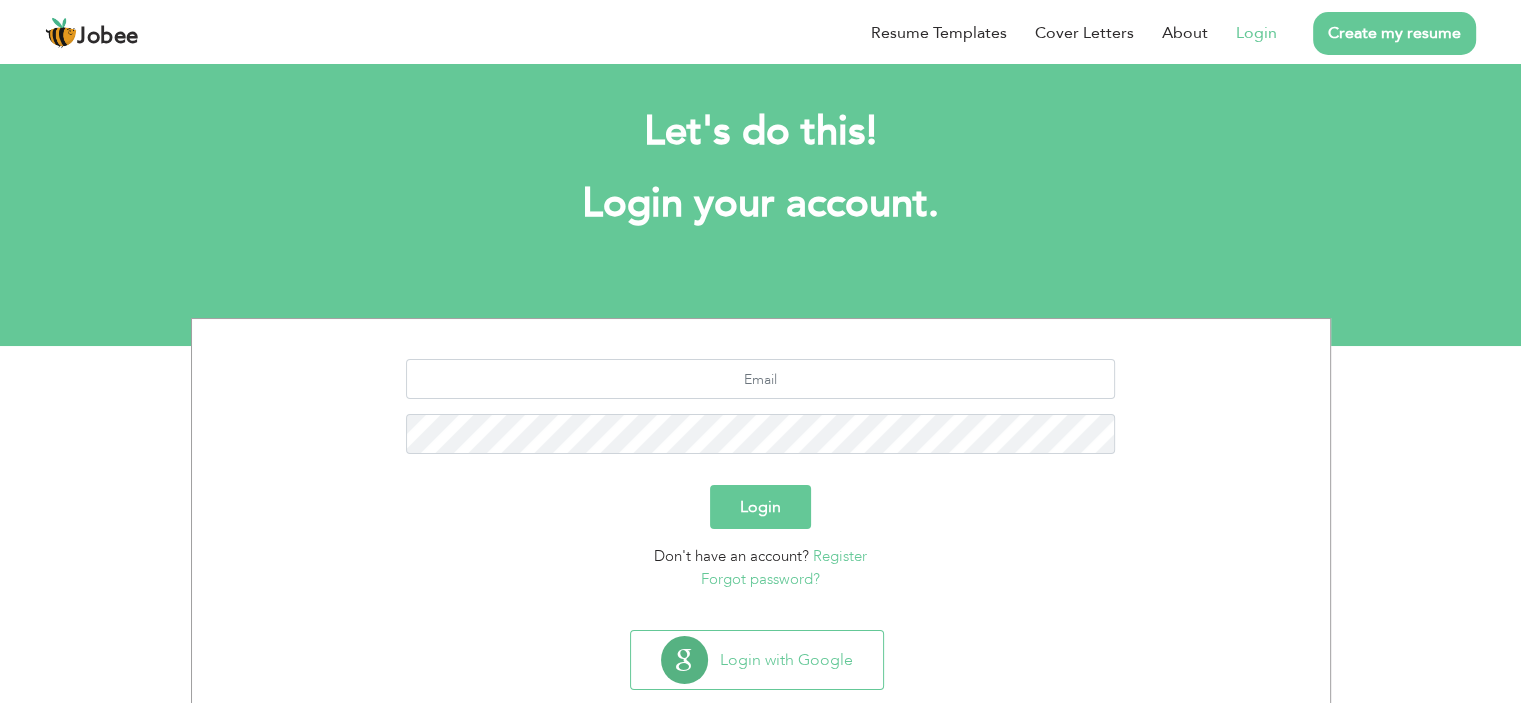 scroll, scrollTop: 0, scrollLeft: 0, axis: both 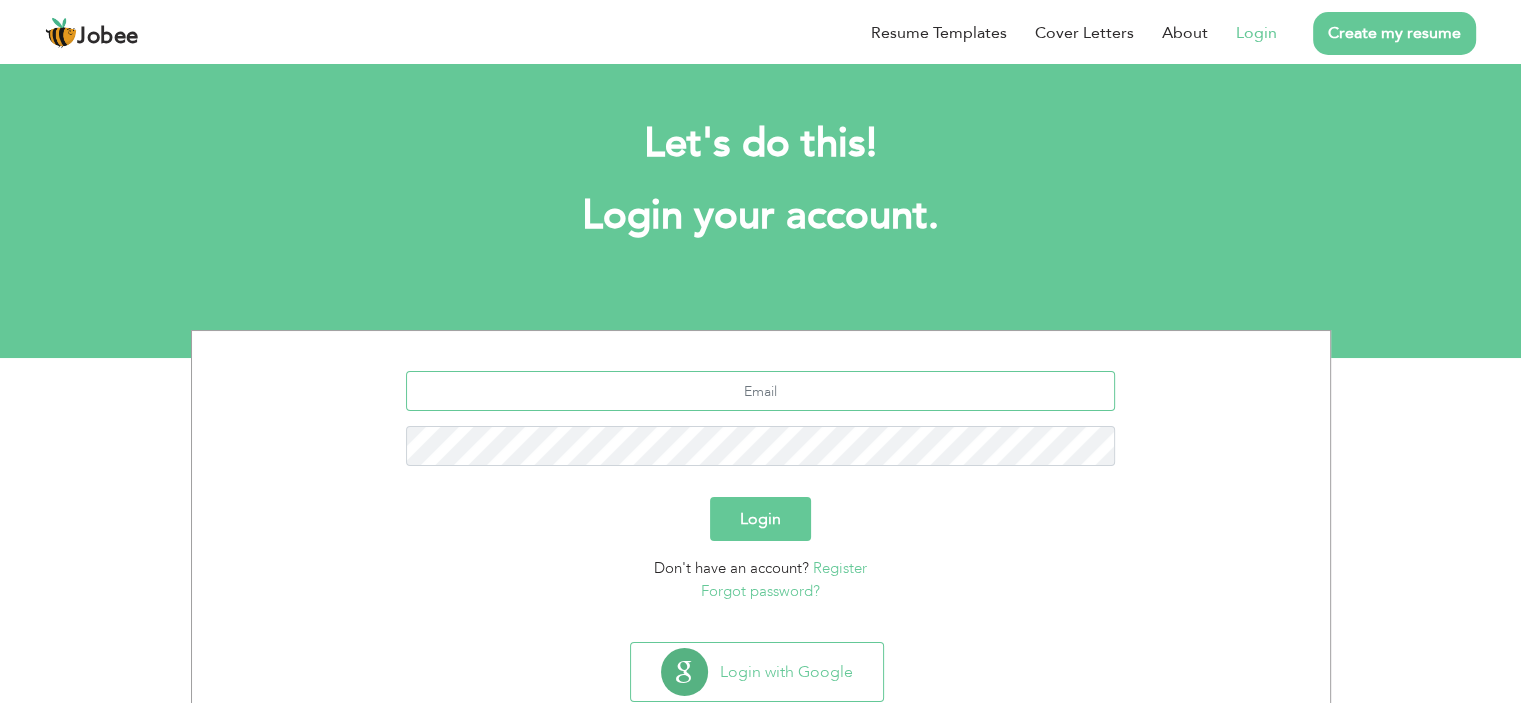 click at bounding box center [760, 391] 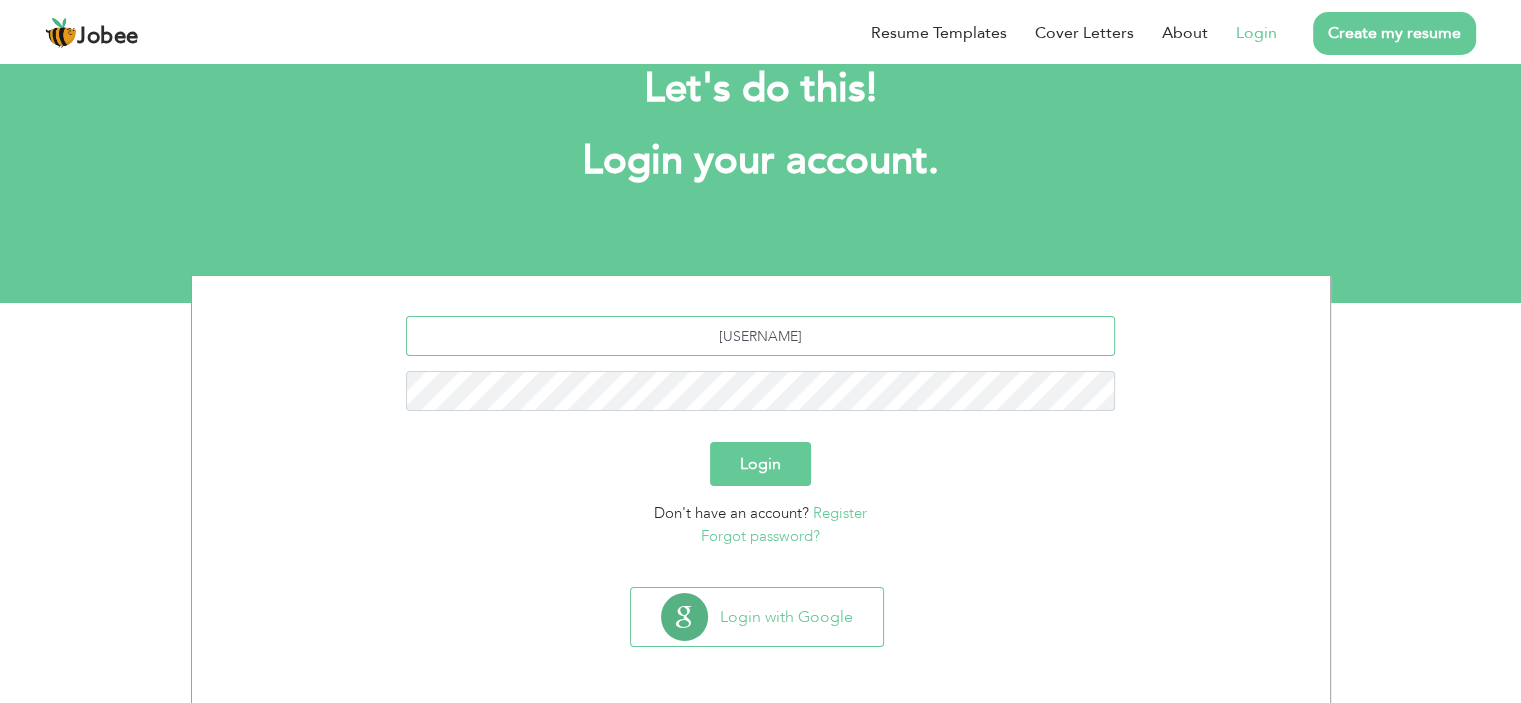 scroll, scrollTop: 0, scrollLeft: 0, axis: both 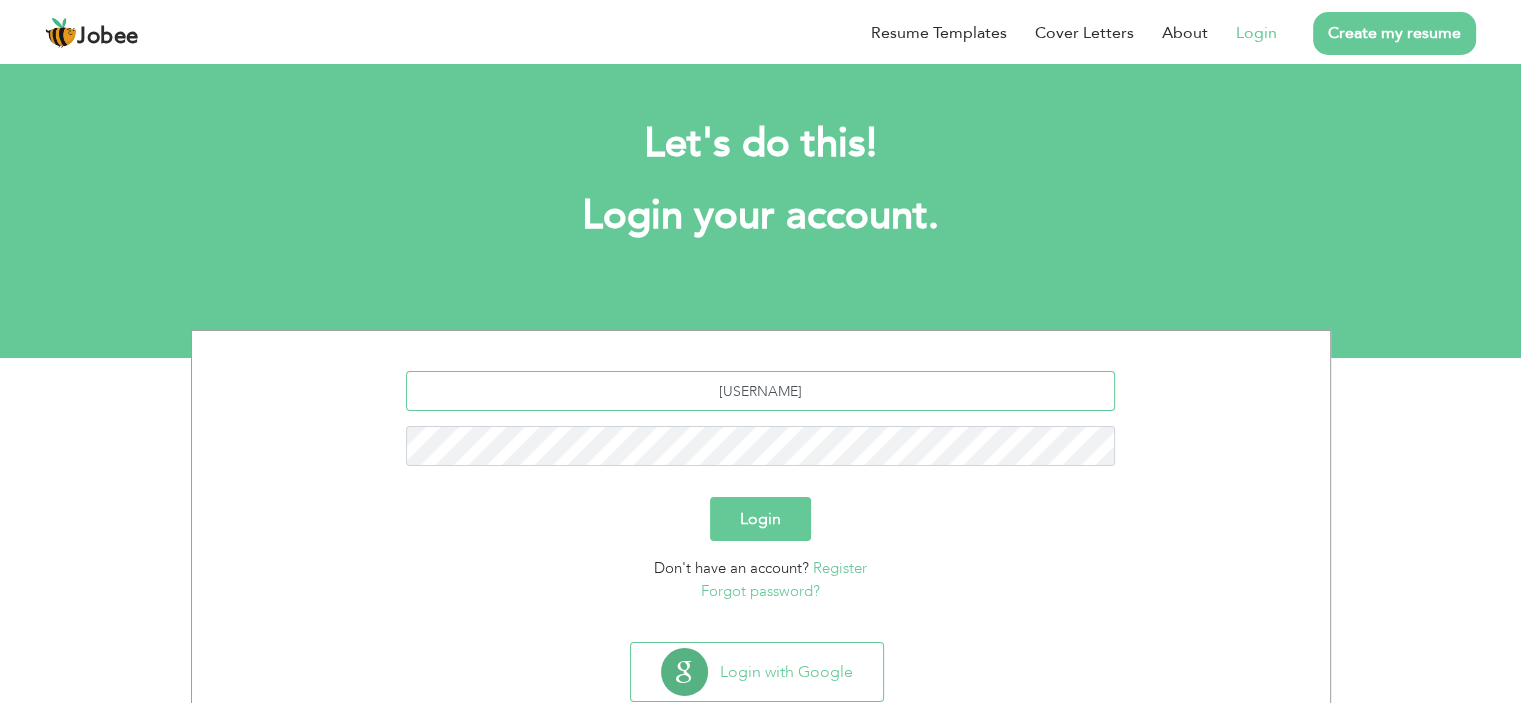 drag, startPoint x: 724, startPoint y: 391, endPoint x: 774, endPoint y: 392, distance: 50.01 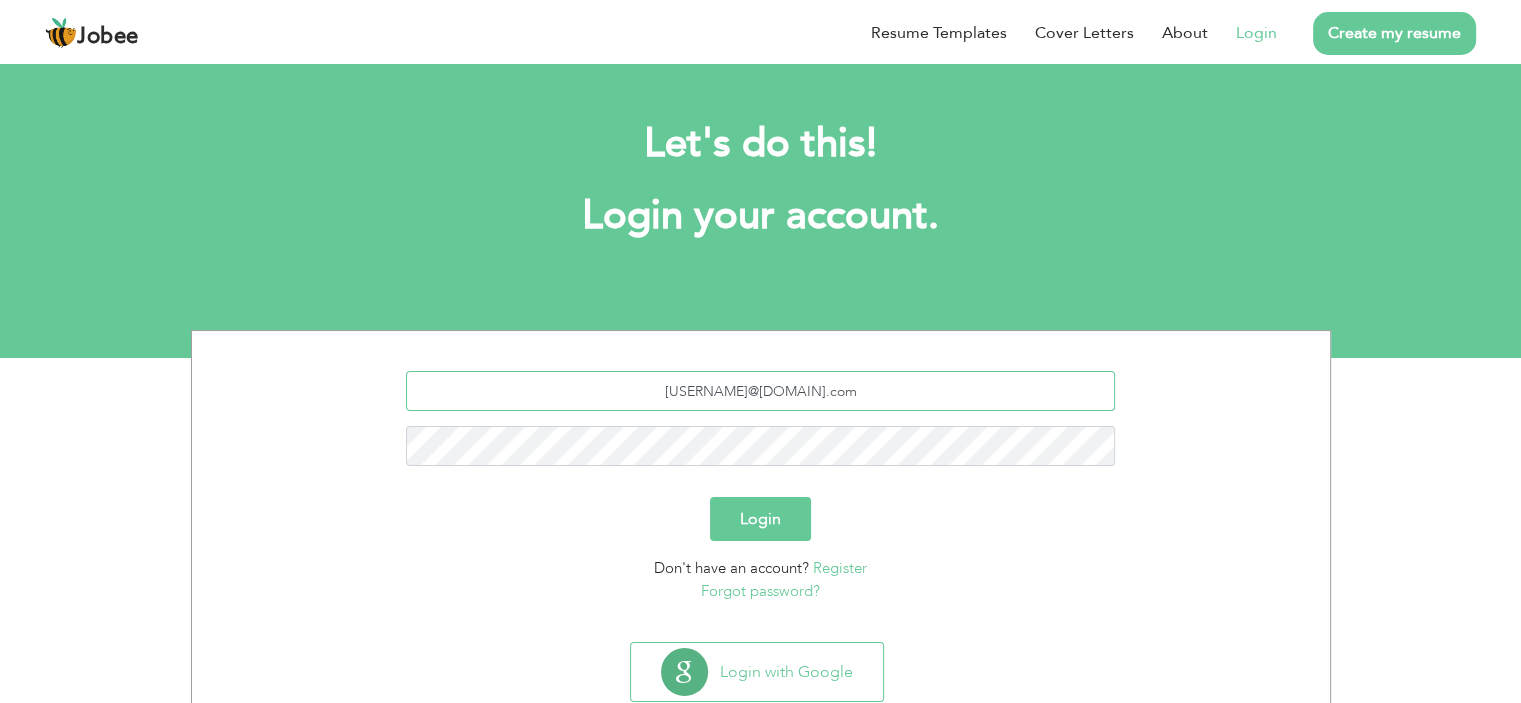 type on "Saeedjokhio@gmail.com" 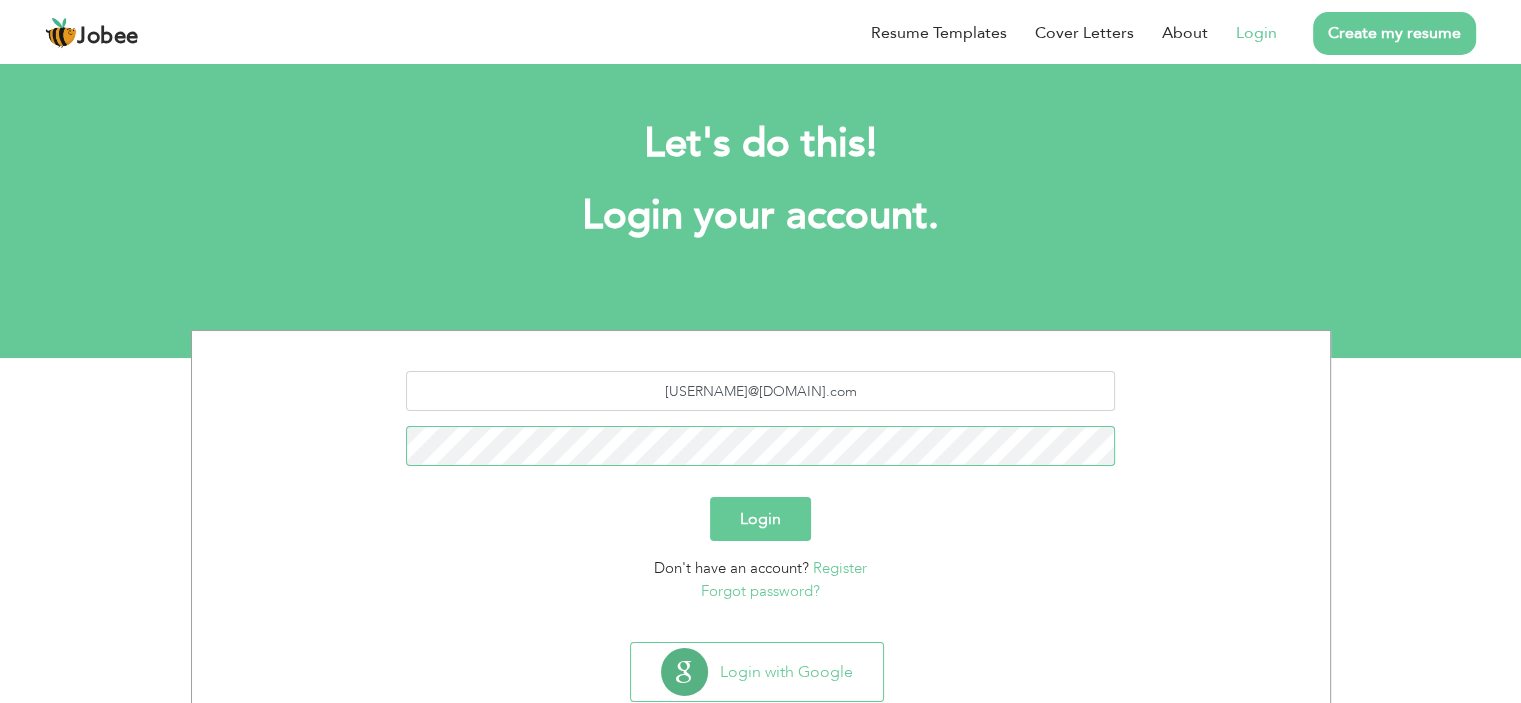 click on "Login" at bounding box center [760, 519] 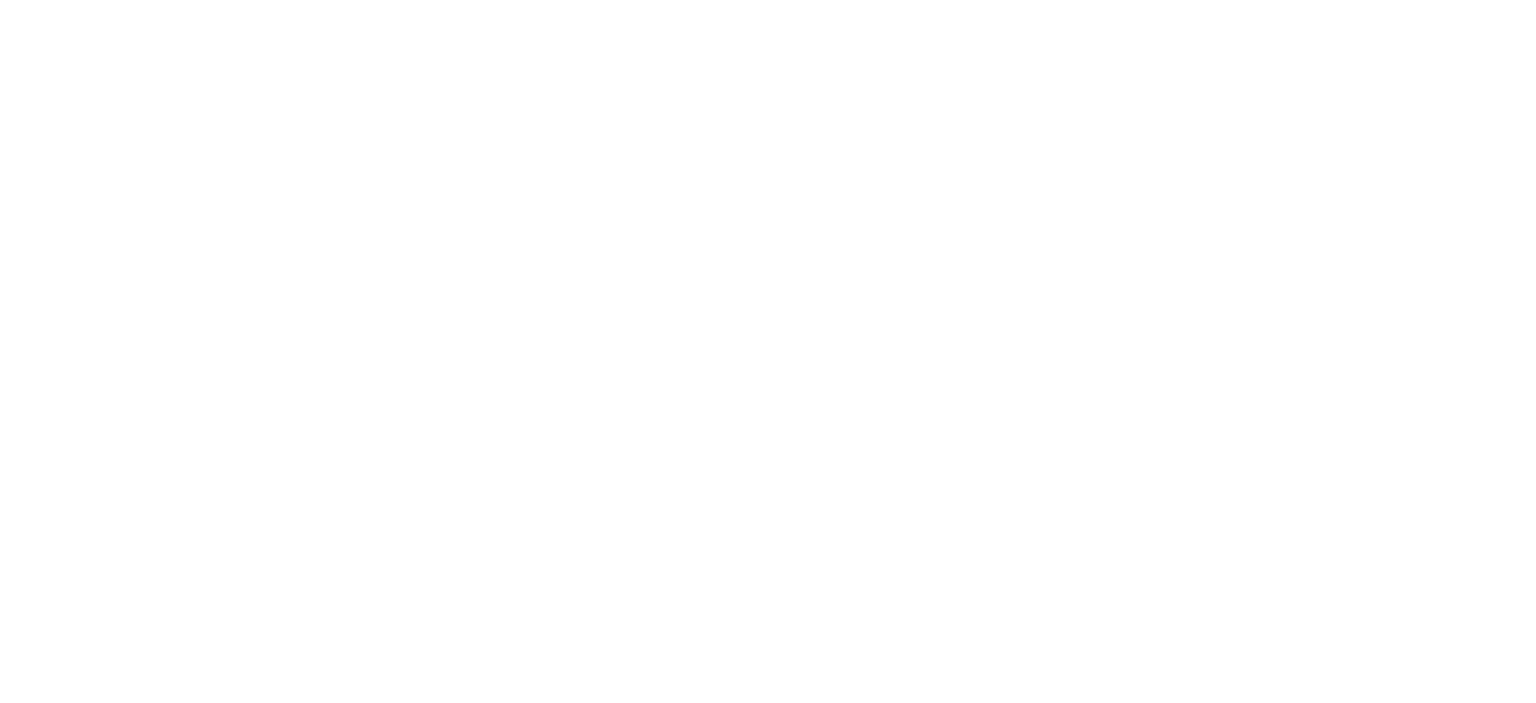 scroll, scrollTop: 0, scrollLeft: 0, axis: both 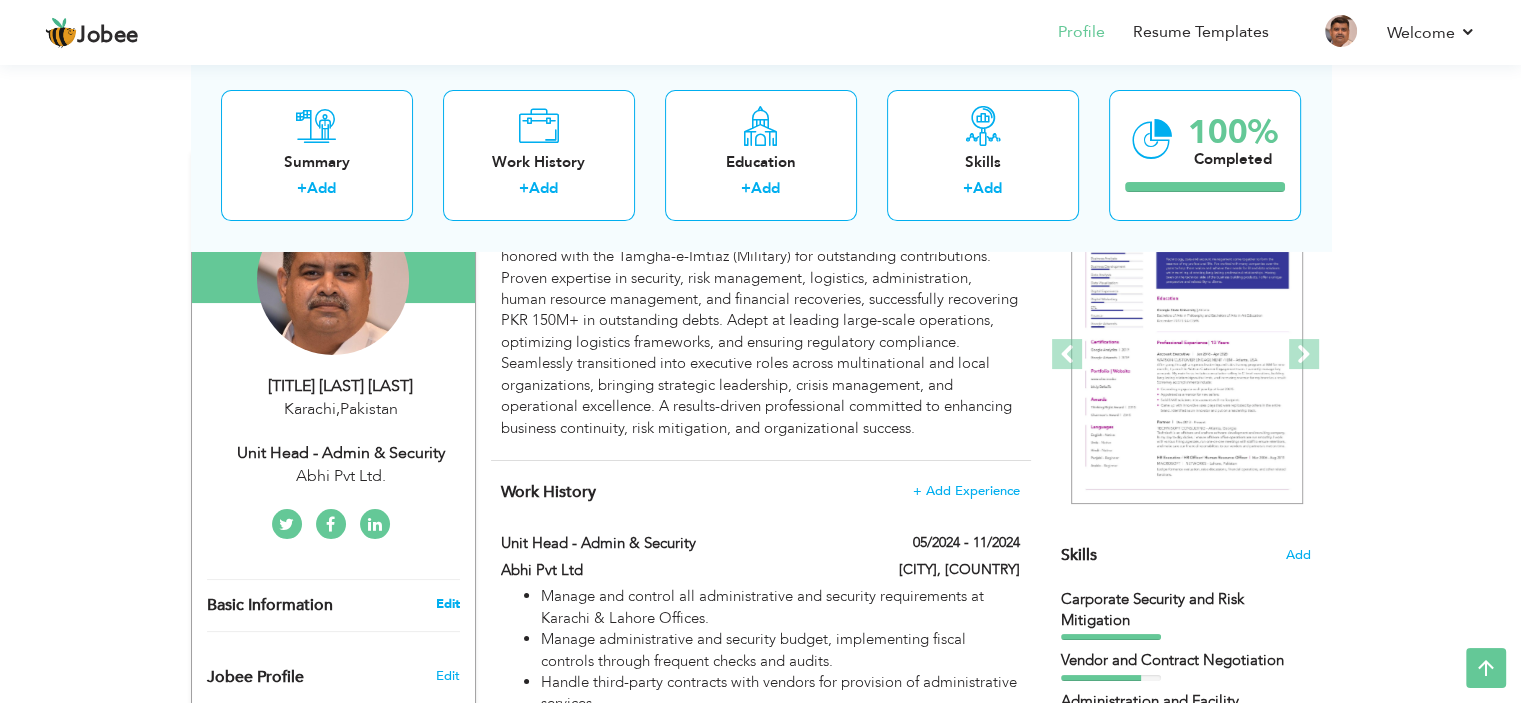 click on "Edit" at bounding box center [447, 604] 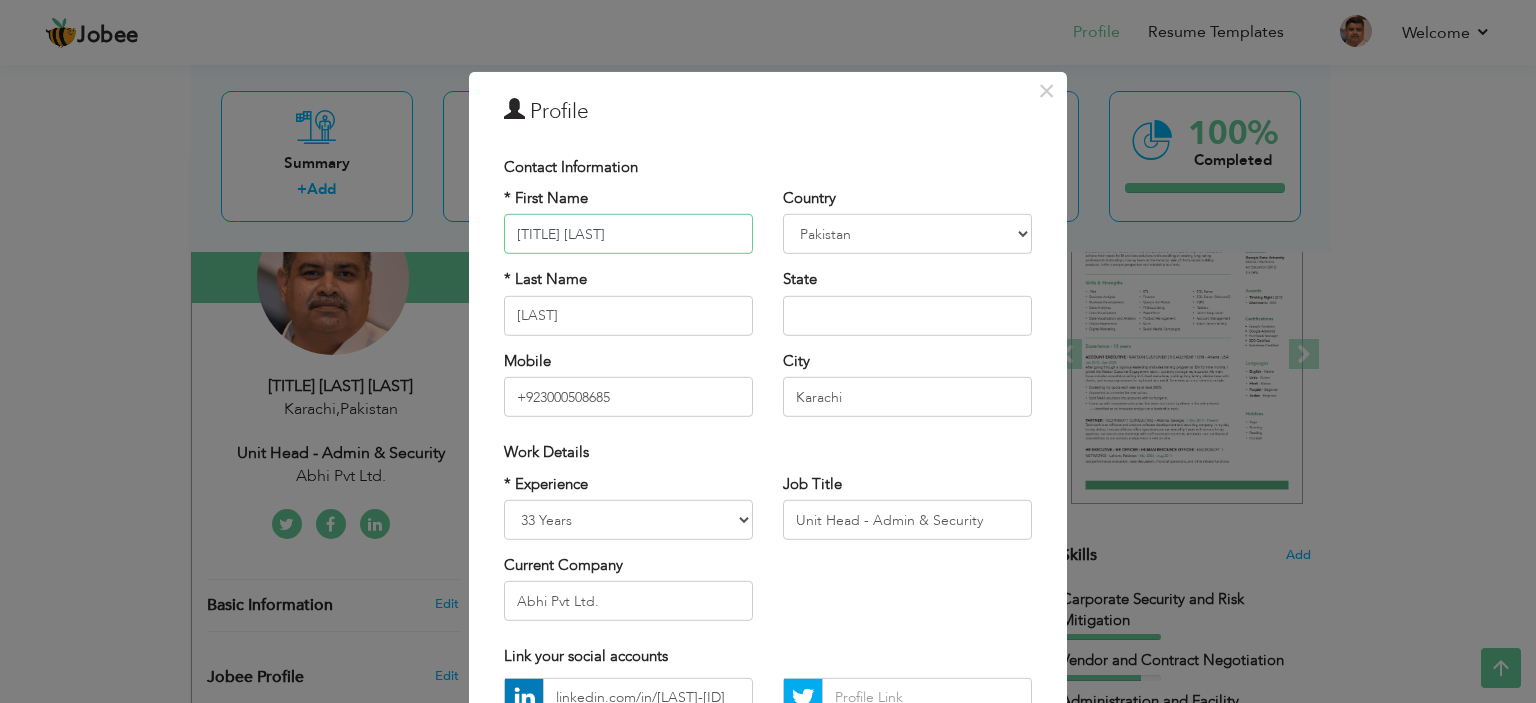 drag, startPoint x: 532, startPoint y: 235, endPoint x: 411, endPoint y: 225, distance: 121.41252 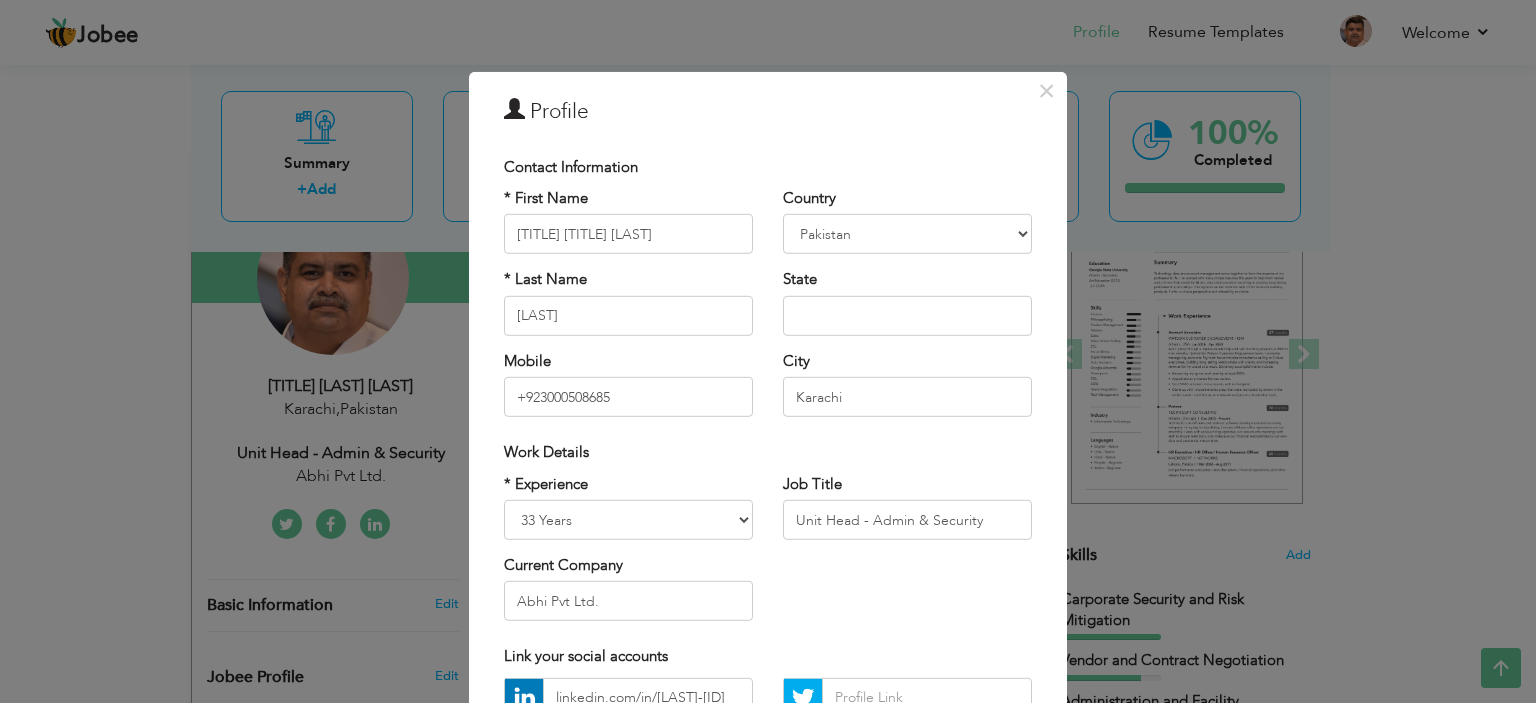 click on "×
Profile
Contact Information
* First Name
Lt Col Saeed
* Last Name" at bounding box center (768, 351) 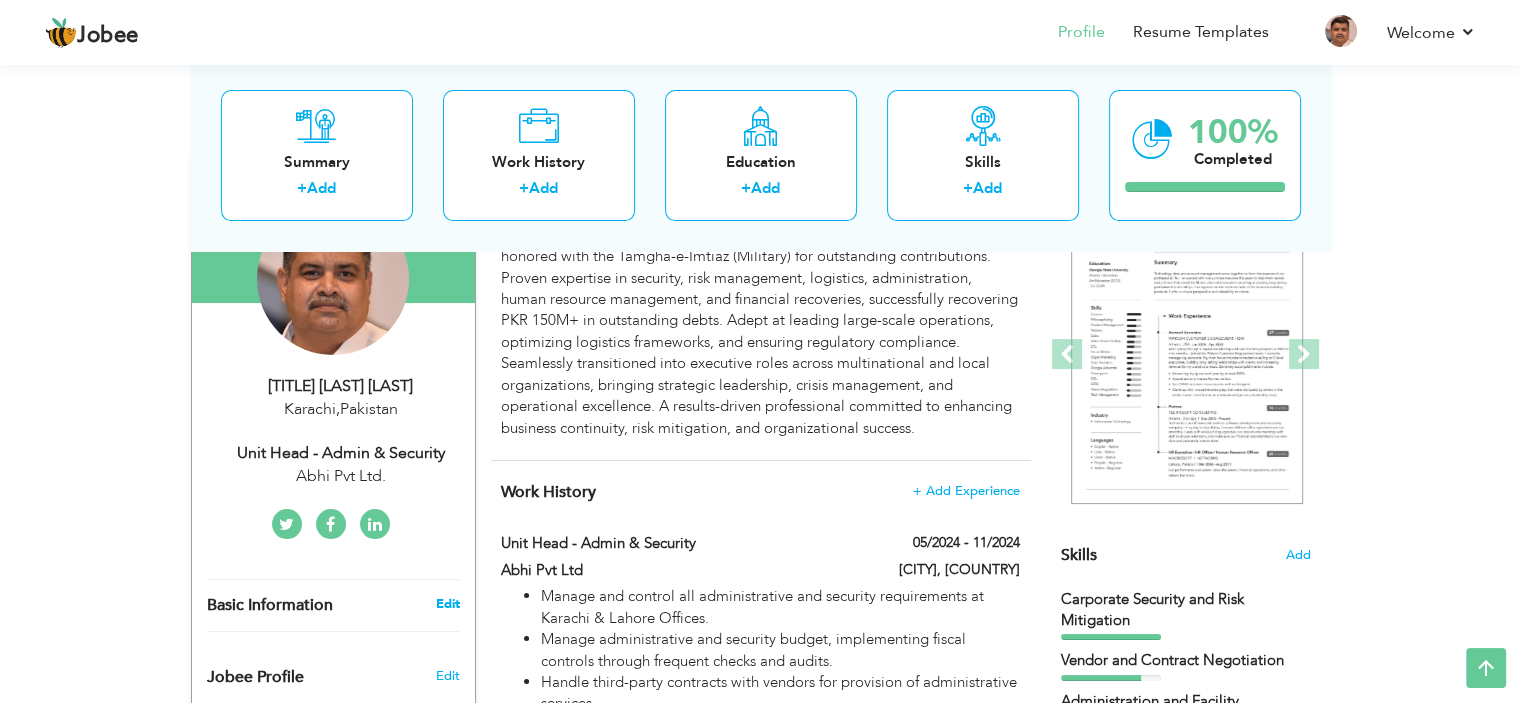 click on "Edit" at bounding box center (447, 604) 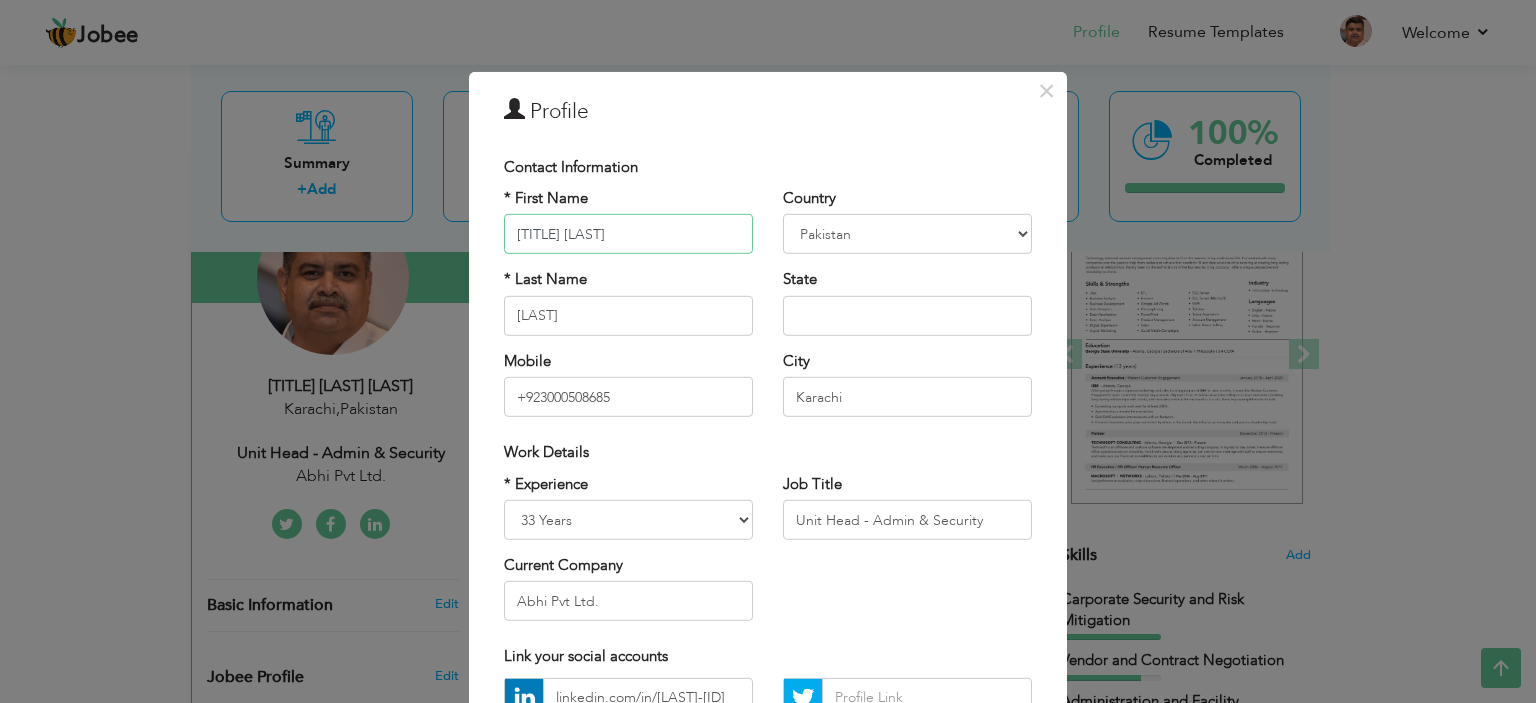 drag, startPoint x: 523, startPoint y: 236, endPoint x: 478, endPoint y: 229, distance: 45.54119 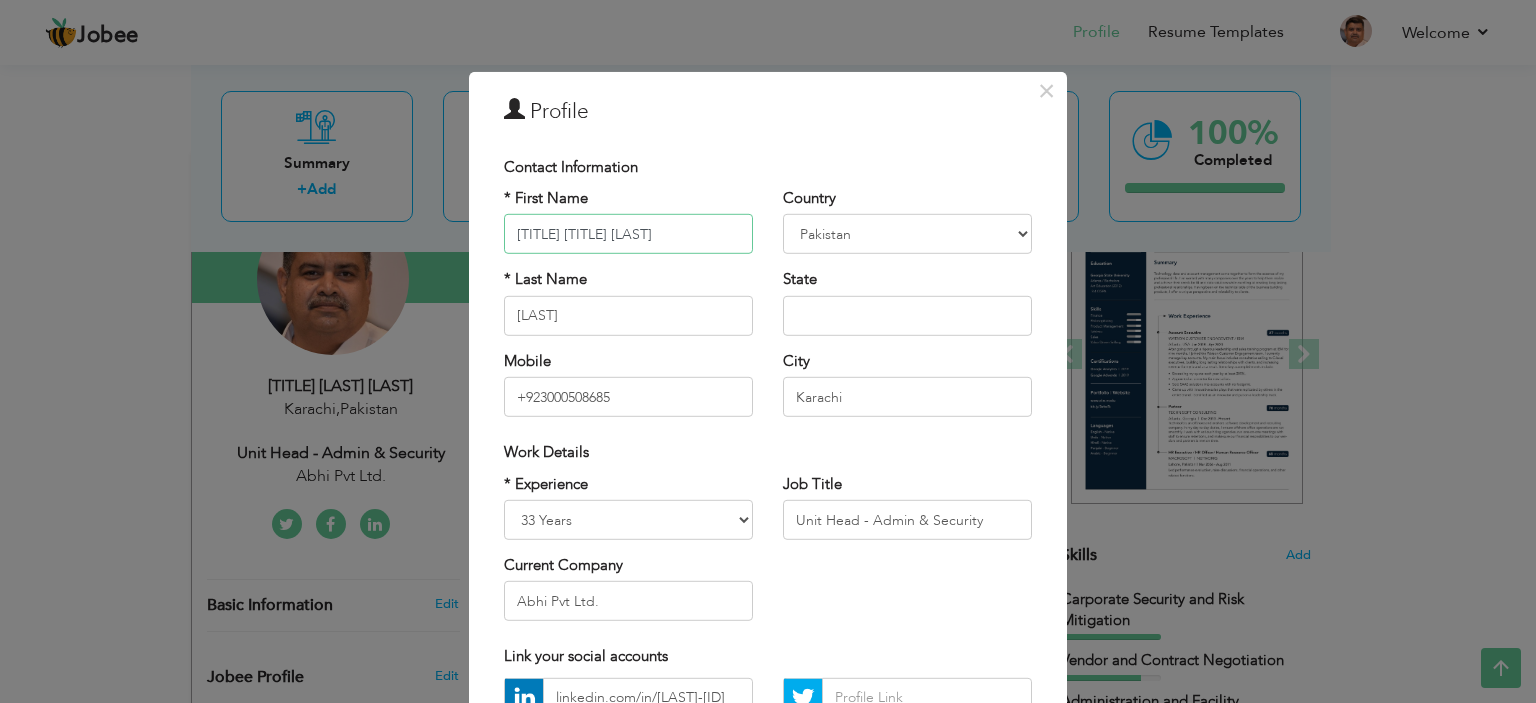type on "Lt Col [LAST]" 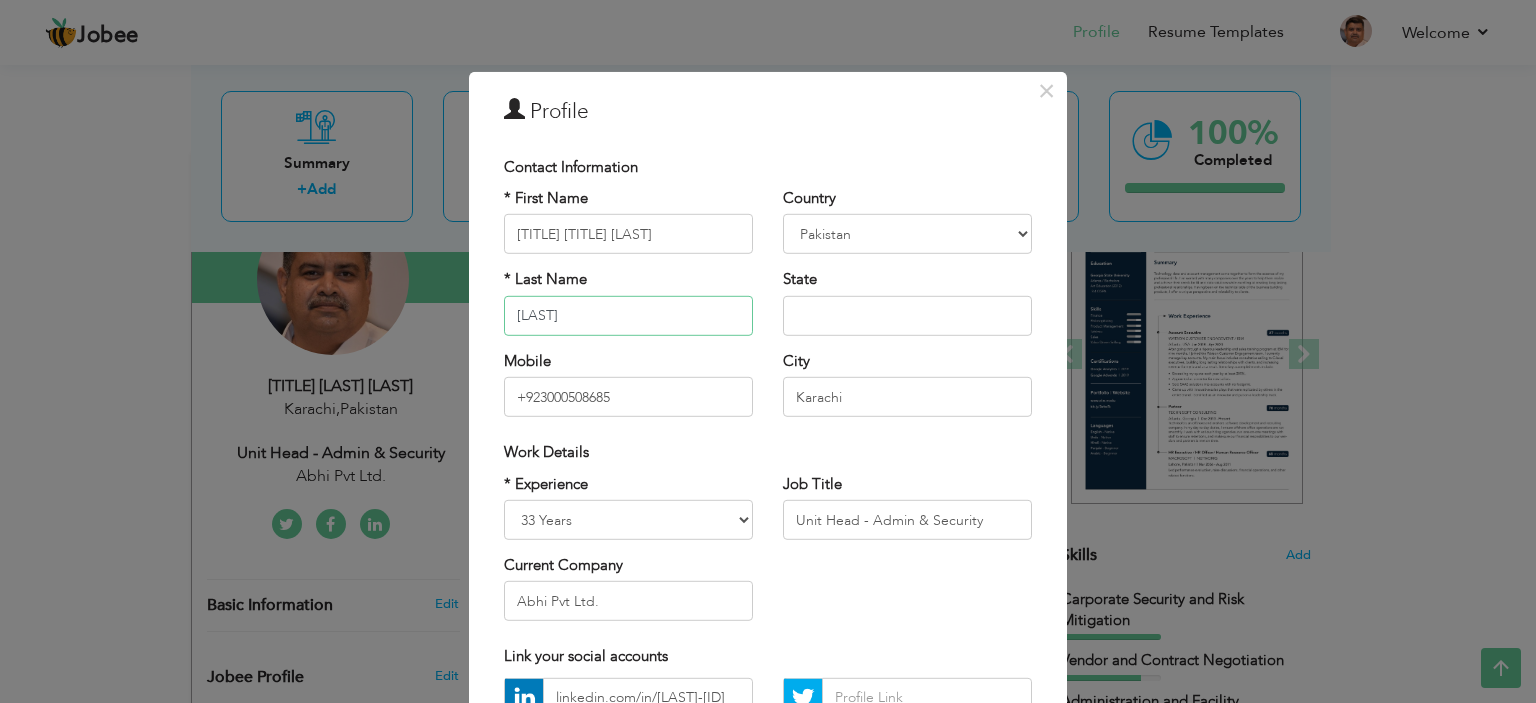 click on "Ahmed Jokhio" at bounding box center [628, 316] 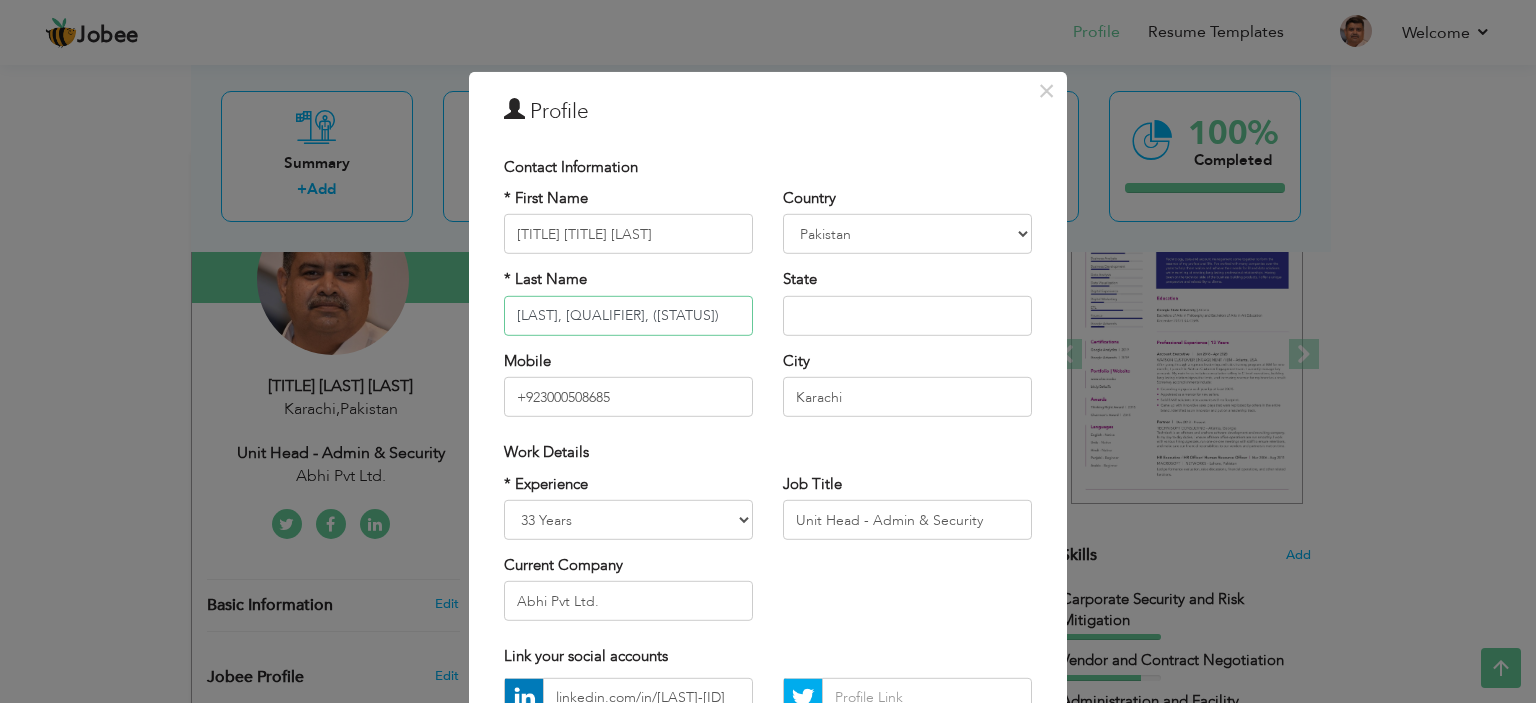 type on "[LAST] , [INITIAL] , (RETD)" 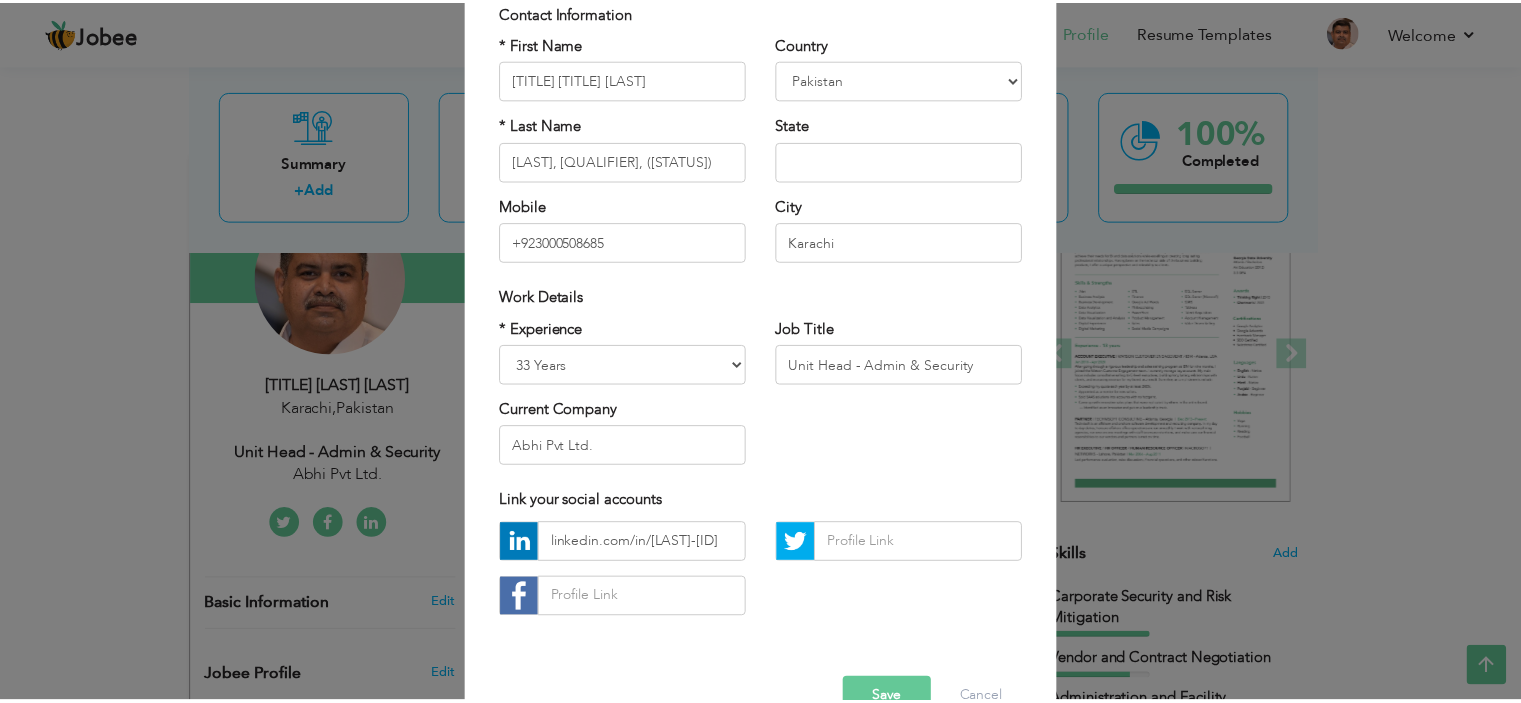 scroll, scrollTop: 205, scrollLeft: 0, axis: vertical 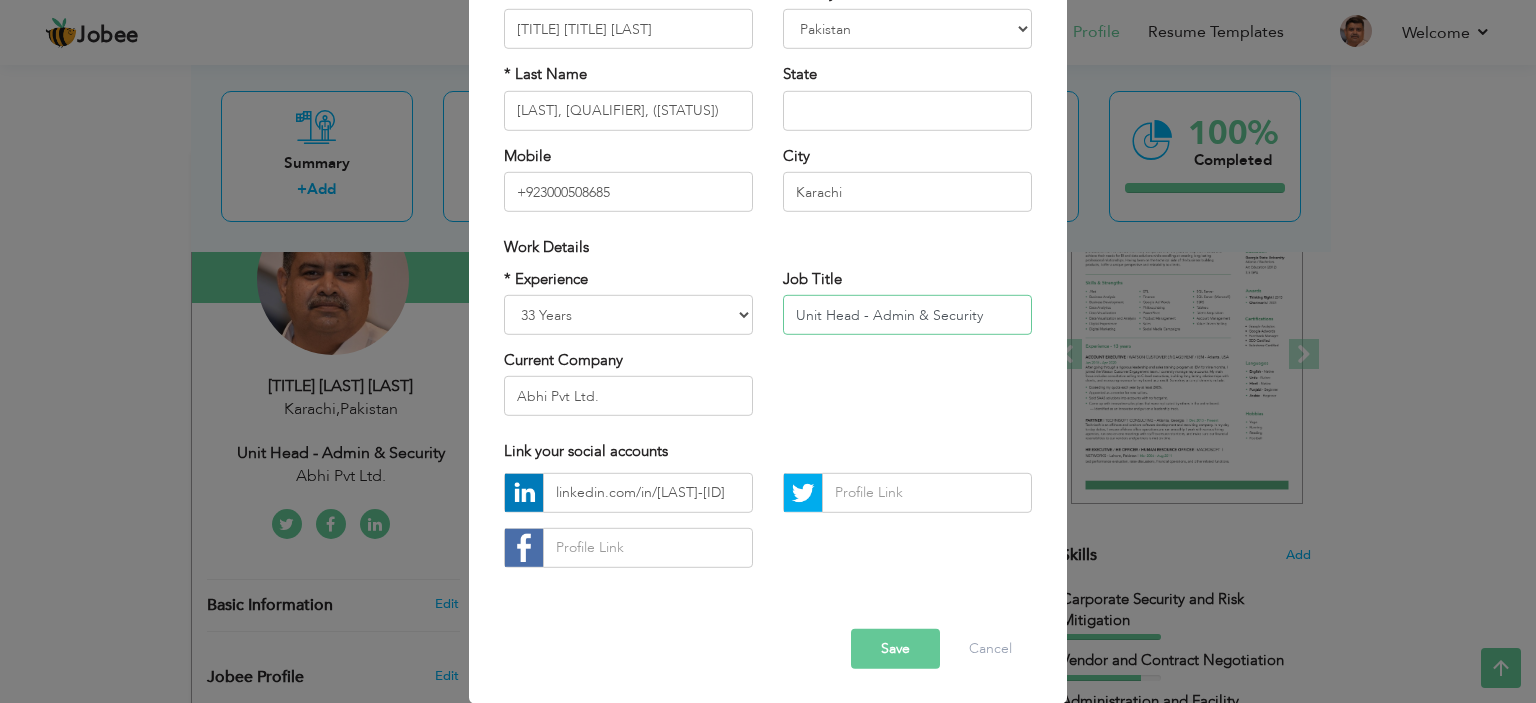 drag, startPoint x: 1007, startPoint y: 318, endPoint x: 714, endPoint y: 339, distance: 293.7516 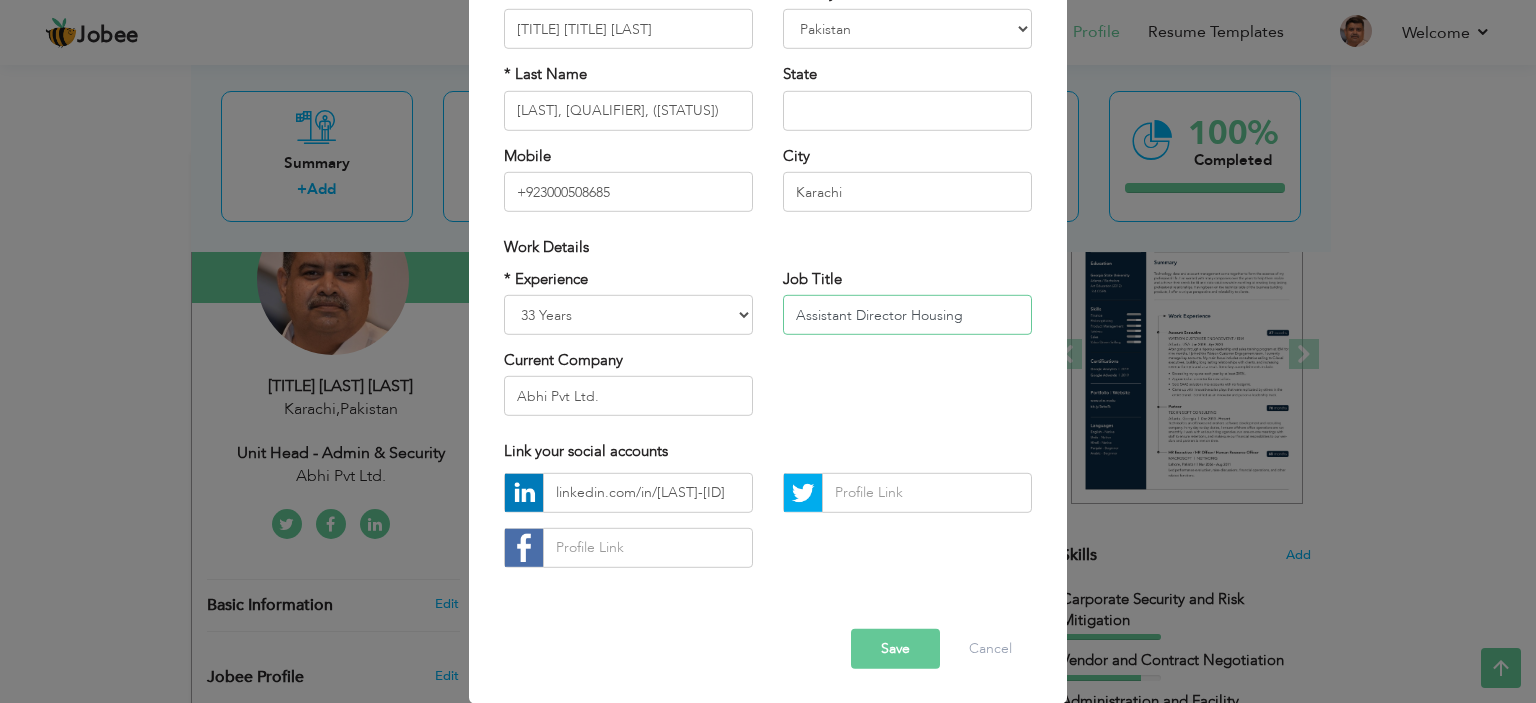 type on "Assistant Director Housing" 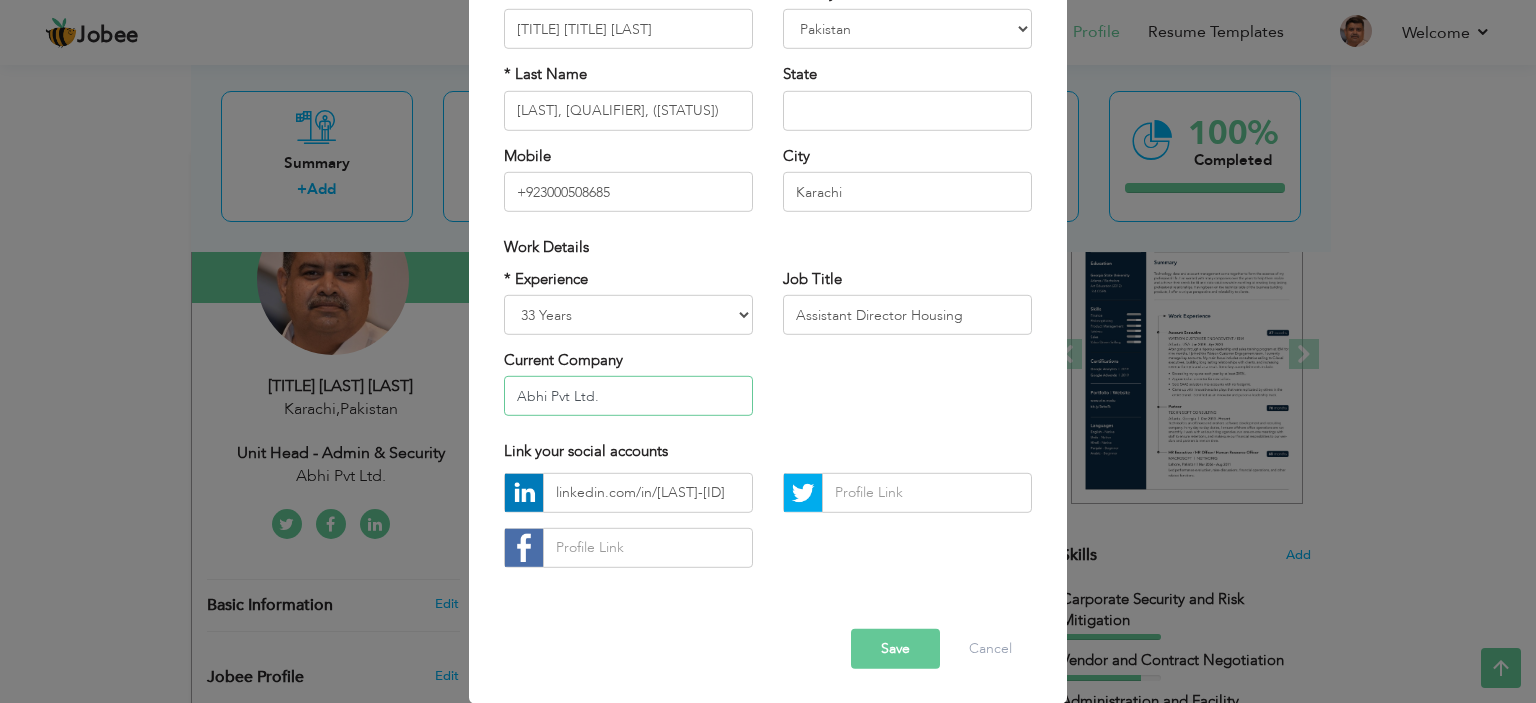 drag, startPoint x: 635, startPoint y: 399, endPoint x: 459, endPoint y: 409, distance: 176.28386 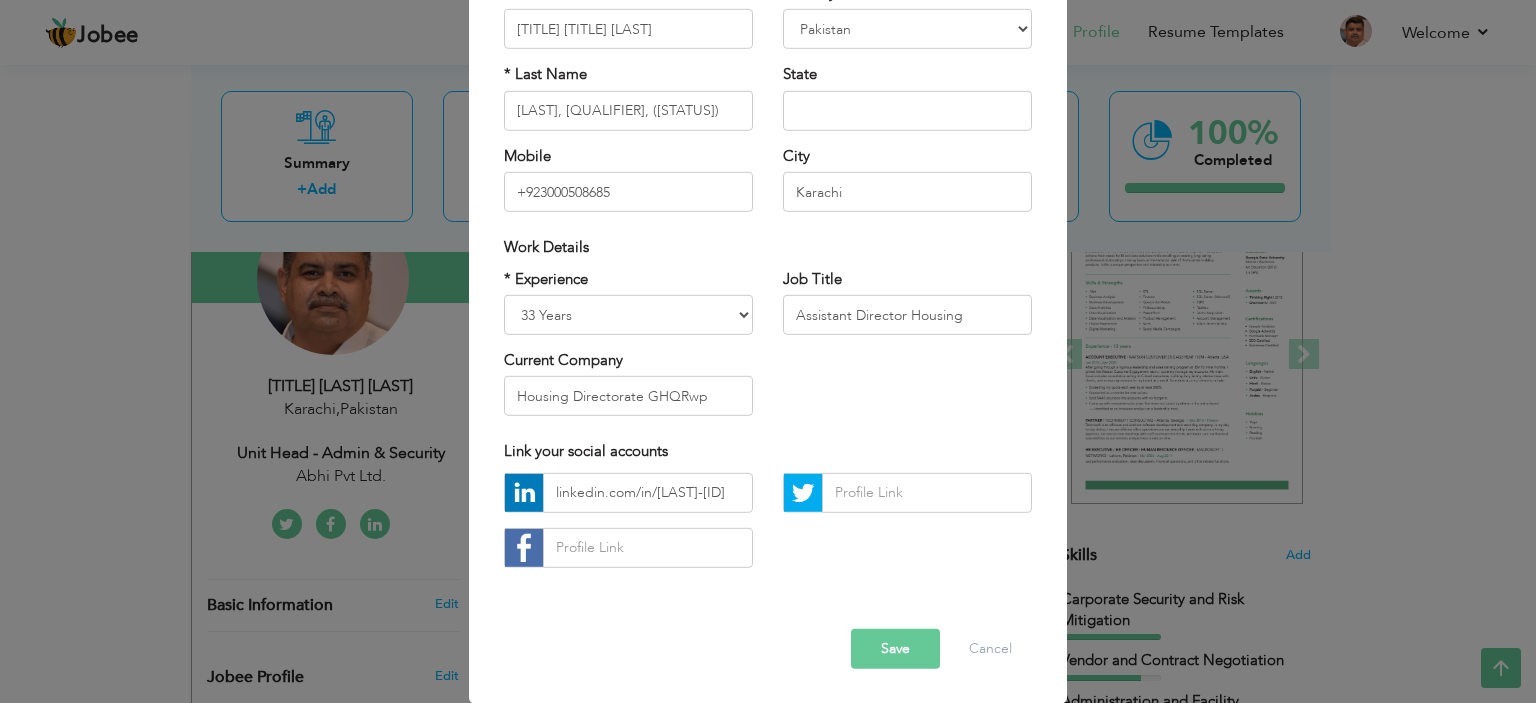 click on "Save" at bounding box center [895, 649] 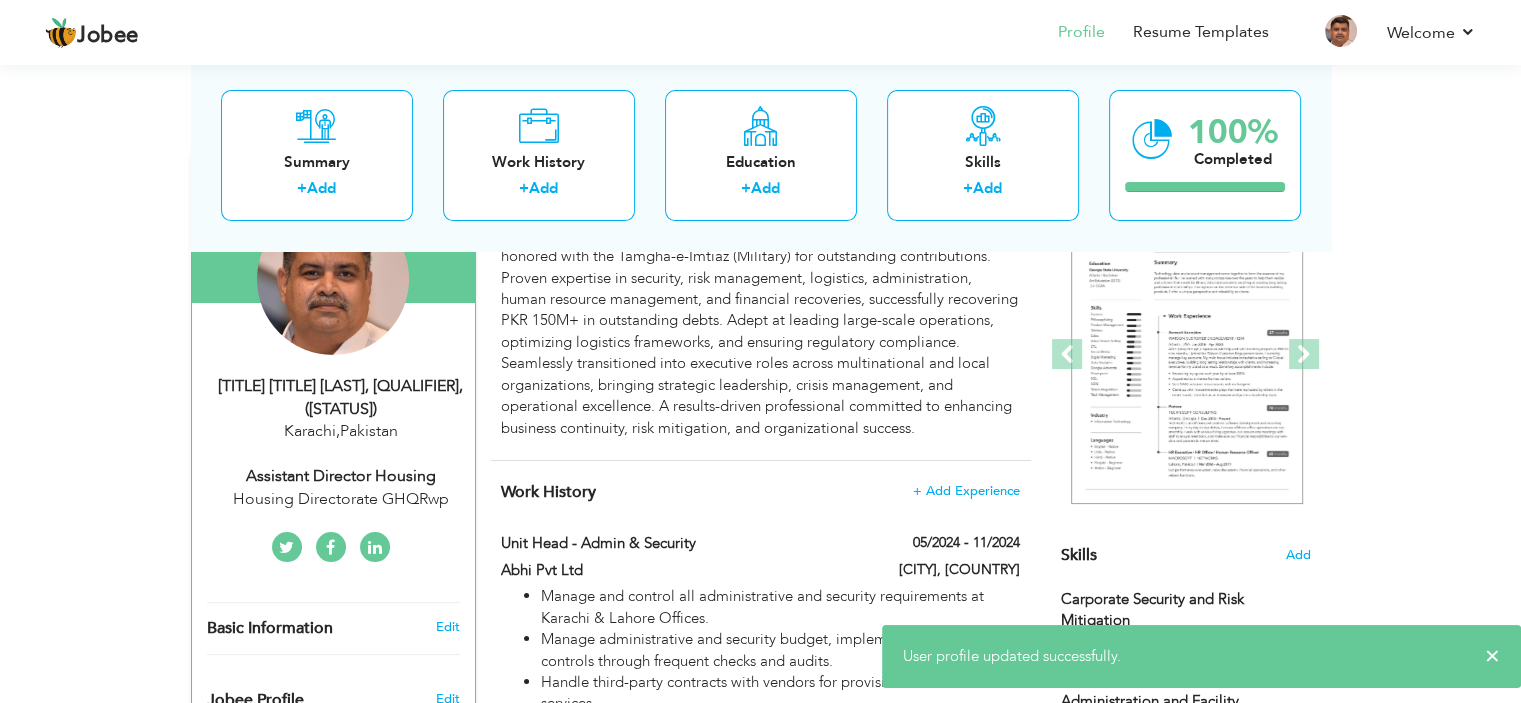scroll, scrollTop: 125, scrollLeft: 0, axis: vertical 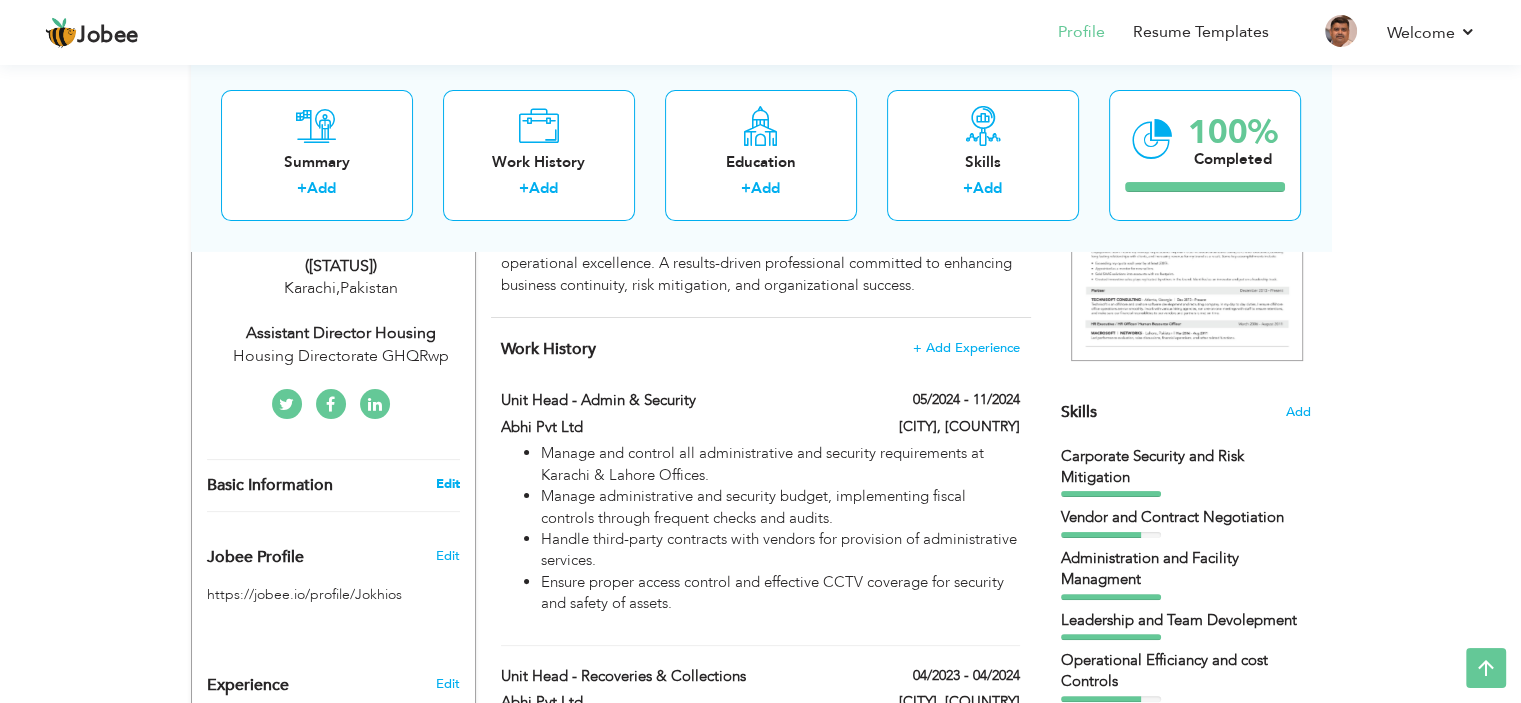 click on "Edit" at bounding box center [447, 484] 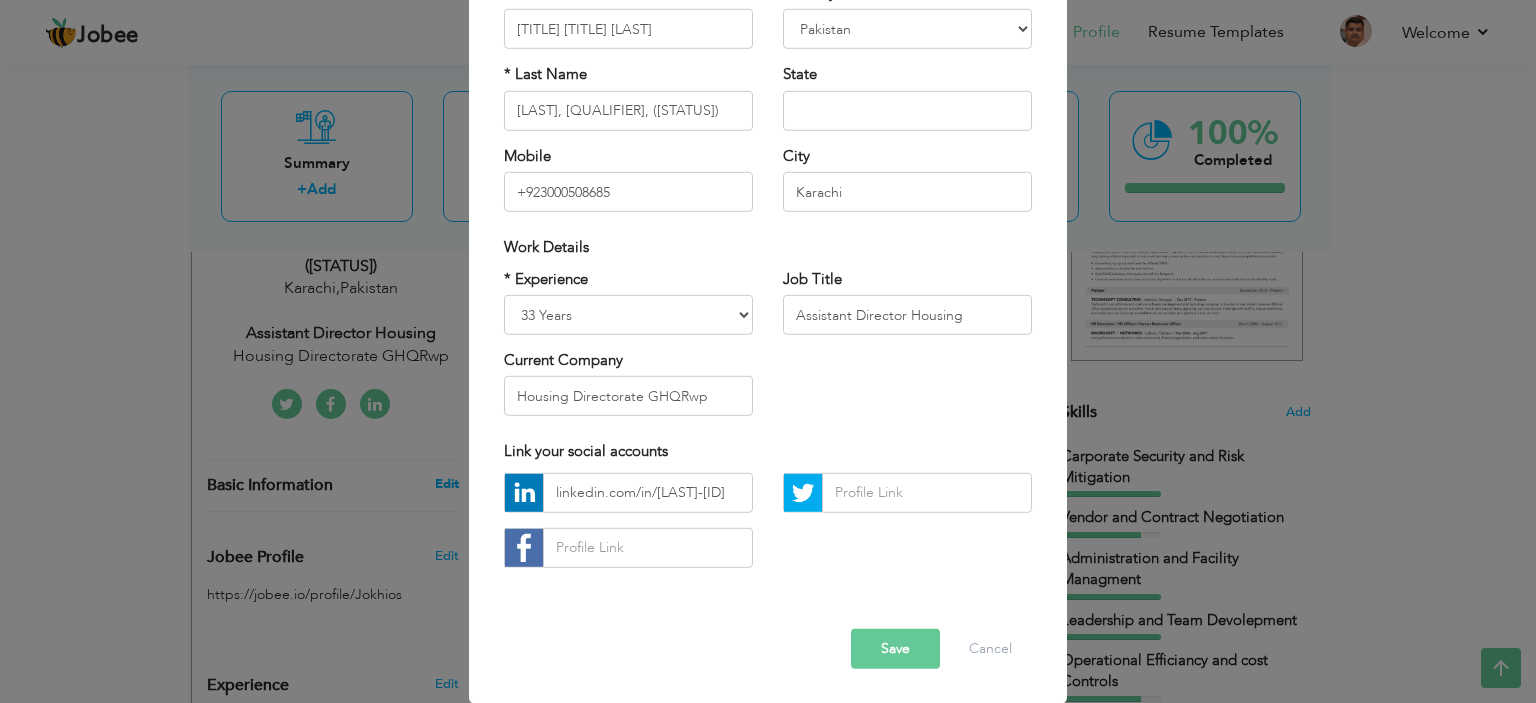 scroll, scrollTop: 0, scrollLeft: 0, axis: both 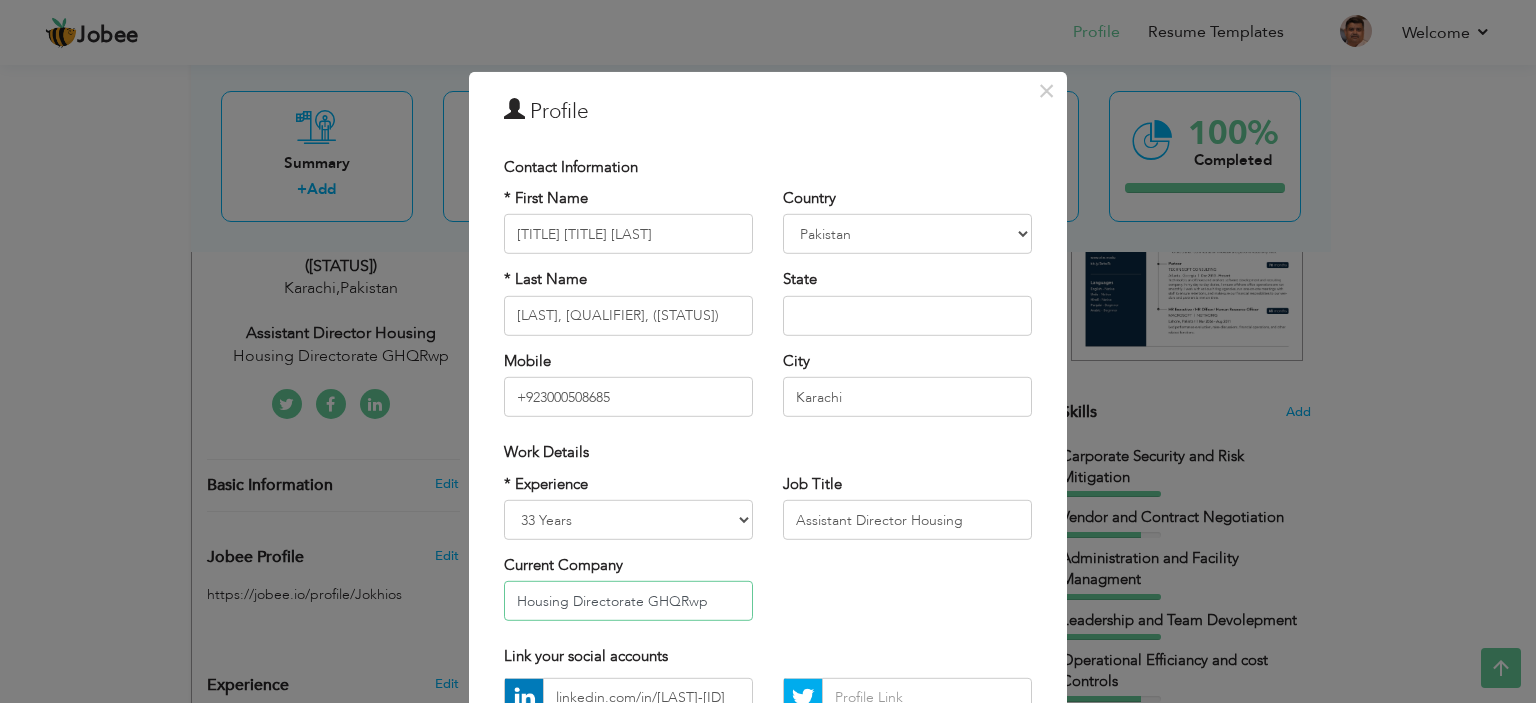 click on "Housing Directorate GHQRwp" at bounding box center [628, 601] 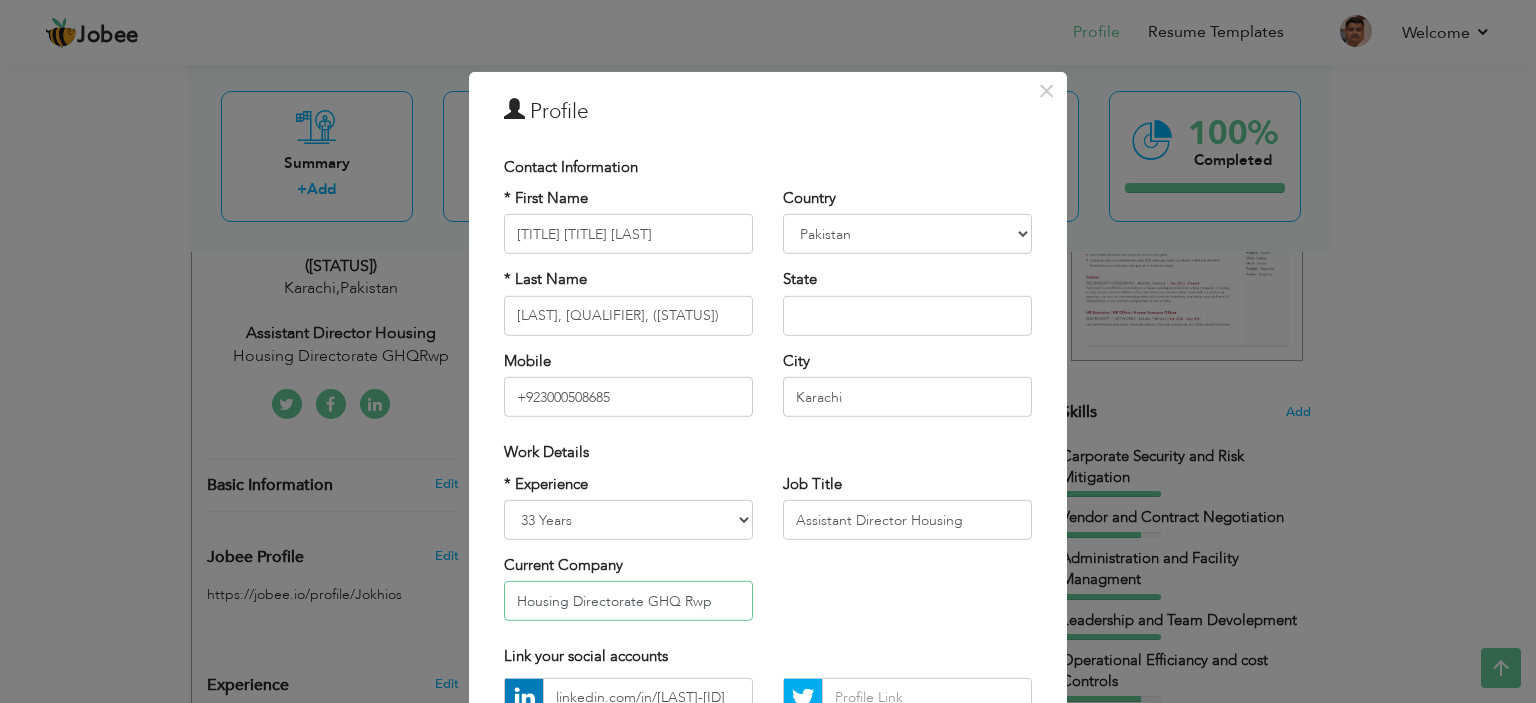 type on "Housing Directorate GHQ Rwp" 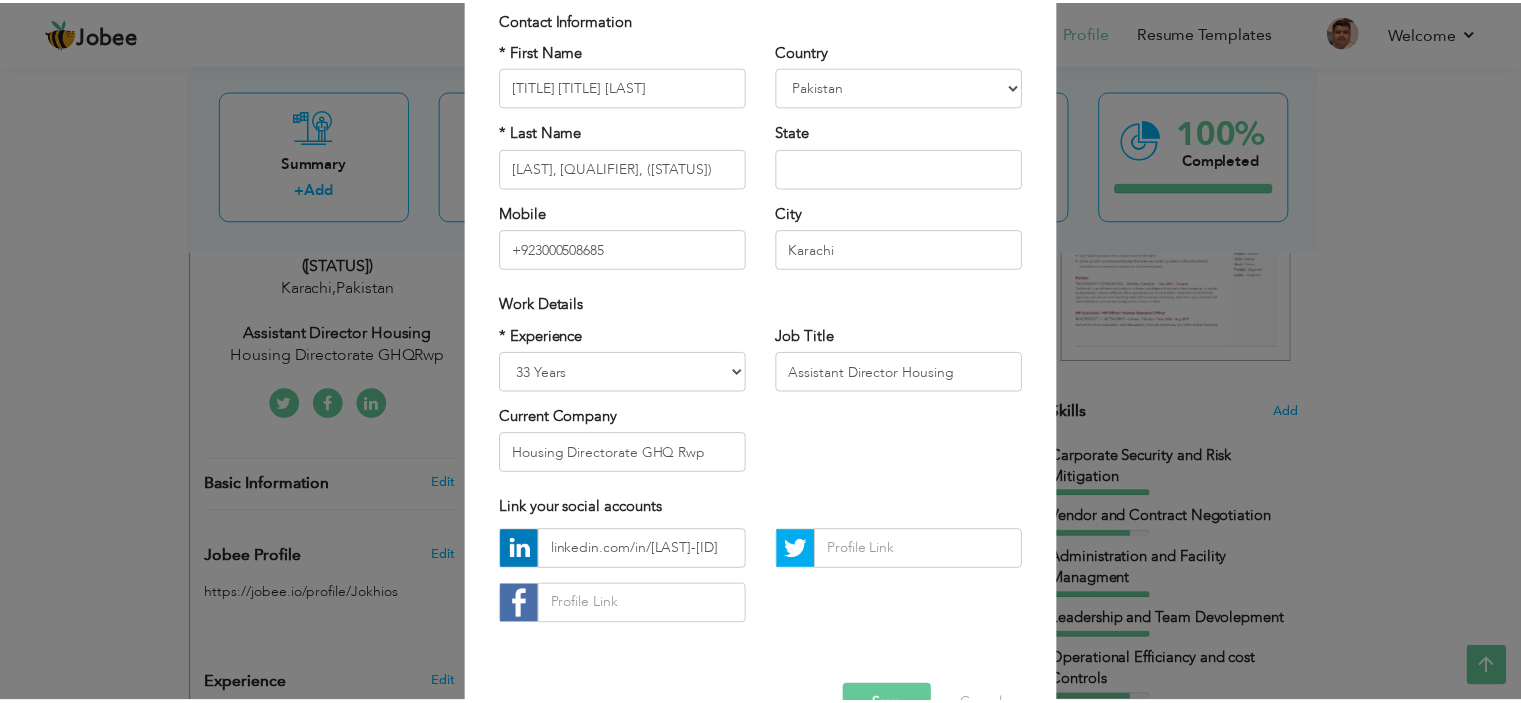 scroll, scrollTop: 205, scrollLeft: 0, axis: vertical 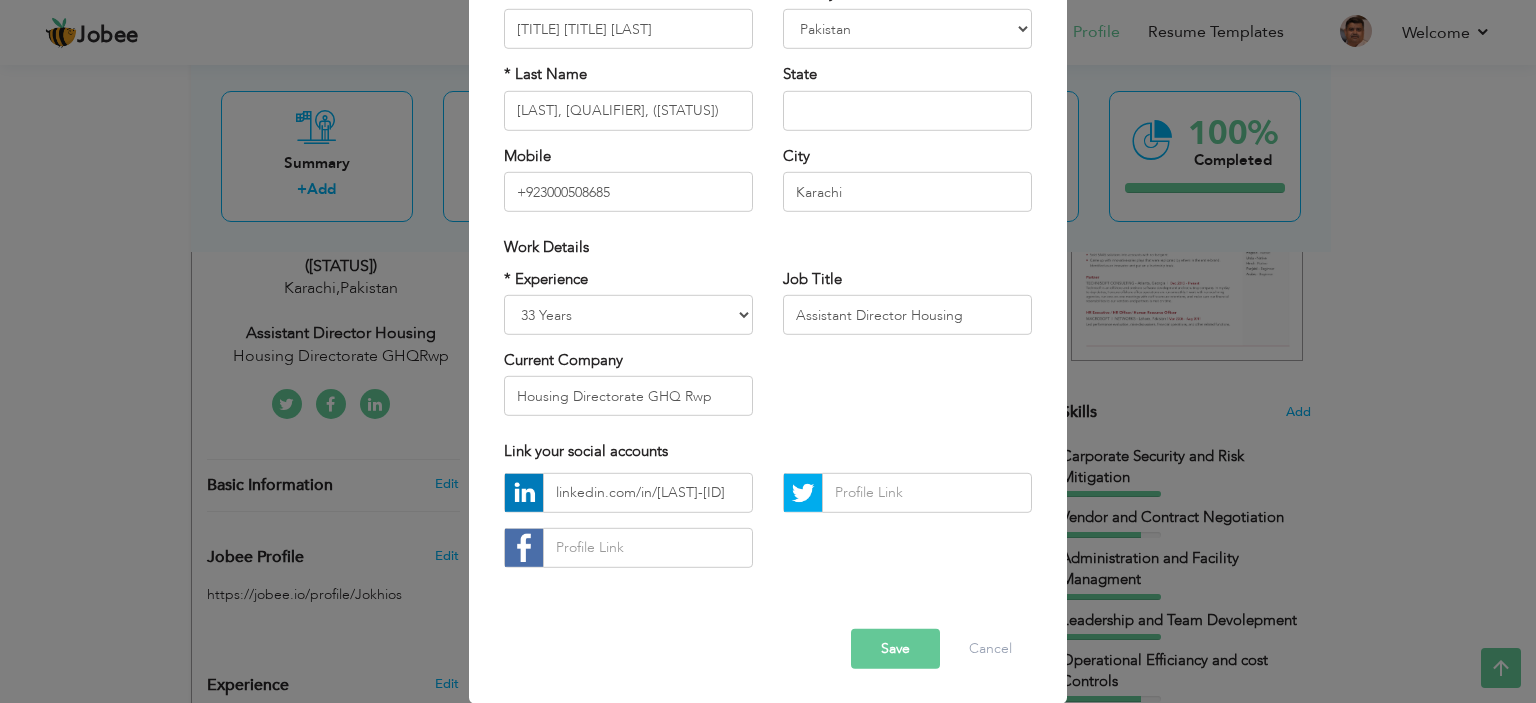 click on "Save" at bounding box center [895, 649] 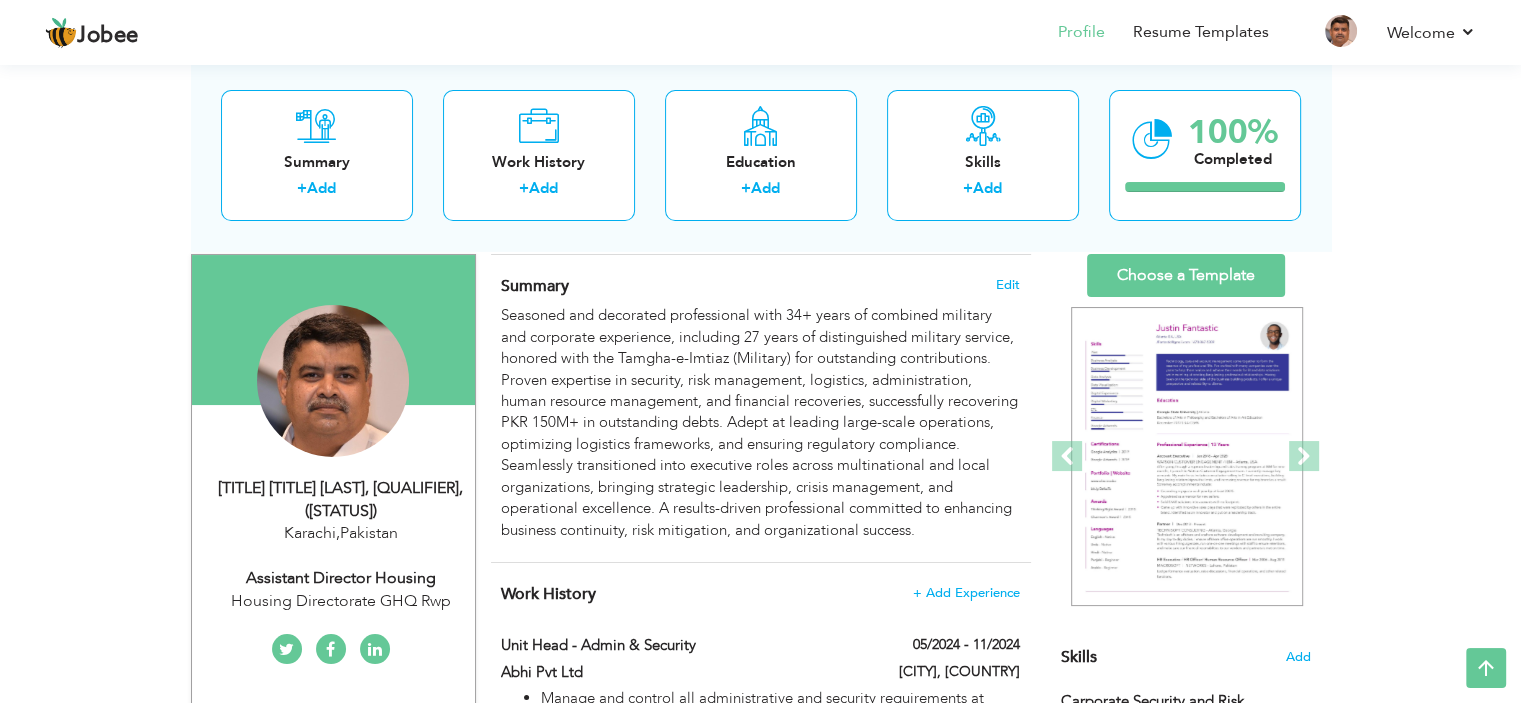 scroll, scrollTop: 93, scrollLeft: 0, axis: vertical 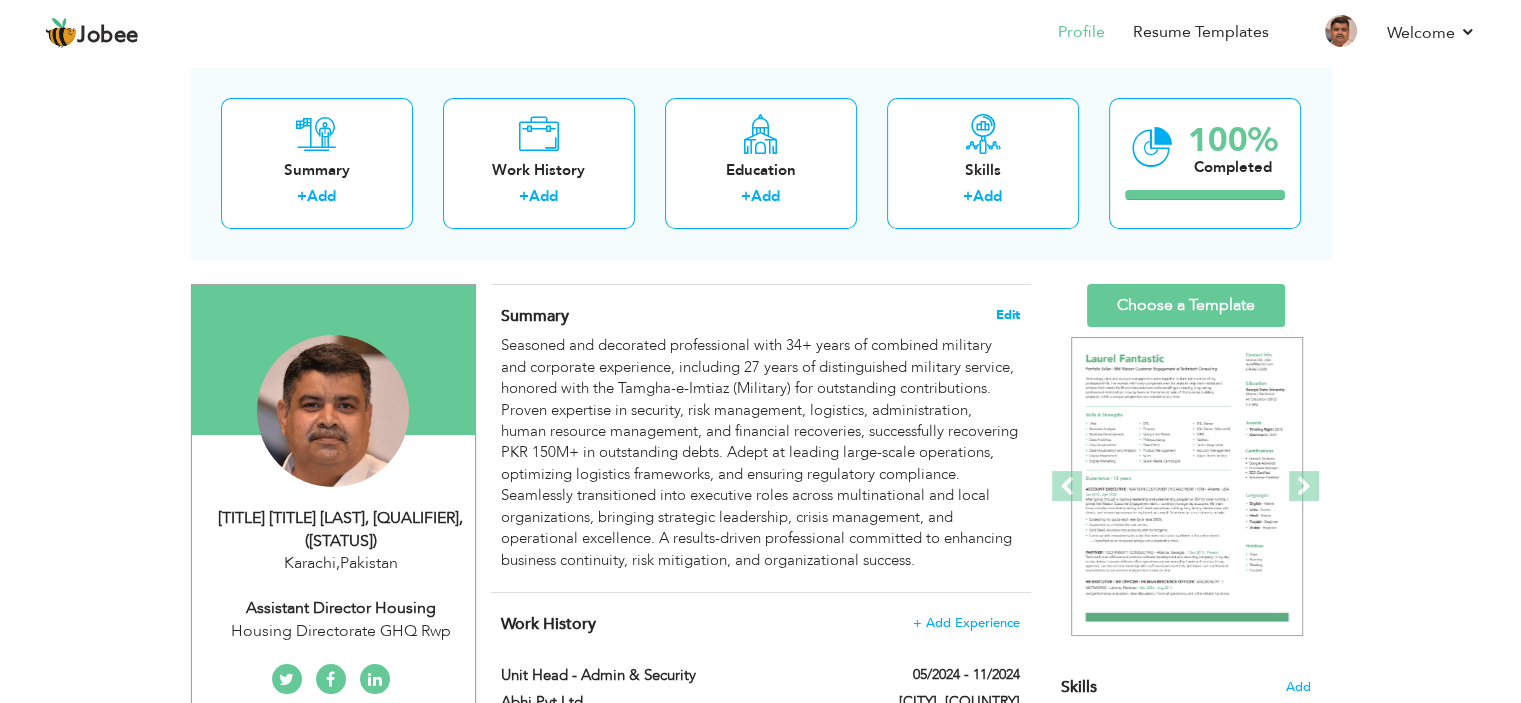 click on "Edit" at bounding box center [1008, 315] 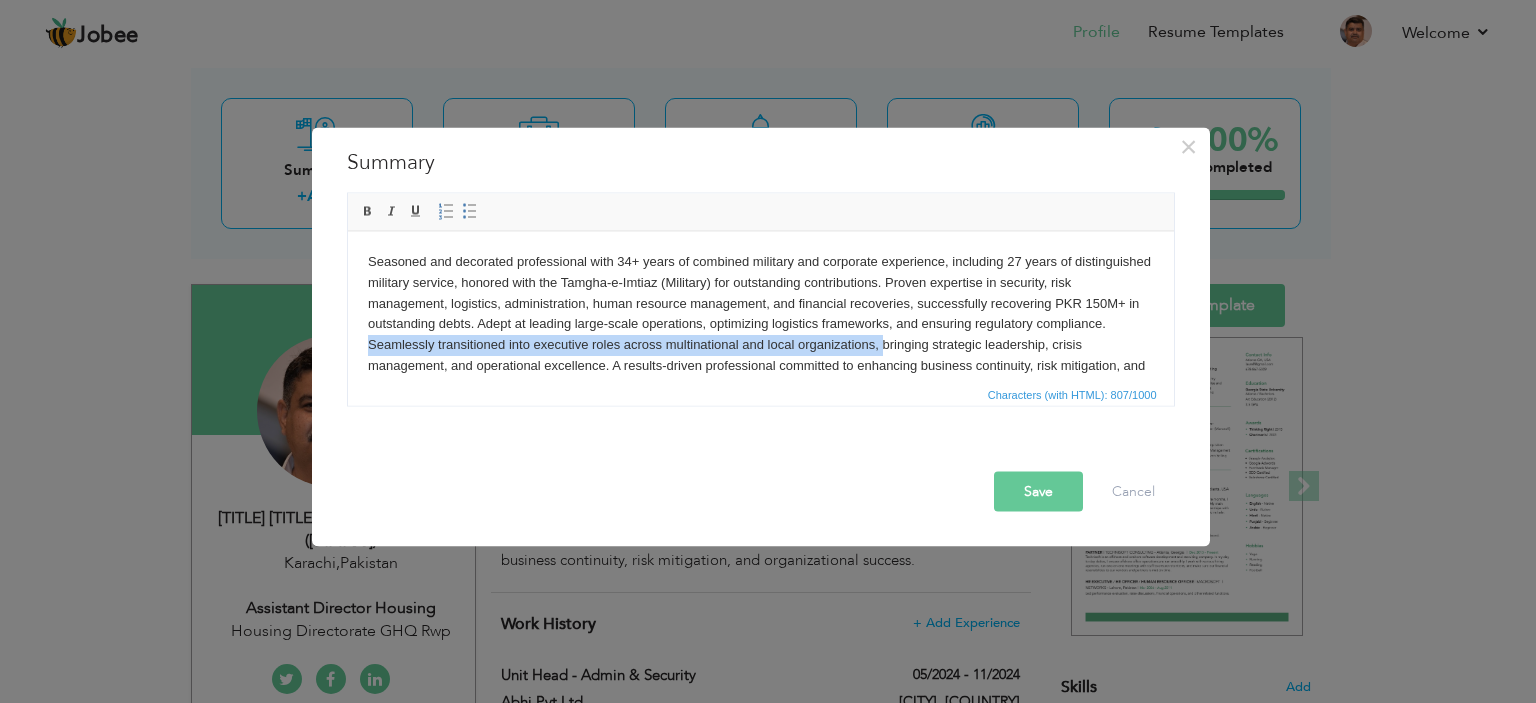 drag, startPoint x: 440, startPoint y: 341, endPoint x: 951, endPoint y: 344, distance: 511.00882 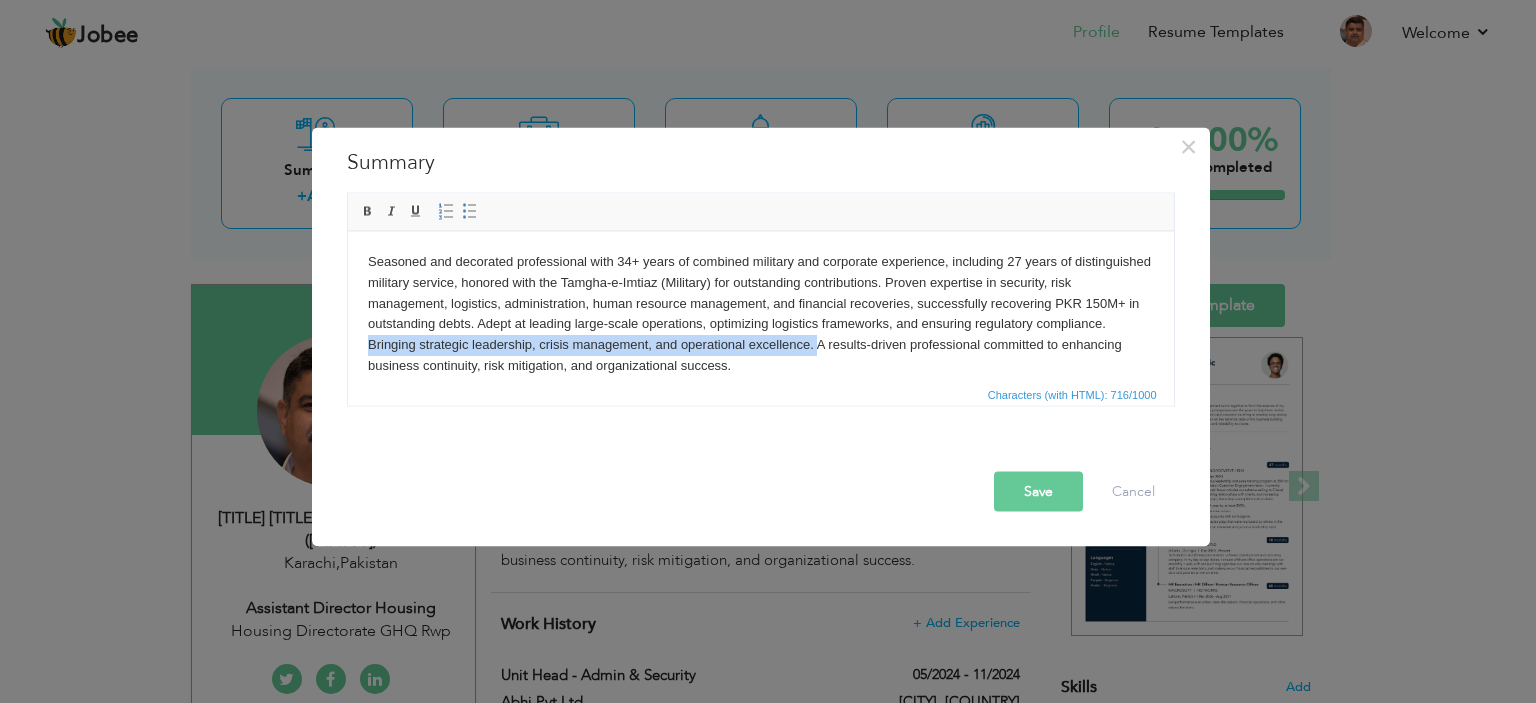 drag, startPoint x: 887, startPoint y: 344, endPoint x: 437, endPoint y: 339, distance: 450.02777 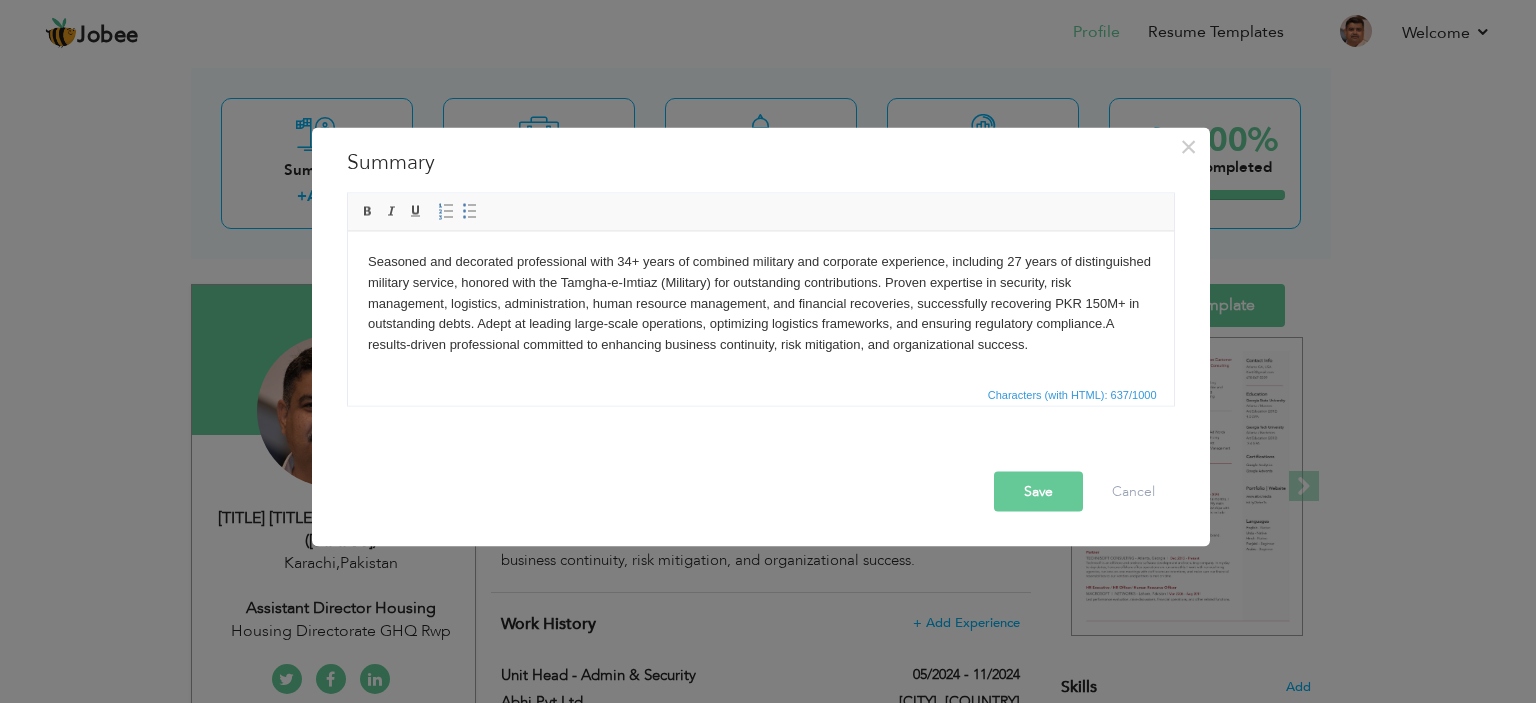 click on "Save" at bounding box center (1038, 491) 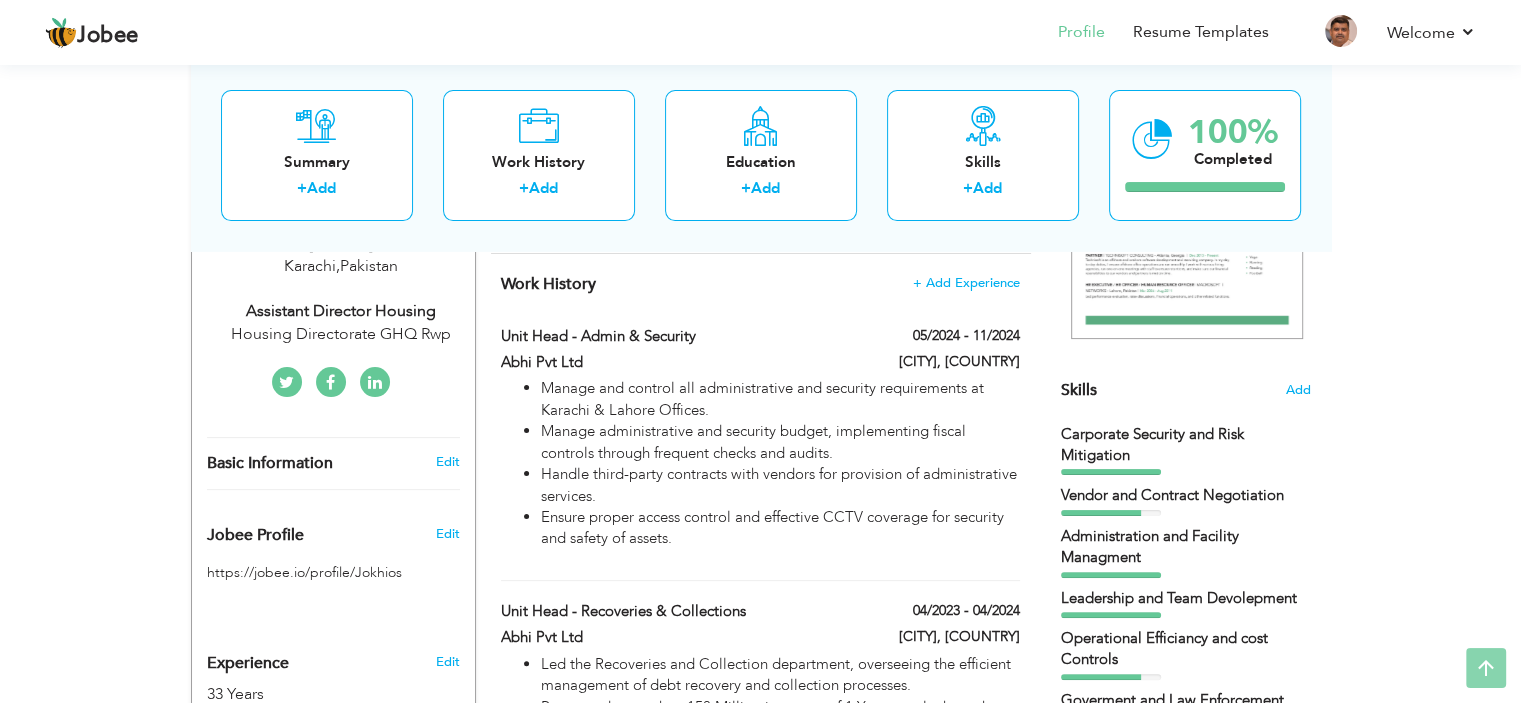scroll, scrollTop: 395, scrollLeft: 0, axis: vertical 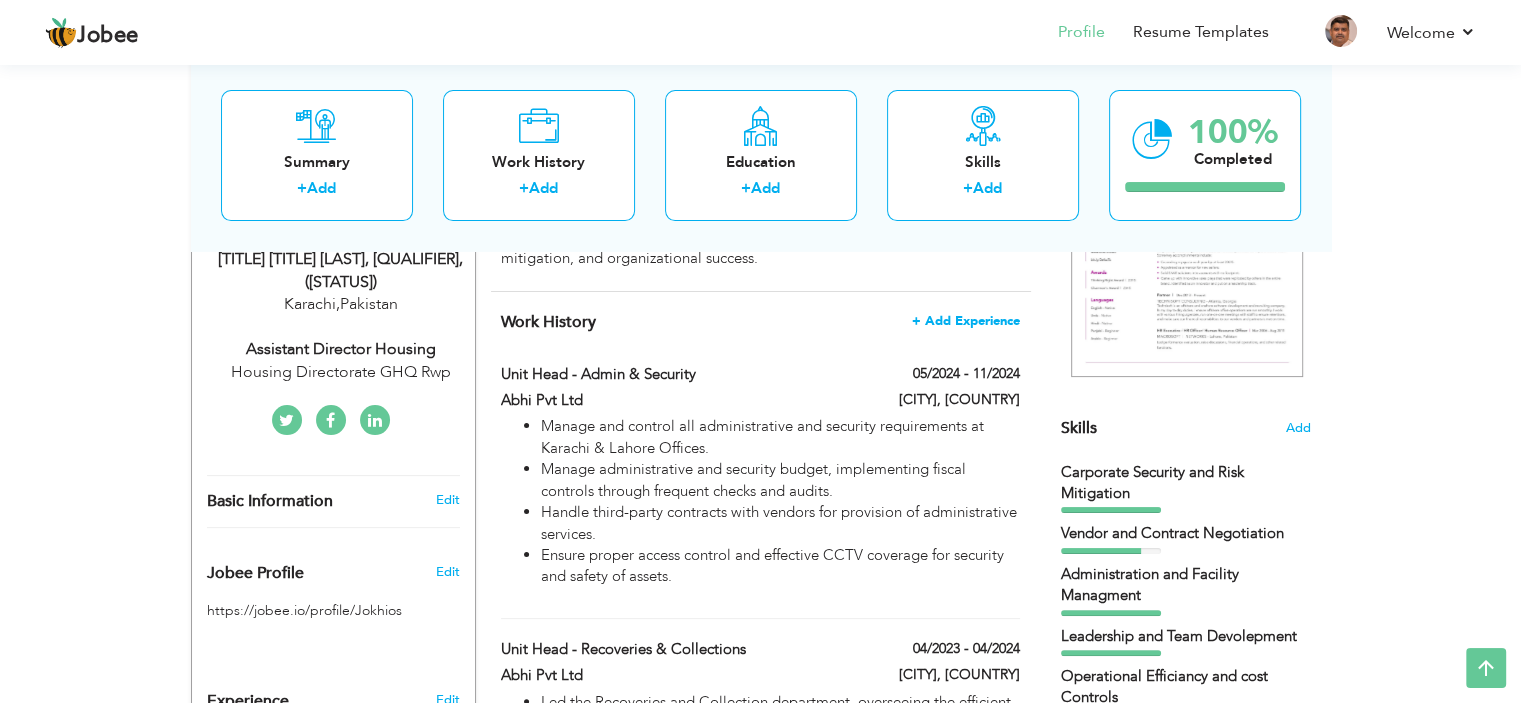 click on "+ Add Experience" at bounding box center [966, 321] 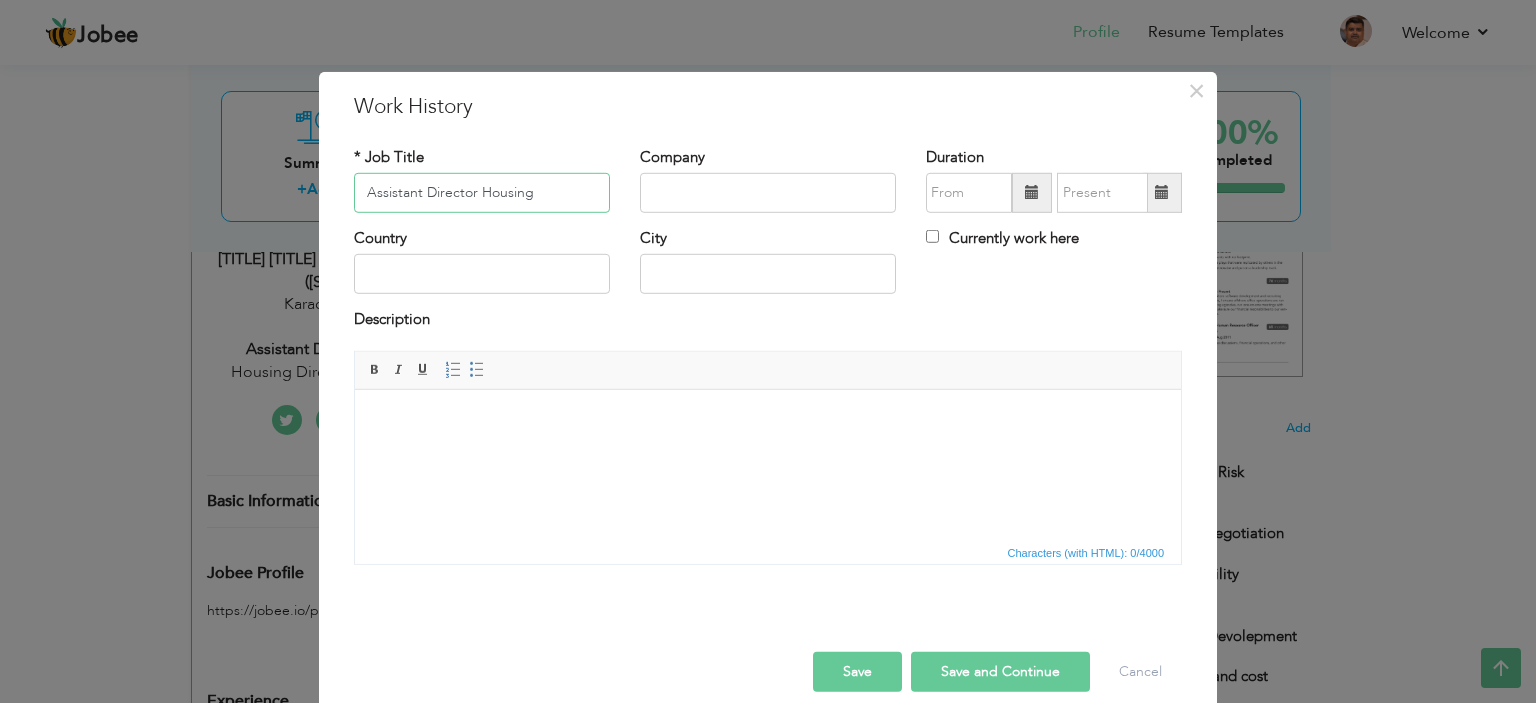 type on "Assistant Director Housing" 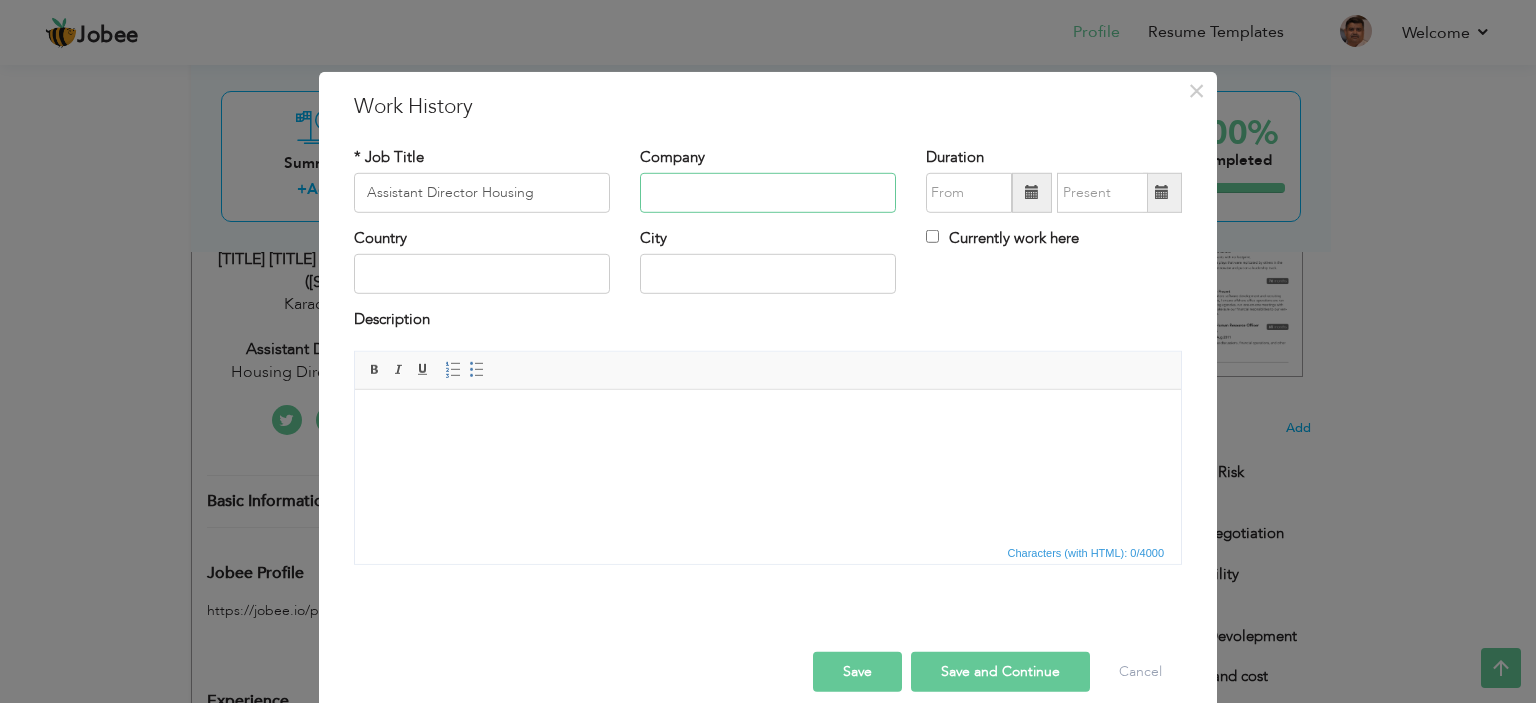 click at bounding box center (768, 193) 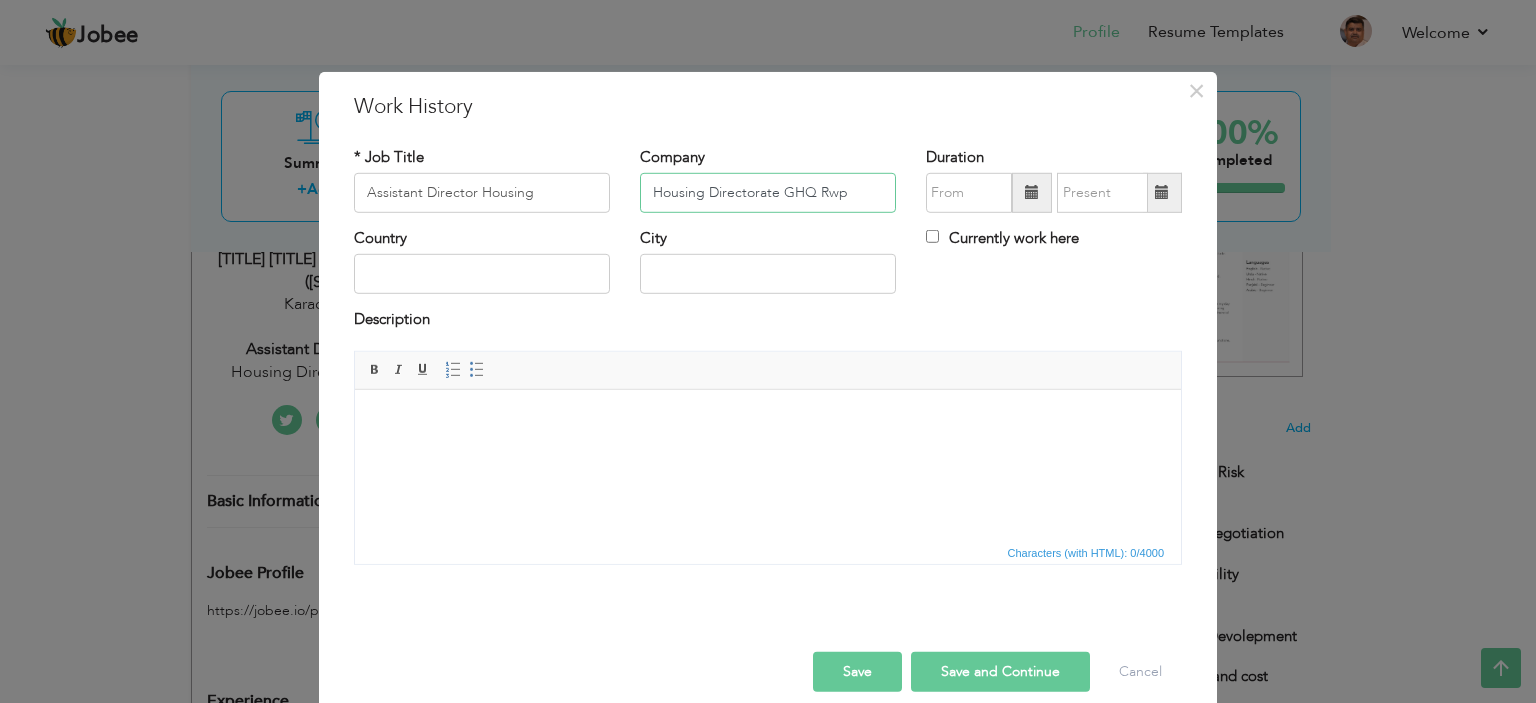 type on "Housing Directorate GHQ Rwp" 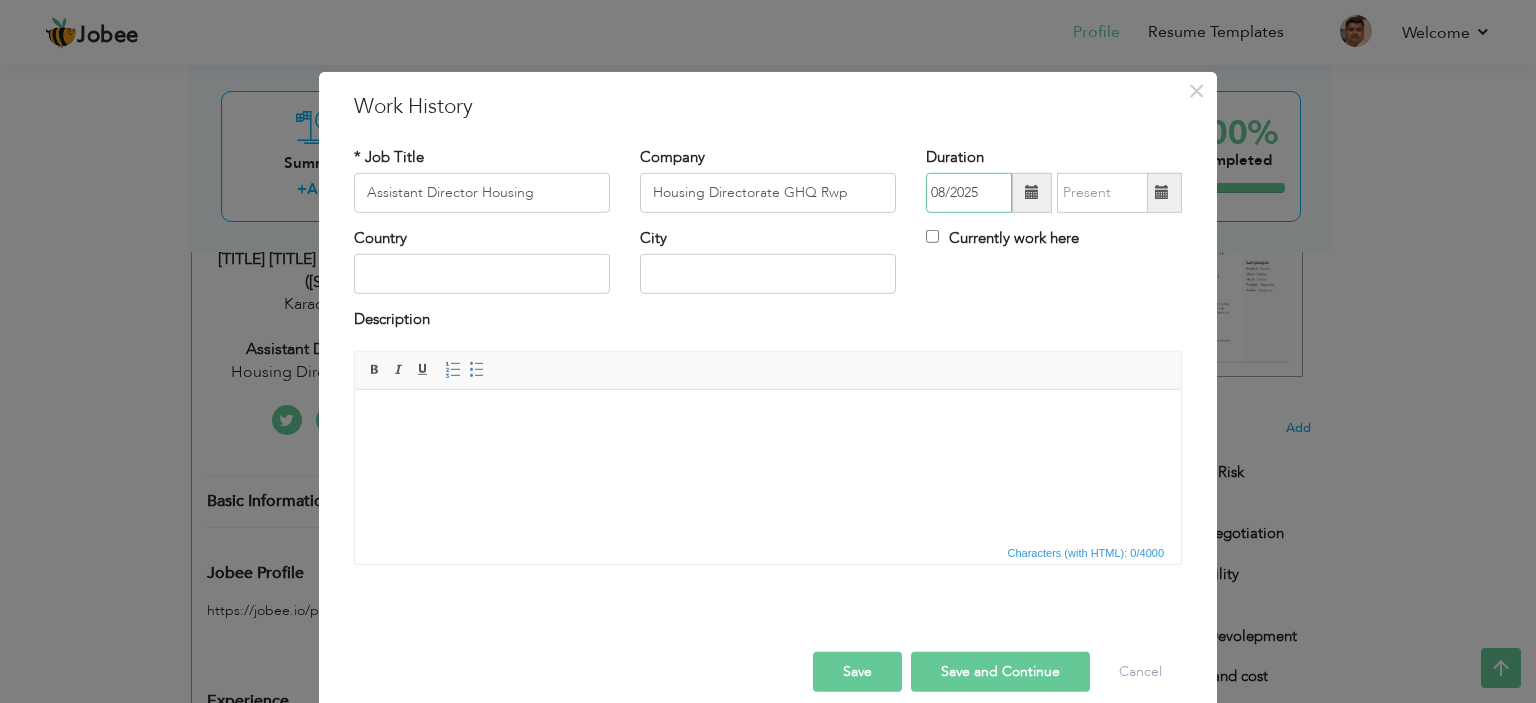 click on "08/2025" at bounding box center [969, 193] 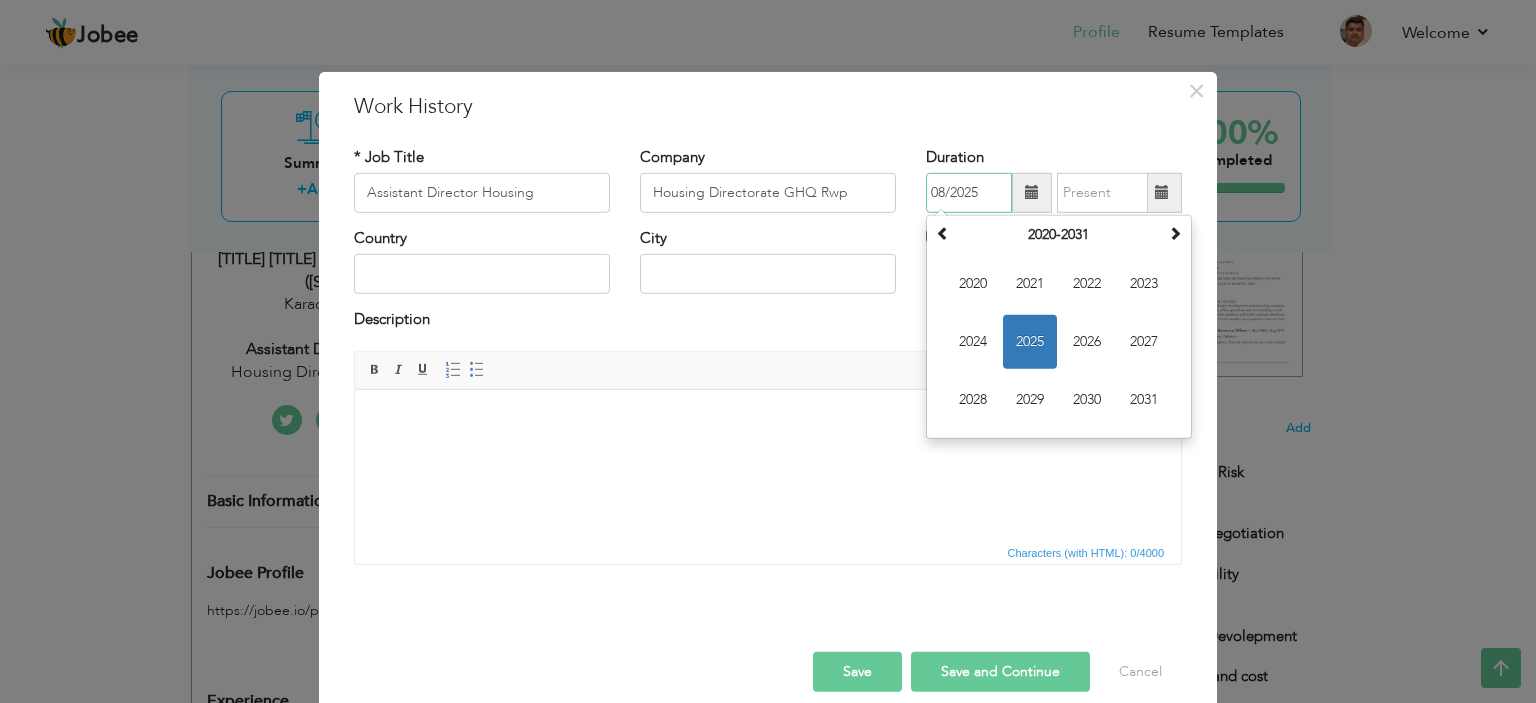 click on "2025" at bounding box center (1030, 342) 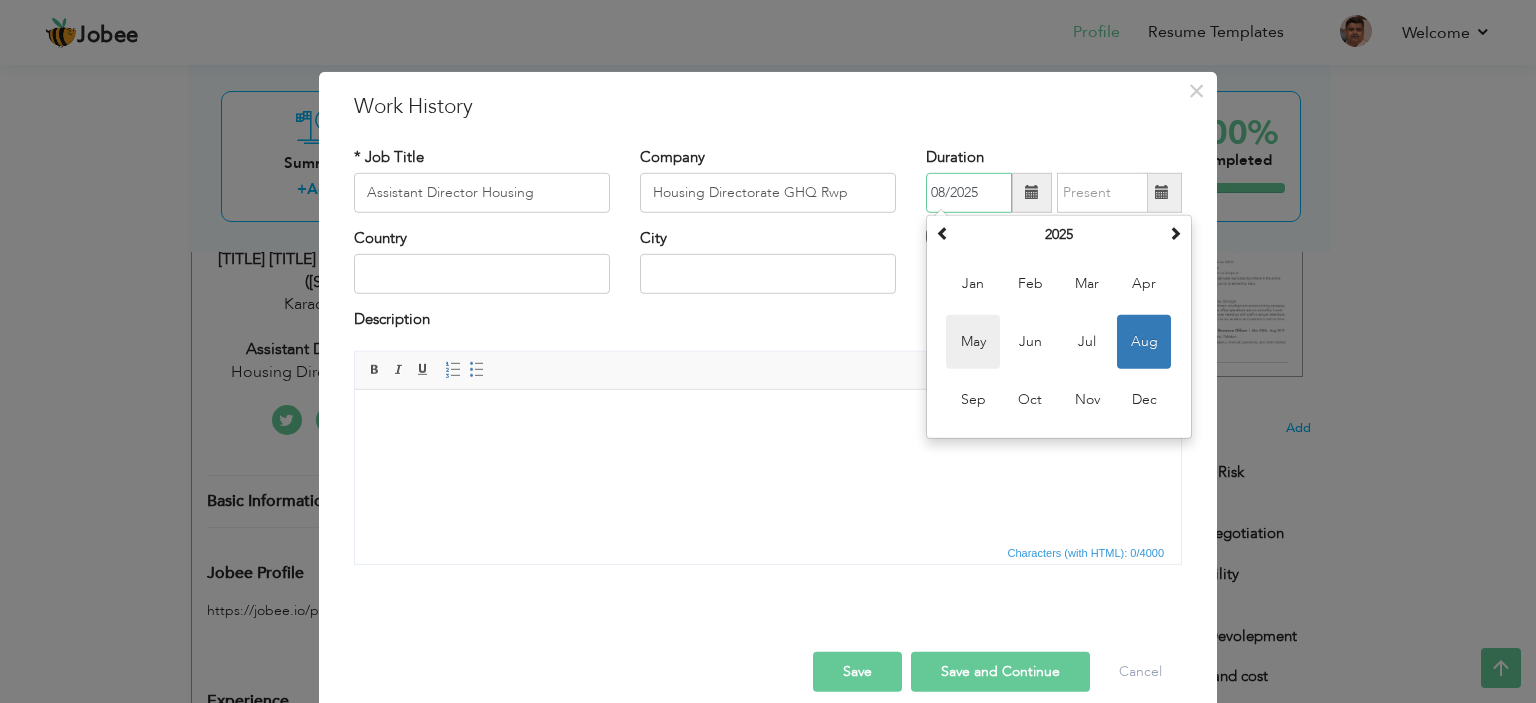 click on "May" at bounding box center [973, 342] 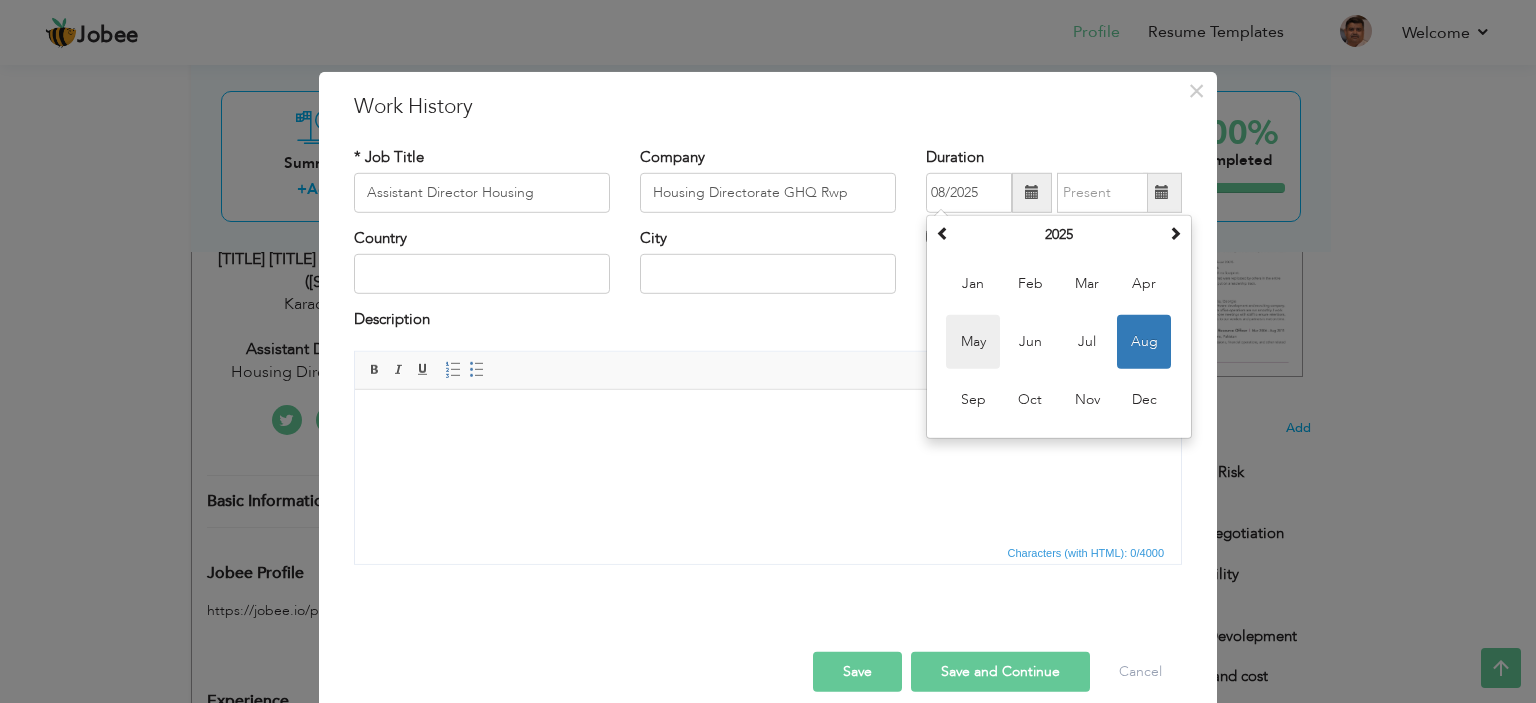 type on "05/2025" 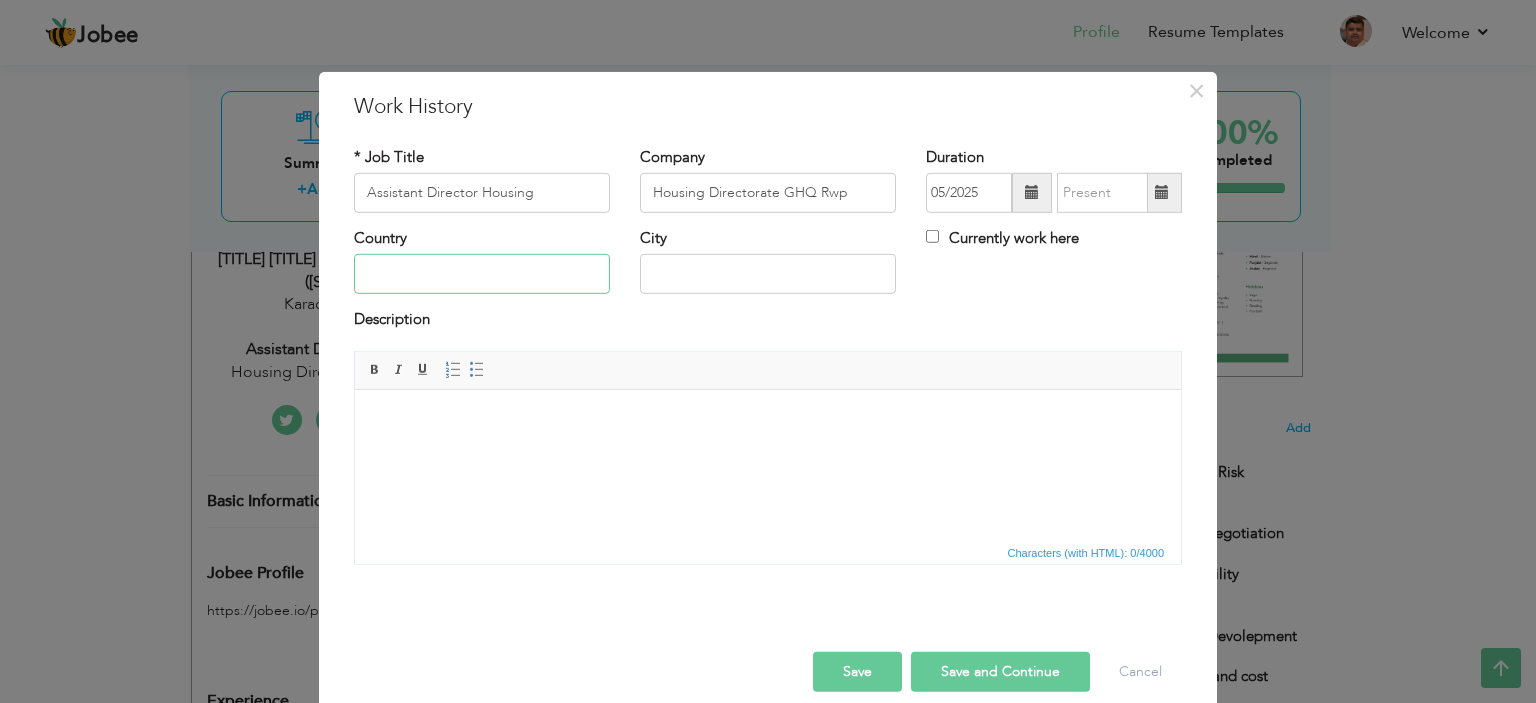 click at bounding box center [482, 274] 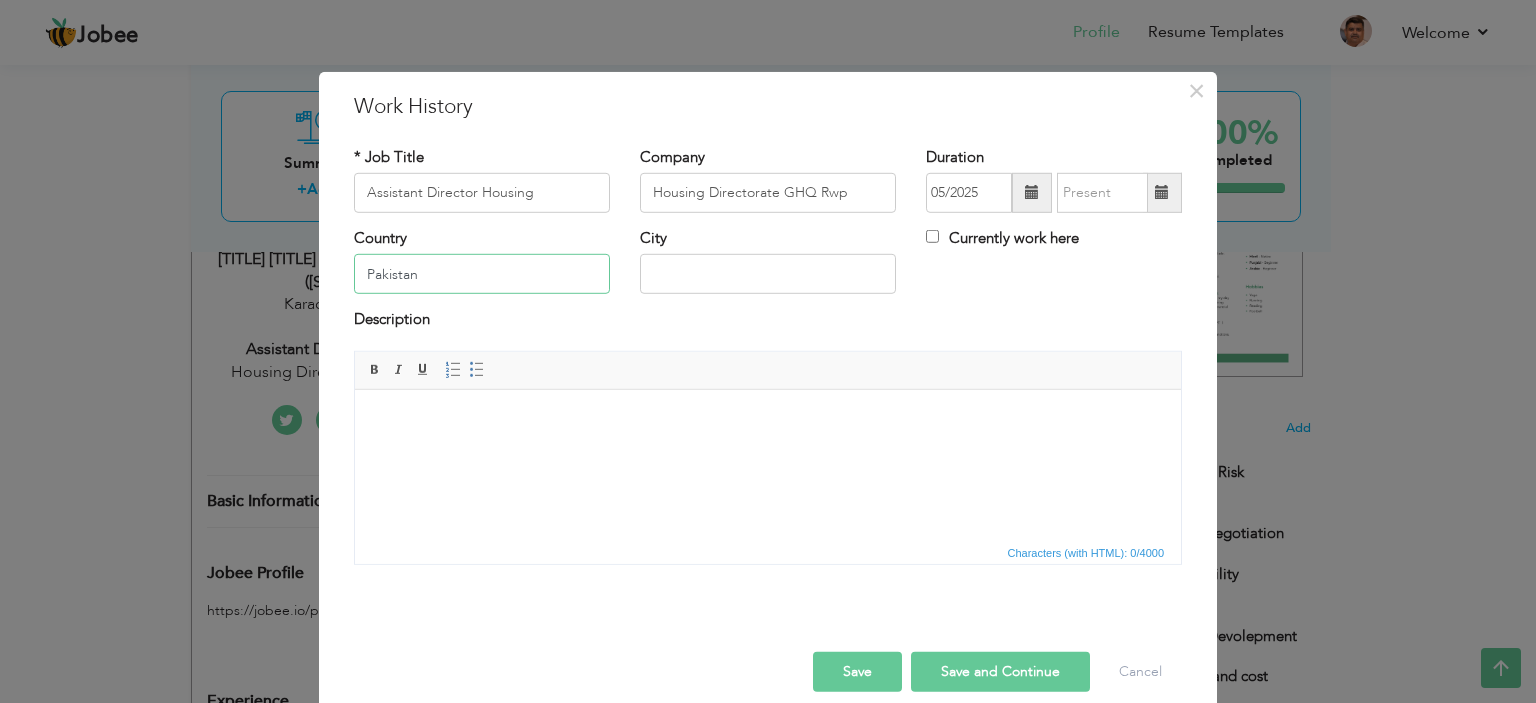 type on "Pakistan" 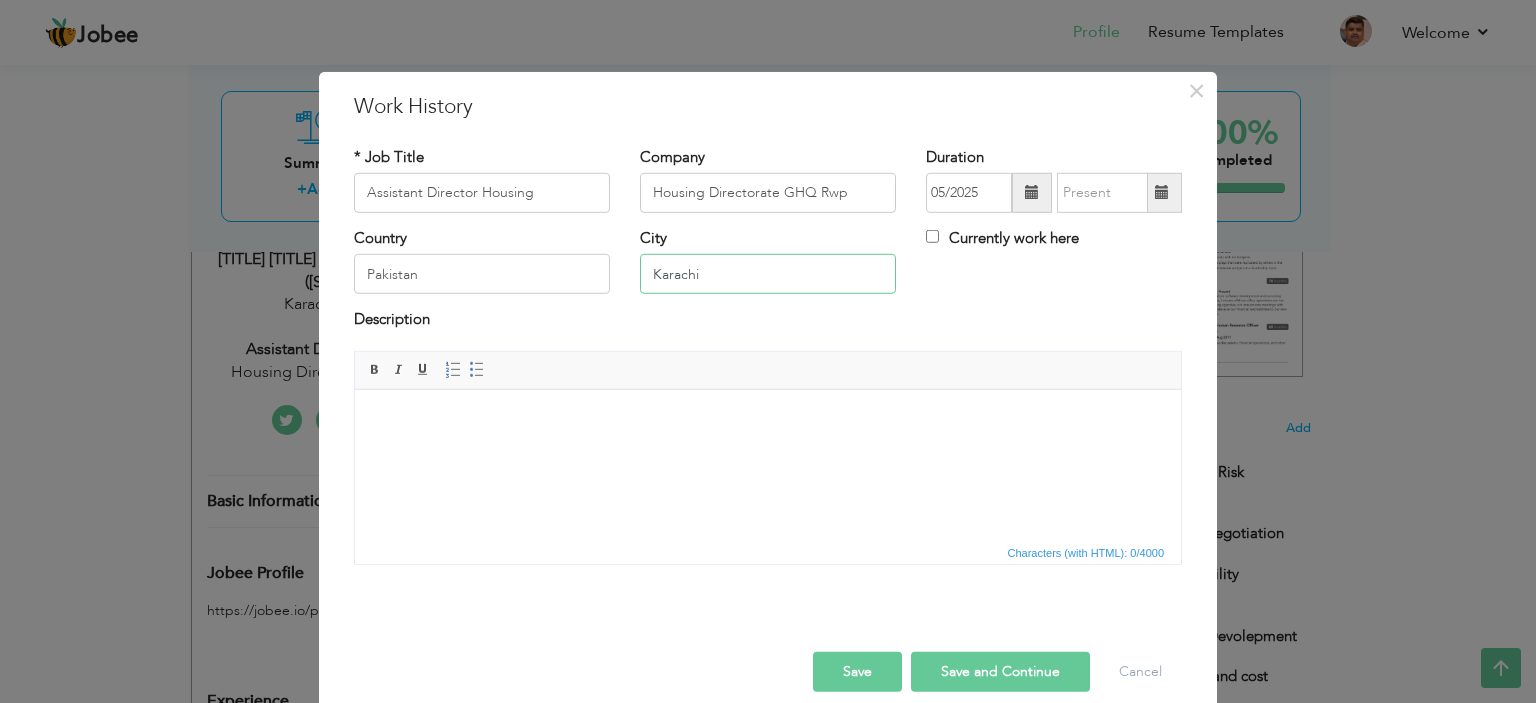 type on "Karachi" 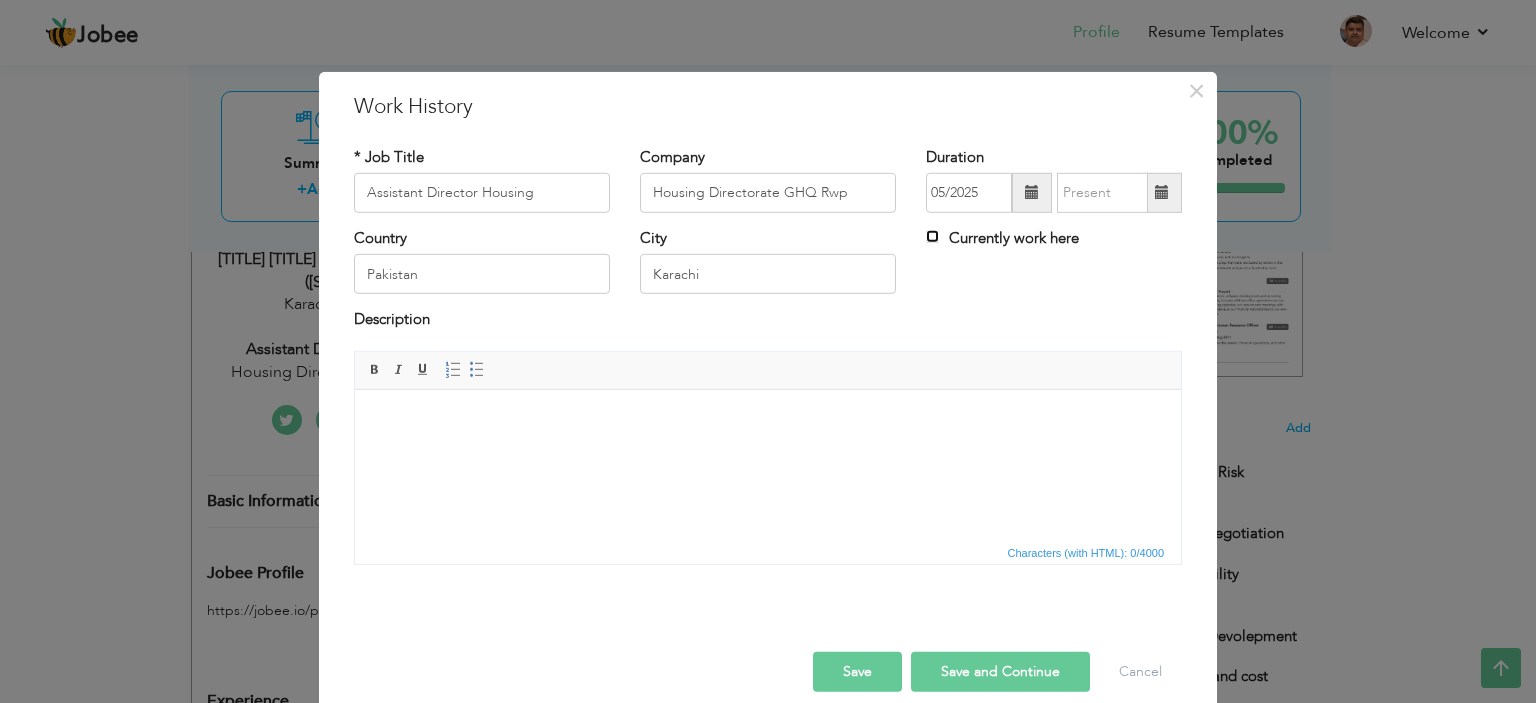 click on "Currently work here" at bounding box center [932, 236] 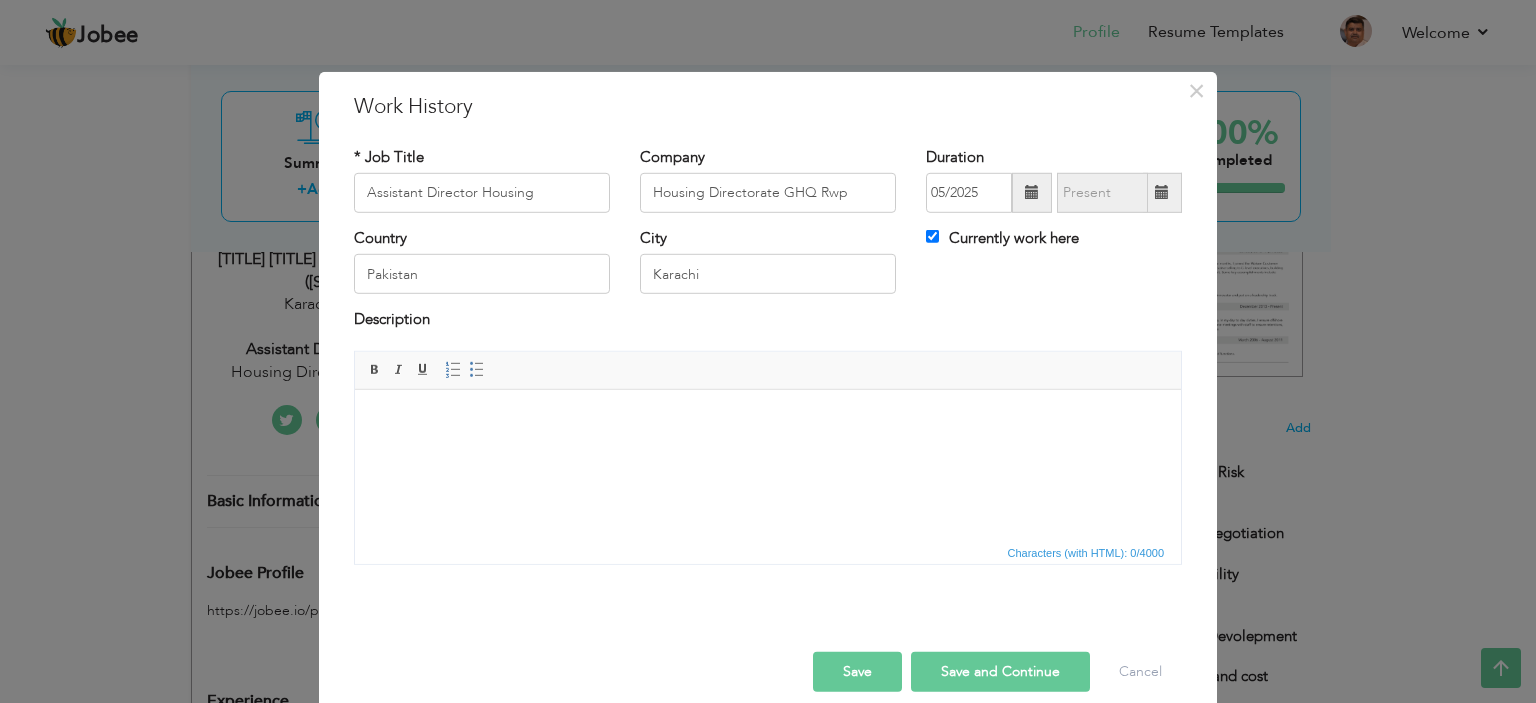 click at bounding box center (768, 419) 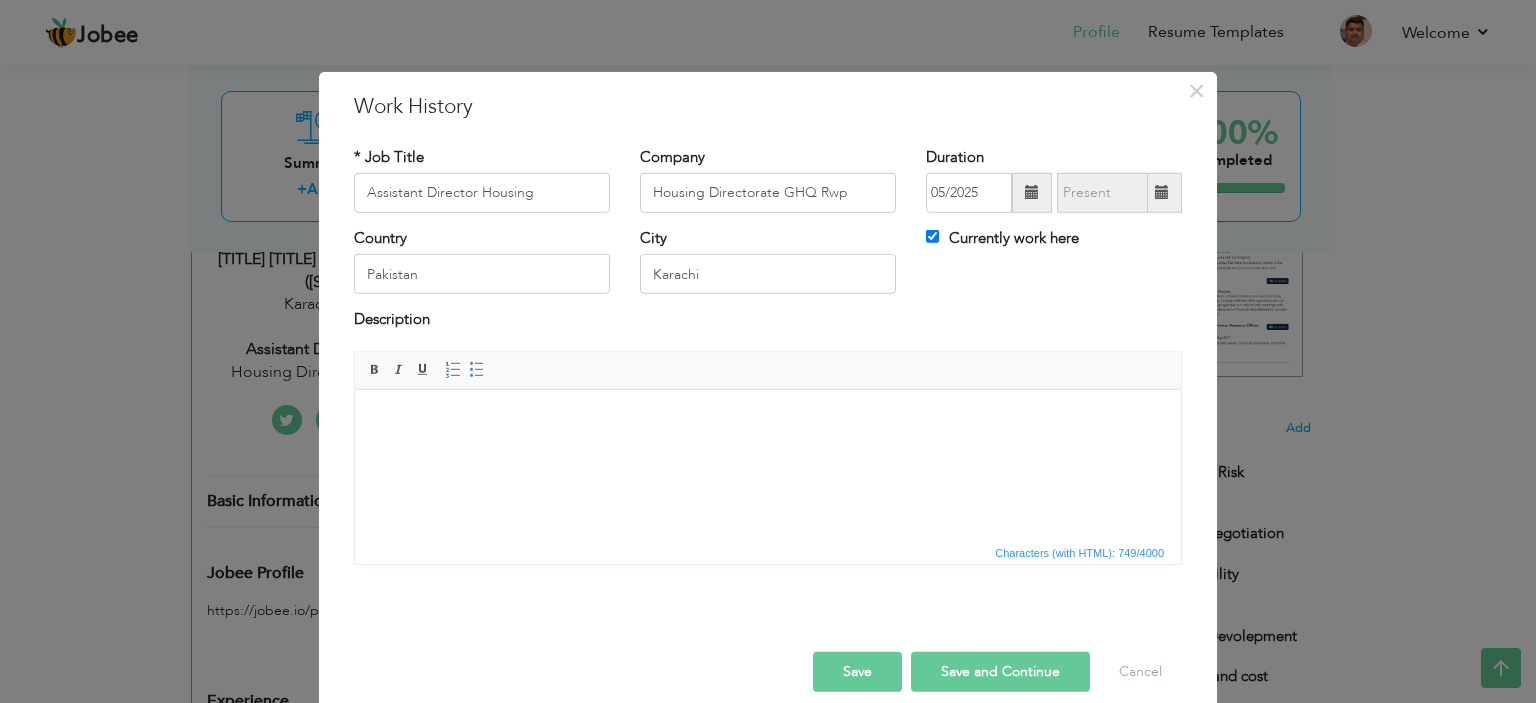 scroll, scrollTop: 95, scrollLeft: 0, axis: vertical 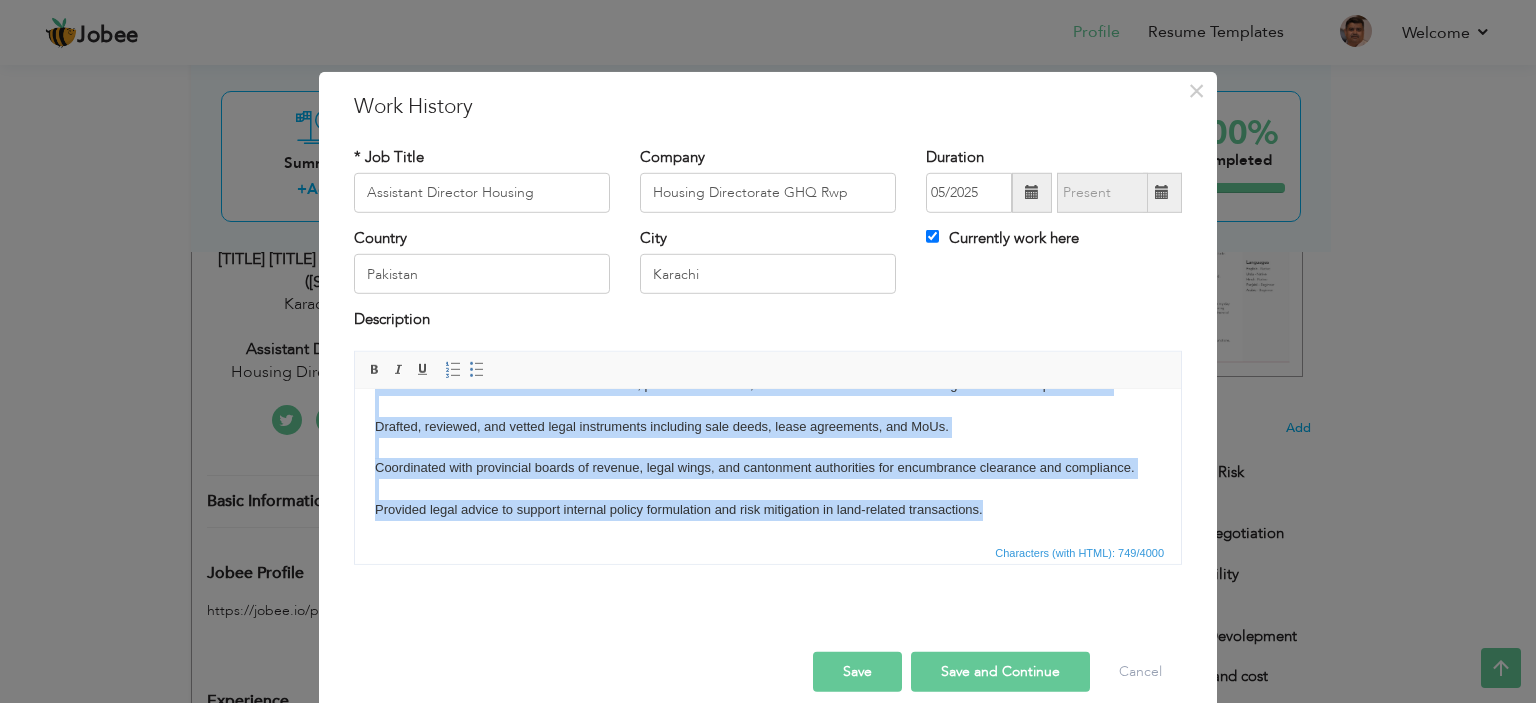 drag, startPoint x: 374, startPoint y: 411, endPoint x: 1508, endPoint y: 963, distance: 1261.2137 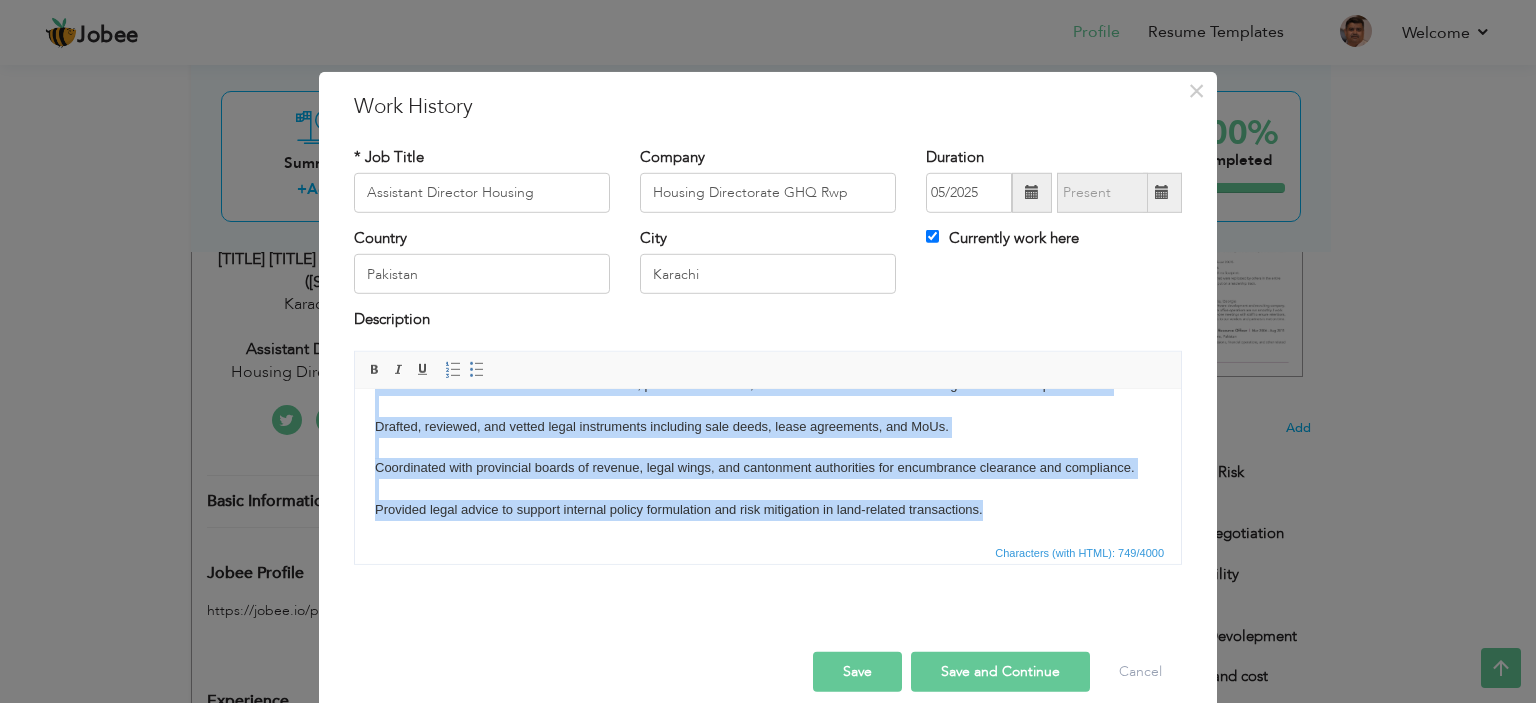 click on "Represented the Housing Directorate in civil and high courts for disputes concerning Askari Colonies in Karachi and Quetta. Conducted title verification, mutation coordination, and legal documentation for land and housing units. Handled cases related to transfer of allotment, possession issues, and contractual breaches involving residents and purchasers. Drafted, reviewed, and vetted legal instruments including sale deeds, lease agreements, and MoUs. Coordinated with provincial boards of revenue, legal wings, and cantonment authorities for encumbrance clearance and compliance. Provided legal advice to support internal policy formulation and risk mitigation in land-related transactions." at bounding box center [768, 405] 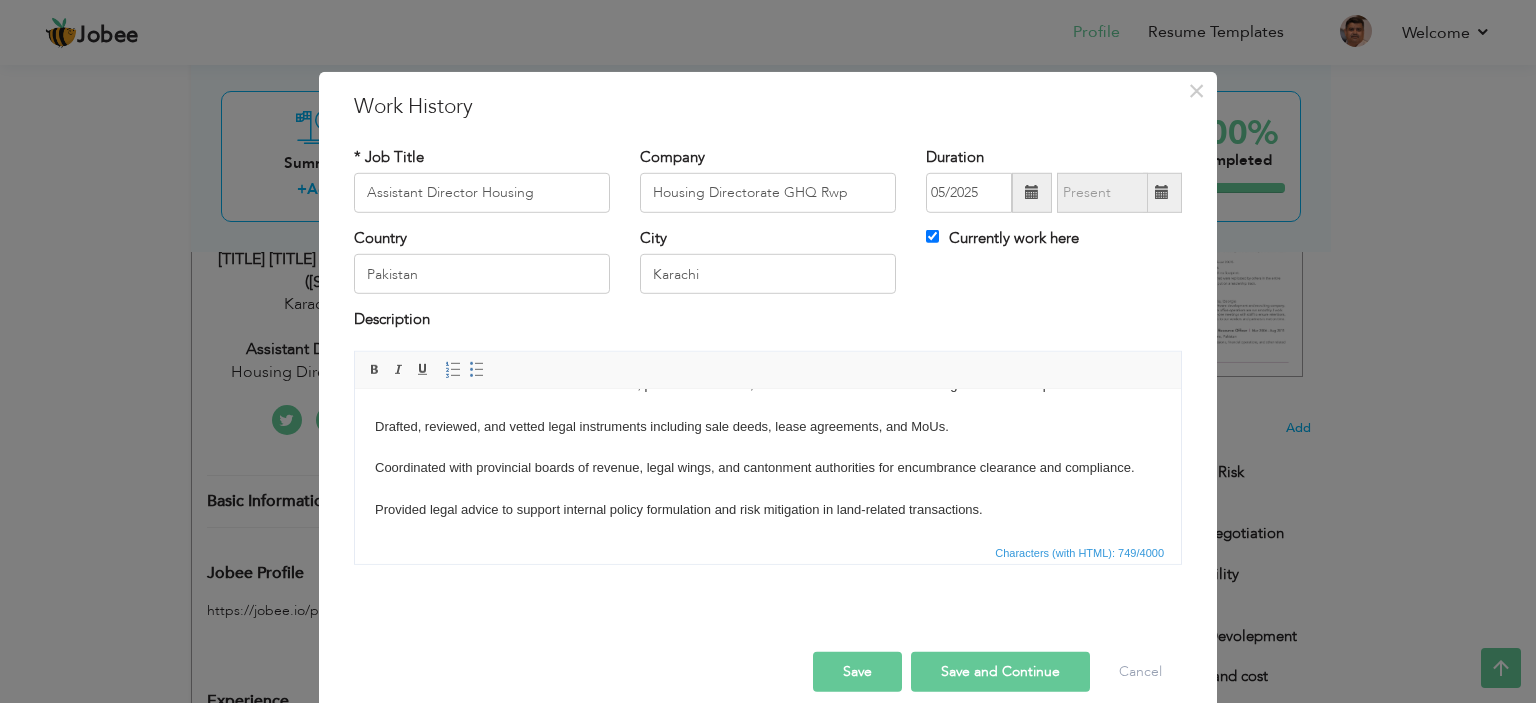 type 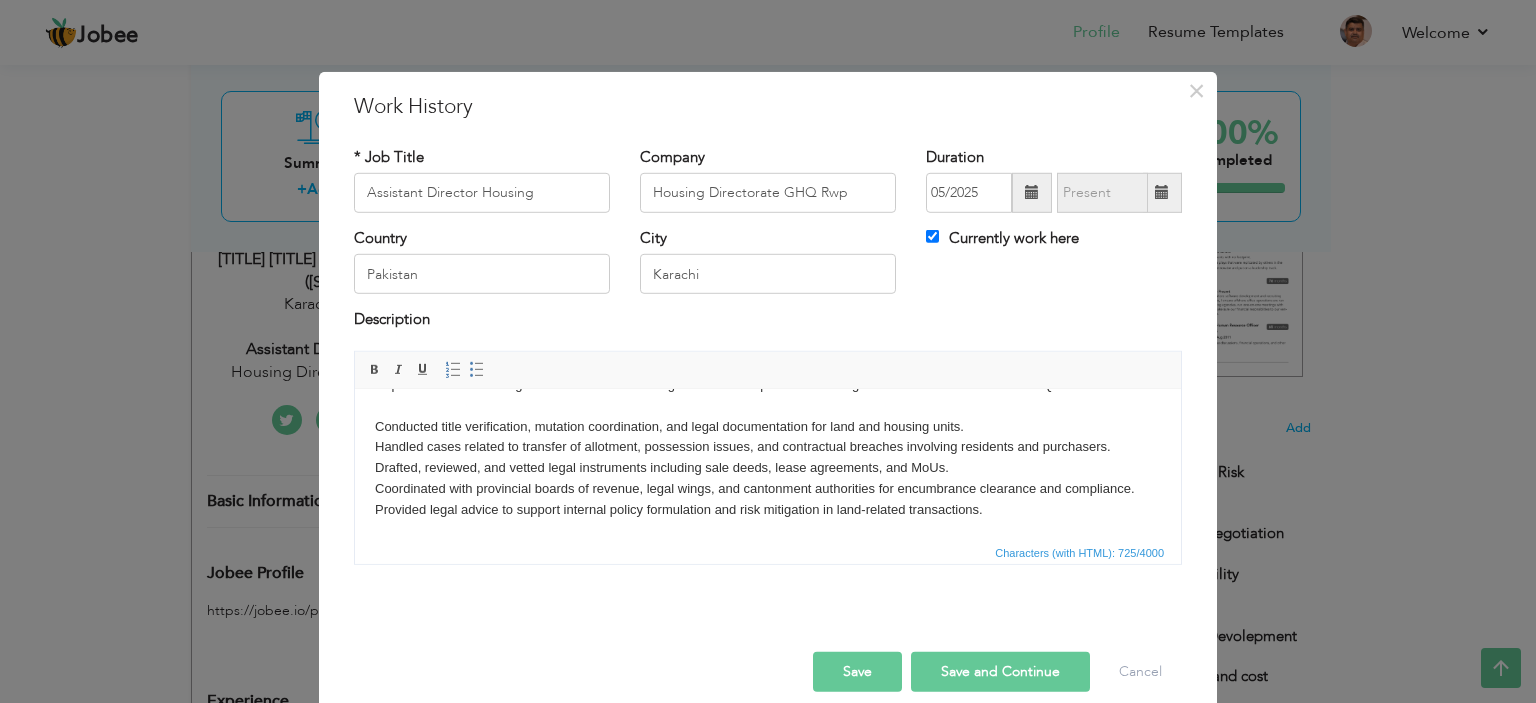 scroll, scrollTop: 14, scrollLeft: 0, axis: vertical 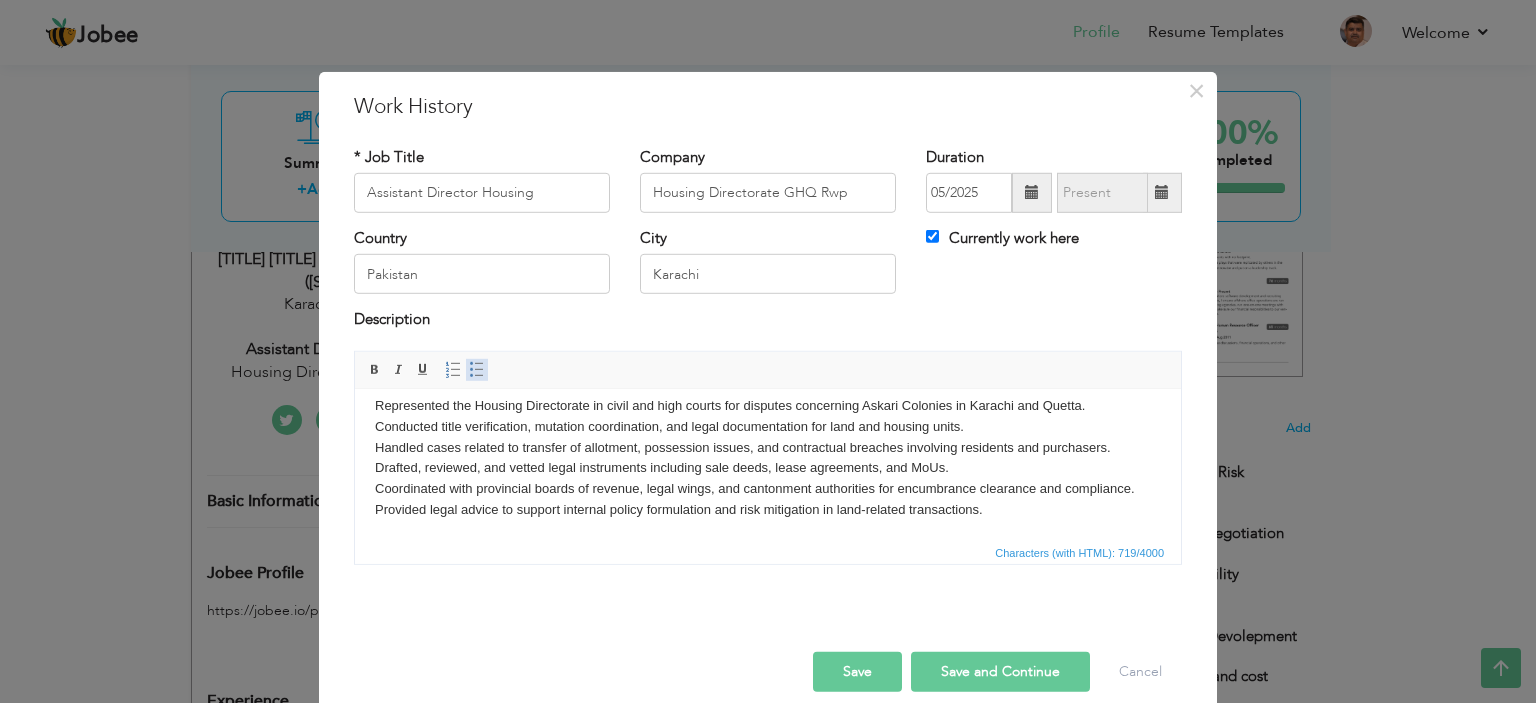 click at bounding box center [477, 370] 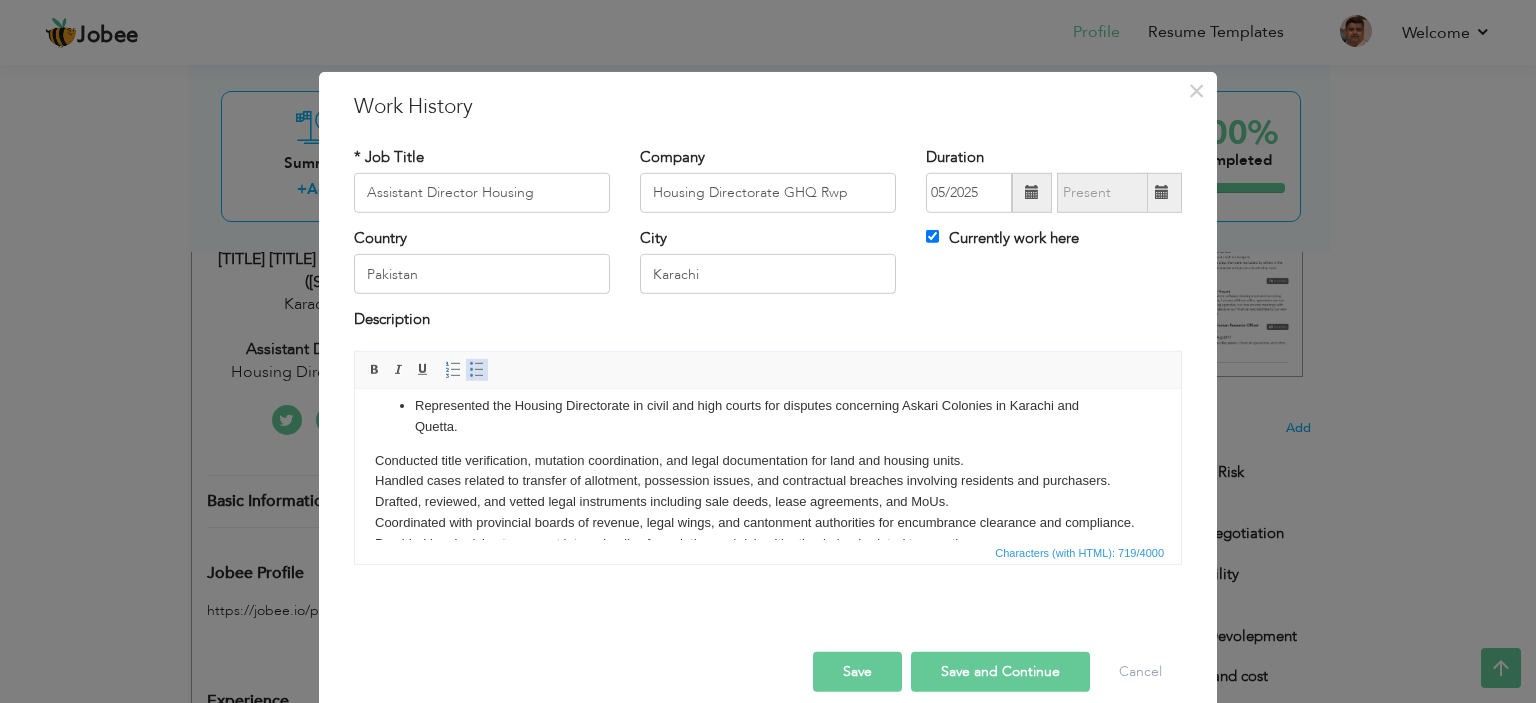 scroll, scrollTop: 48, scrollLeft: 0, axis: vertical 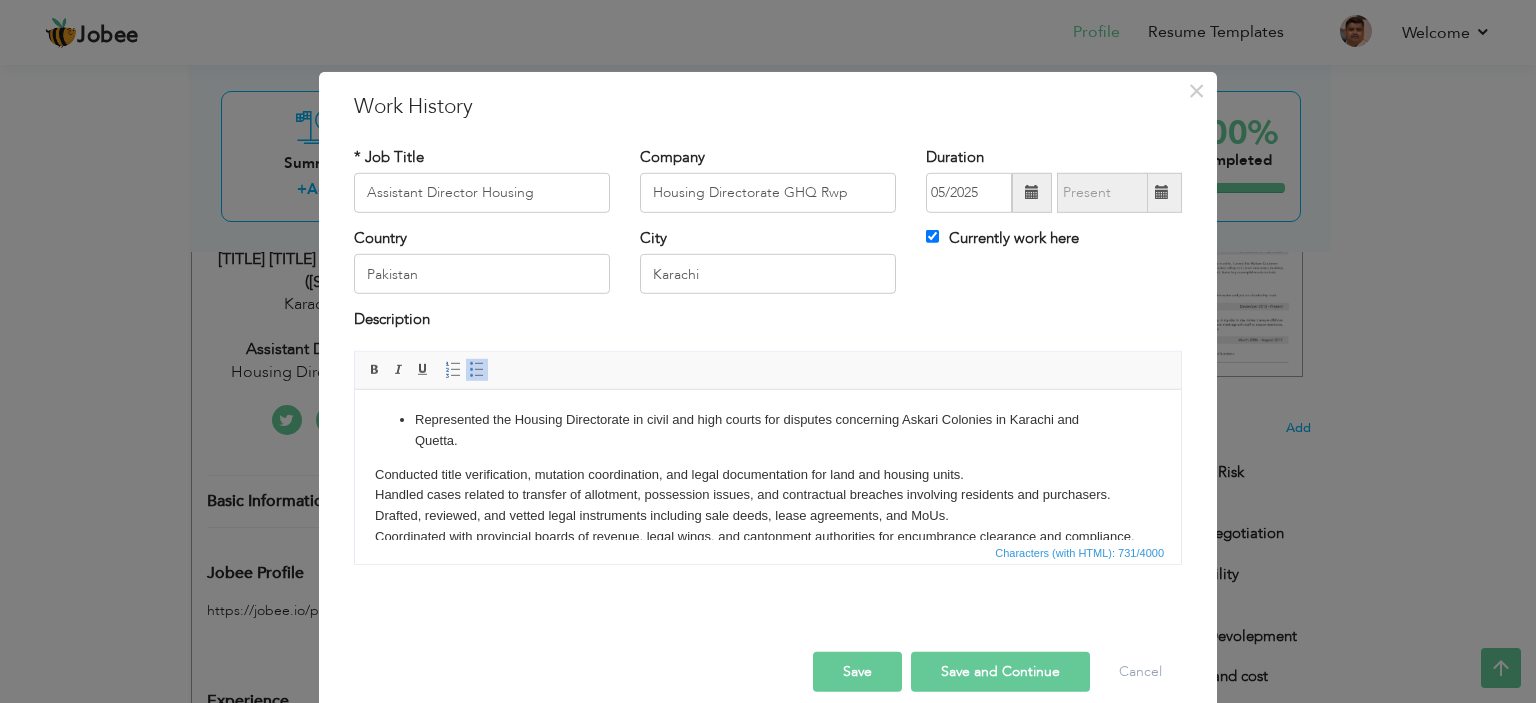 click on "Represented the Housing Directorate in civil and high courts for disputes concerning Askari Colonies in Karachi and Quetta." at bounding box center (768, 430) 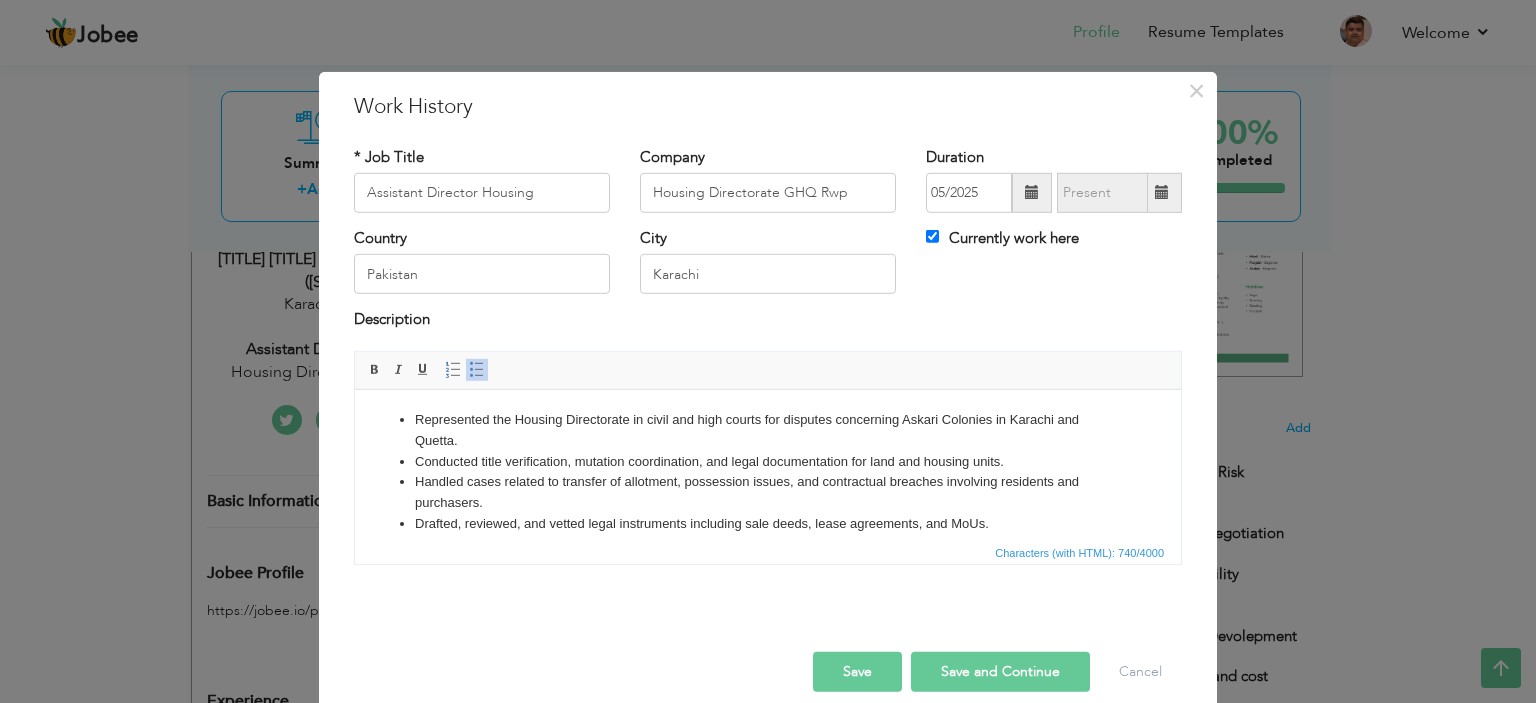 scroll, scrollTop: 0, scrollLeft: 0, axis: both 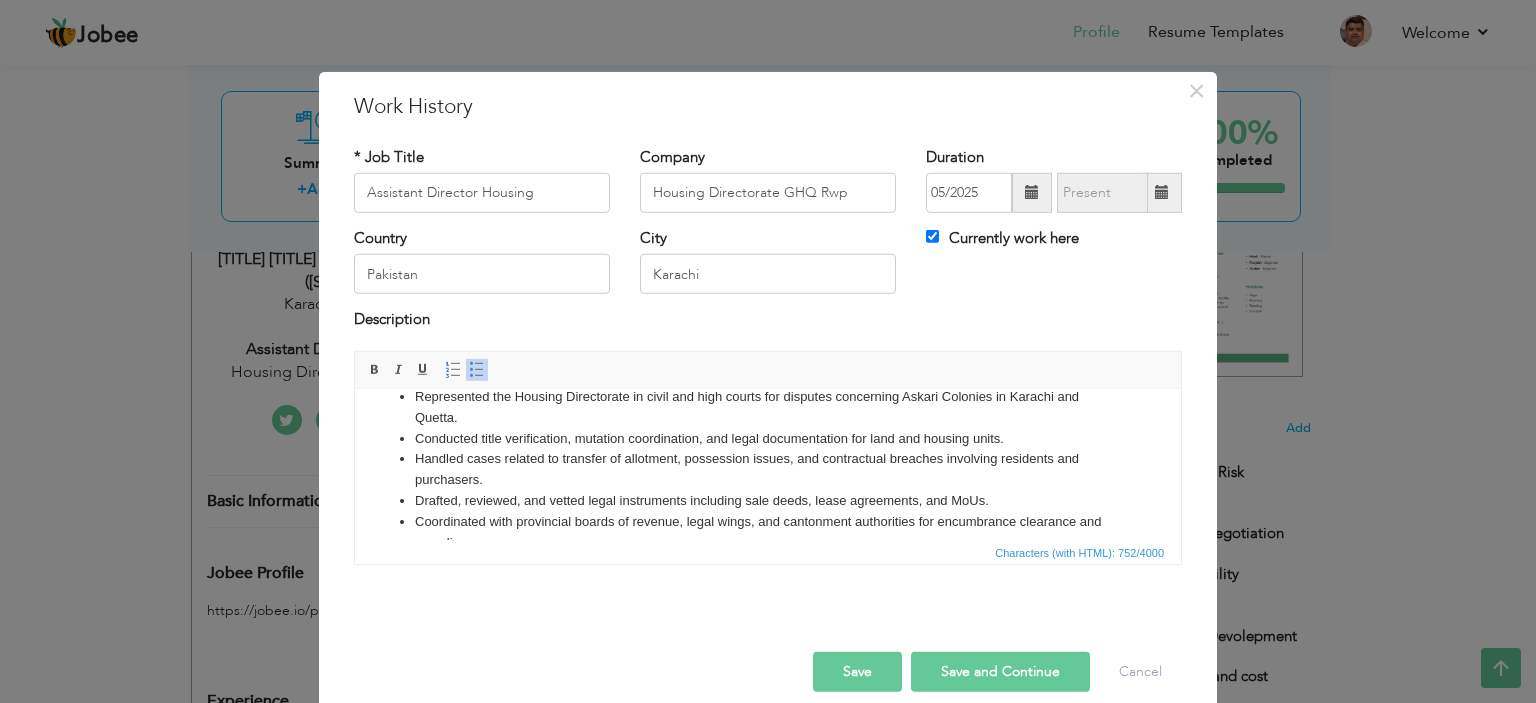 click on "Save" at bounding box center (857, 672) 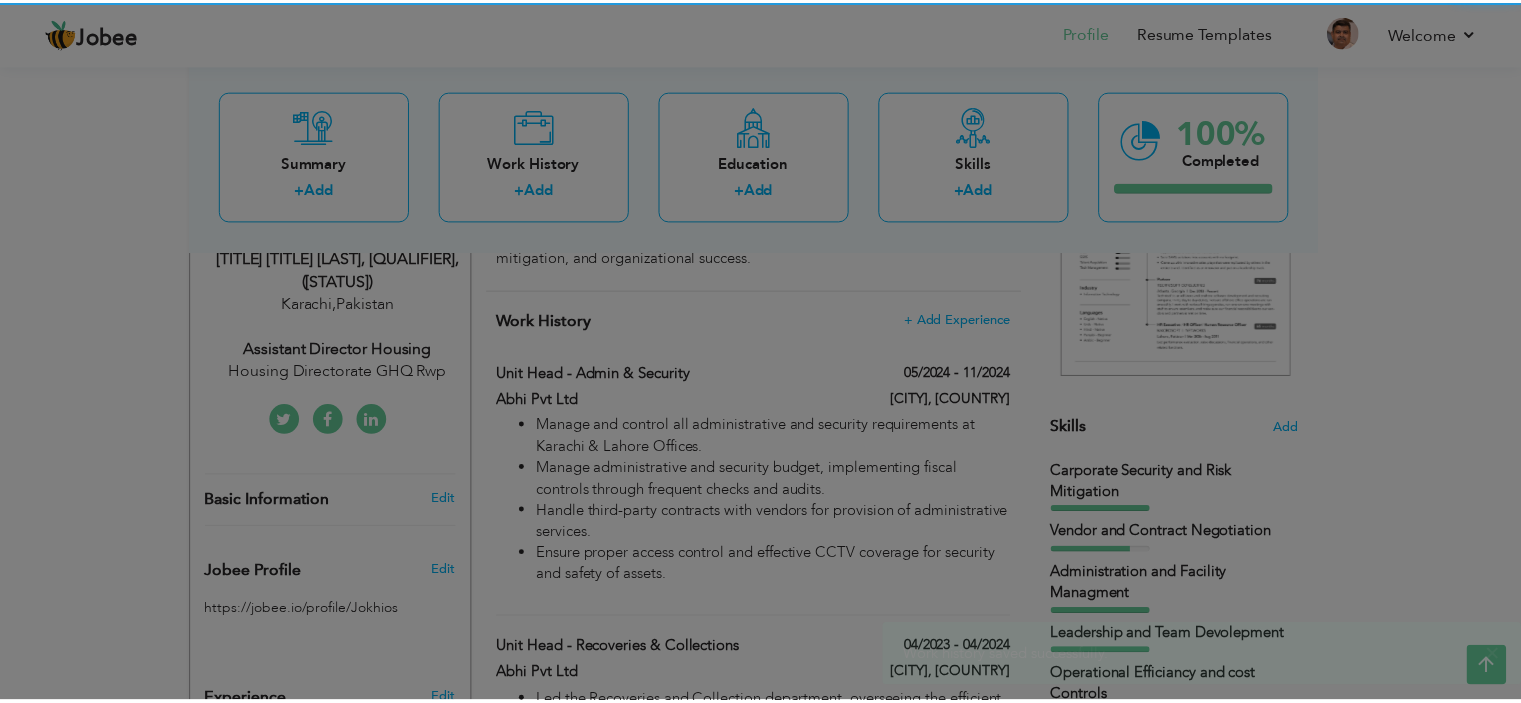 scroll, scrollTop: 0, scrollLeft: 0, axis: both 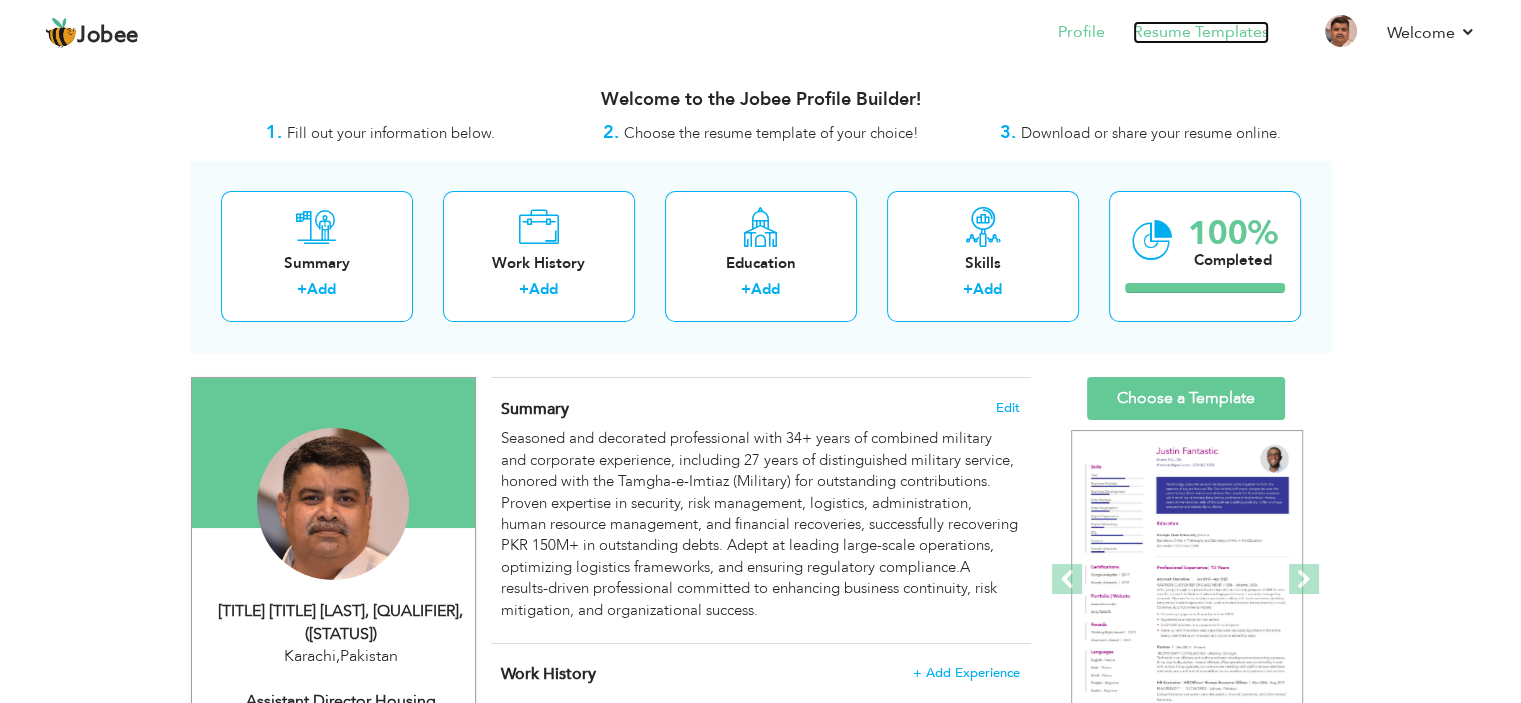 click on "Resume Templates" at bounding box center (1201, 32) 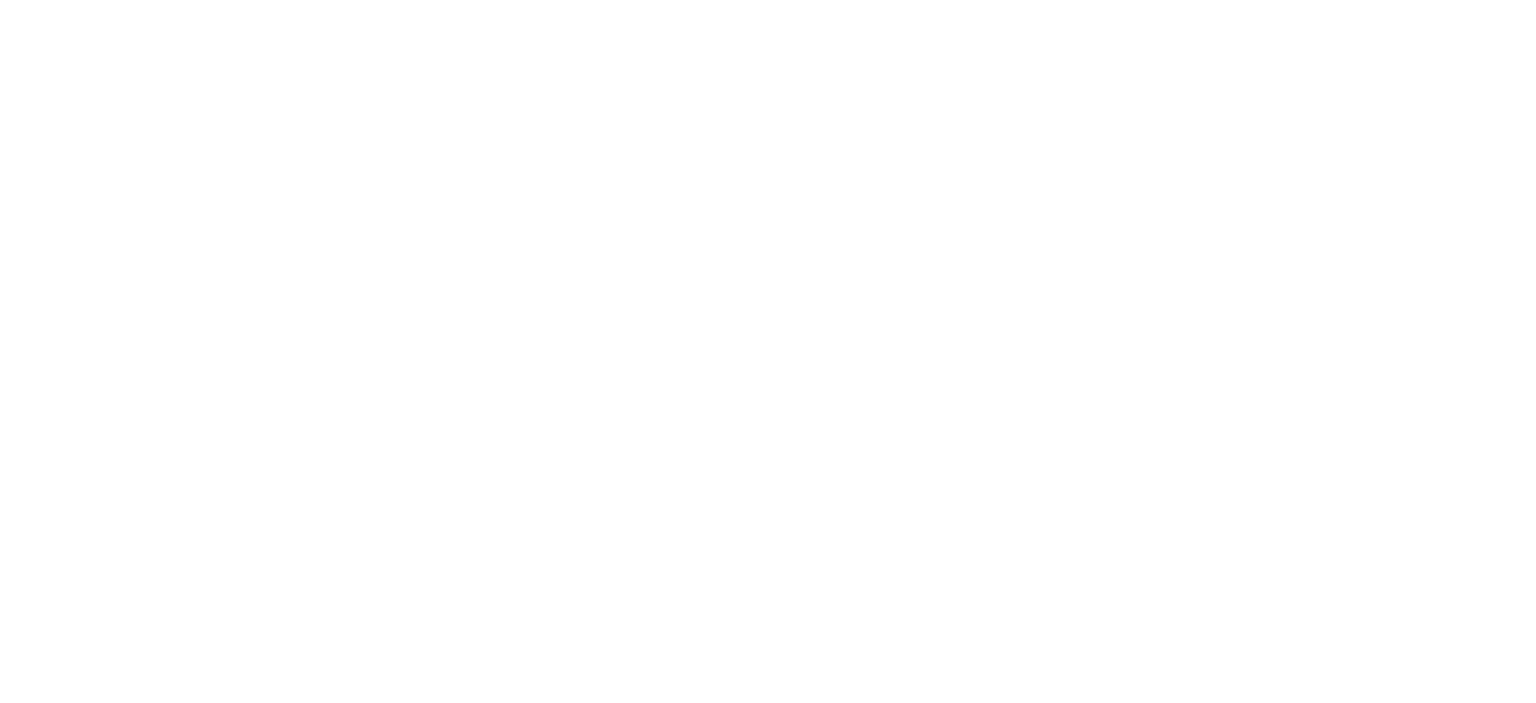 scroll, scrollTop: 0, scrollLeft: 0, axis: both 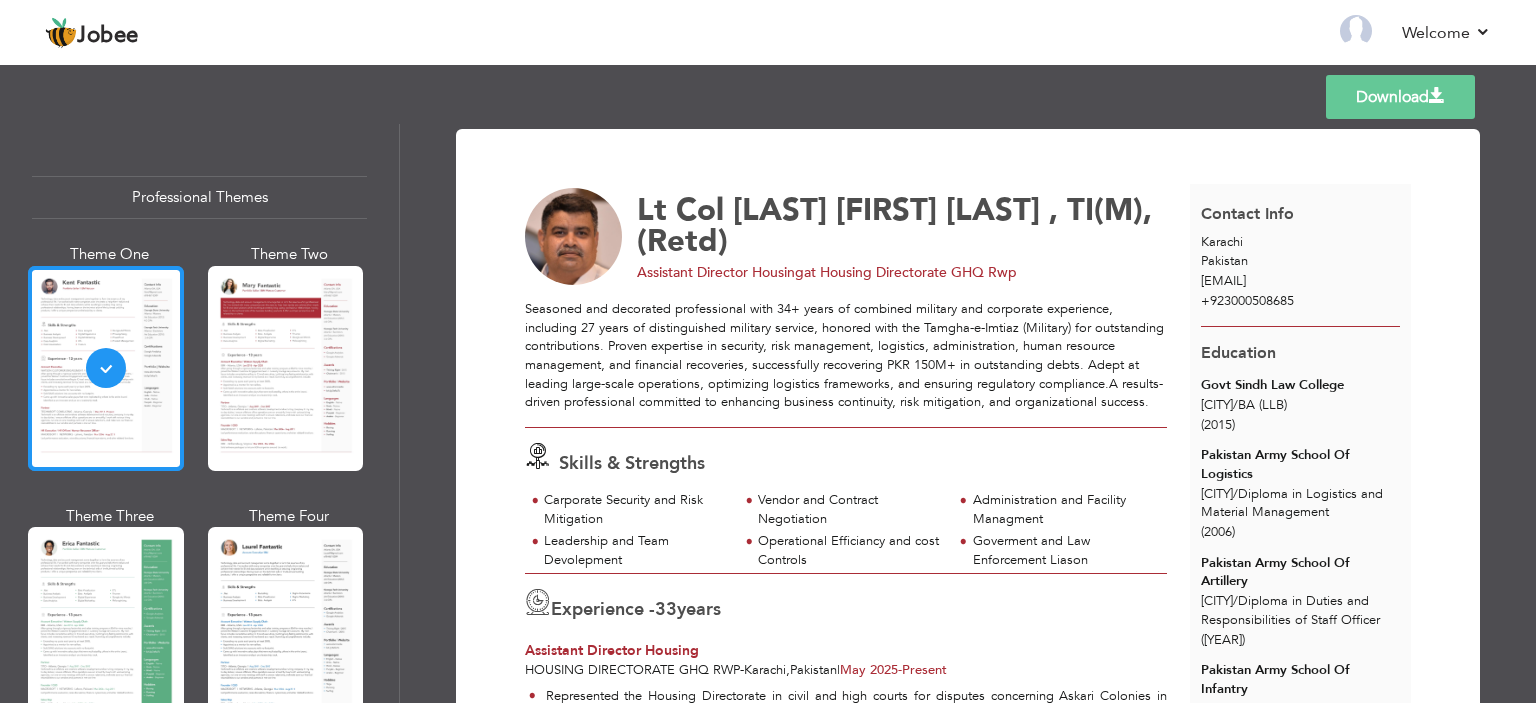 click at bounding box center [106, 368] 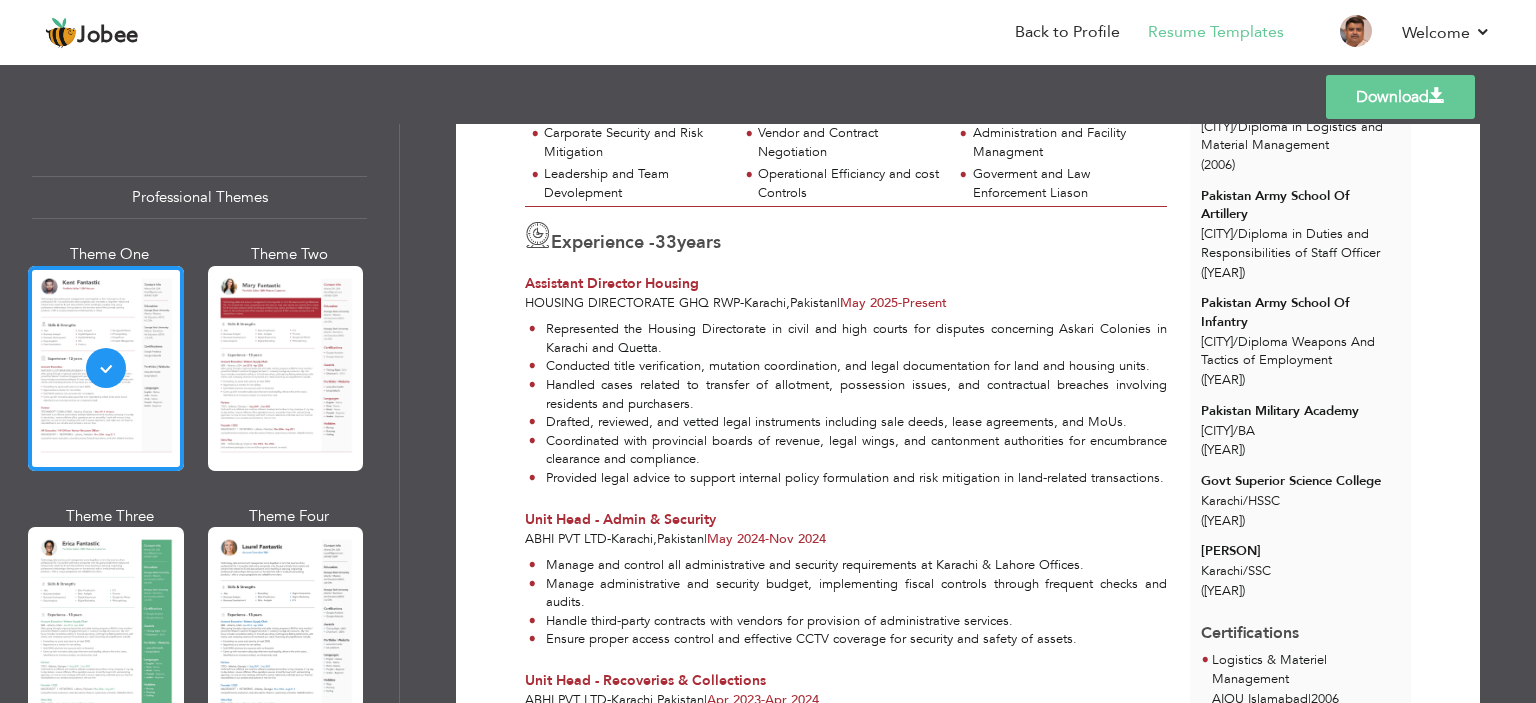 scroll, scrollTop: 0, scrollLeft: 0, axis: both 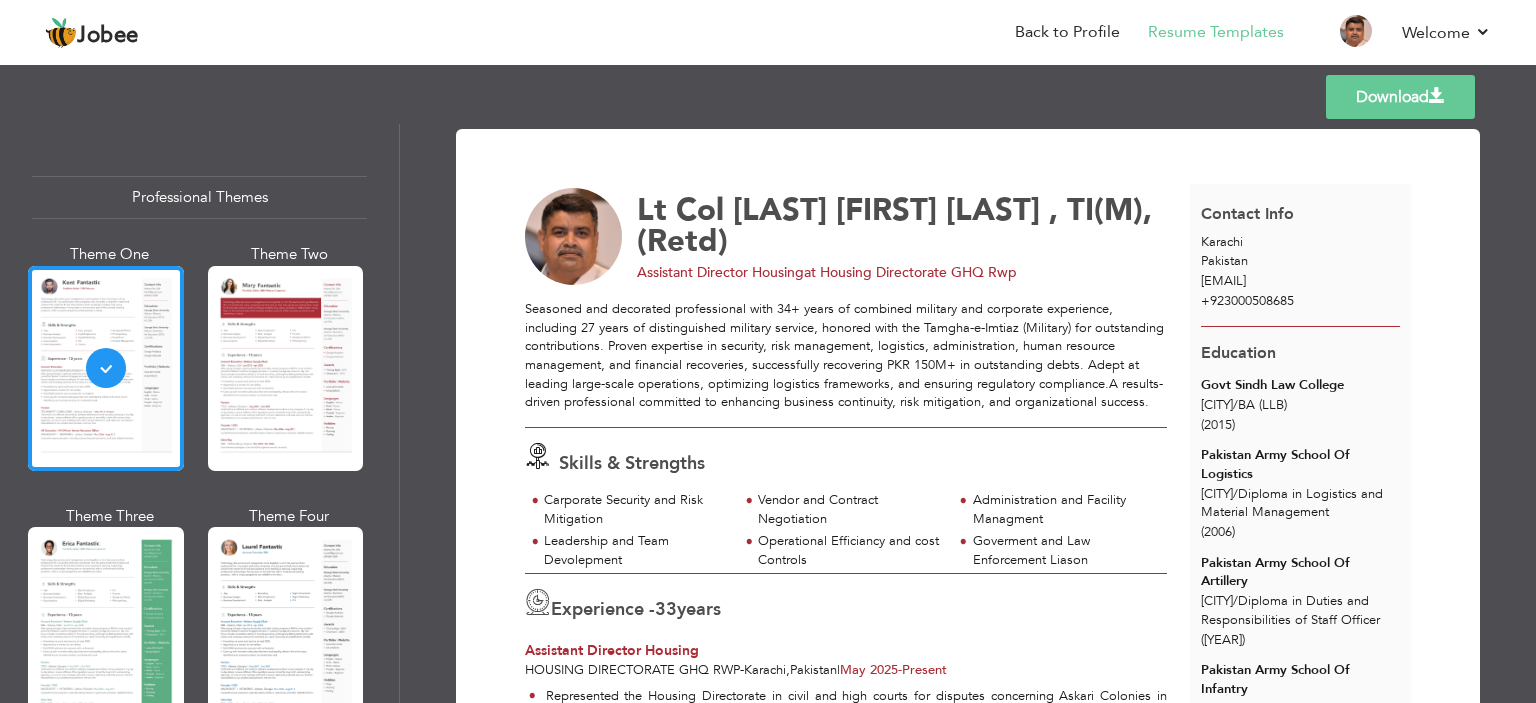 click on "Download" at bounding box center (1400, 97) 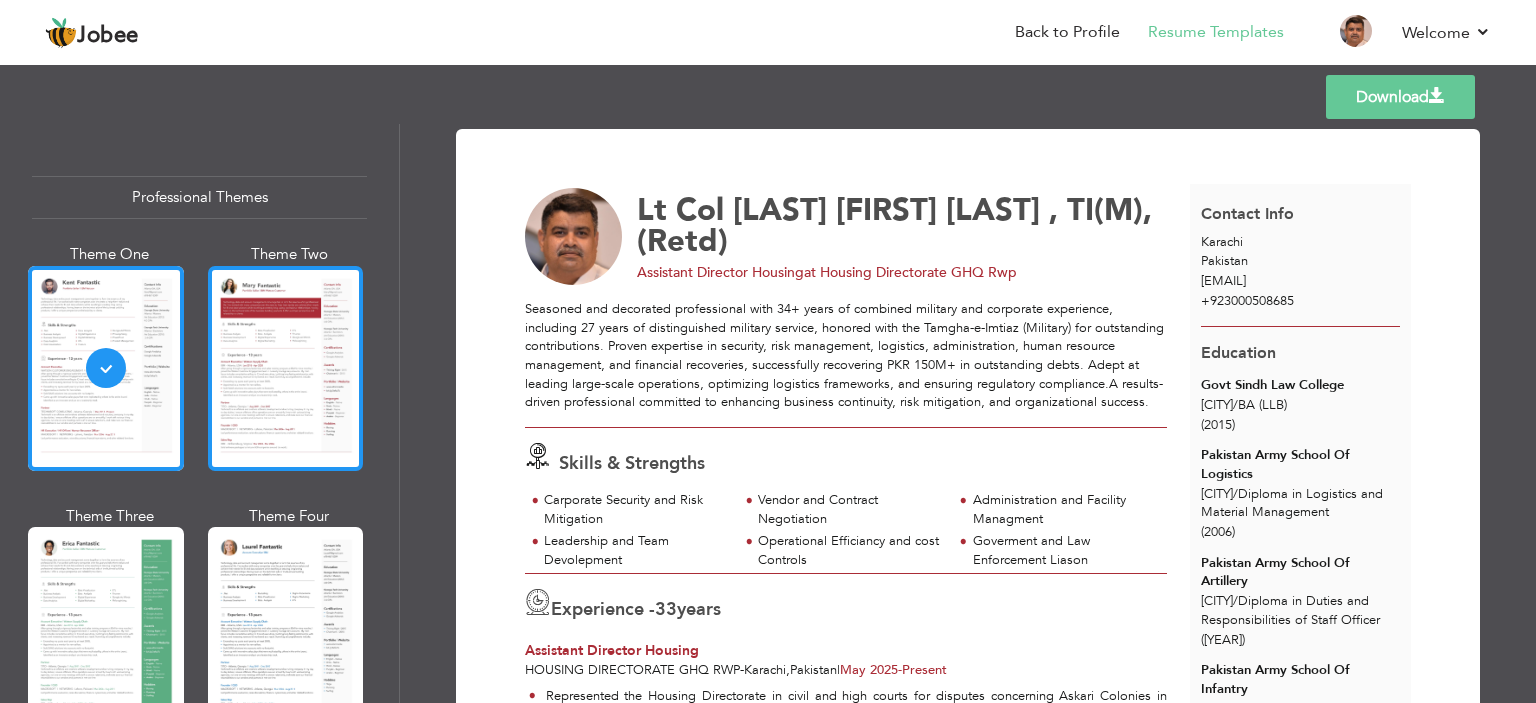 click at bounding box center (286, 368) 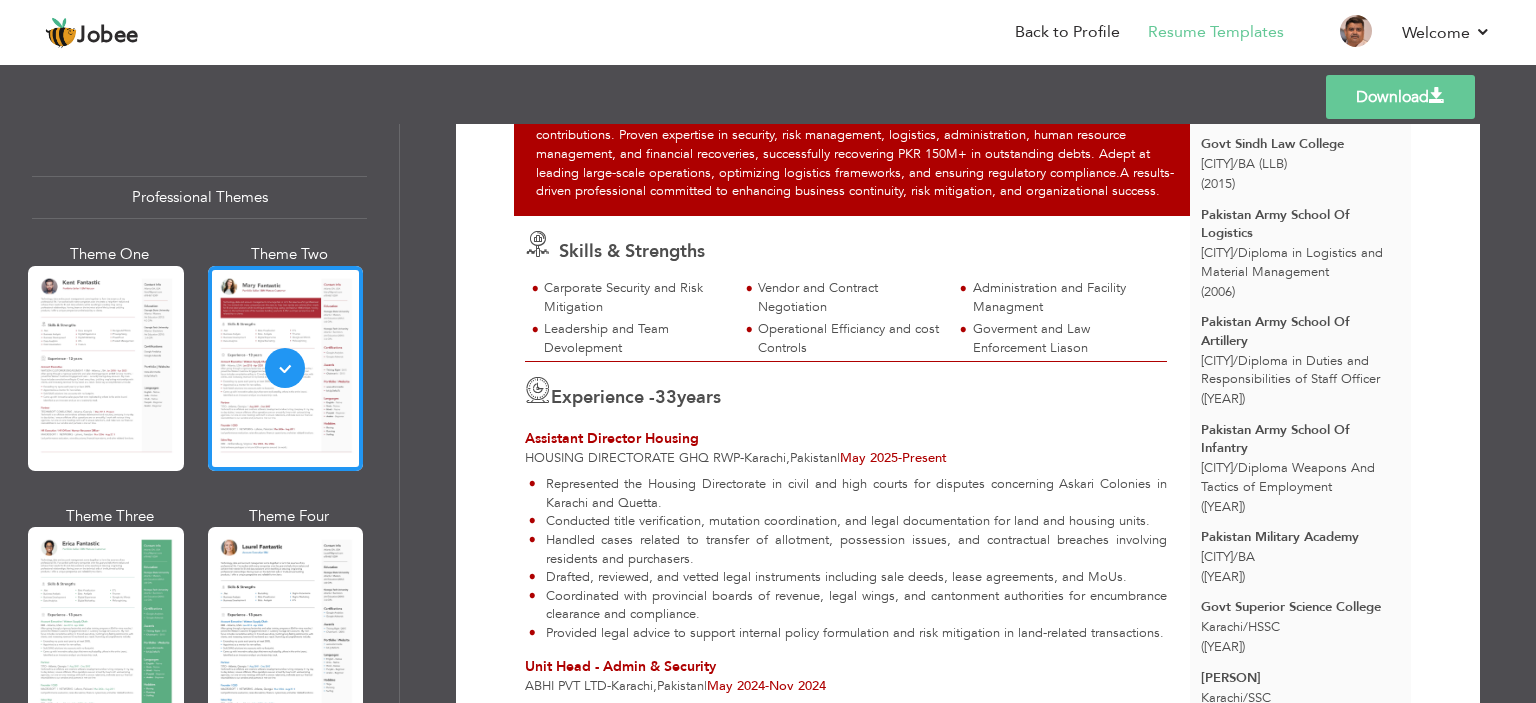 scroll, scrollTop: 0, scrollLeft: 0, axis: both 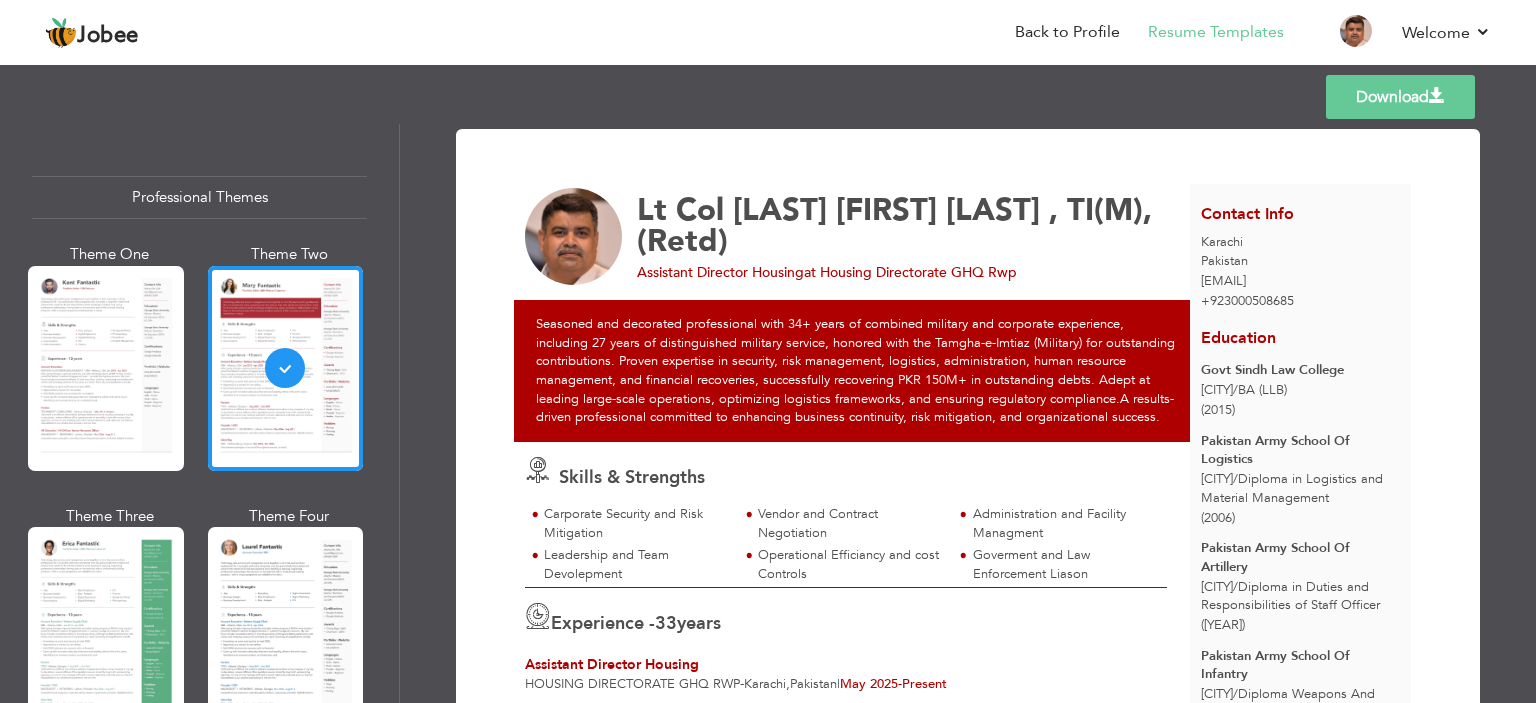 click on "Download" at bounding box center [1400, 97] 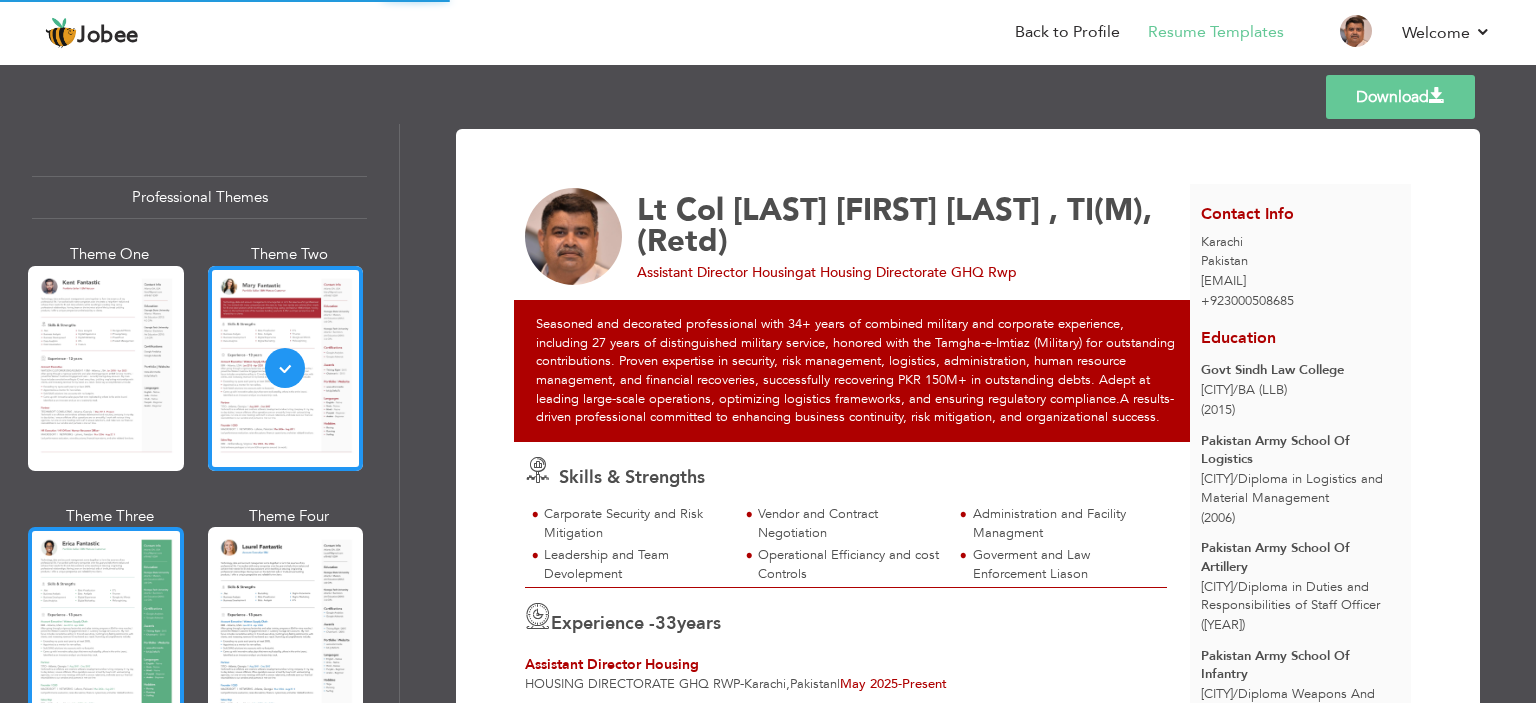 click at bounding box center (106, 629) 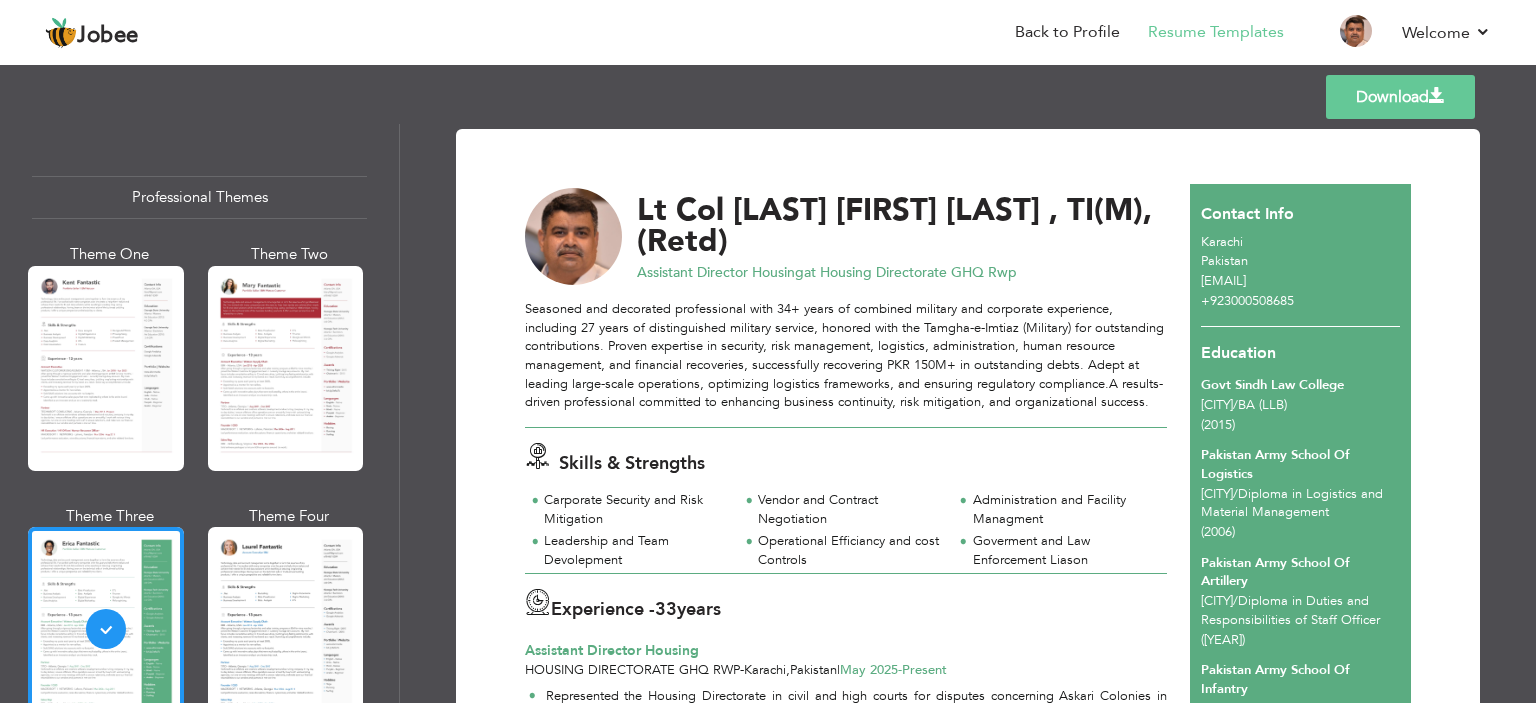 click on "Download" at bounding box center [1400, 97] 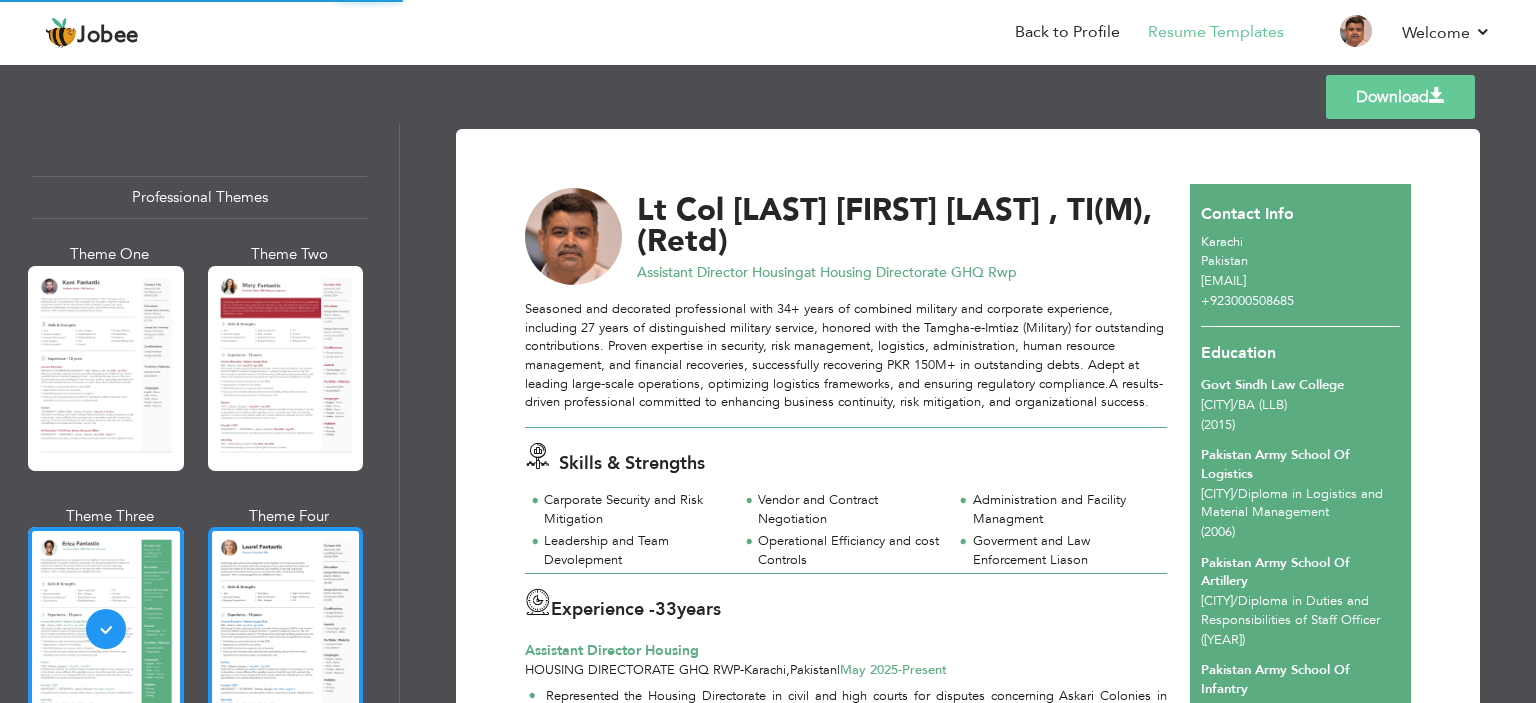 click at bounding box center [286, 629] 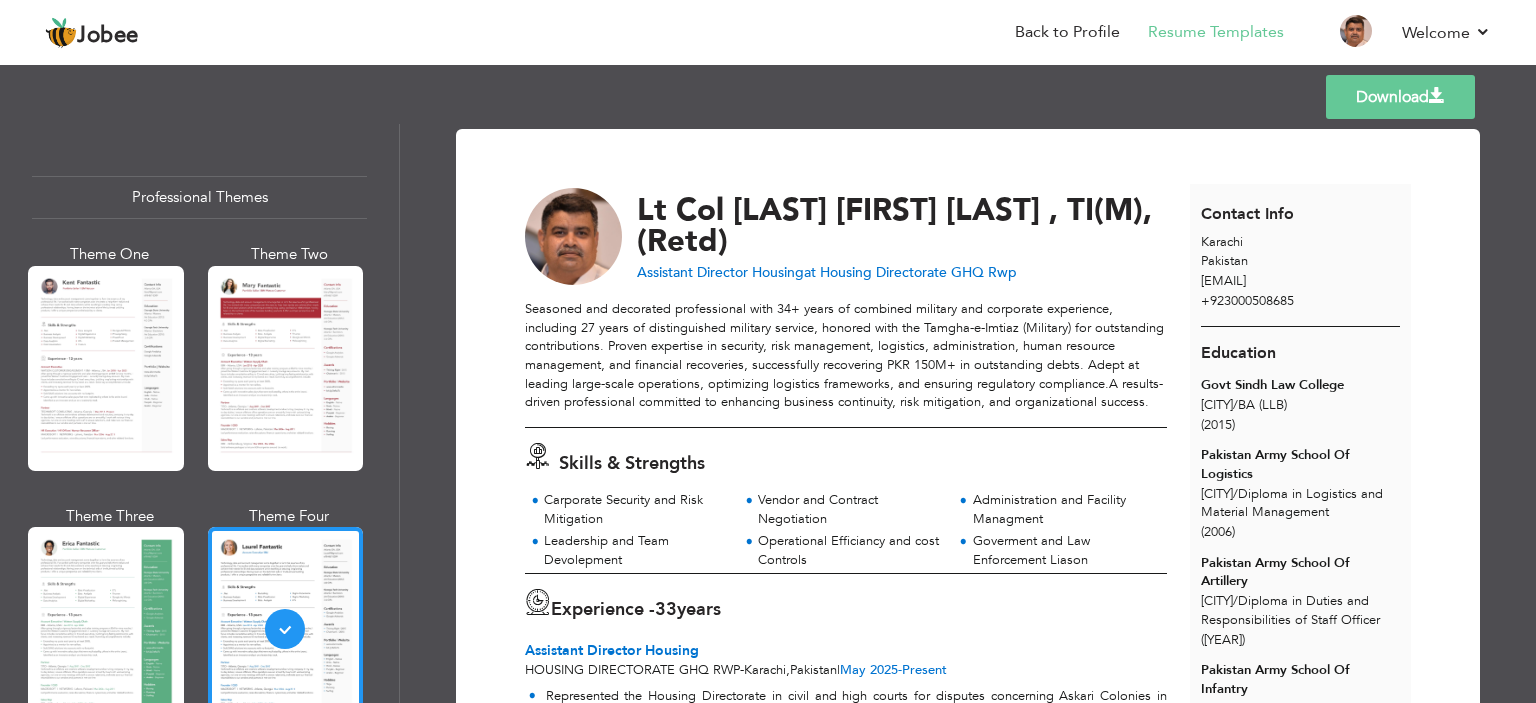 click on "Download" at bounding box center (1400, 97) 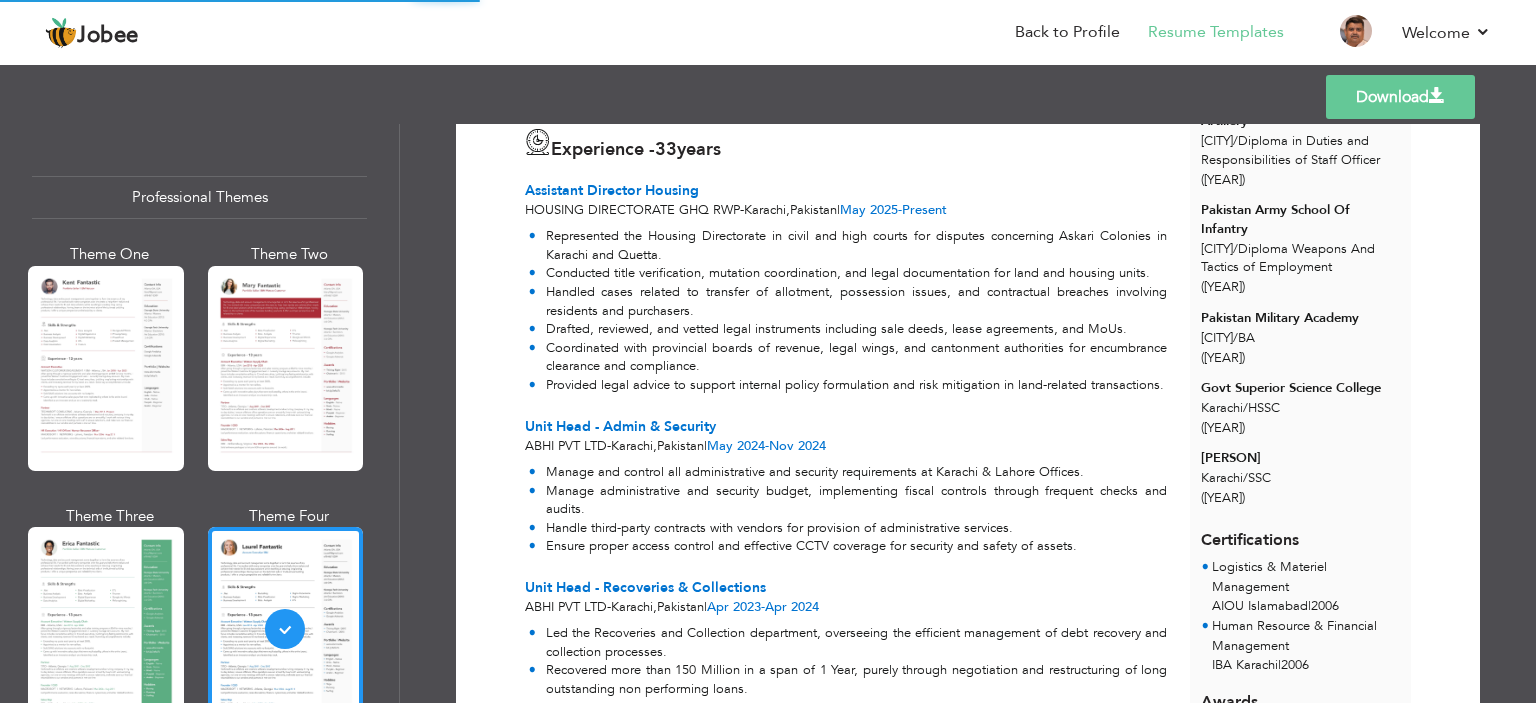 scroll, scrollTop: 464, scrollLeft: 0, axis: vertical 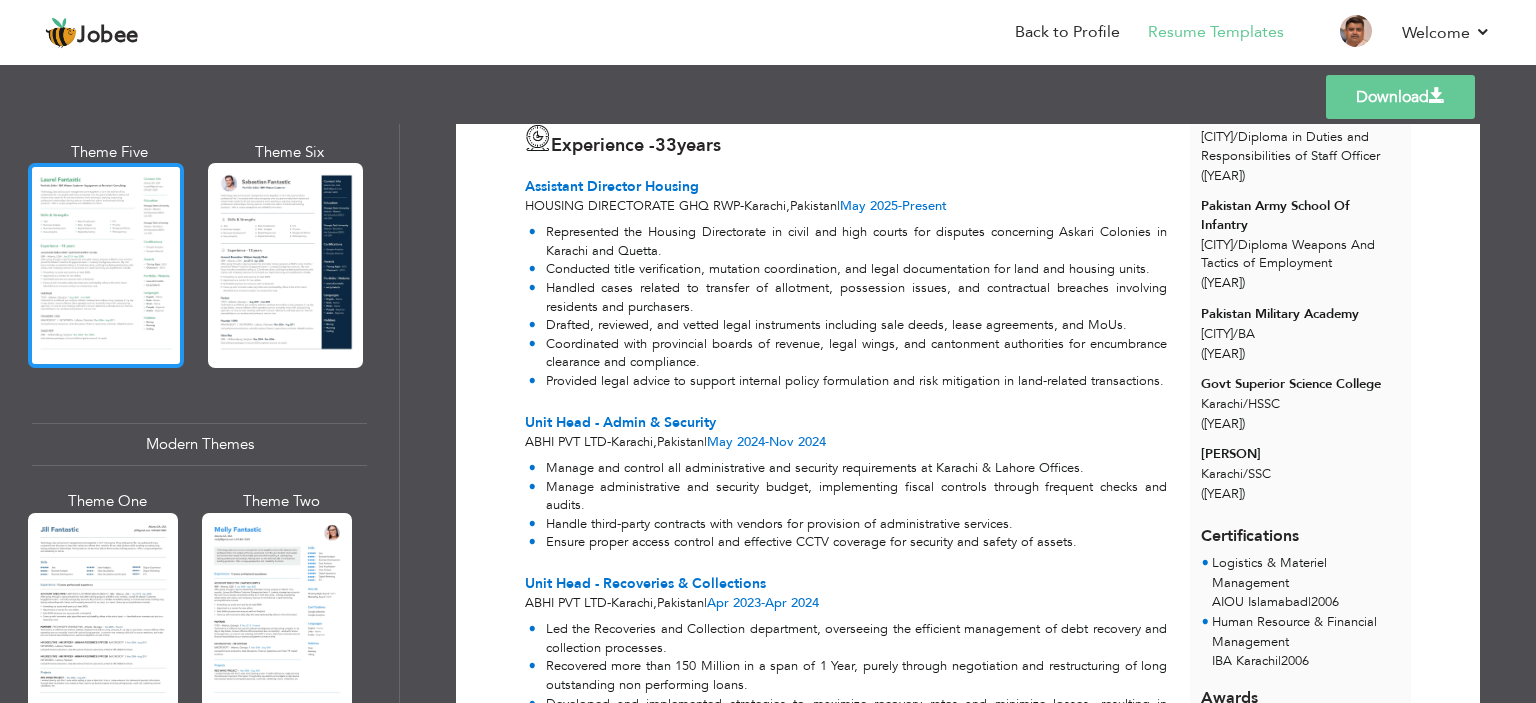 click at bounding box center [106, 265] 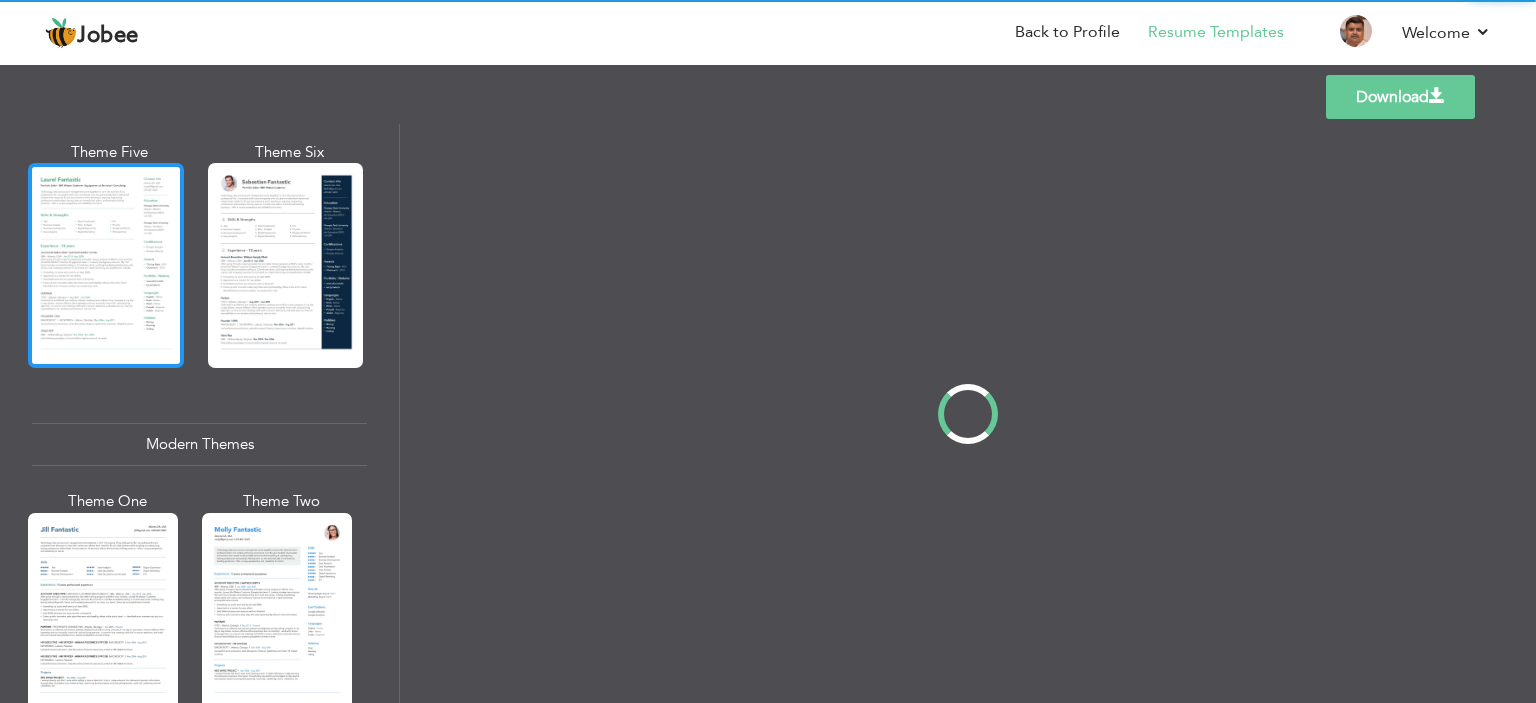 scroll, scrollTop: 0, scrollLeft: 0, axis: both 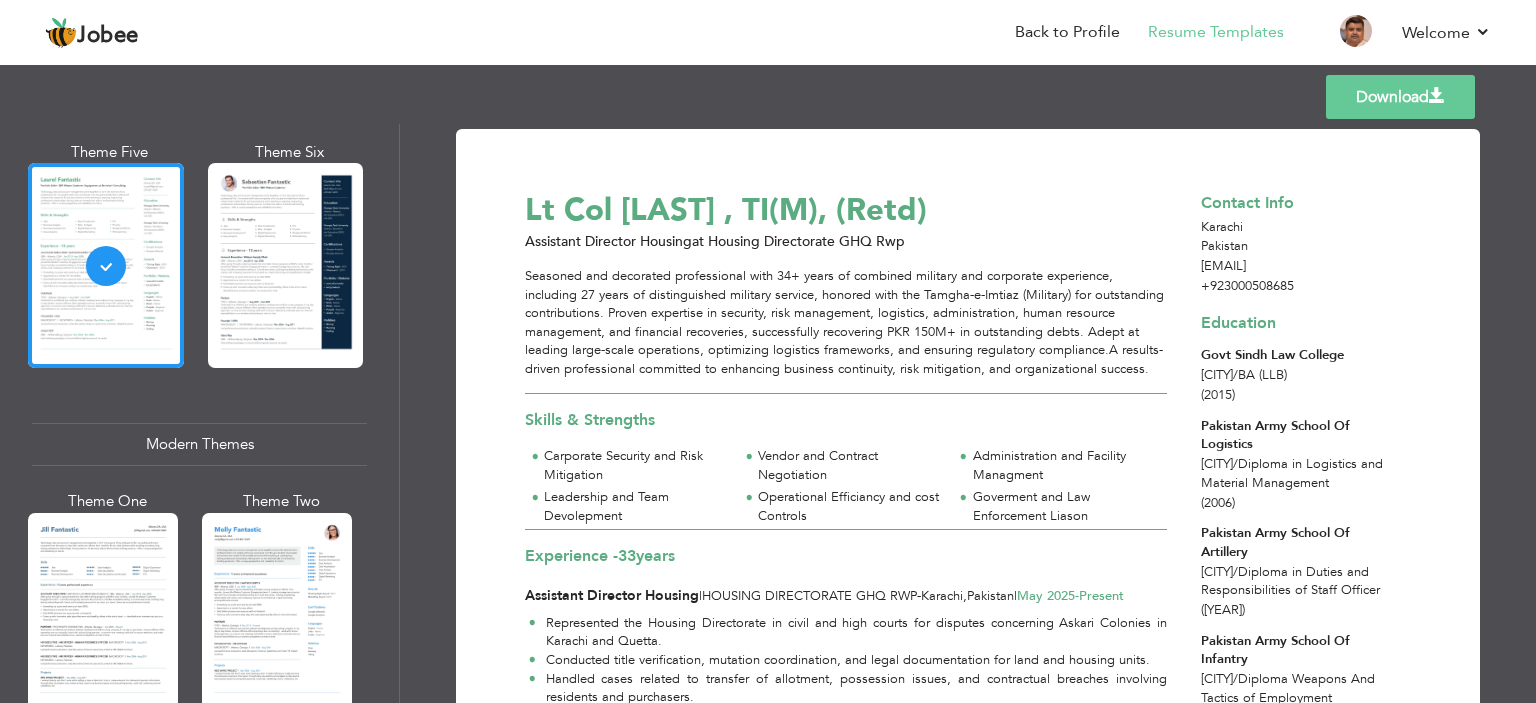 click on "Download" at bounding box center [1400, 97] 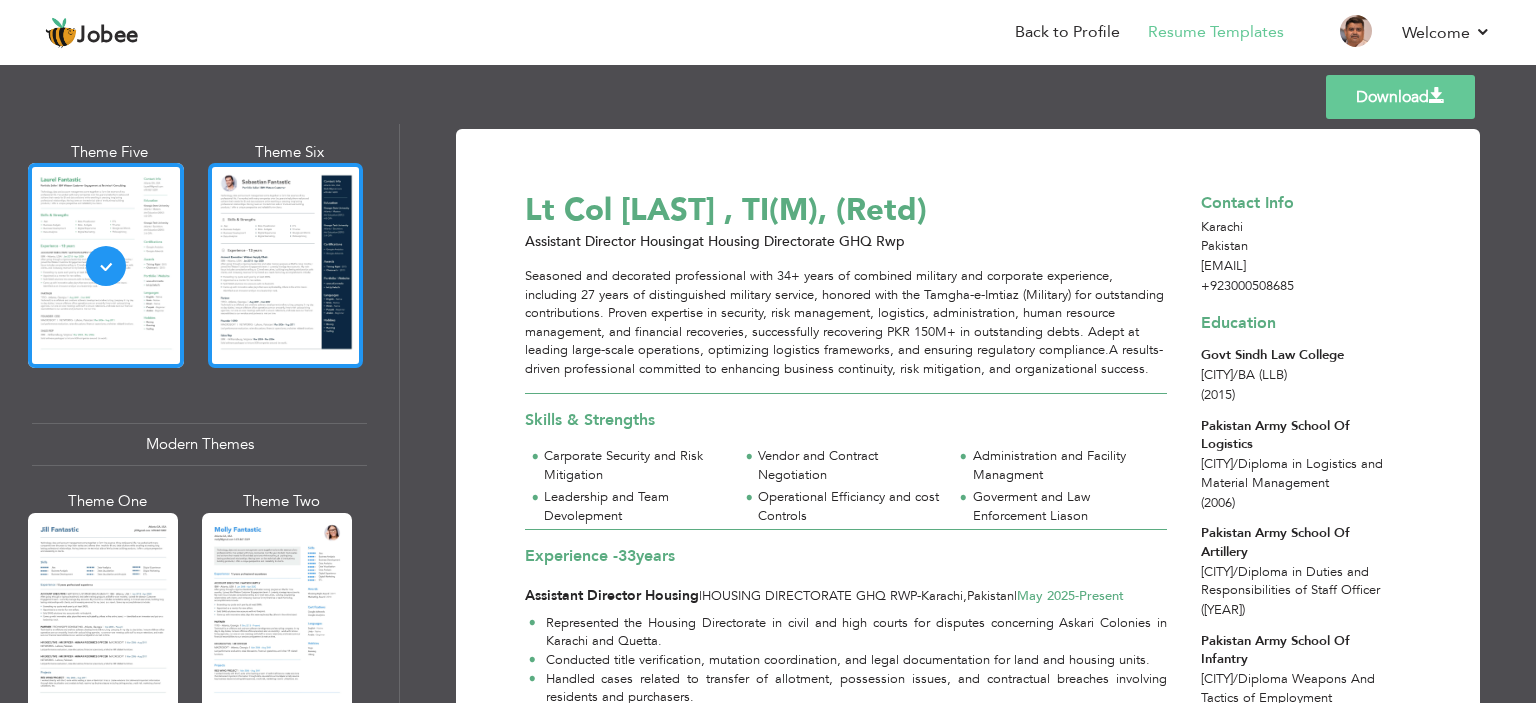 click at bounding box center [286, 265] 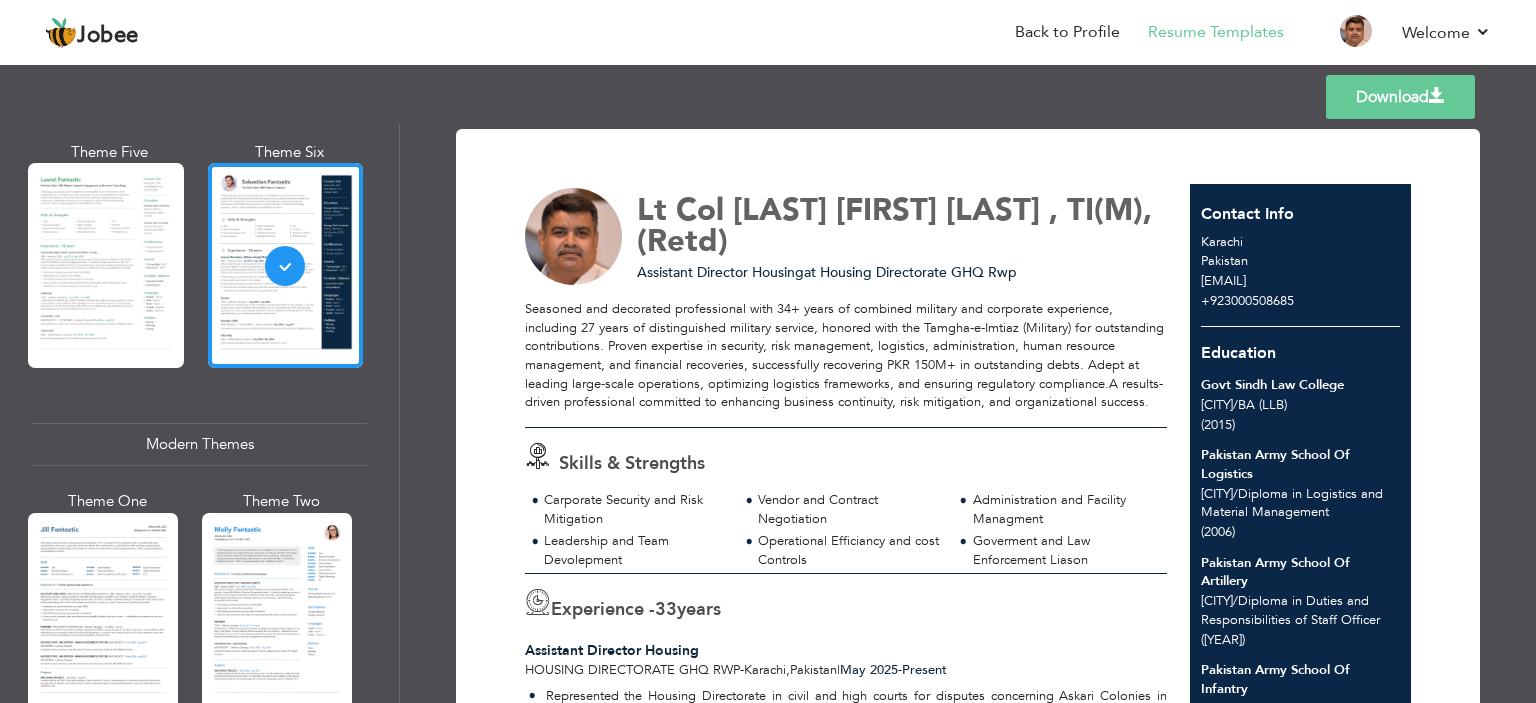 click on "Download" at bounding box center (1400, 97) 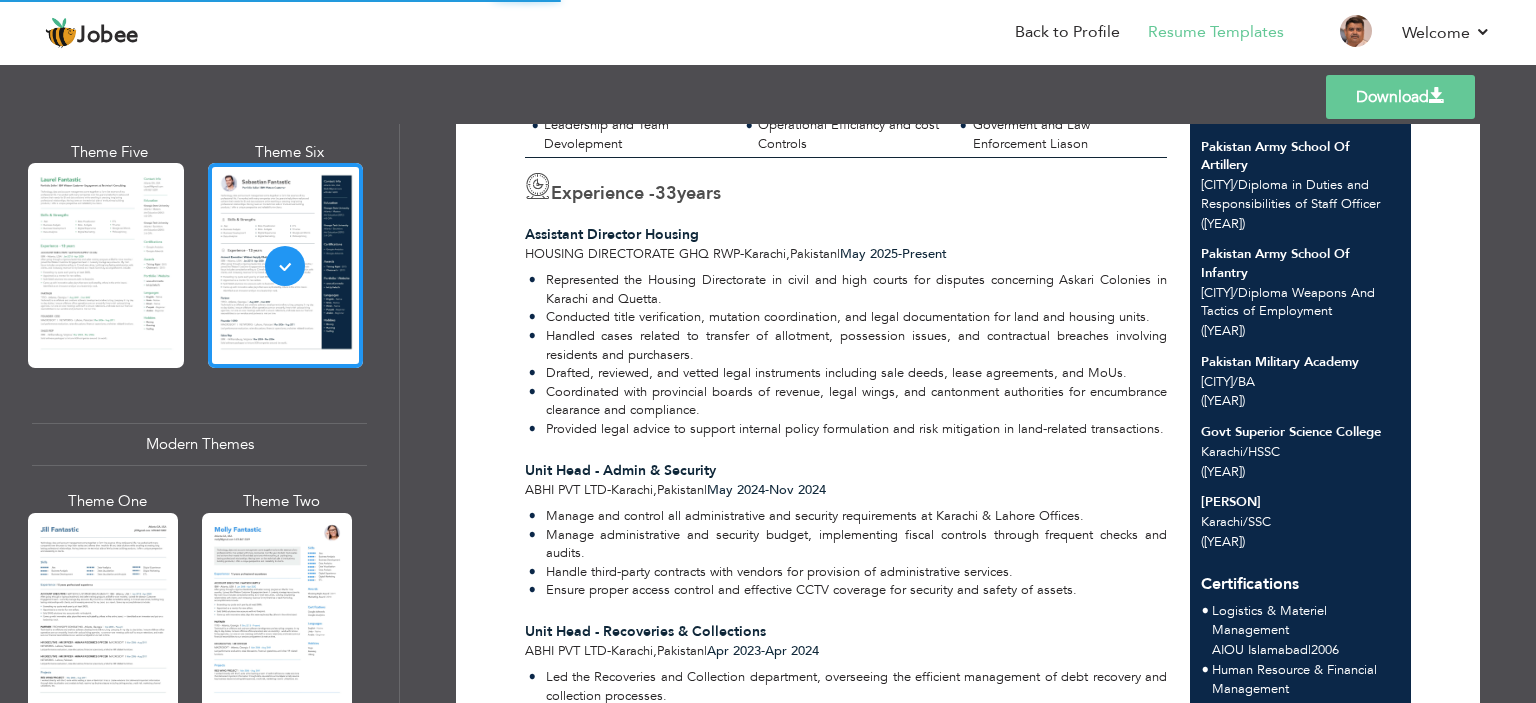 scroll, scrollTop: 419, scrollLeft: 0, axis: vertical 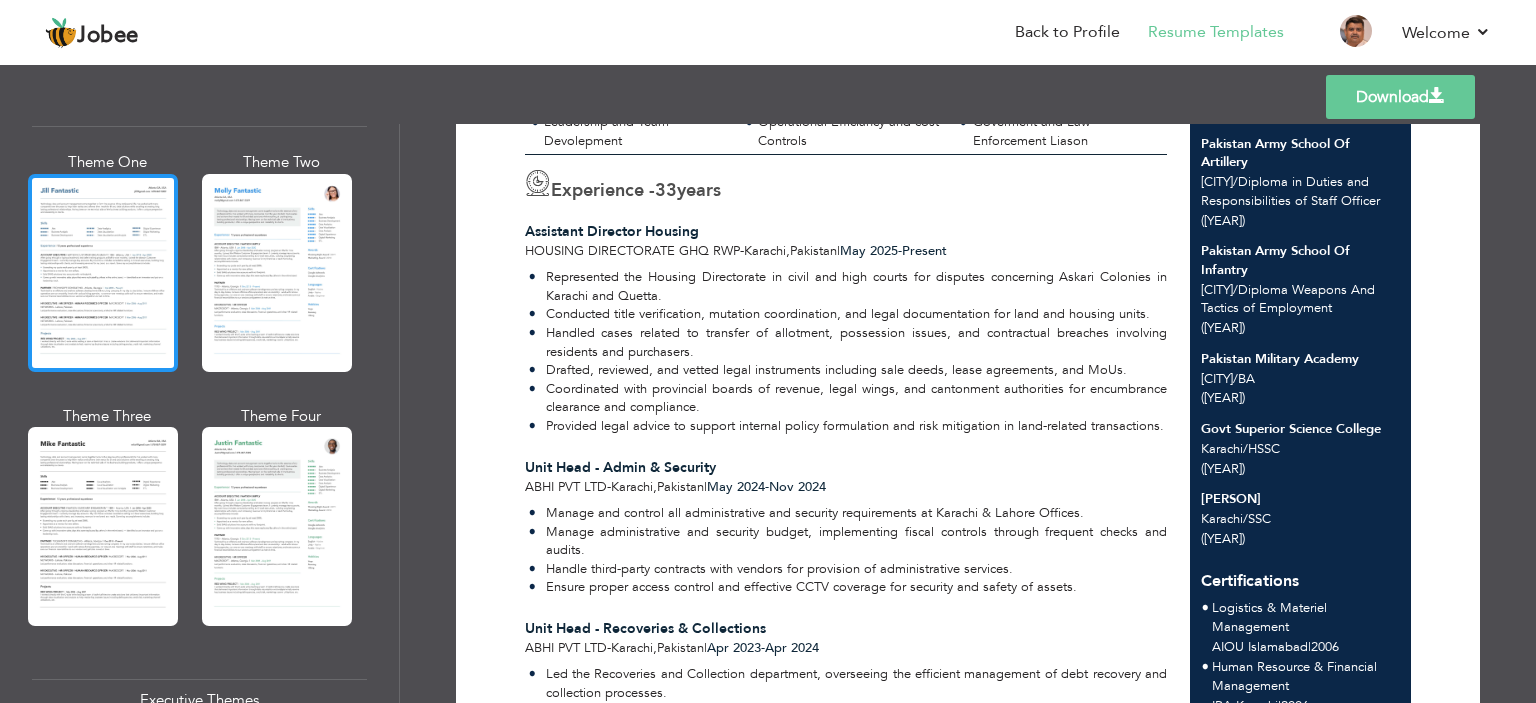 click at bounding box center [103, 273] 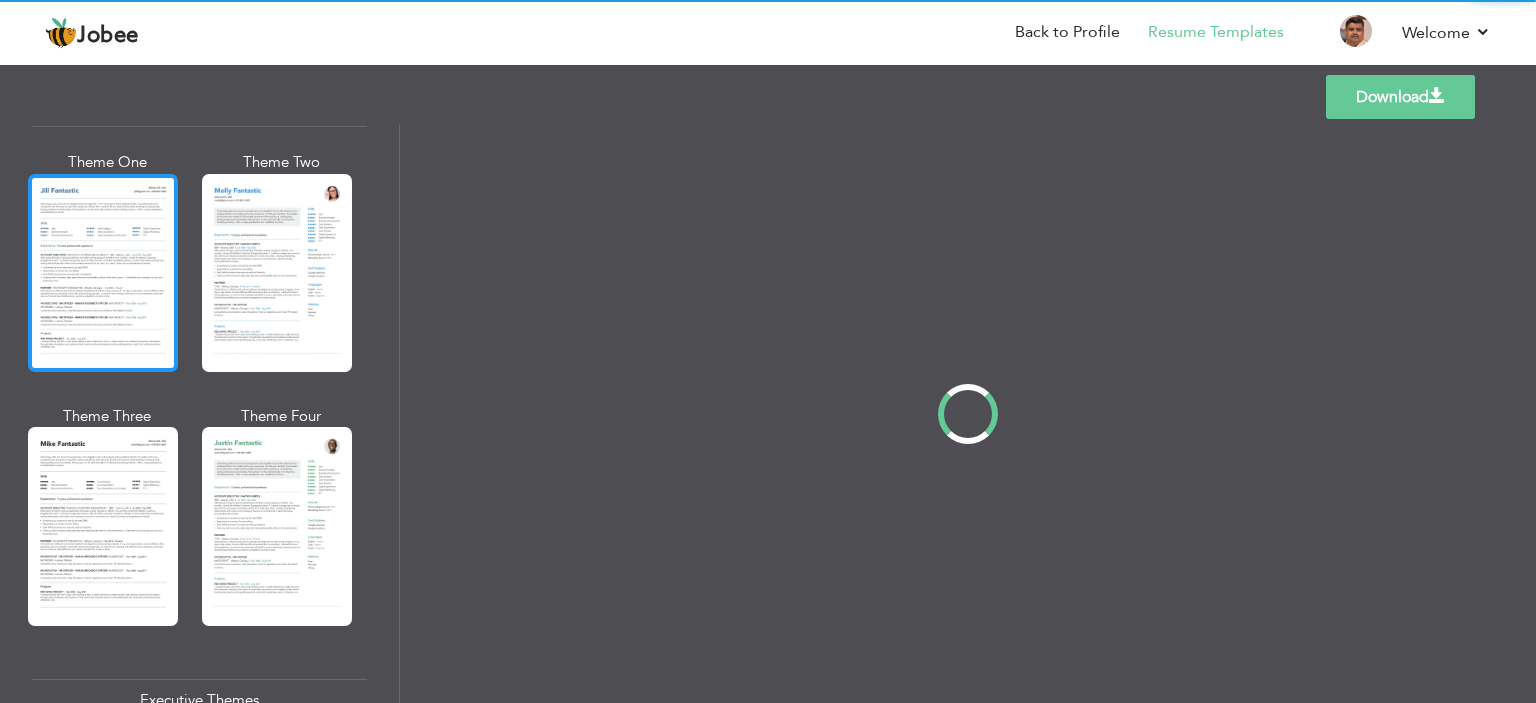 scroll, scrollTop: 0, scrollLeft: 0, axis: both 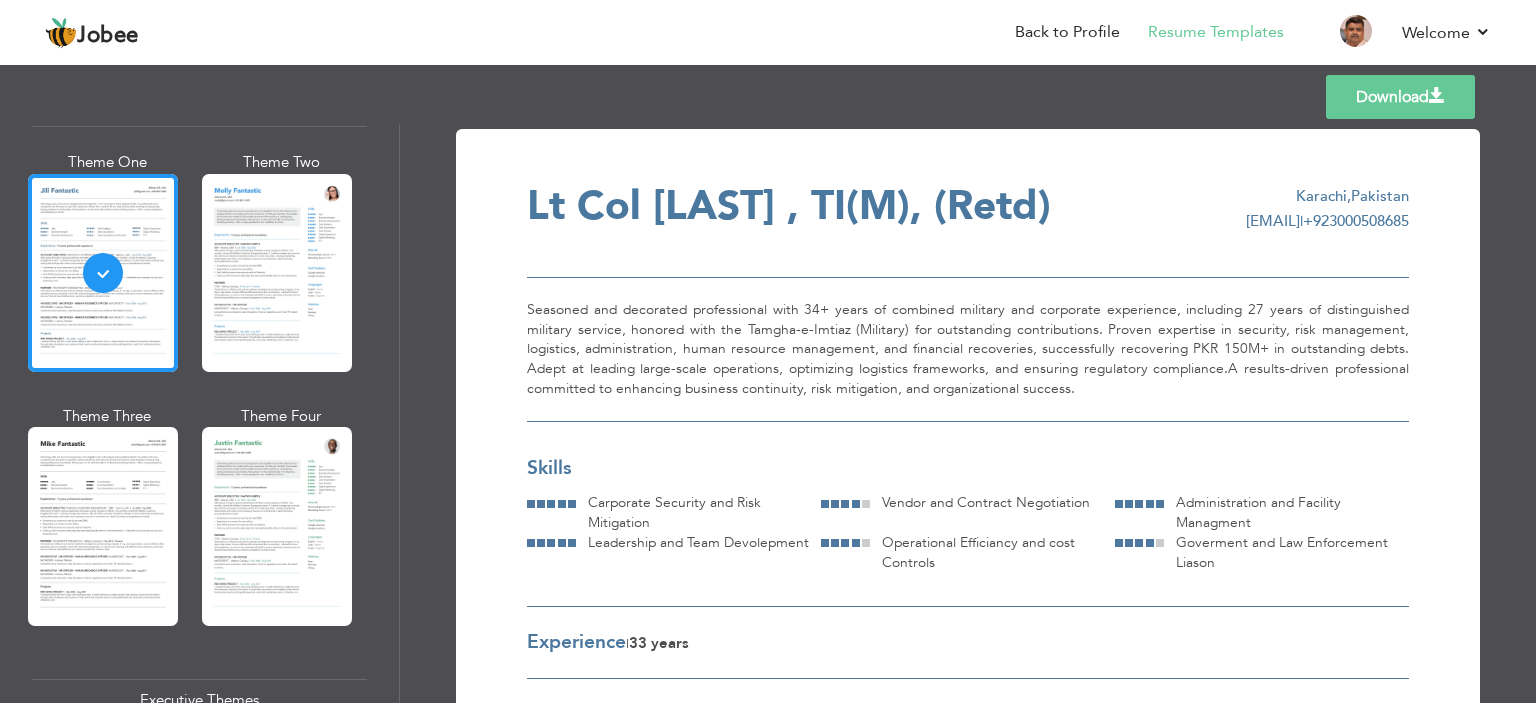 click at bounding box center [277, 273] 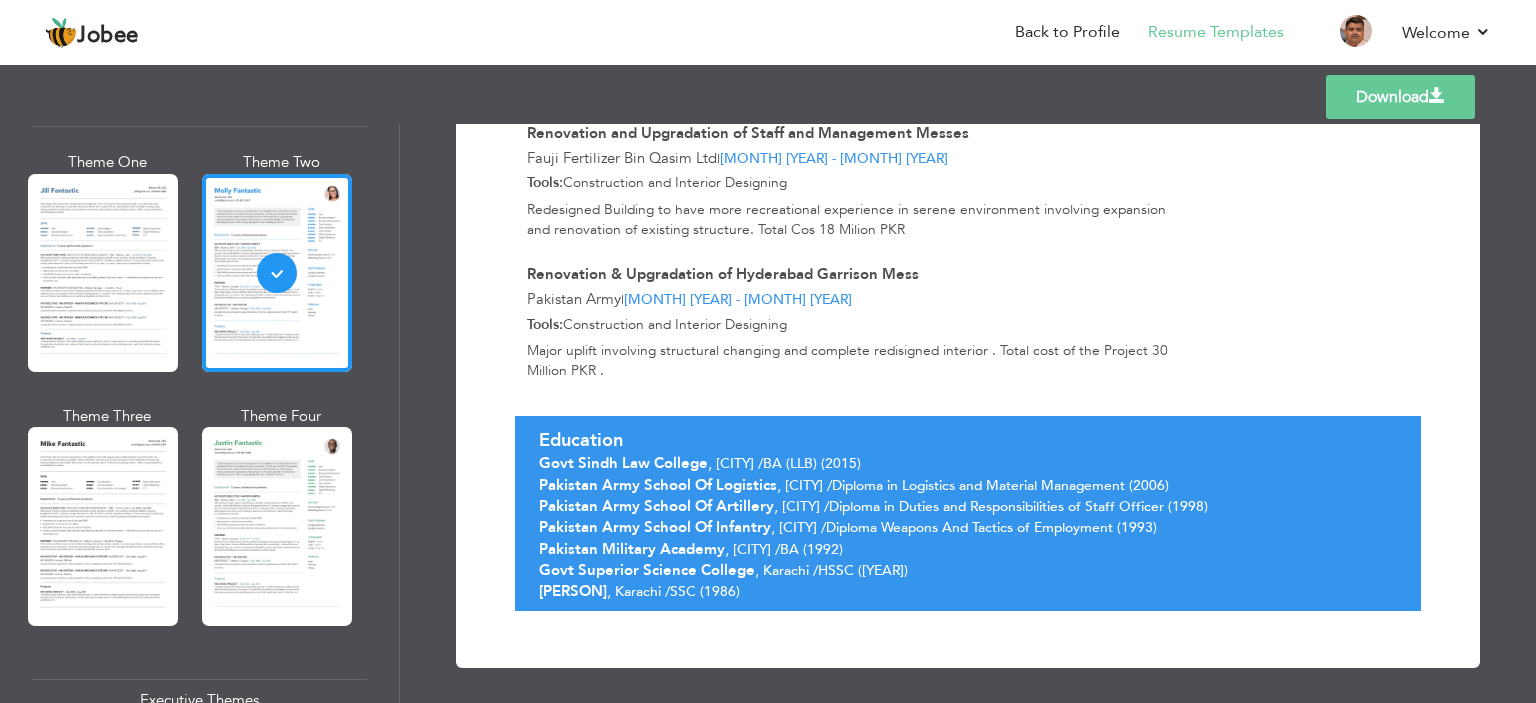scroll, scrollTop: 3159, scrollLeft: 0, axis: vertical 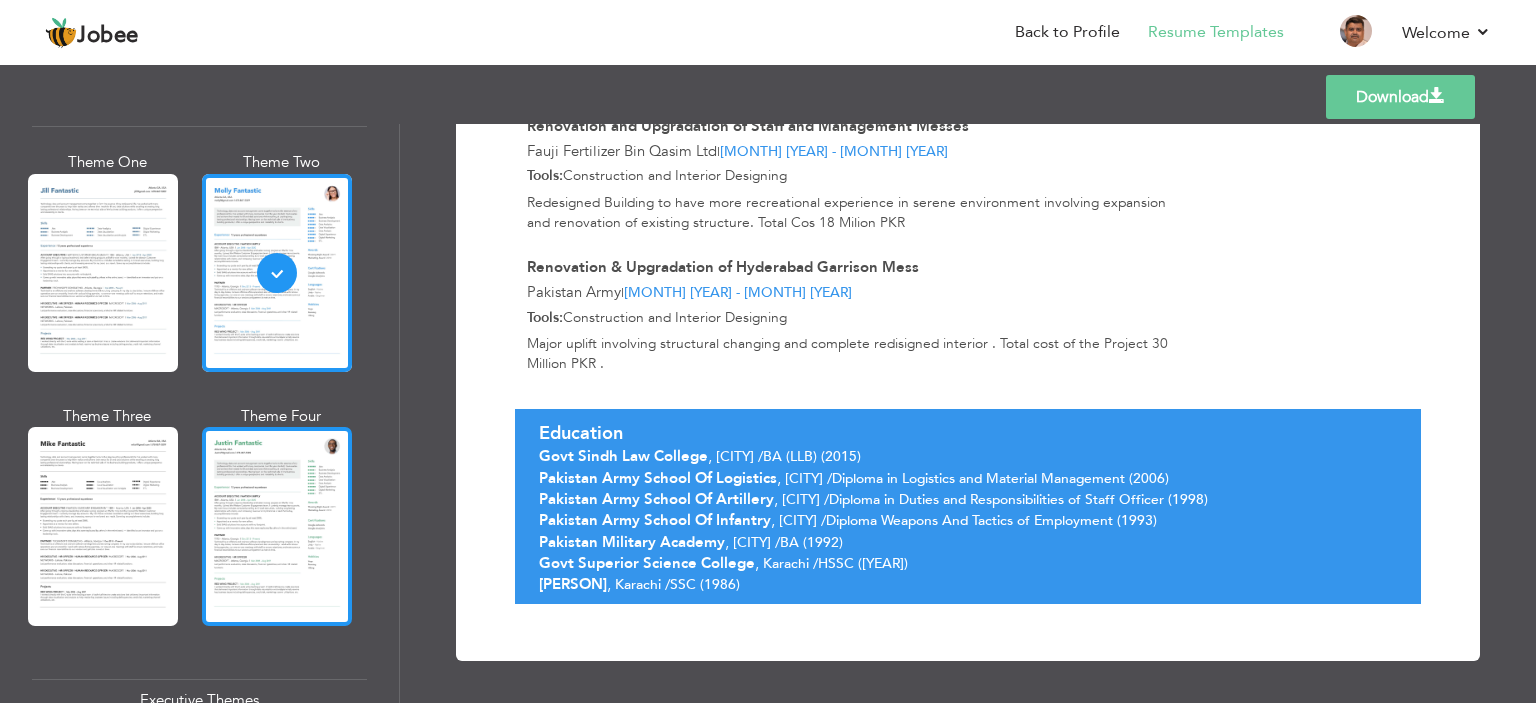 click at bounding box center [277, 526] 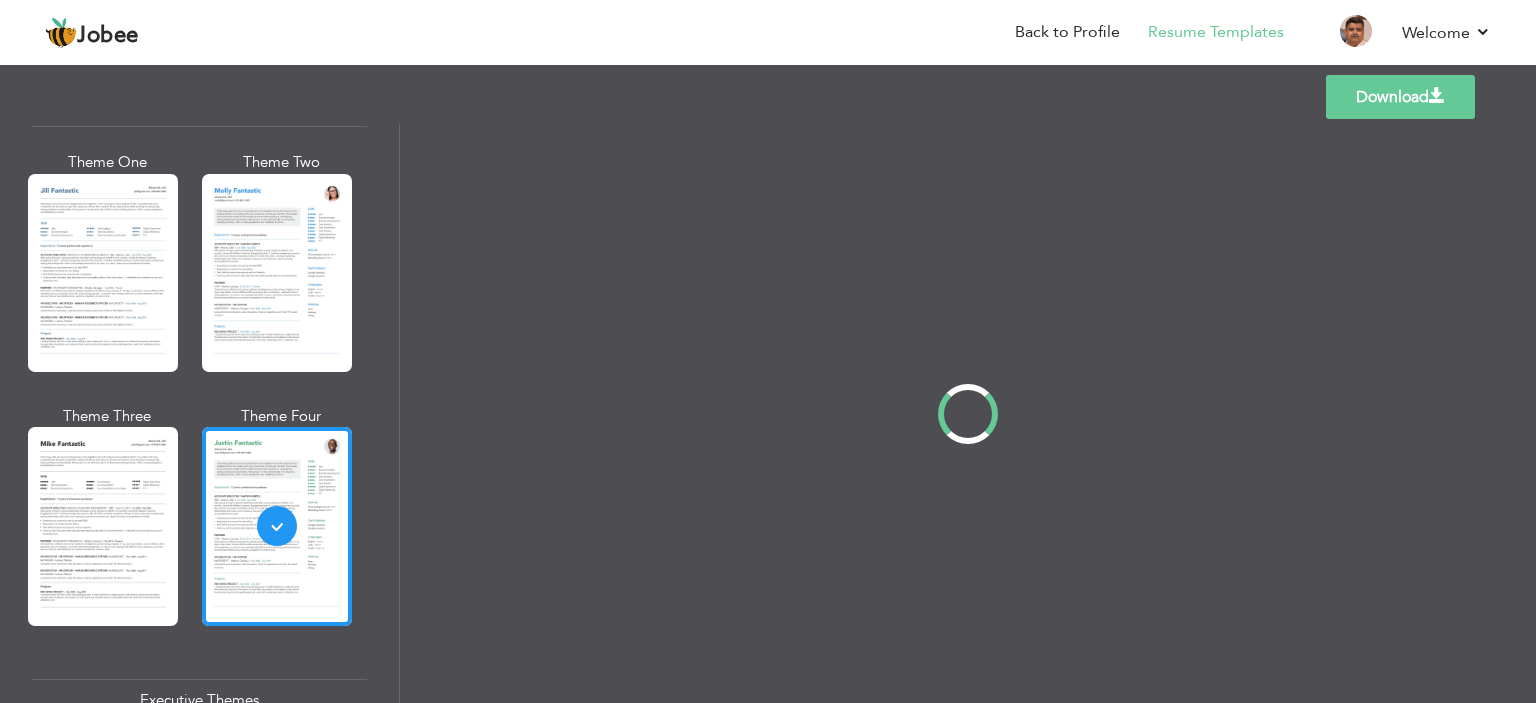 scroll, scrollTop: 0, scrollLeft: 0, axis: both 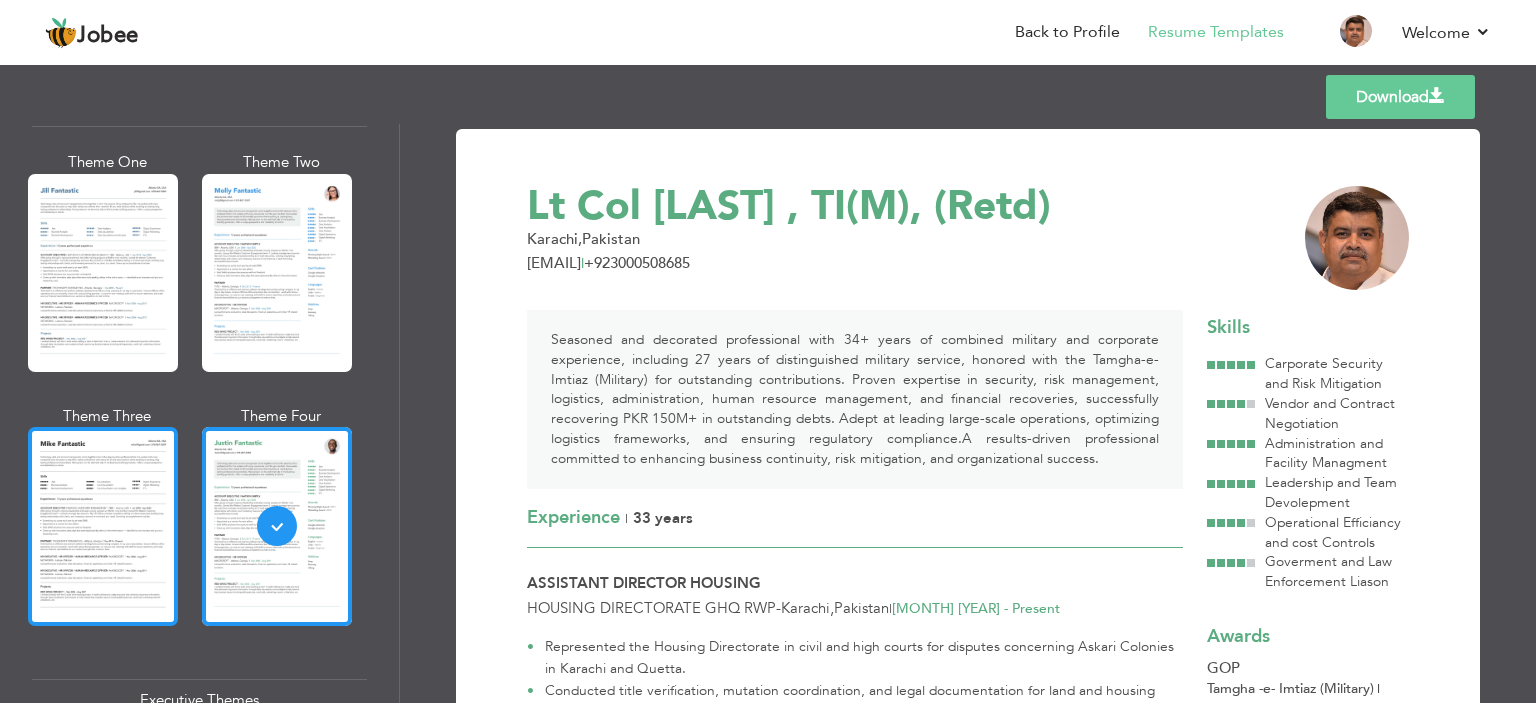 click at bounding box center (103, 526) 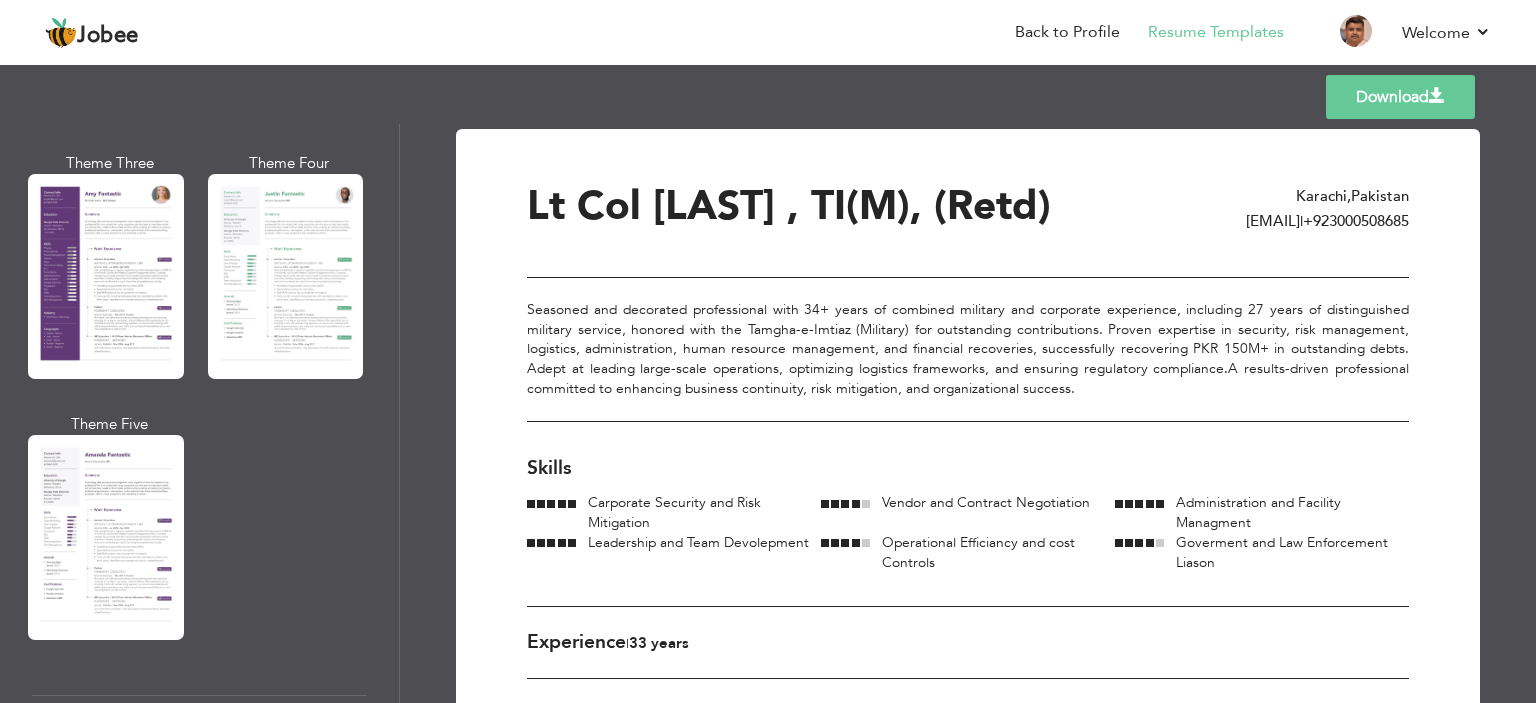 scroll, scrollTop: 1968, scrollLeft: 0, axis: vertical 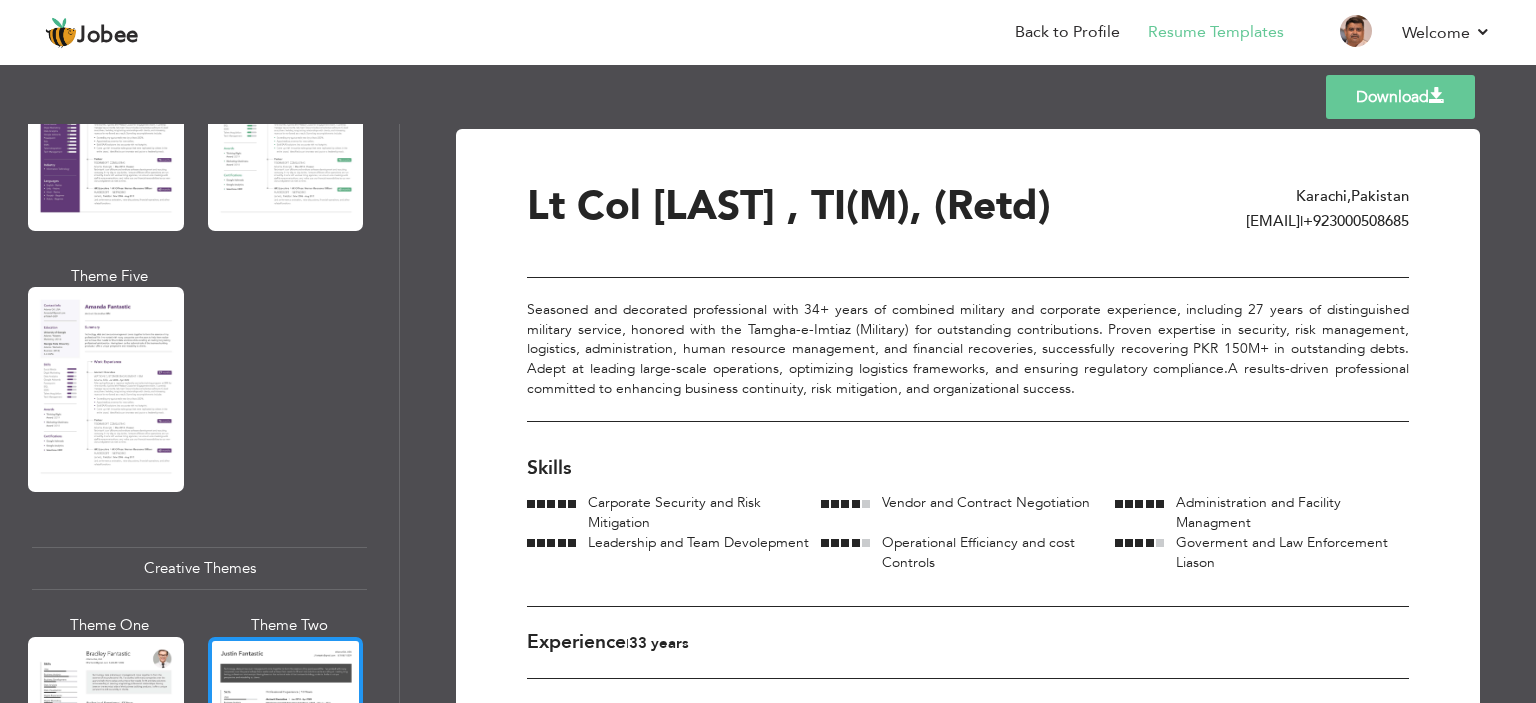 click at bounding box center [286, 739] 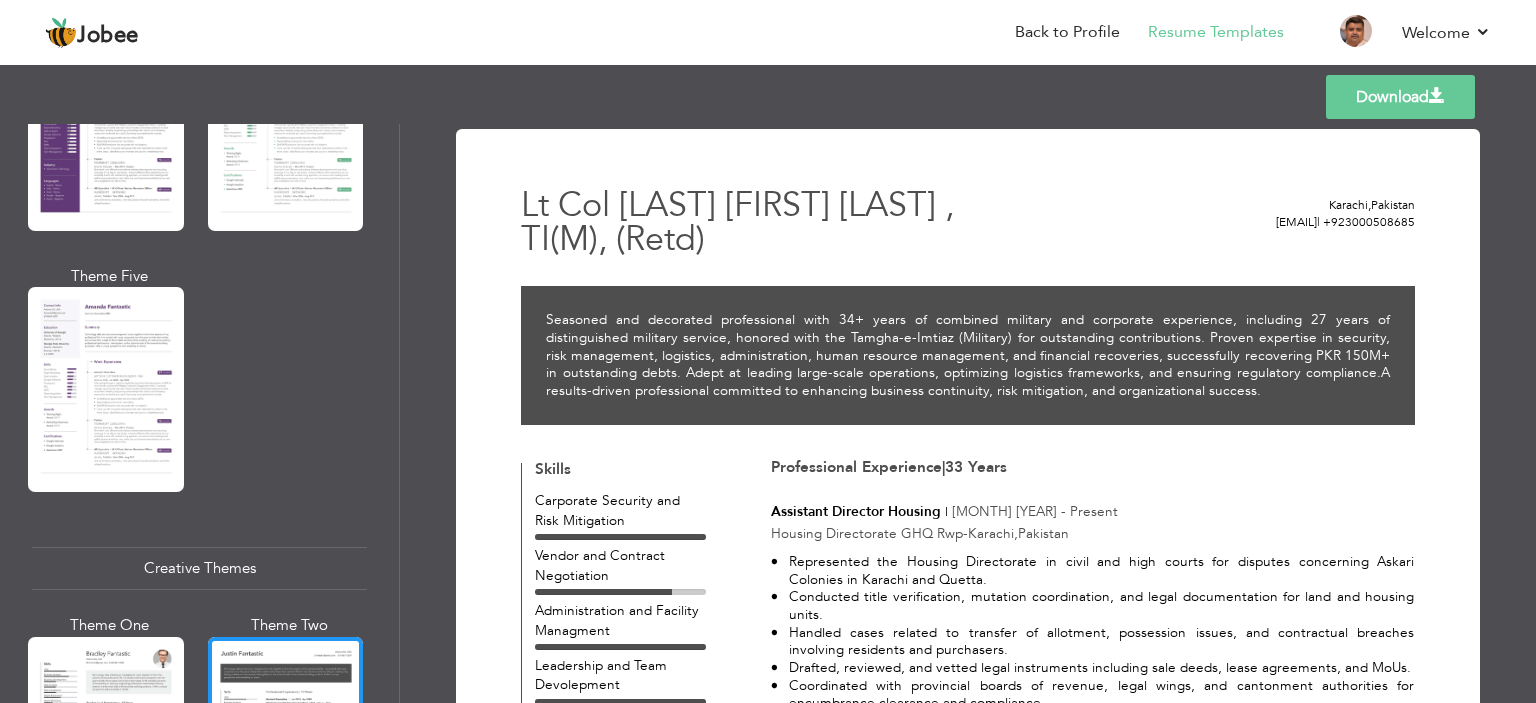 click on "Download" at bounding box center (1400, 97) 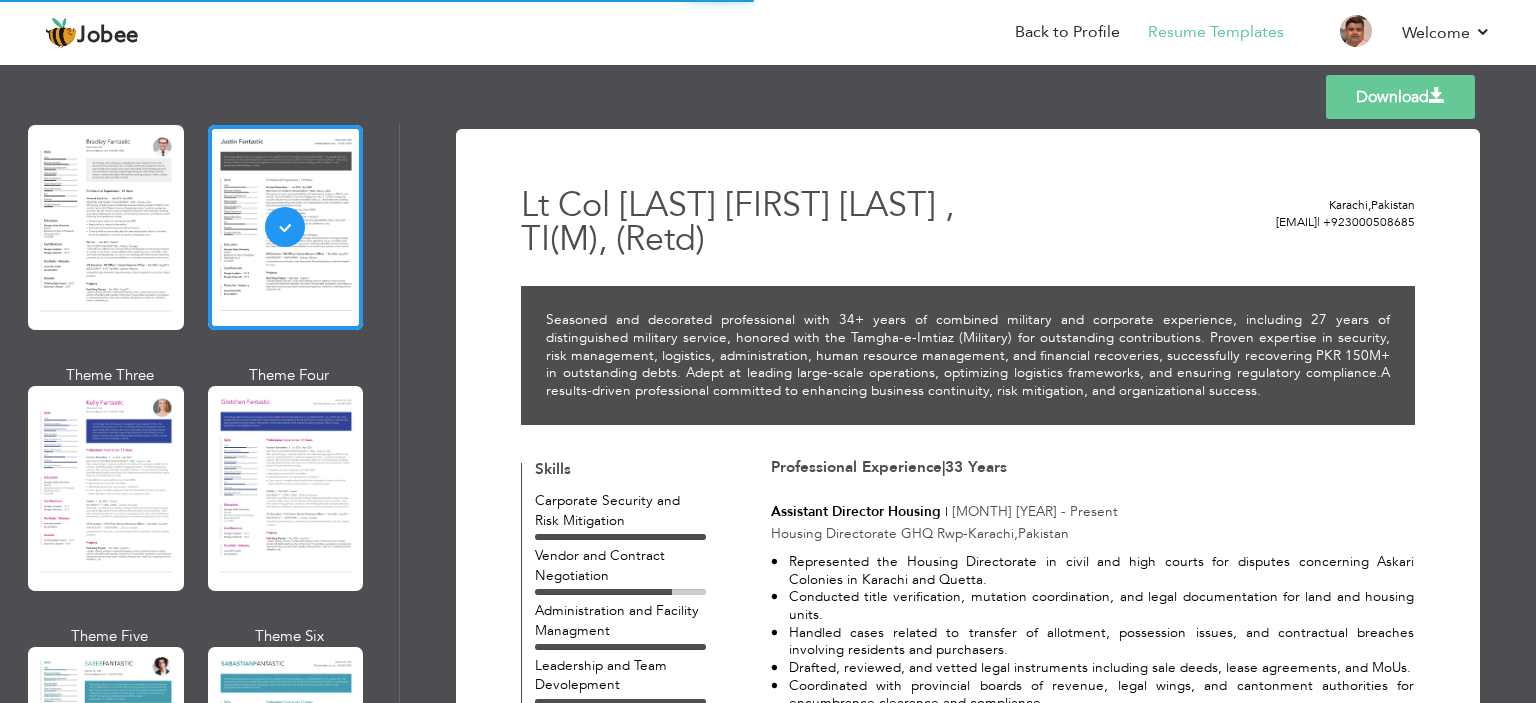 scroll, scrollTop: 2526, scrollLeft: 0, axis: vertical 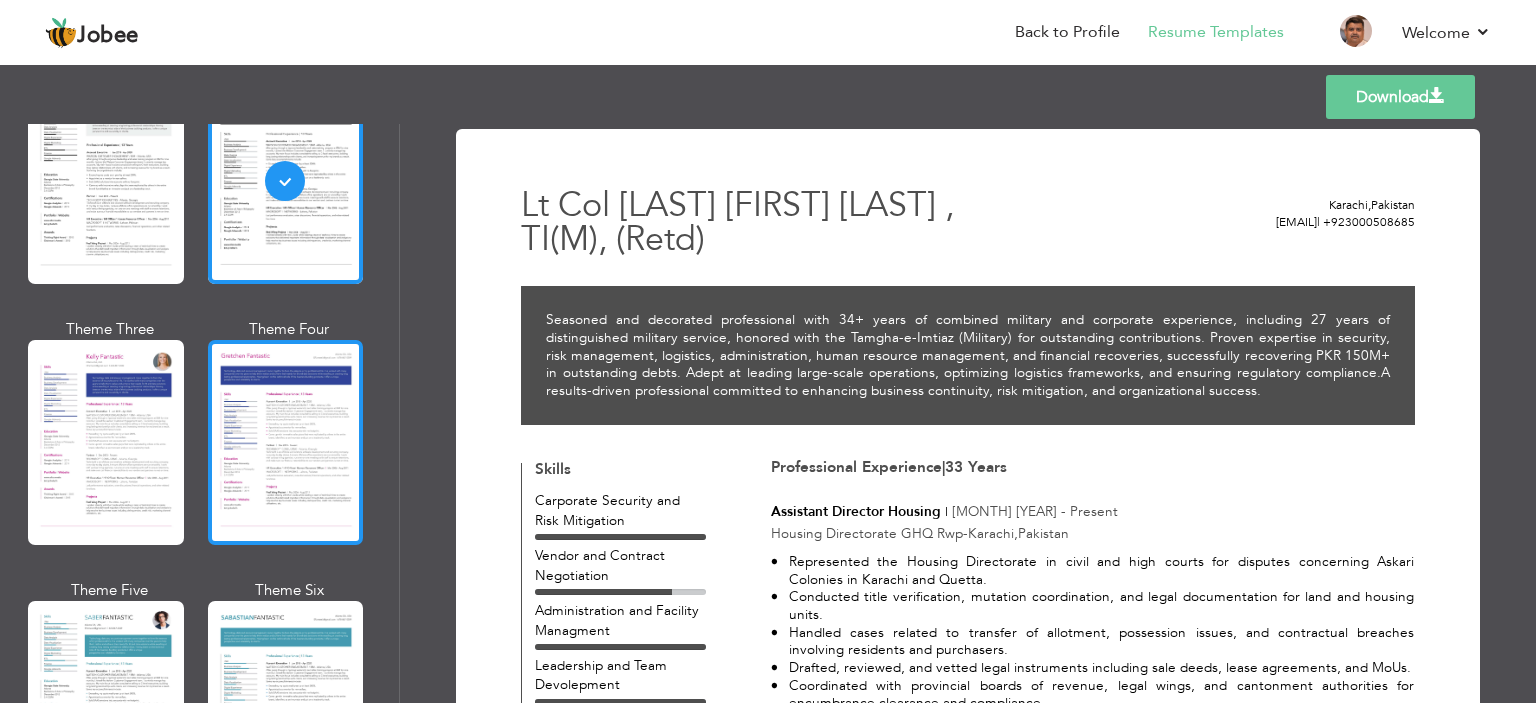 click at bounding box center [286, 442] 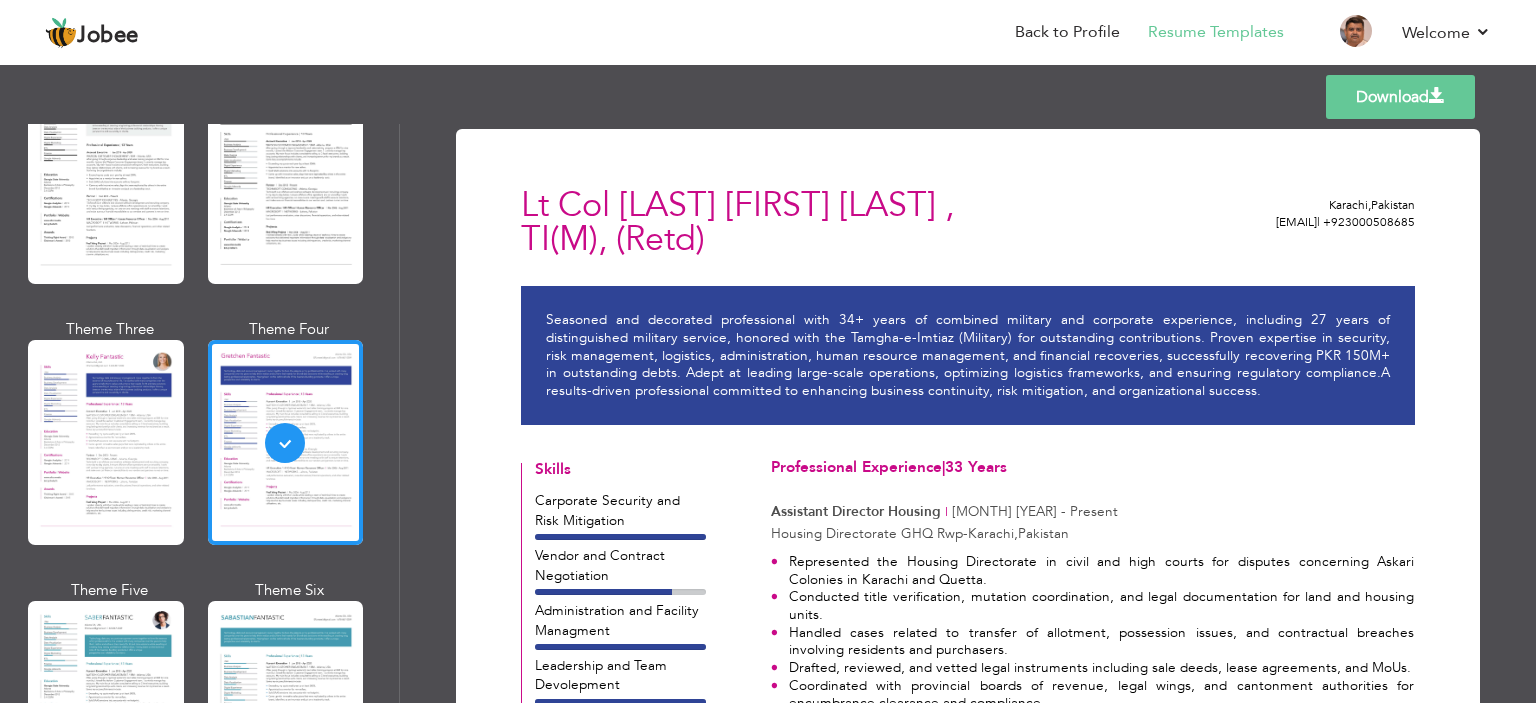 click on "Download" at bounding box center [1400, 97] 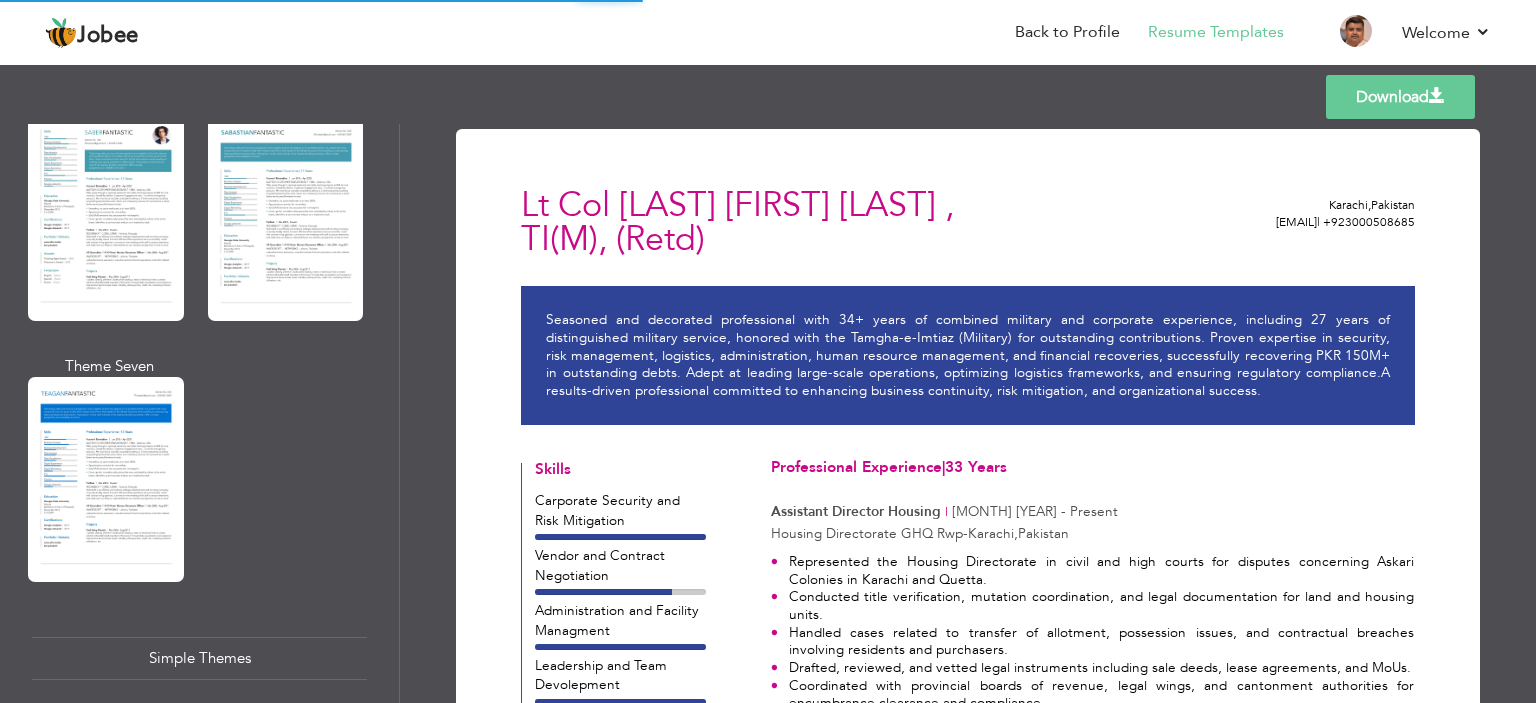 scroll, scrollTop: 3028, scrollLeft: 0, axis: vertical 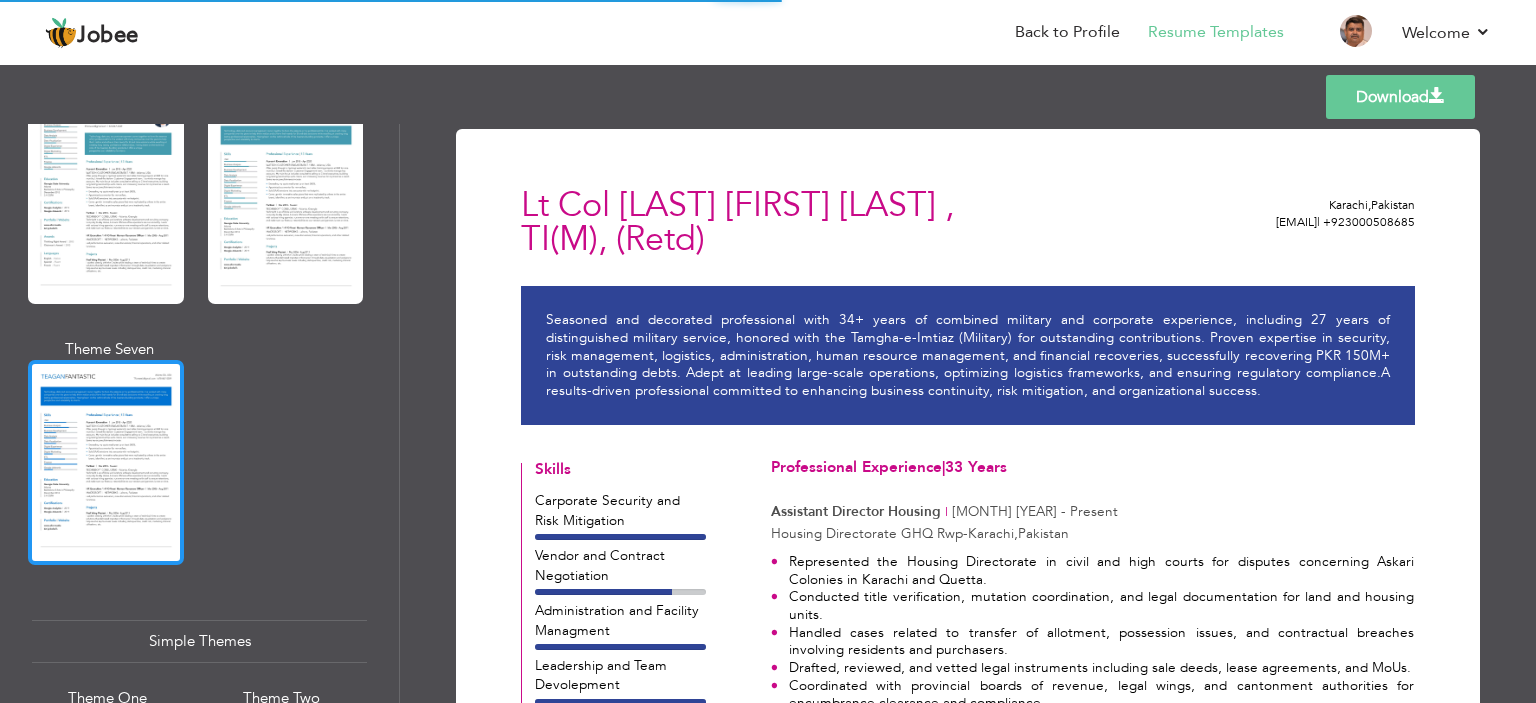 click at bounding box center [106, 462] 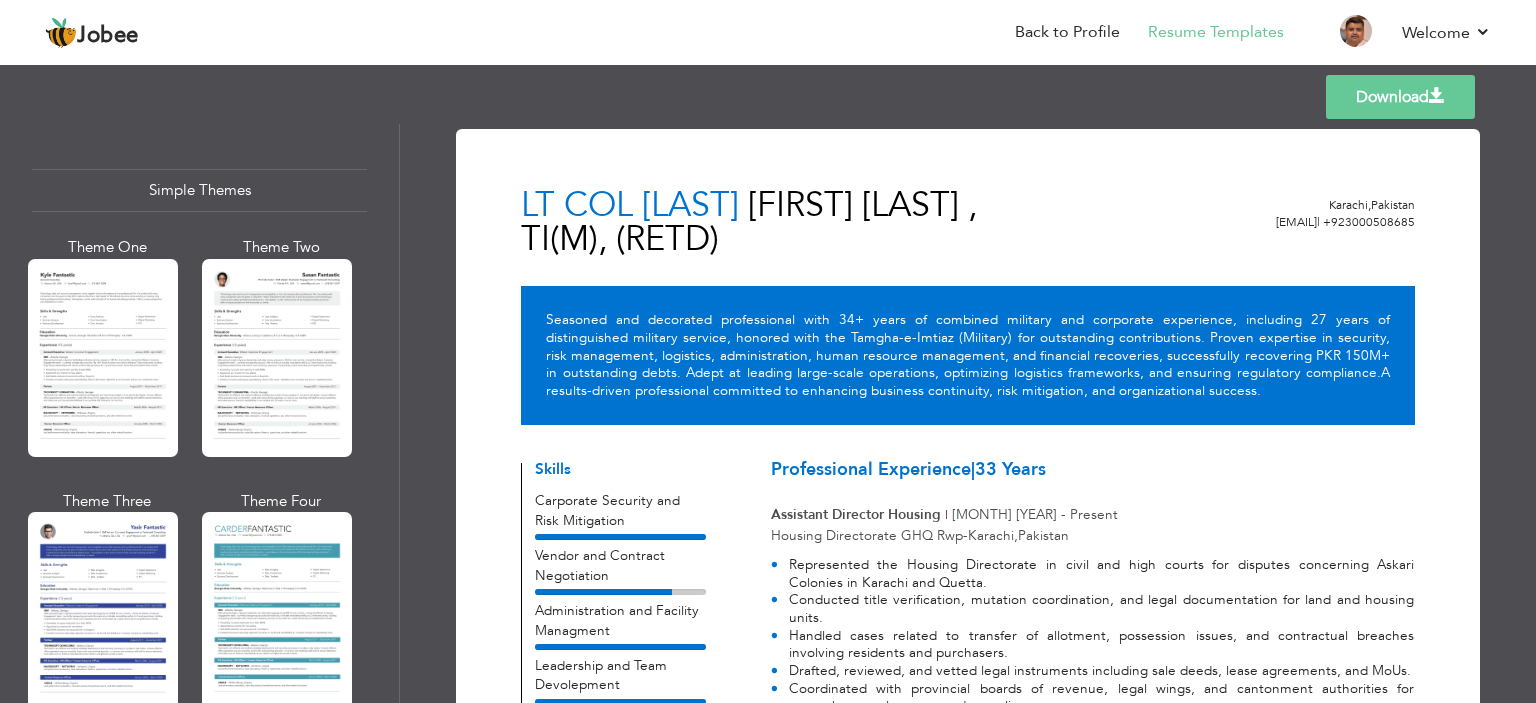 scroll, scrollTop: 3501, scrollLeft: 0, axis: vertical 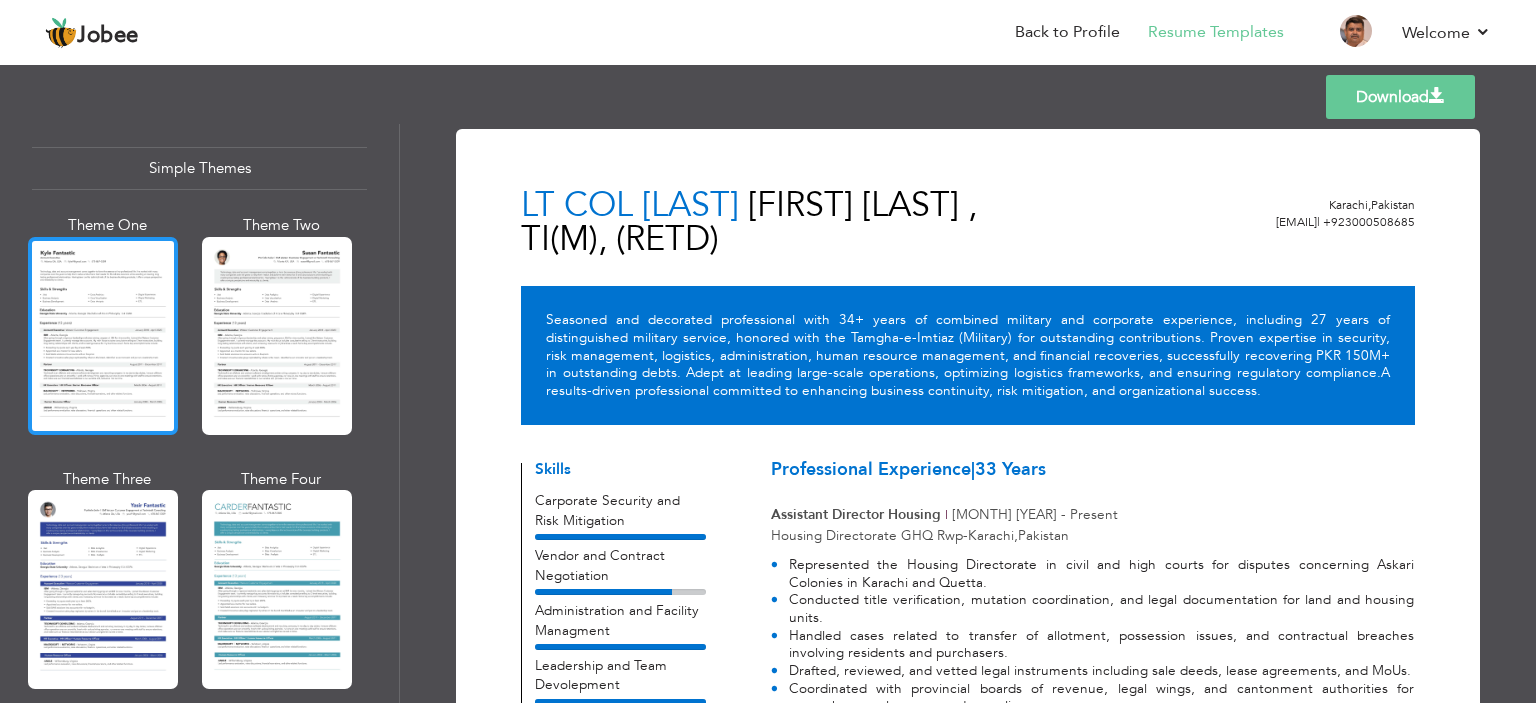 click at bounding box center [103, 336] 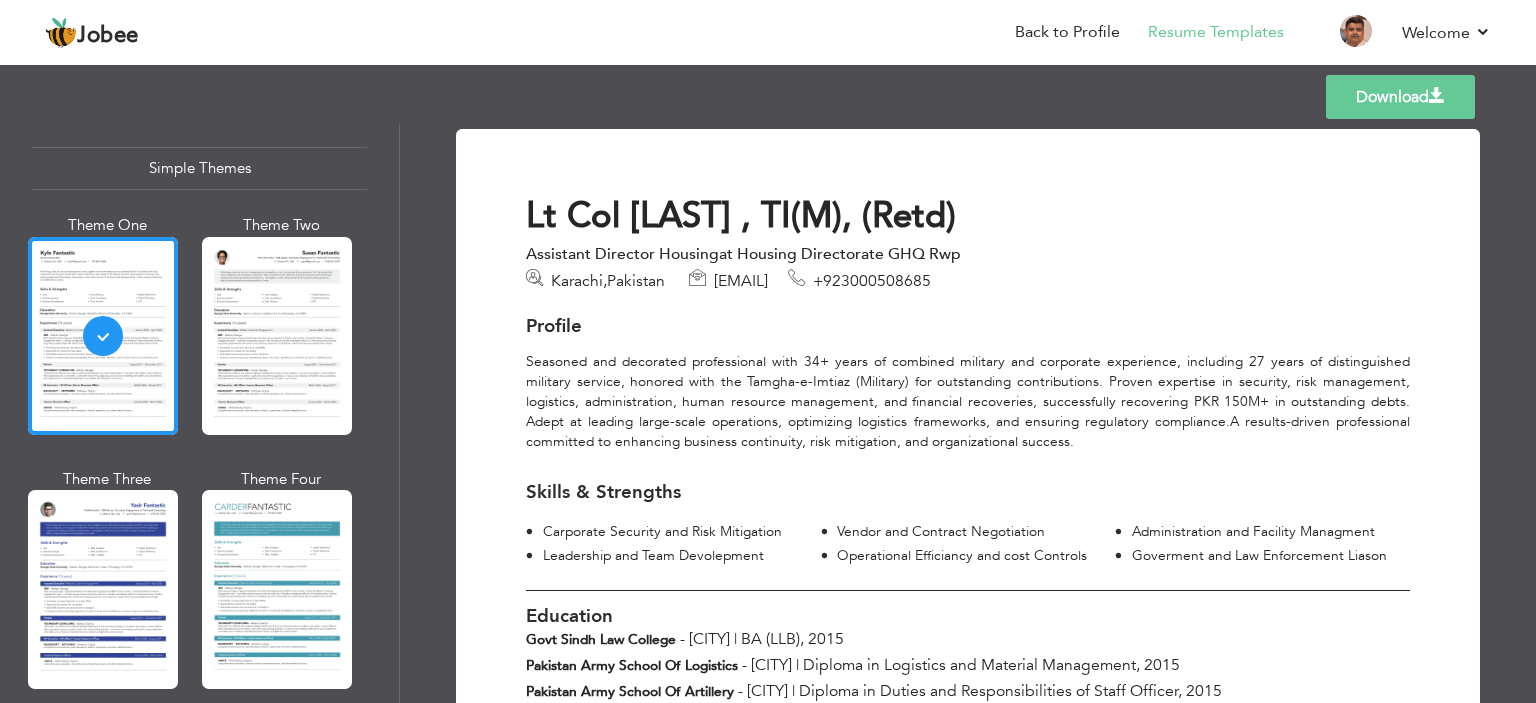 click on "Download" at bounding box center (1400, 97) 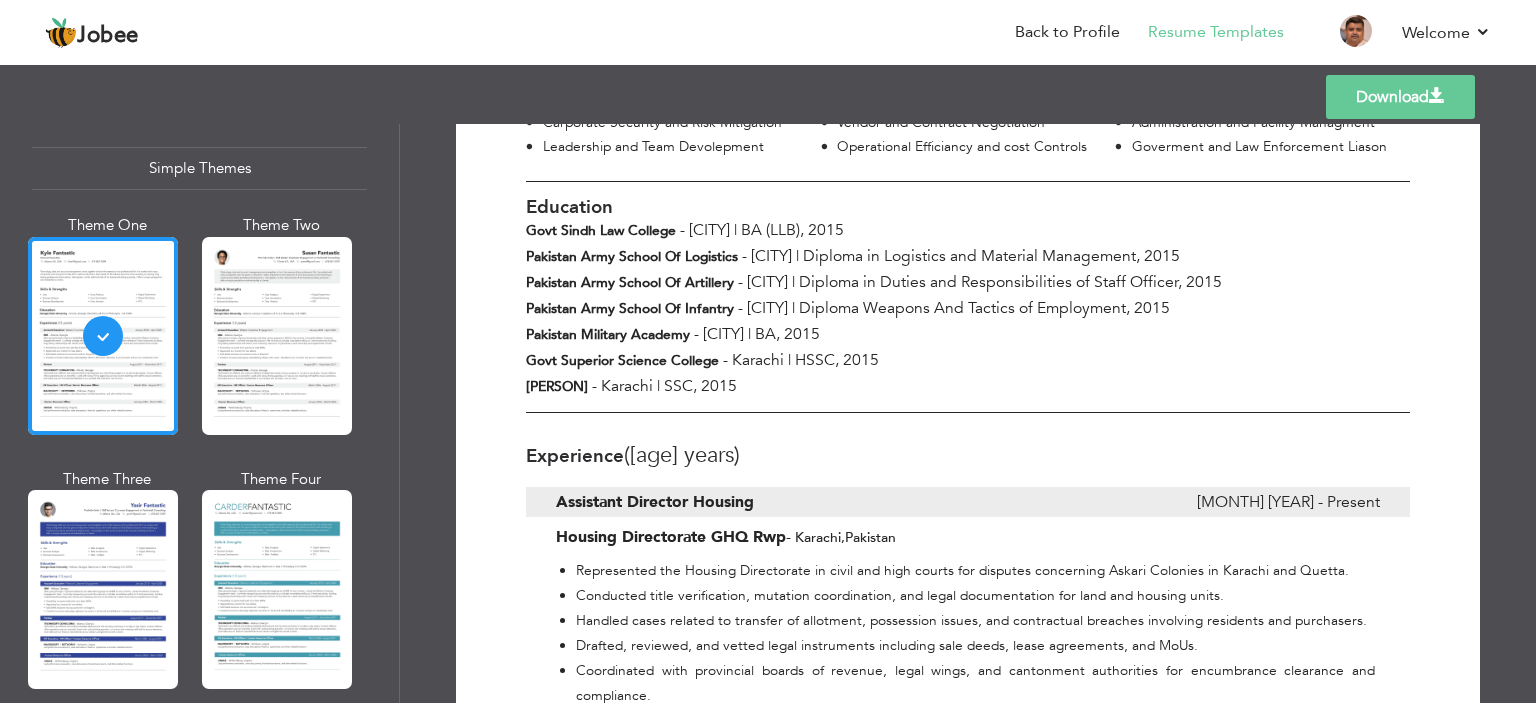 scroll, scrollTop: 0, scrollLeft: 0, axis: both 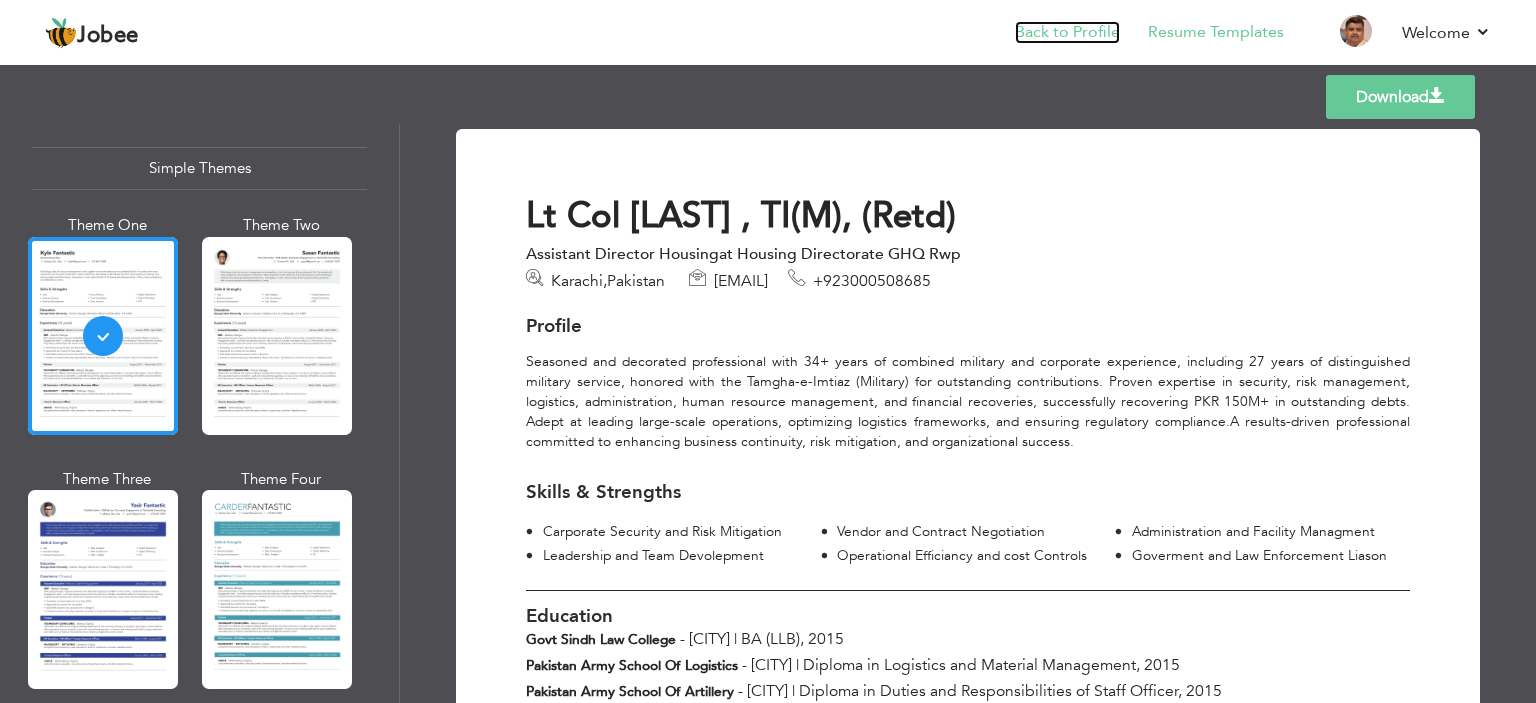 click on "Back to Profile" at bounding box center [1067, 32] 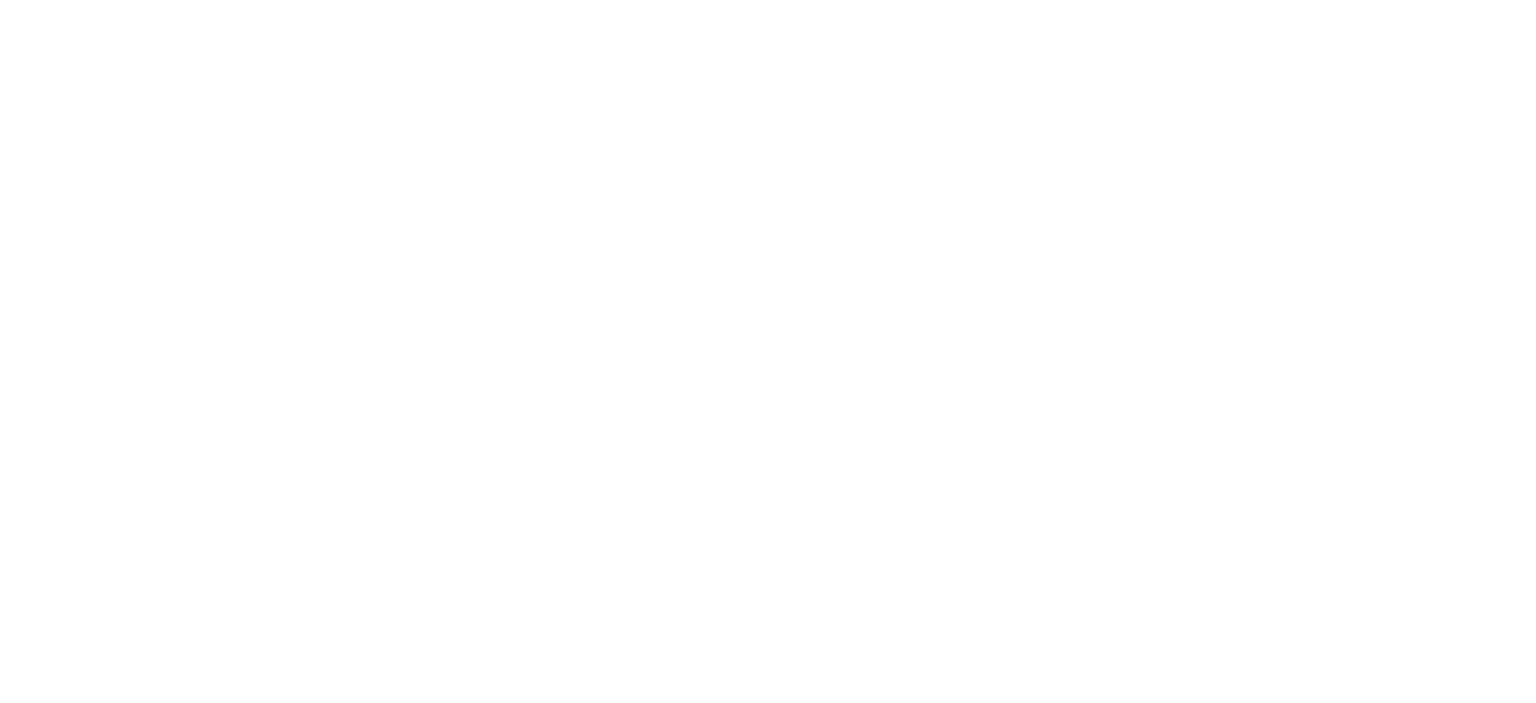 scroll, scrollTop: 0, scrollLeft: 0, axis: both 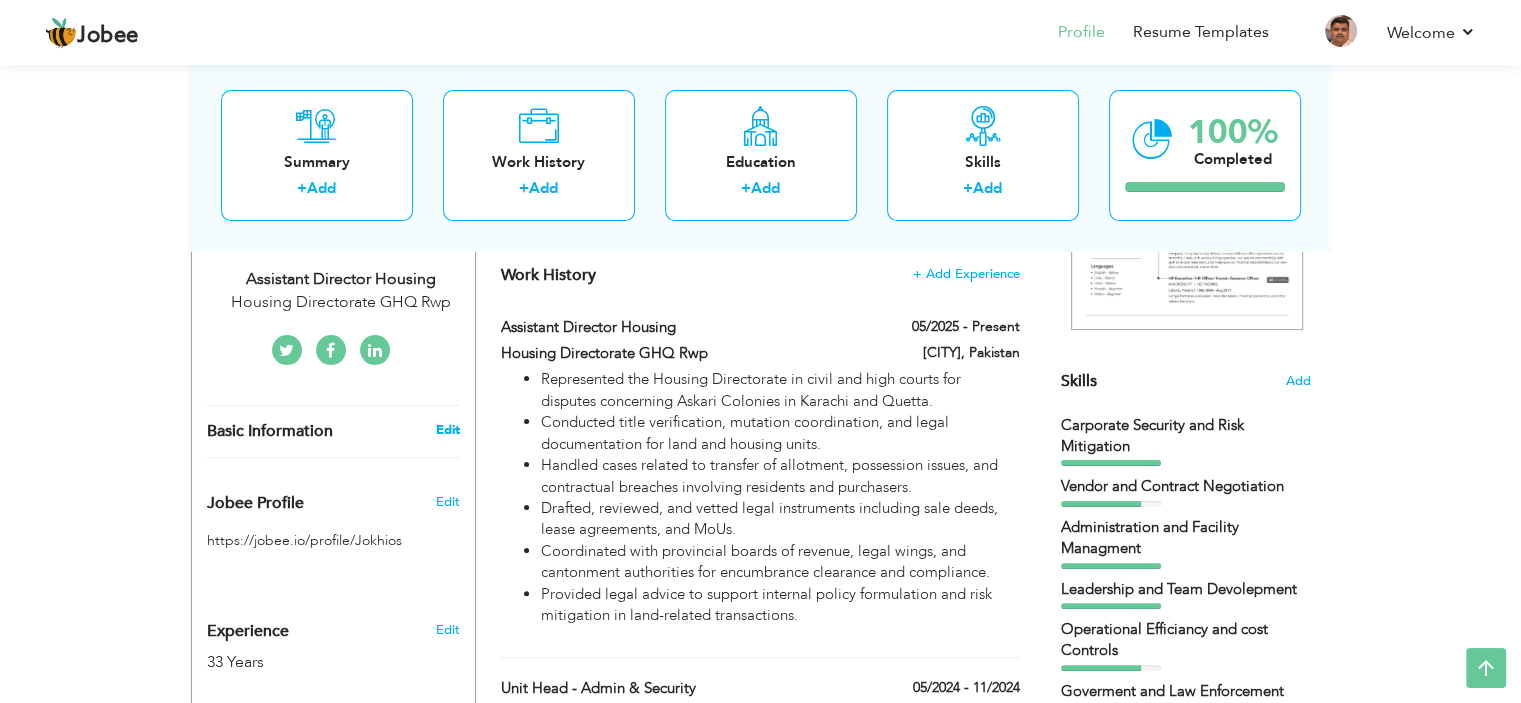 click on "Edit" at bounding box center (447, 430) 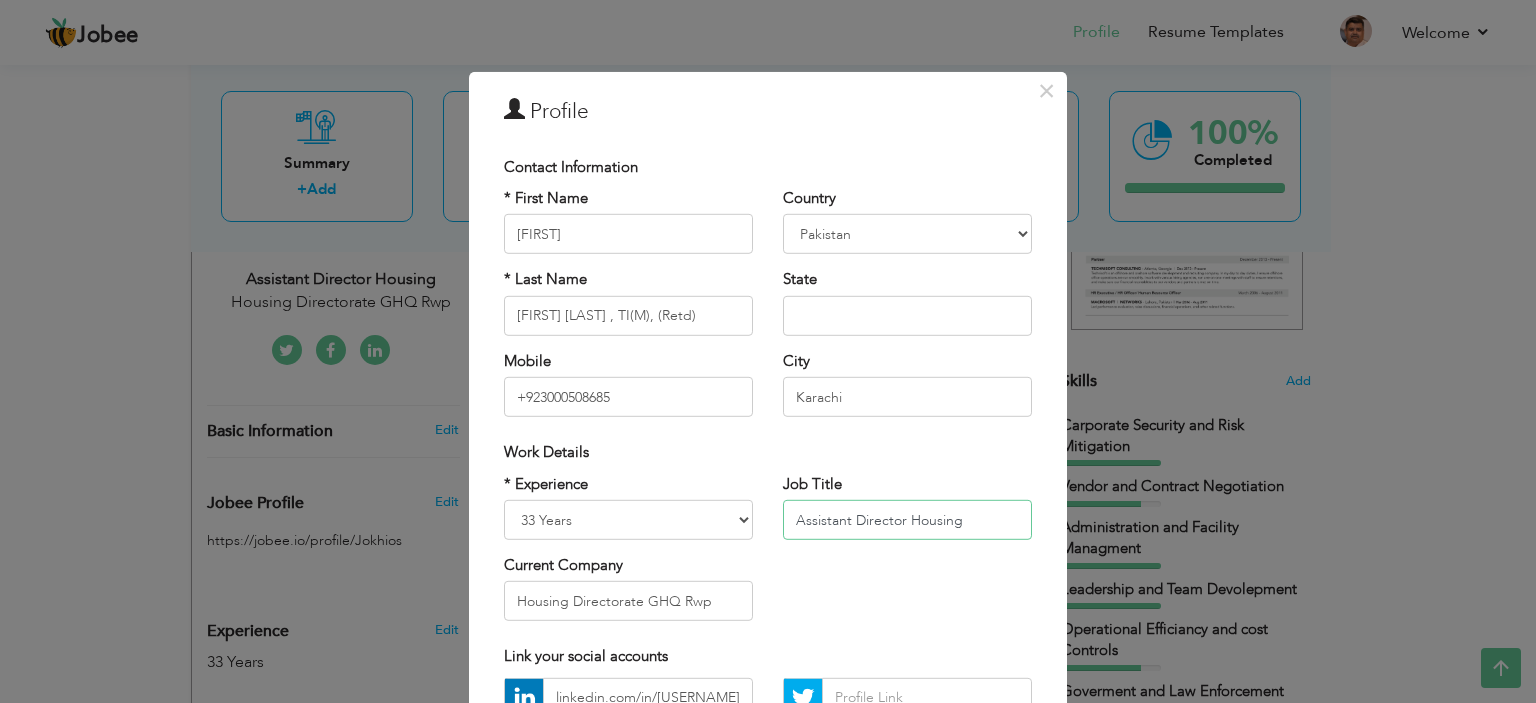 drag, startPoint x: 961, startPoint y: 523, endPoint x: 976, endPoint y: 525, distance: 15.132746 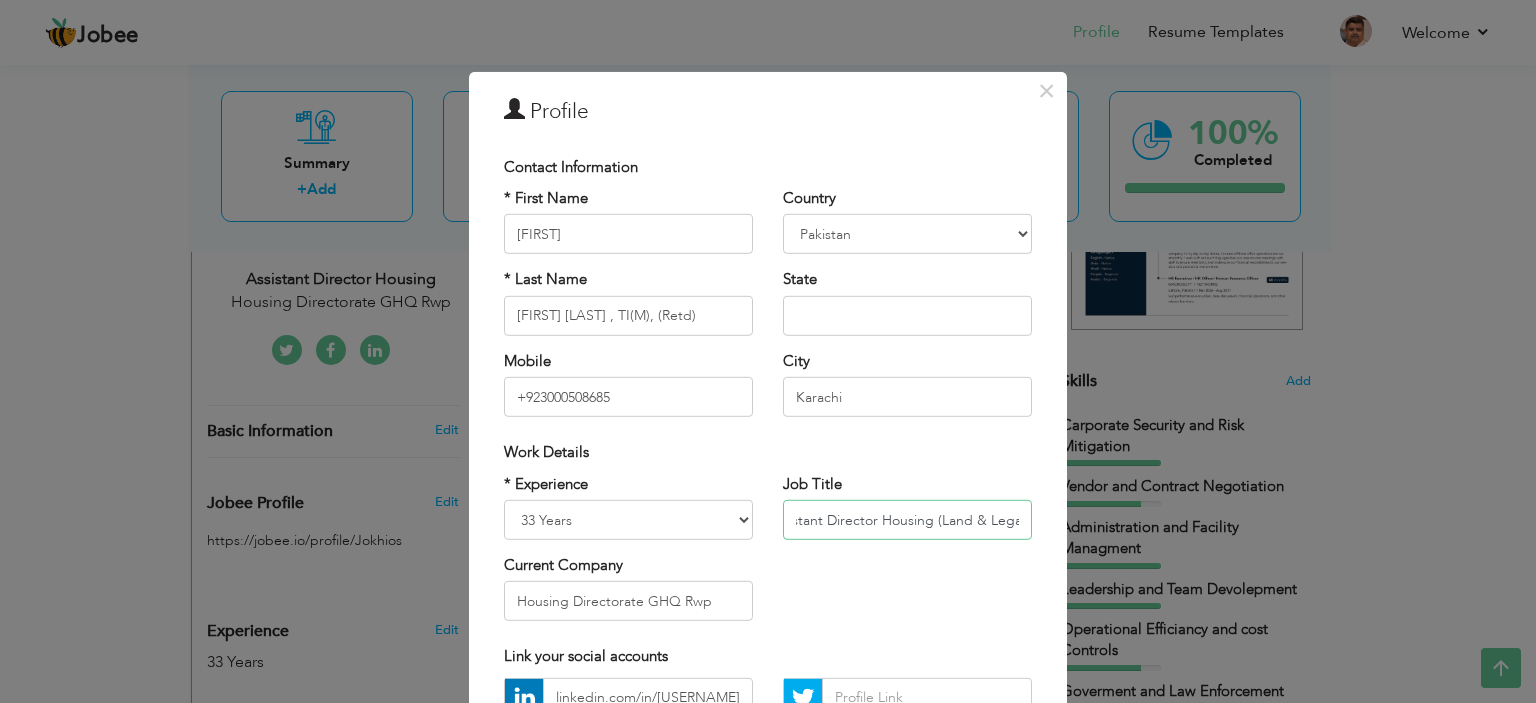 scroll, scrollTop: 0, scrollLeft: 33, axis: horizontal 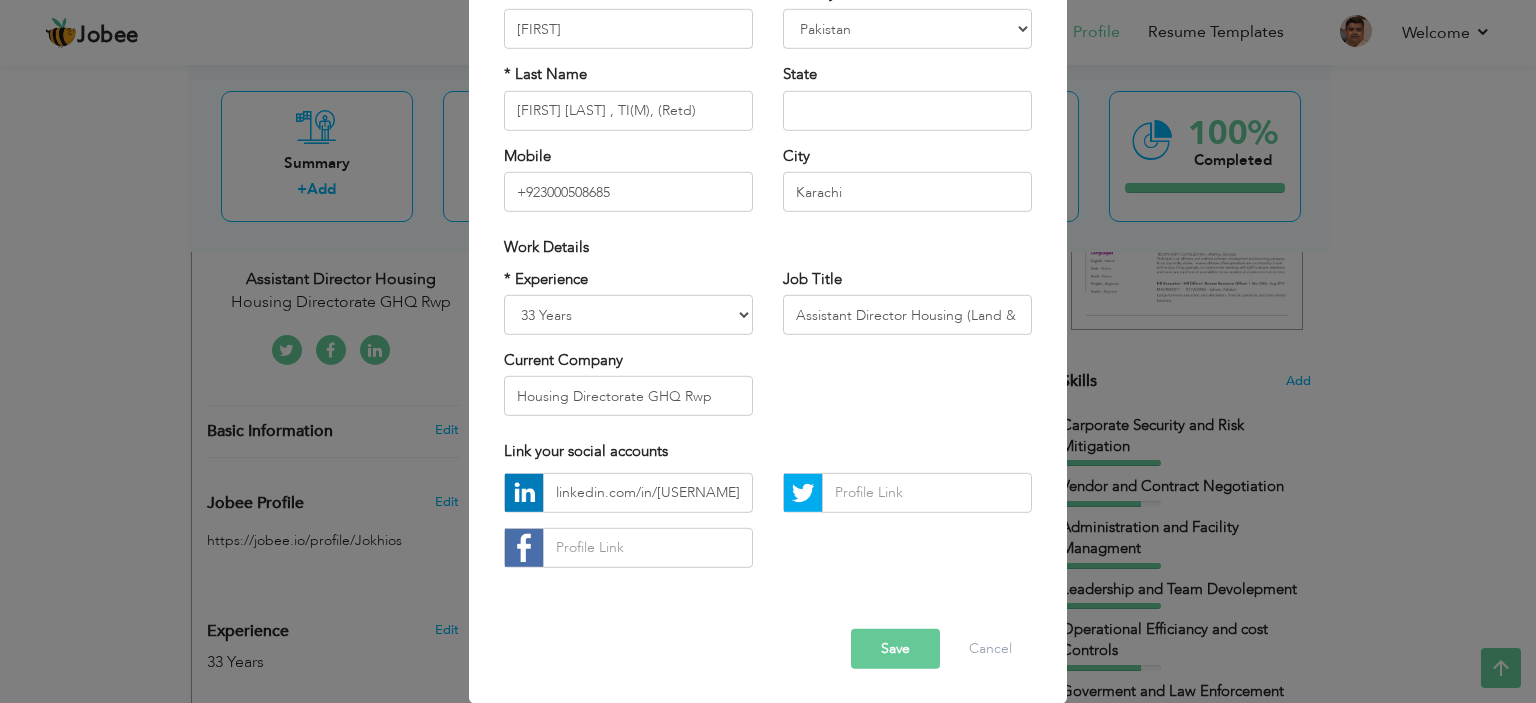 click on "Save" at bounding box center (895, 649) 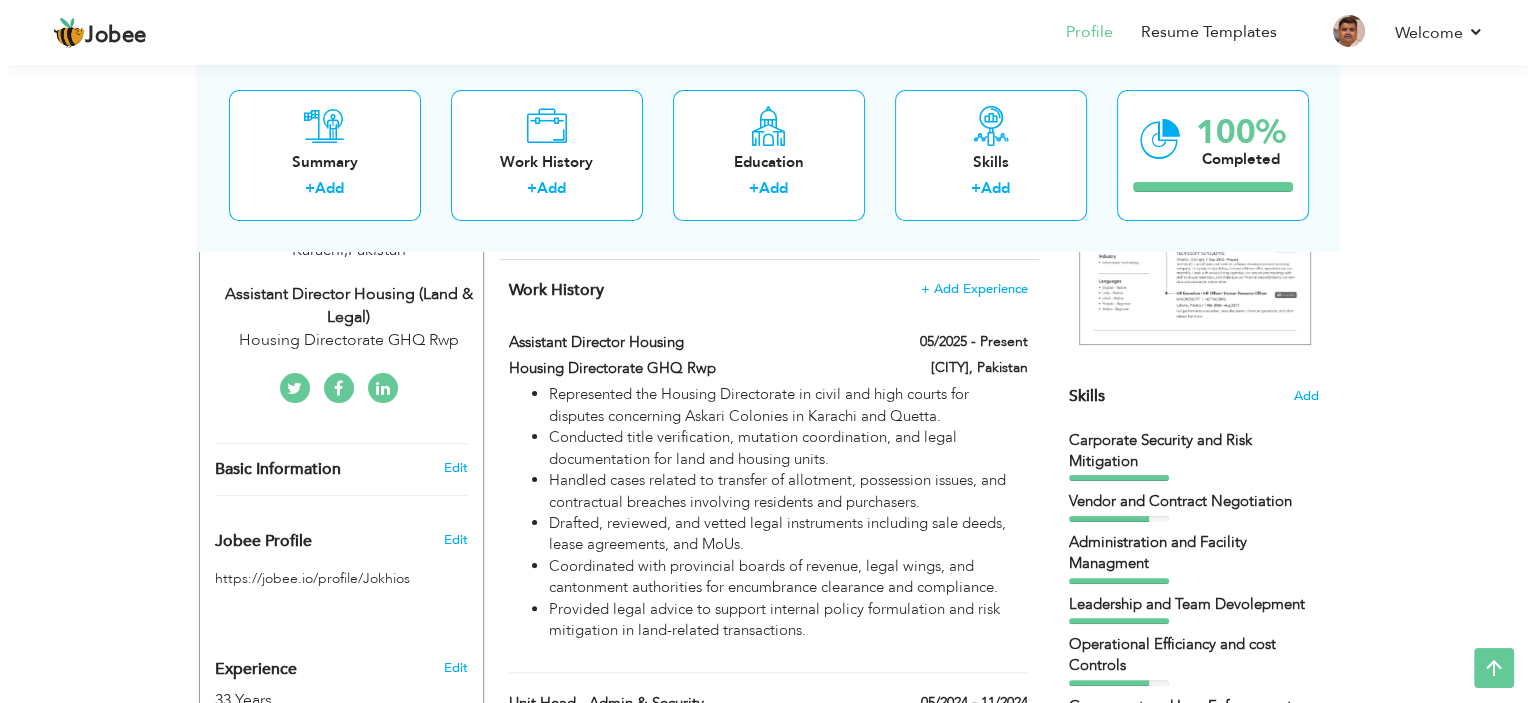 scroll, scrollTop: 420, scrollLeft: 0, axis: vertical 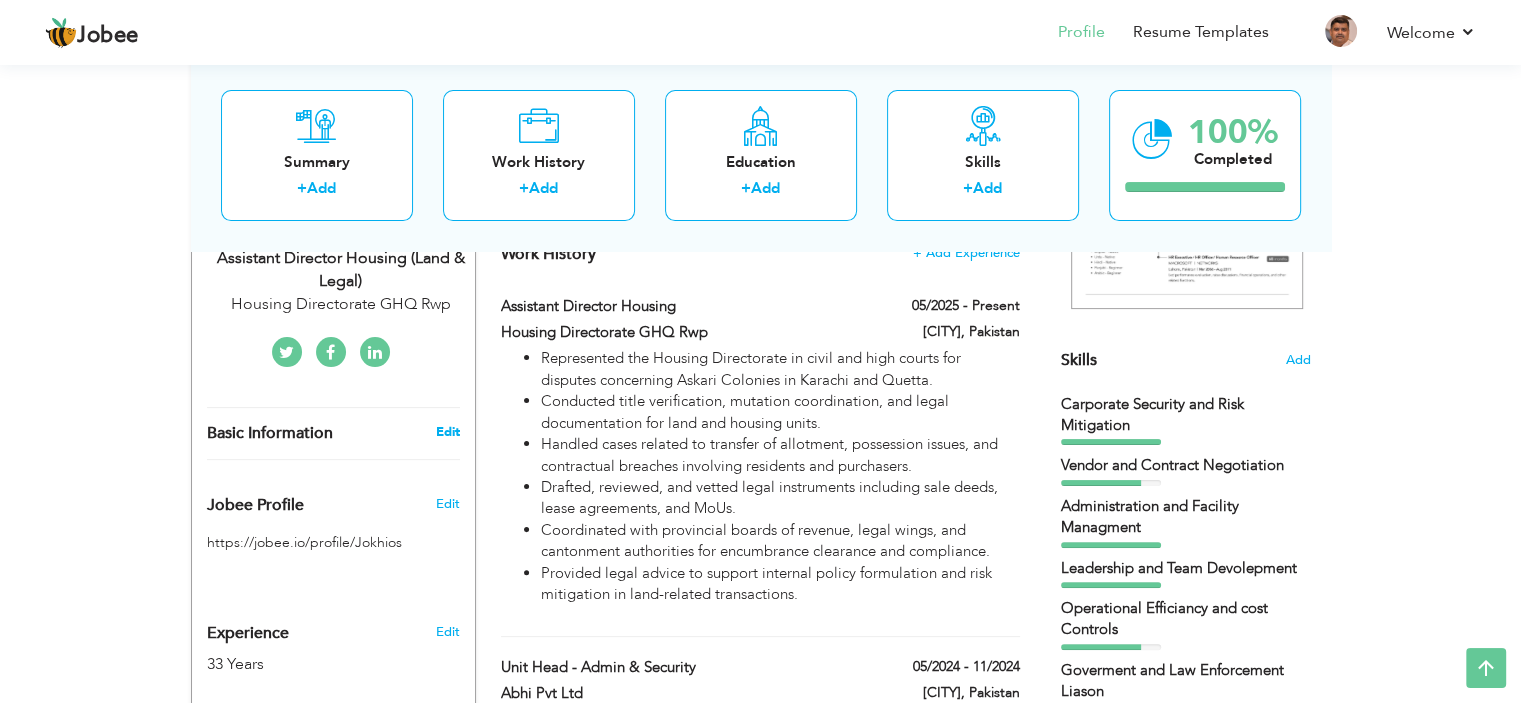 click on "Edit" at bounding box center [447, 432] 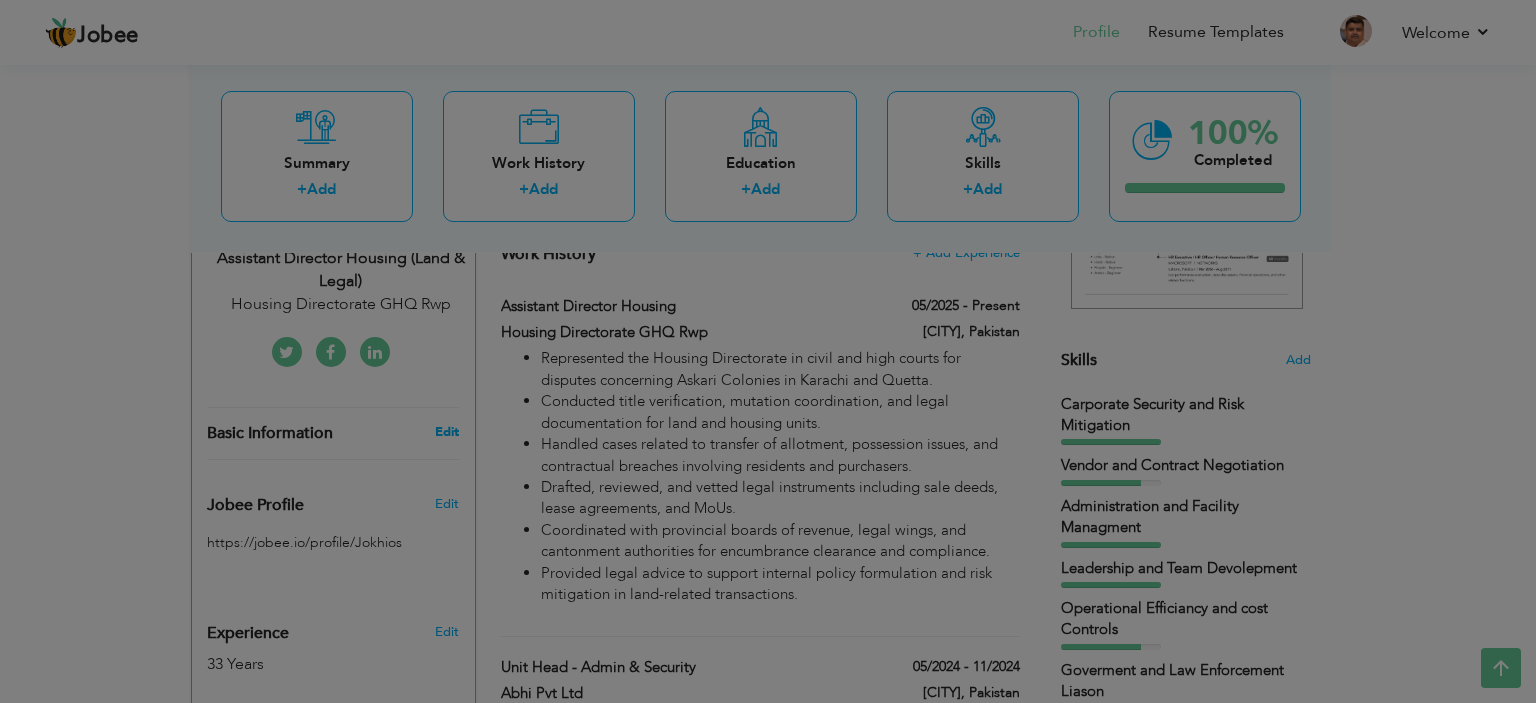 scroll, scrollTop: 0, scrollLeft: 0, axis: both 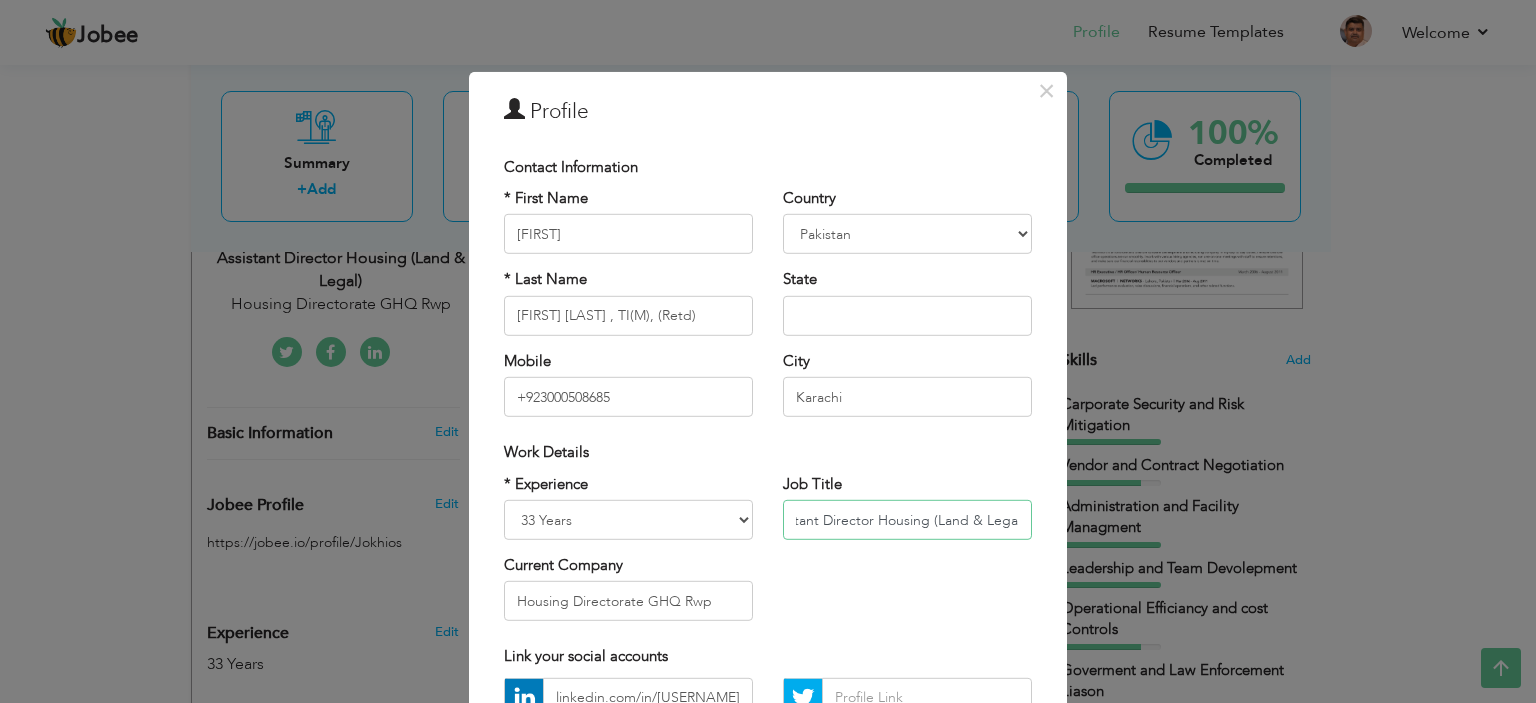 drag, startPoint x: 953, startPoint y: 518, endPoint x: 1049, endPoint y: 509, distance: 96.42095 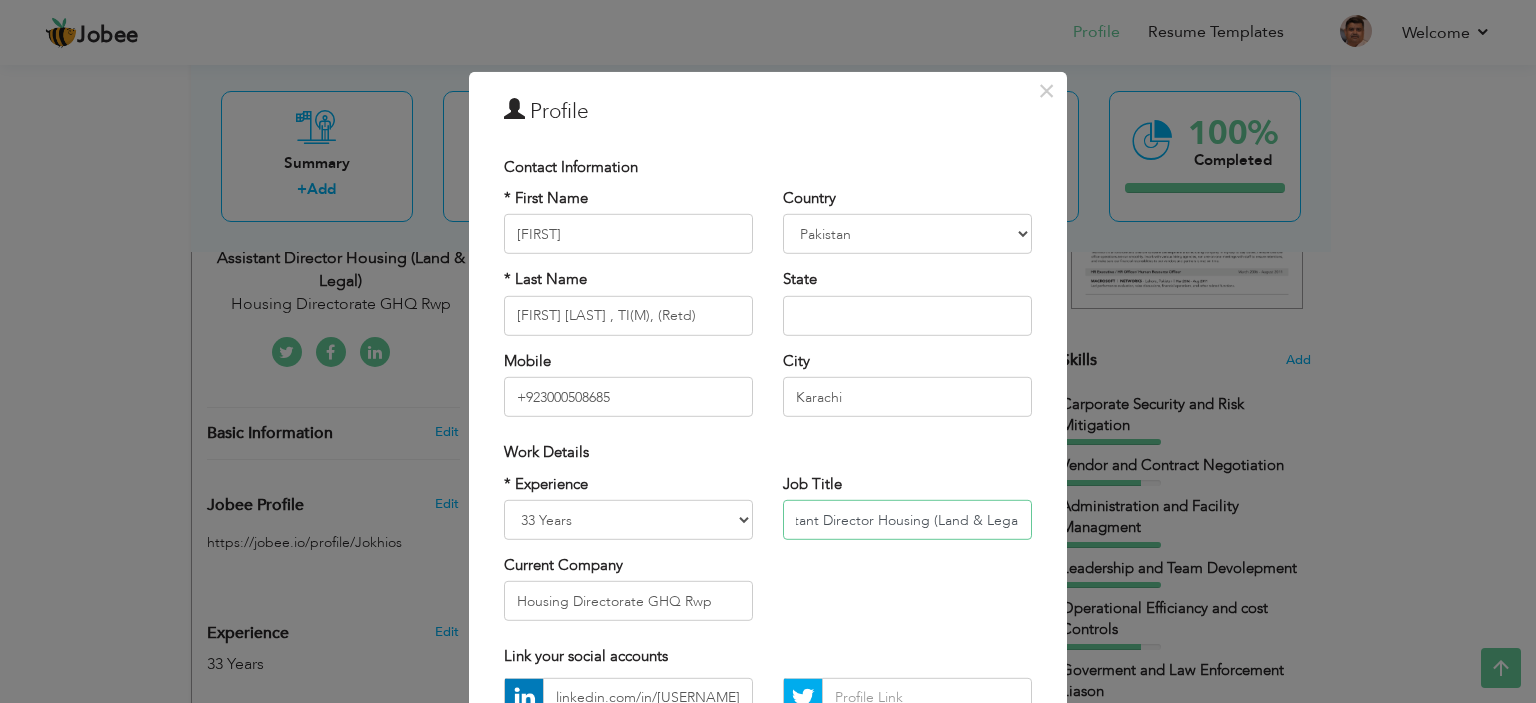 click on "×
Profile
Contact Information
* First Name
Lt Col Saeed
* Last Name
Ahmed Jokhio , TI(M), (Retd)  Mobile  +923000508685 Aruba" at bounding box center [768, 489] 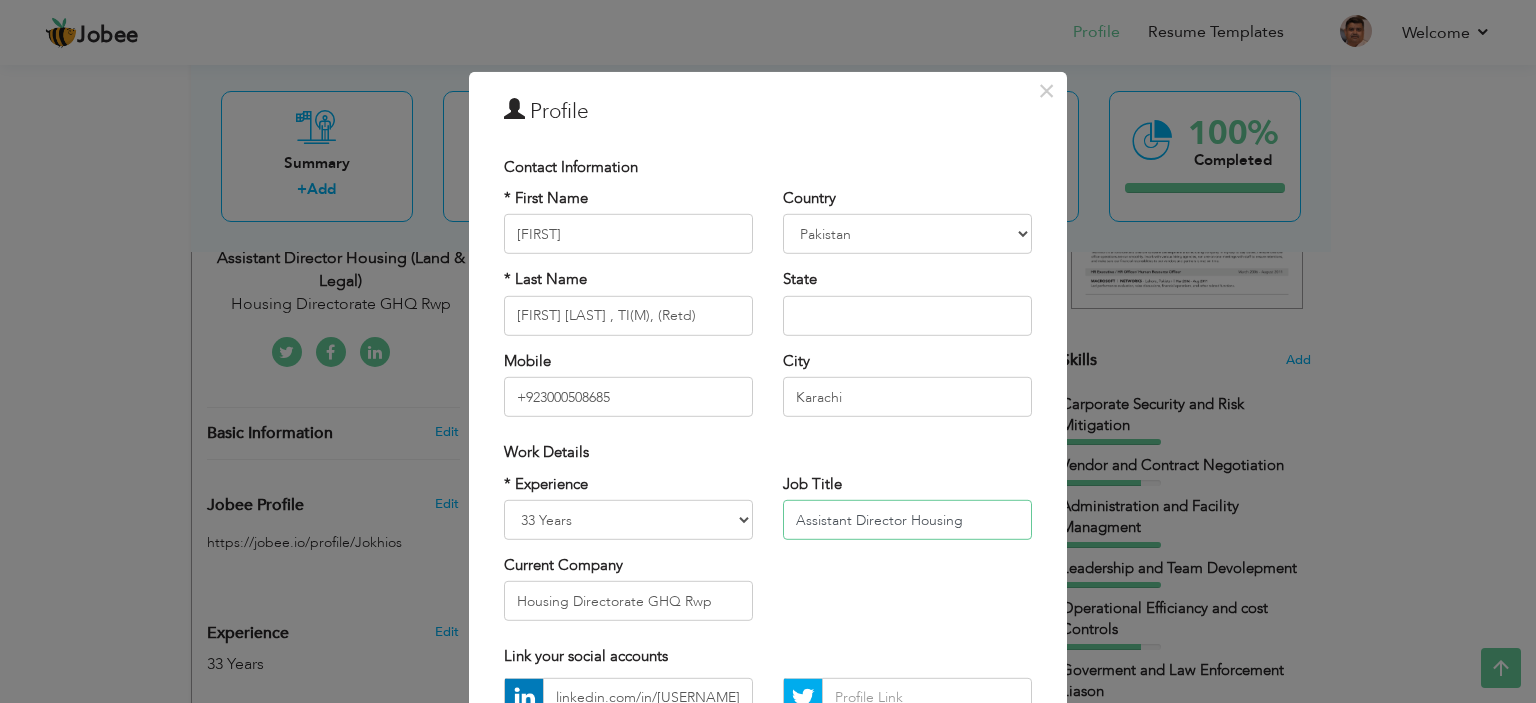 scroll, scrollTop: 0, scrollLeft: 0, axis: both 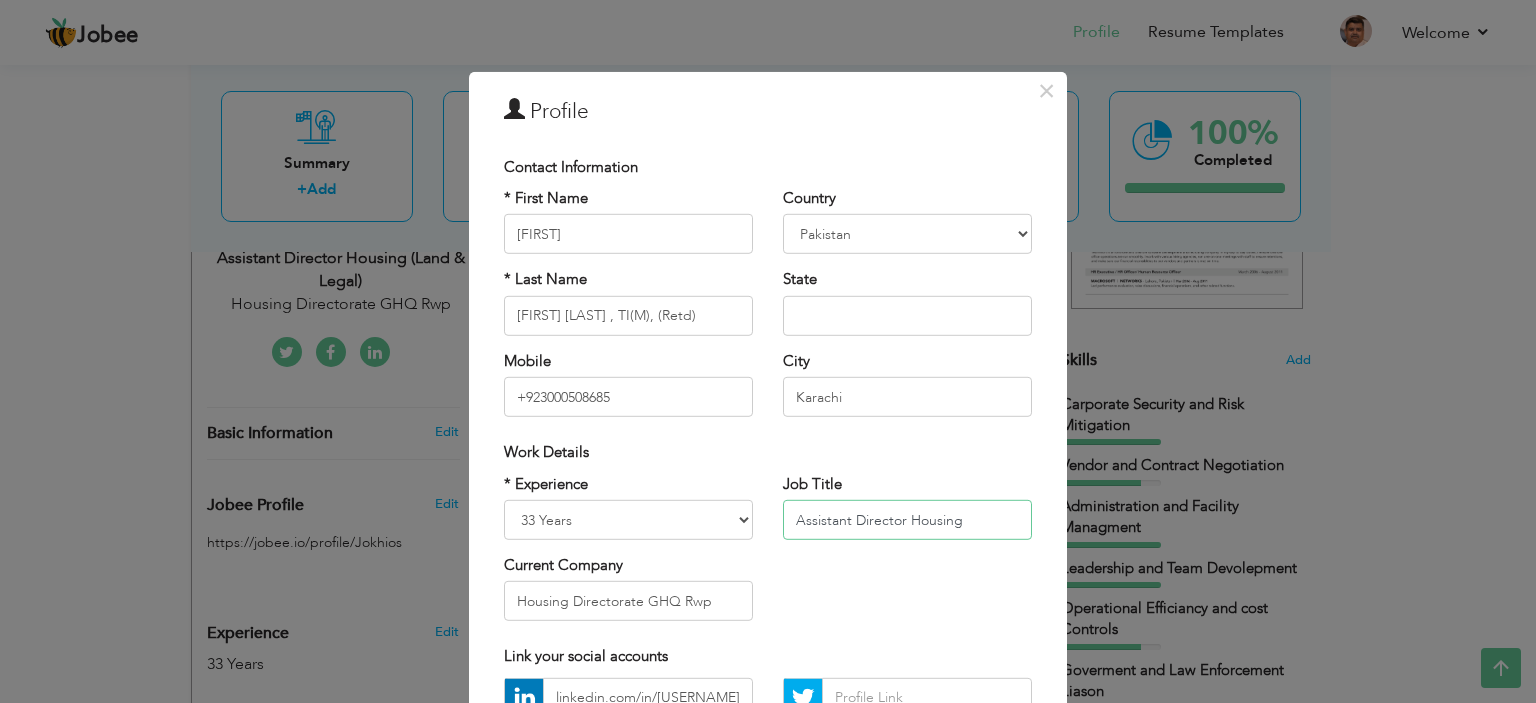 type on "Assistant Director Housing" 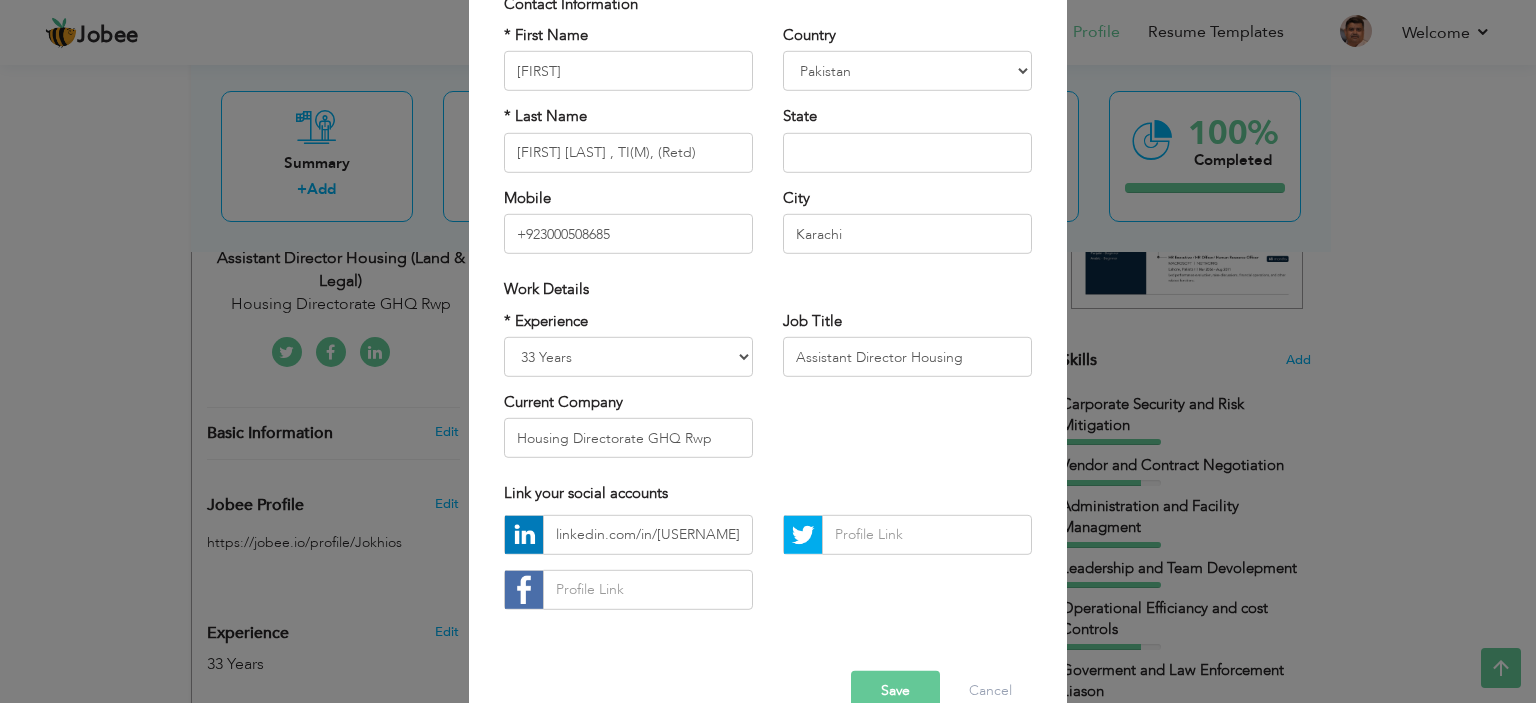 scroll, scrollTop: 205, scrollLeft: 0, axis: vertical 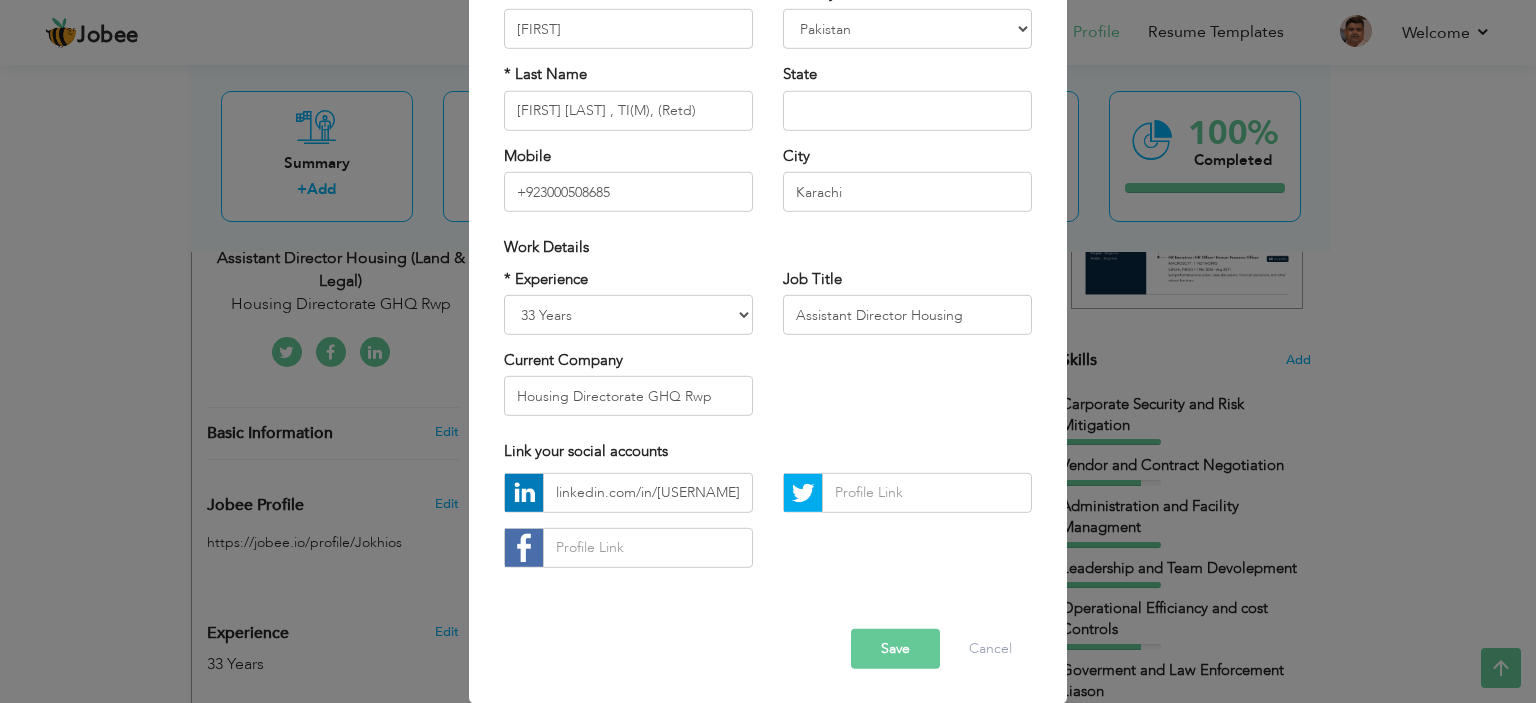 click on "Save" at bounding box center [895, 649] 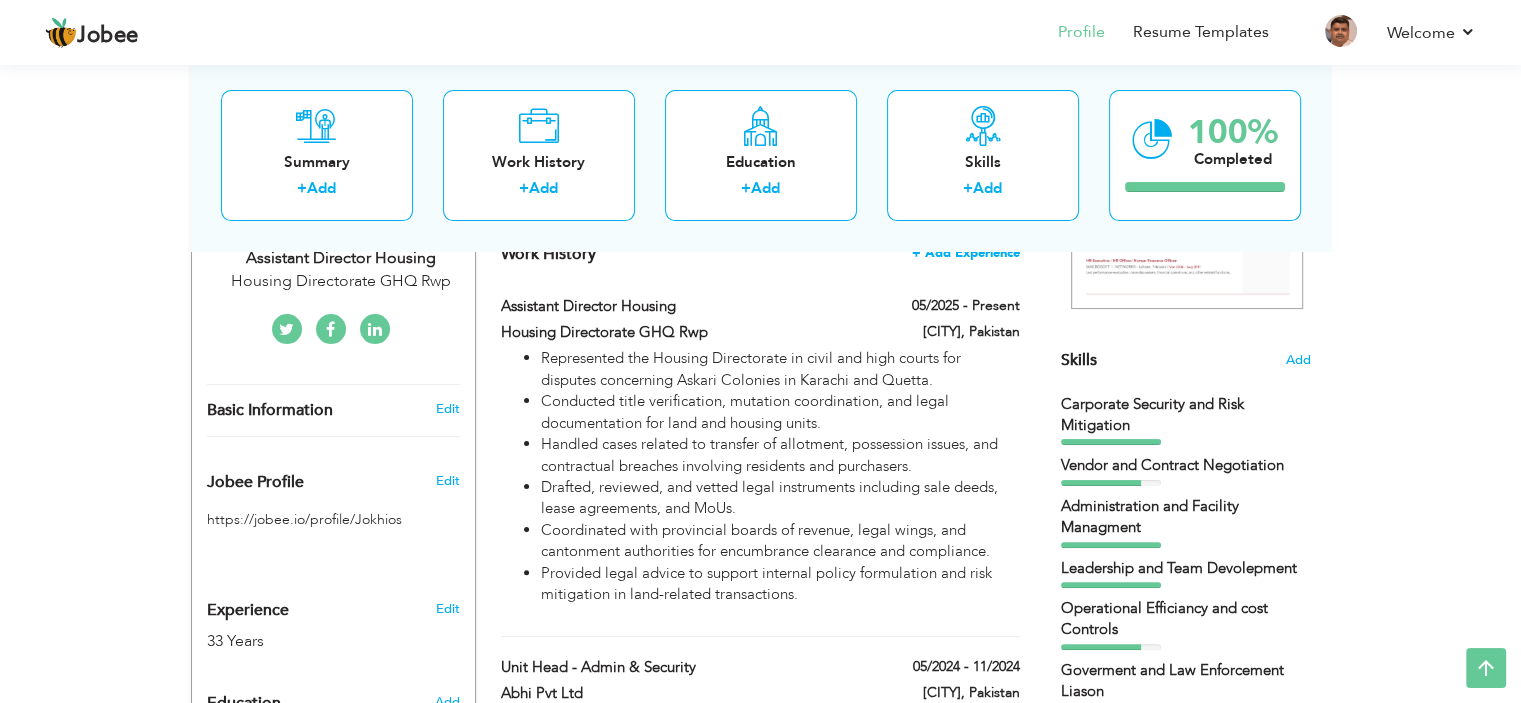 click on "+ Add Experience" at bounding box center [966, 253] 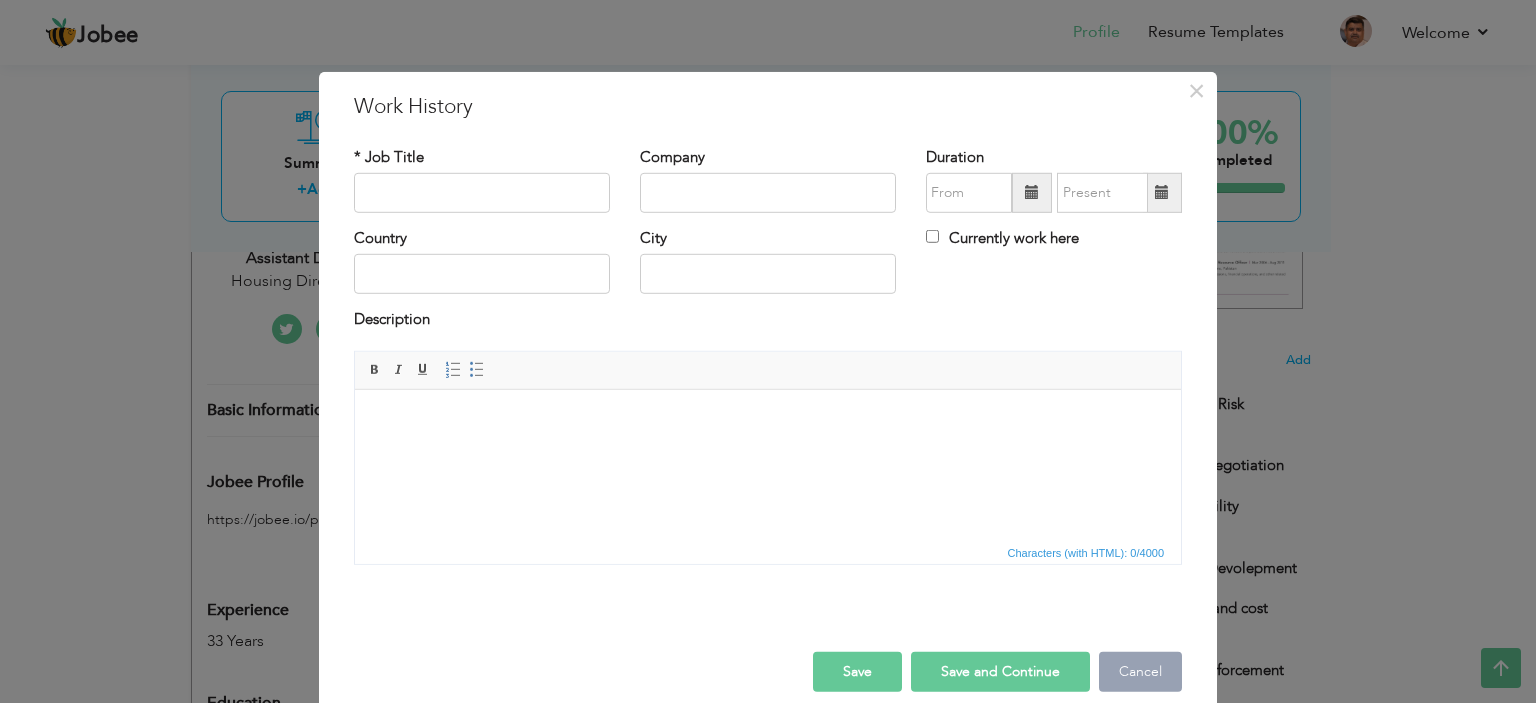 click on "Cancel" at bounding box center [1140, 672] 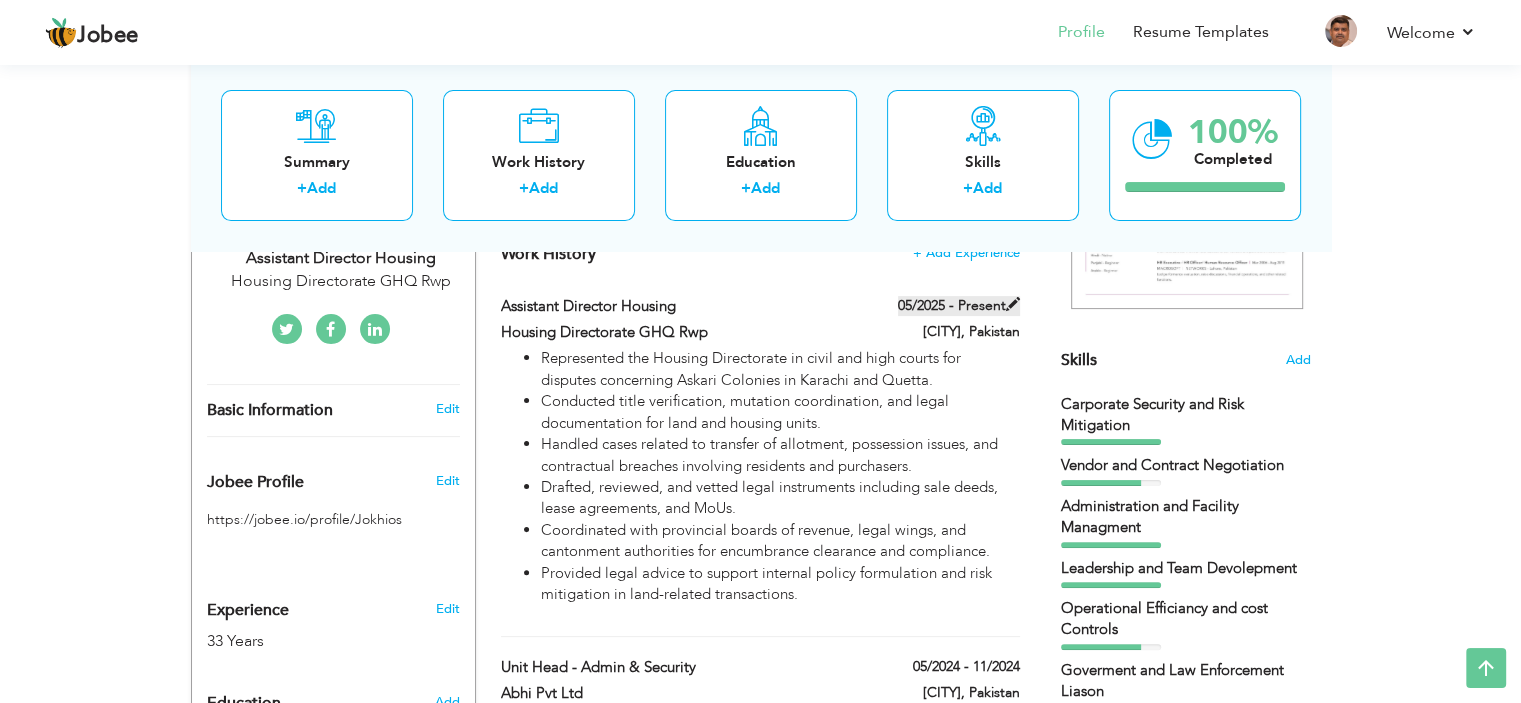 click at bounding box center [1013, 304] 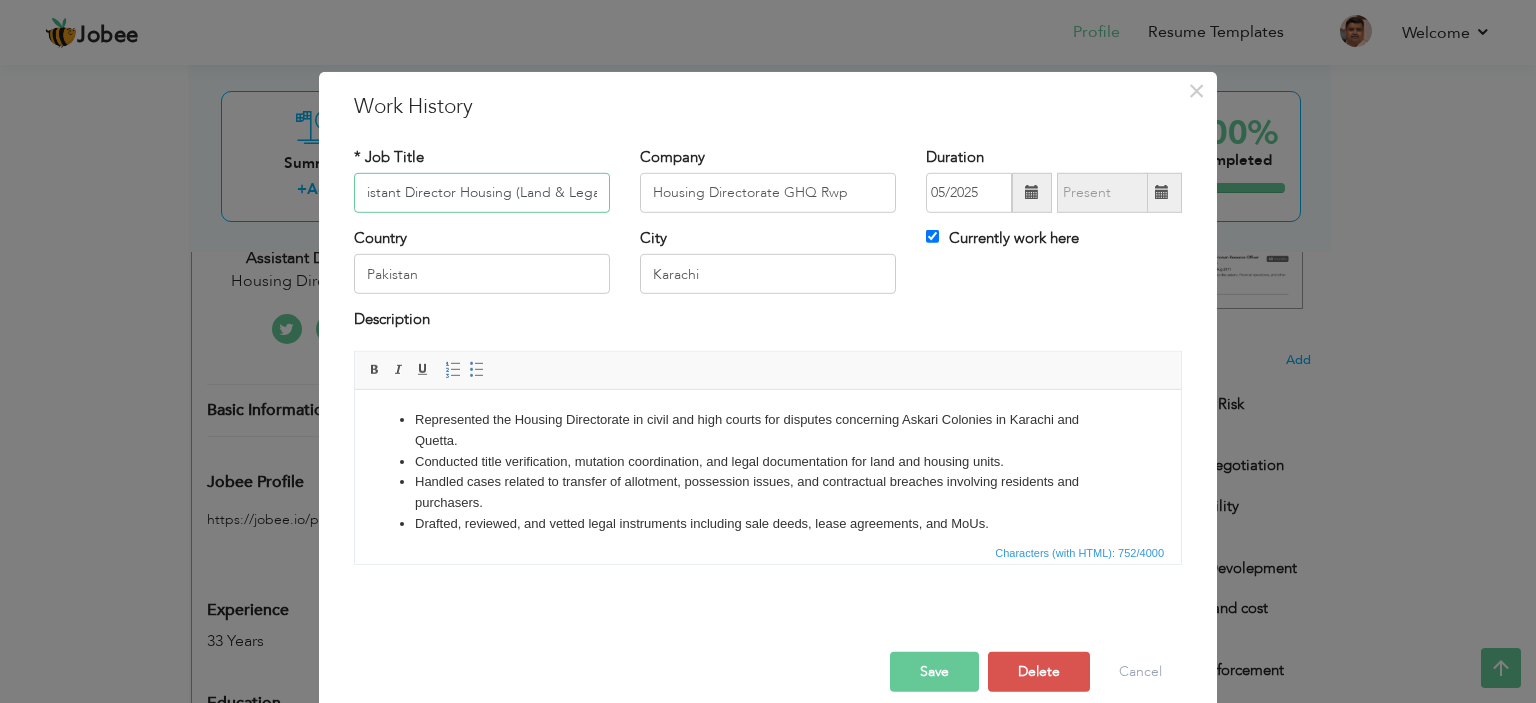 scroll, scrollTop: 0, scrollLeft: 26, axis: horizontal 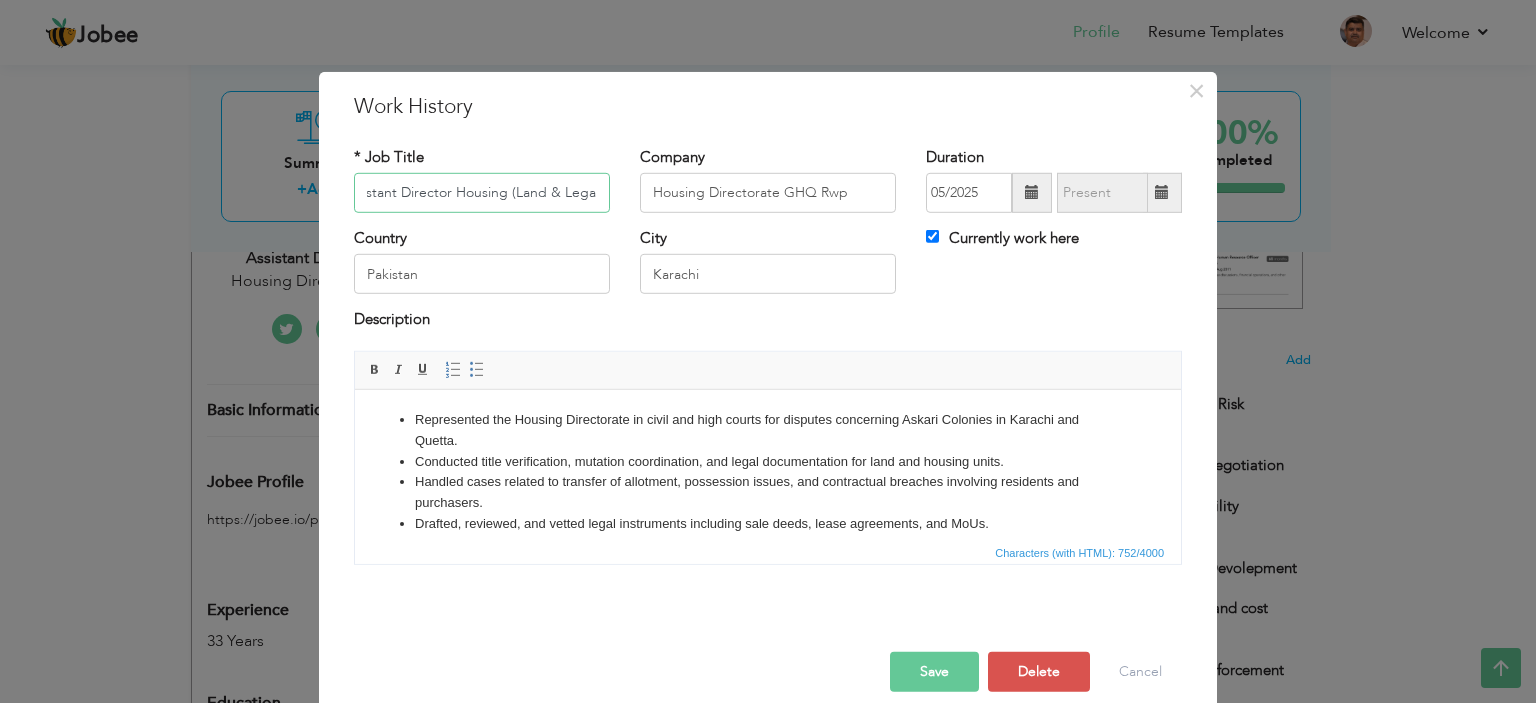 type on "Assistant Director Housing (Land & Legal)" 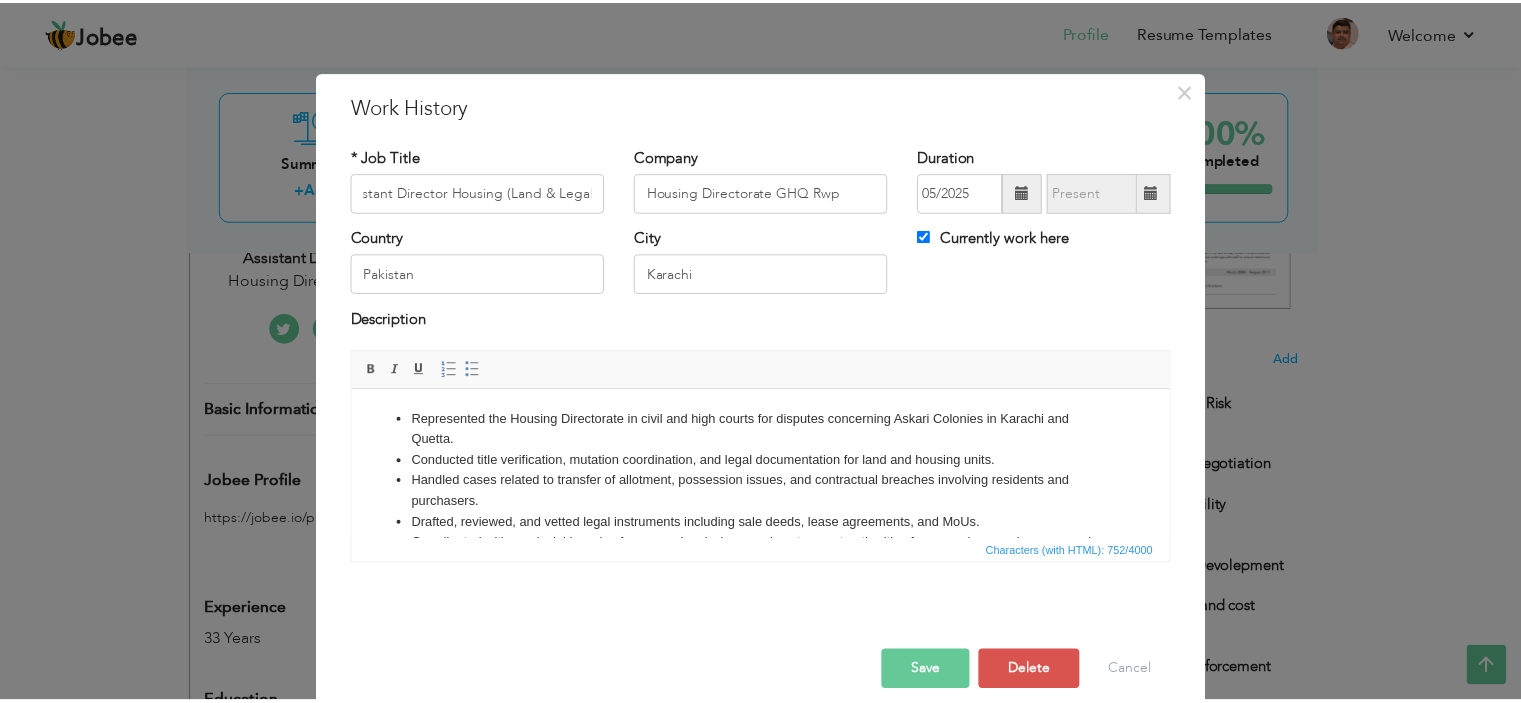 scroll, scrollTop: 0, scrollLeft: 0, axis: both 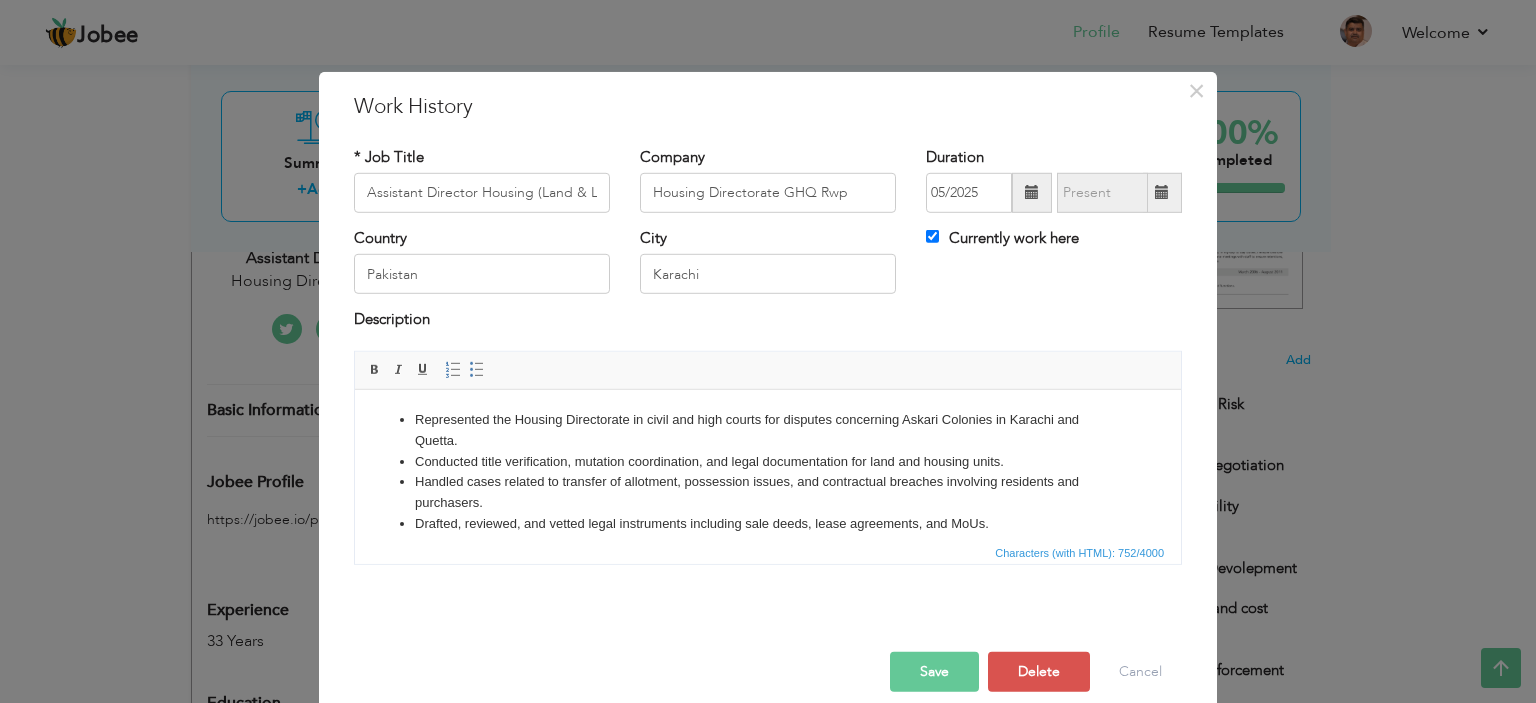click on "Save" at bounding box center (934, 672) 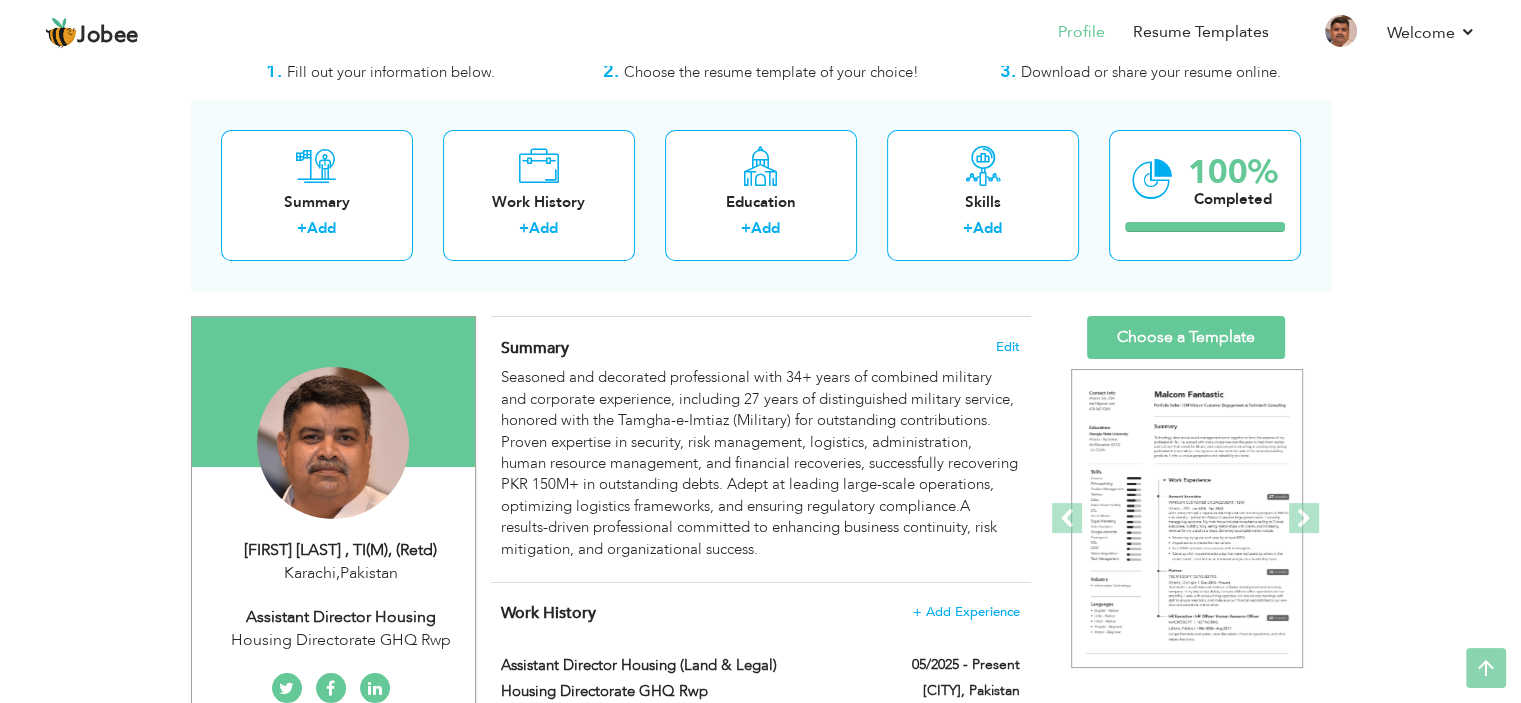 scroll, scrollTop: 40, scrollLeft: 0, axis: vertical 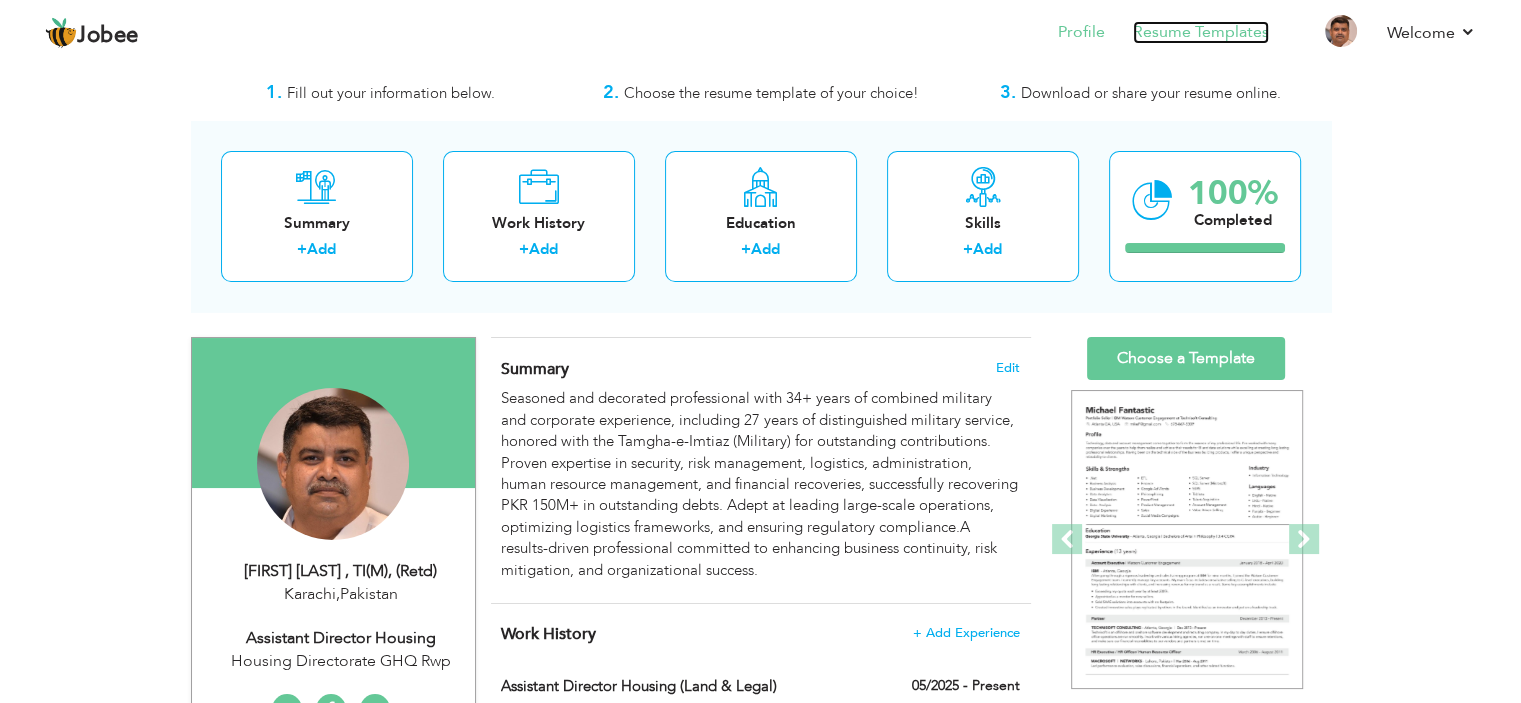 click on "Resume Templates" at bounding box center (1201, 32) 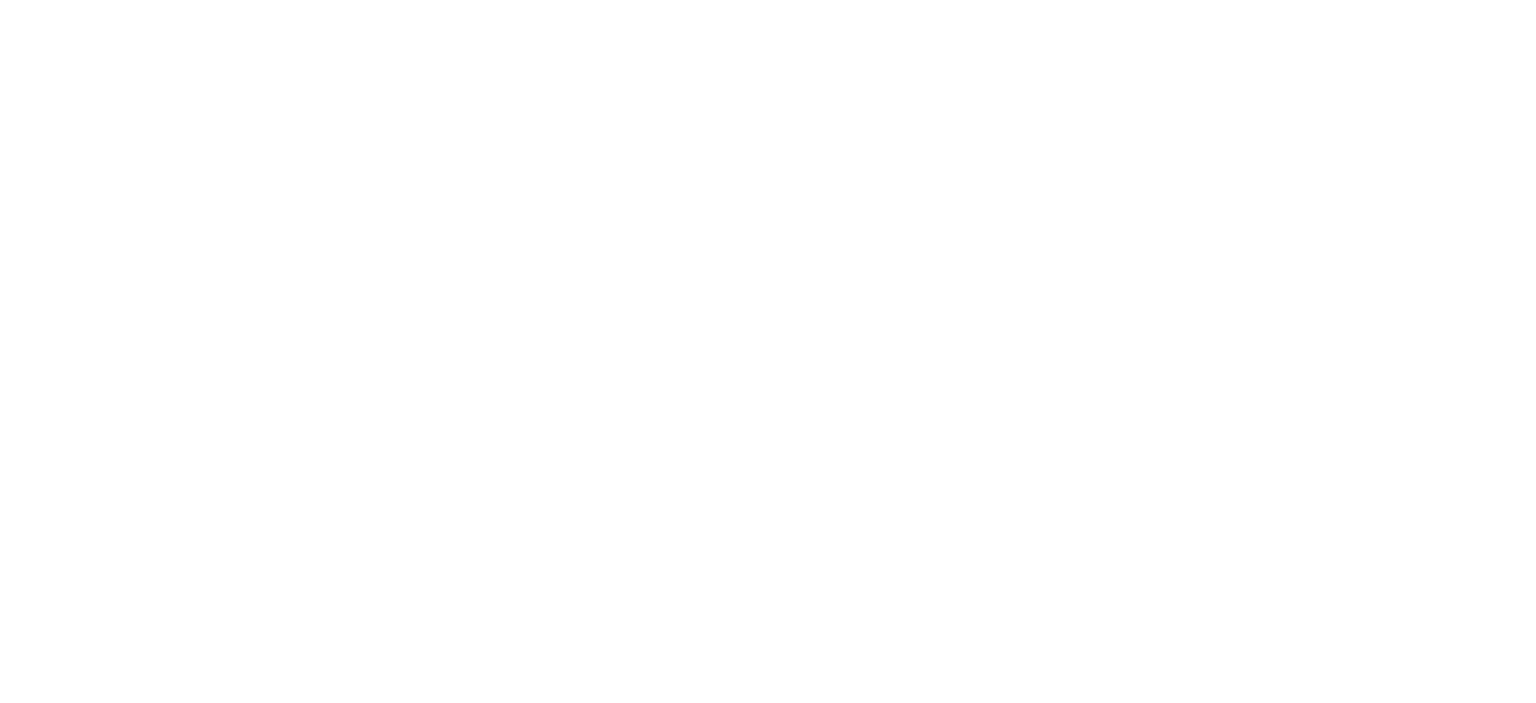 scroll, scrollTop: 0, scrollLeft: 0, axis: both 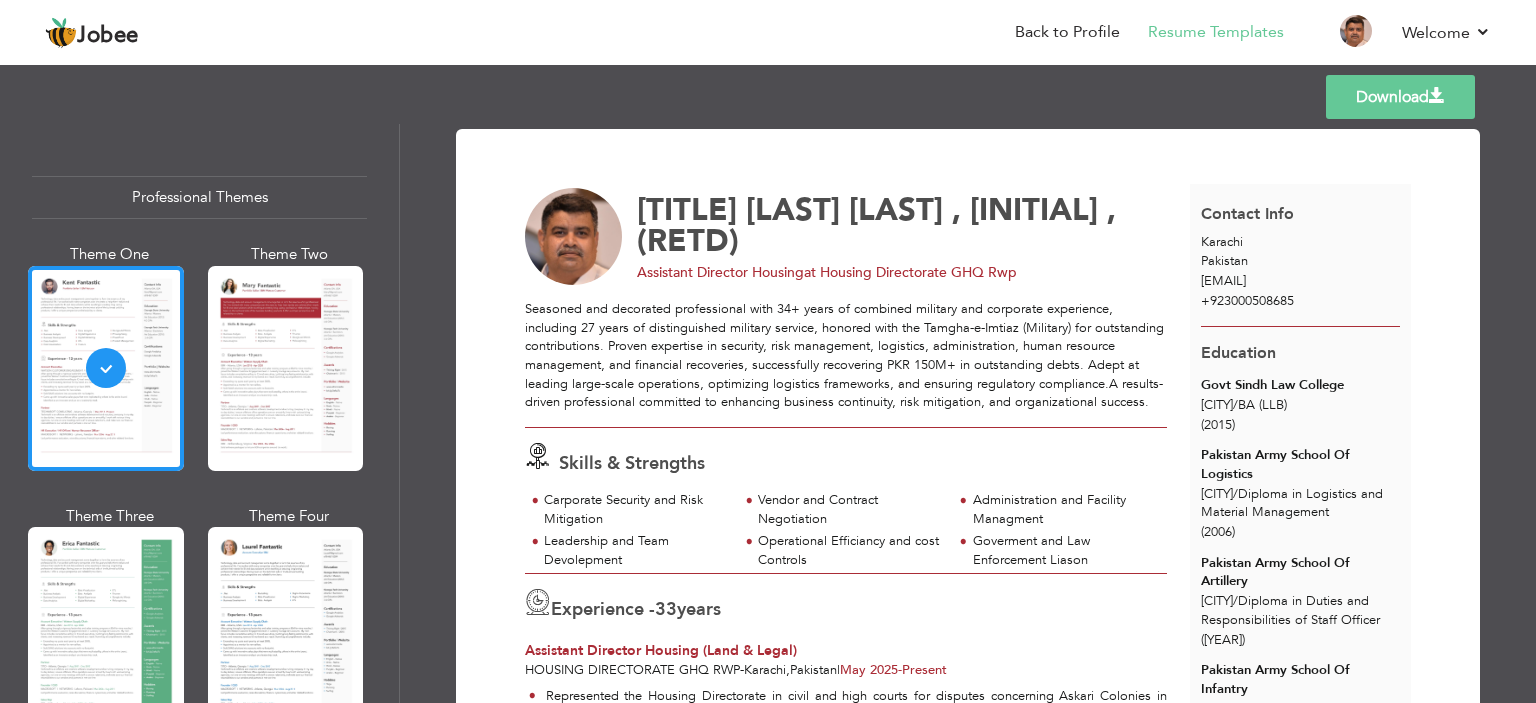 click on "Download
[TITLE] [LAST]  [LAST] , [INITIAL] , (RETD)
[ROLE] [DEPARTMENT] at [ORGANIZATION] [LOCATION]
Skills & Strengths" at bounding box center [968, 413] 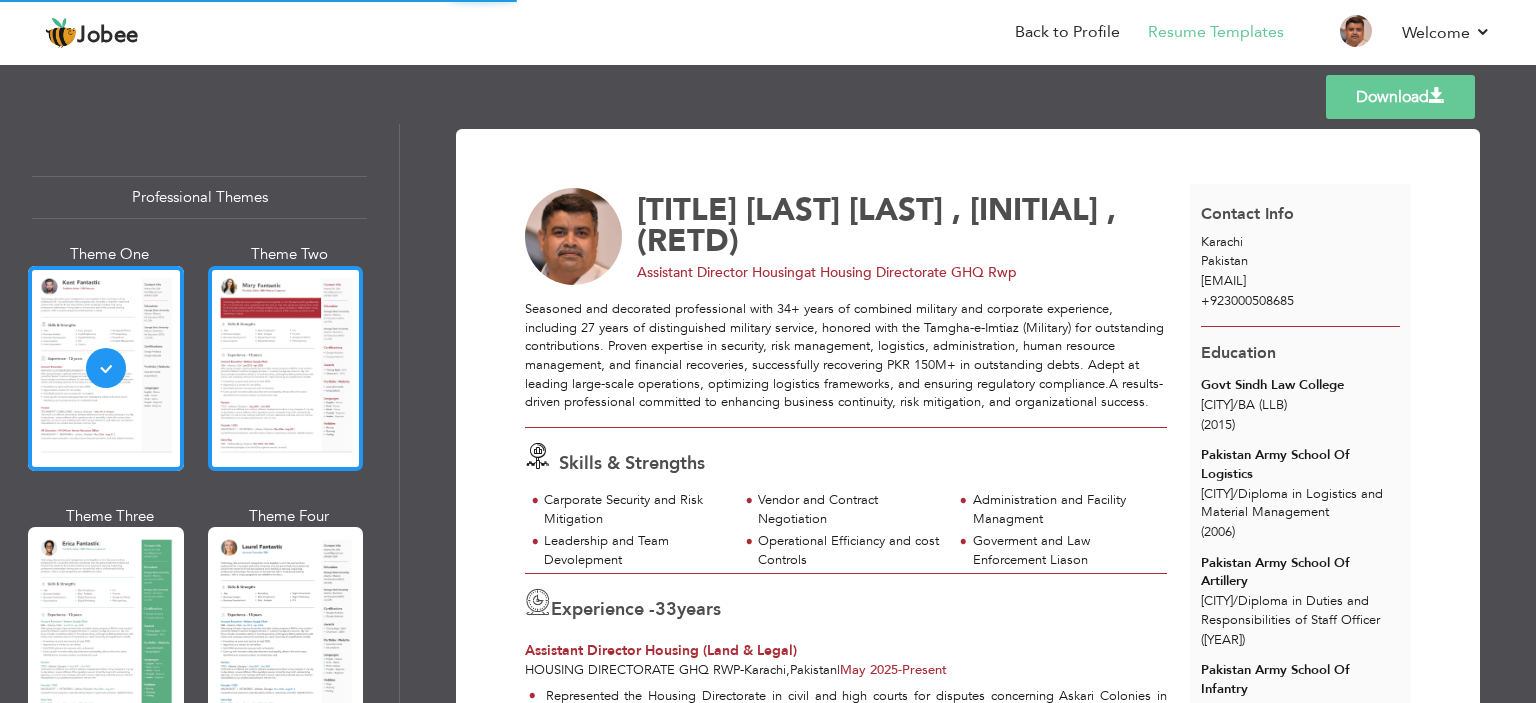 click at bounding box center [286, 368] 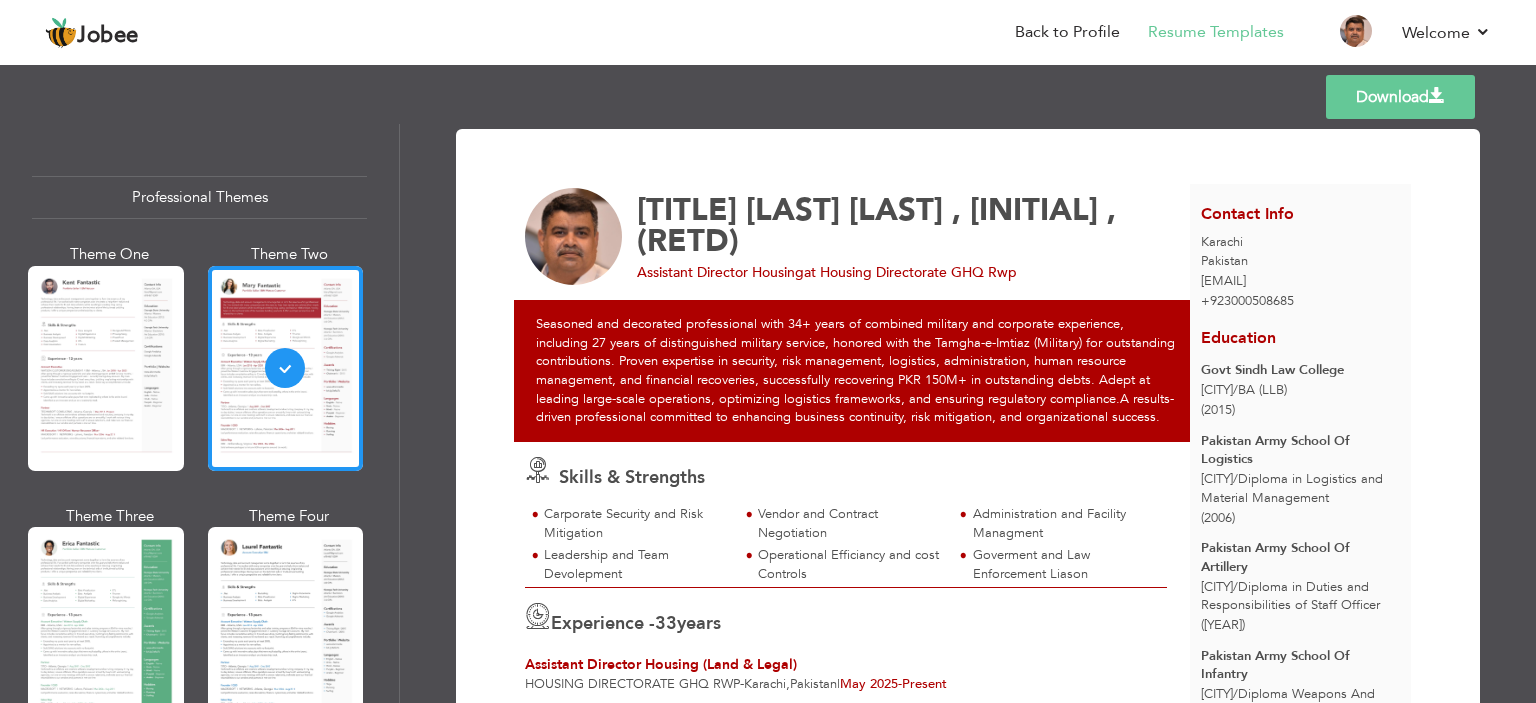 click on "Download" at bounding box center [1400, 97] 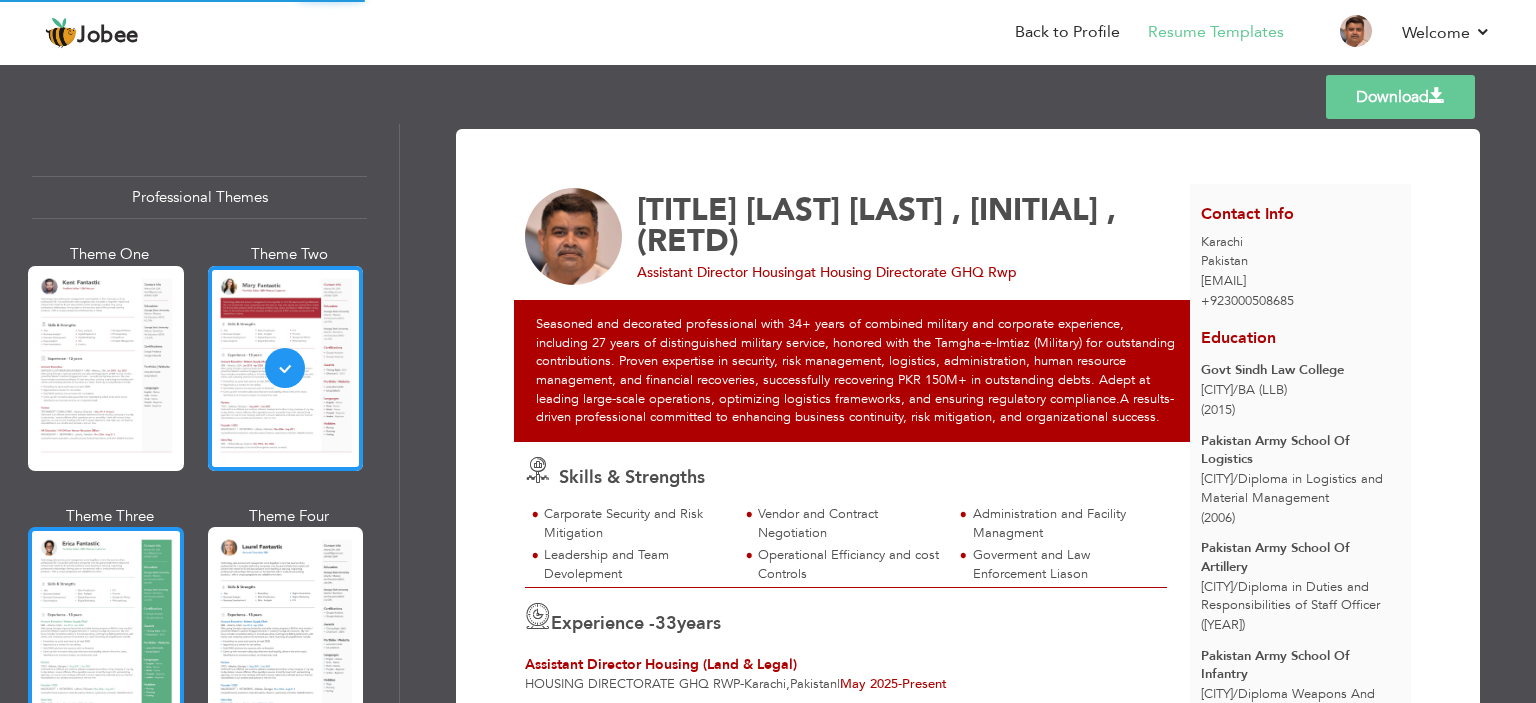 click at bounding box center (106, 629) 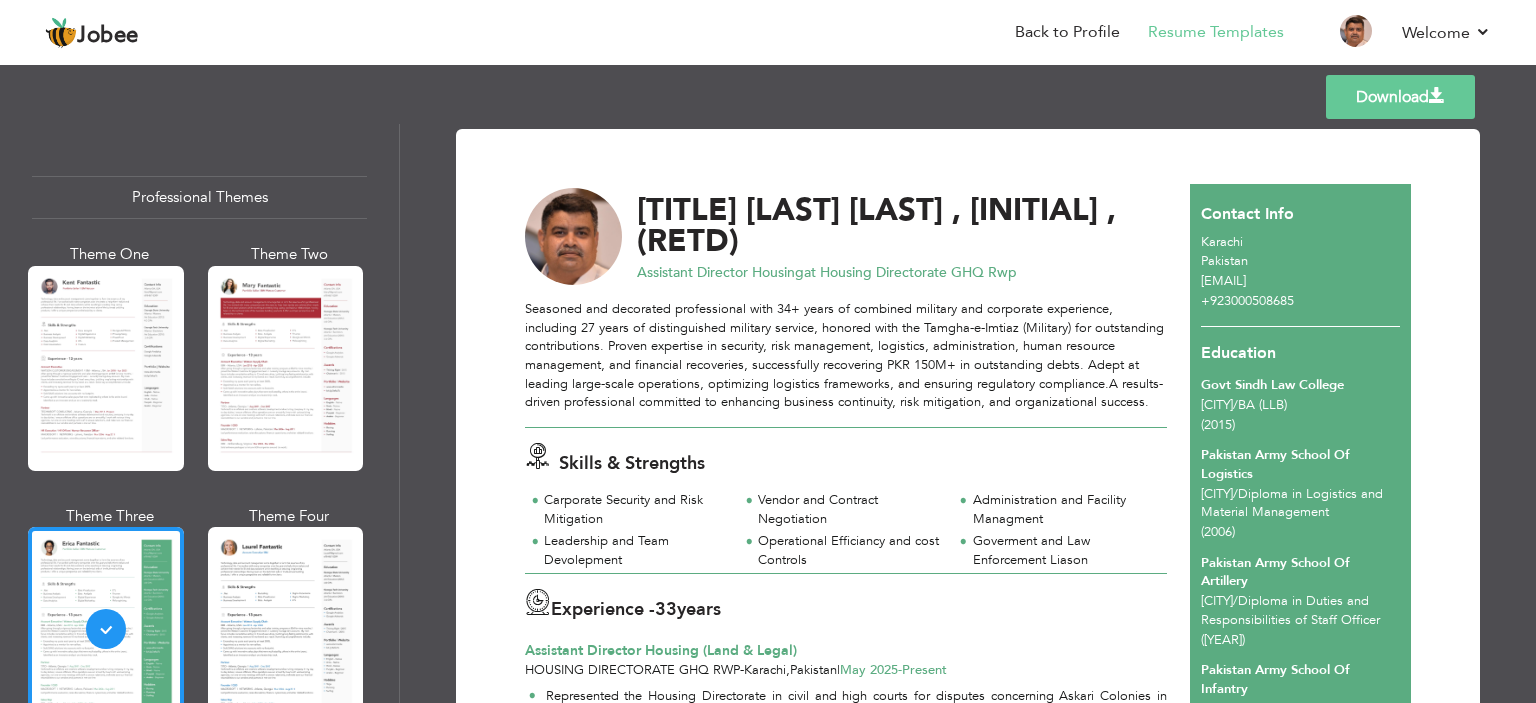 click at bounding box center (1437, 96) 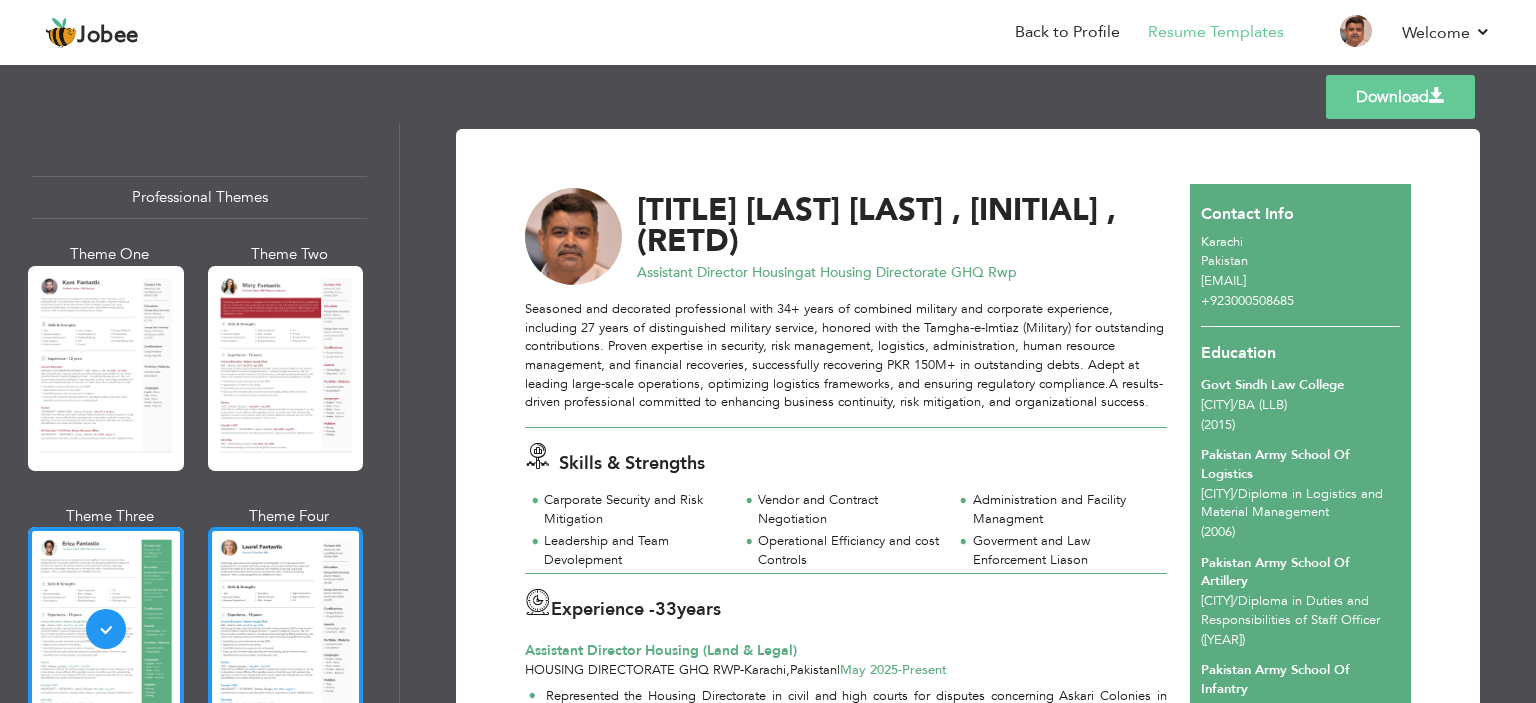 click at bounding box center (286, 629) 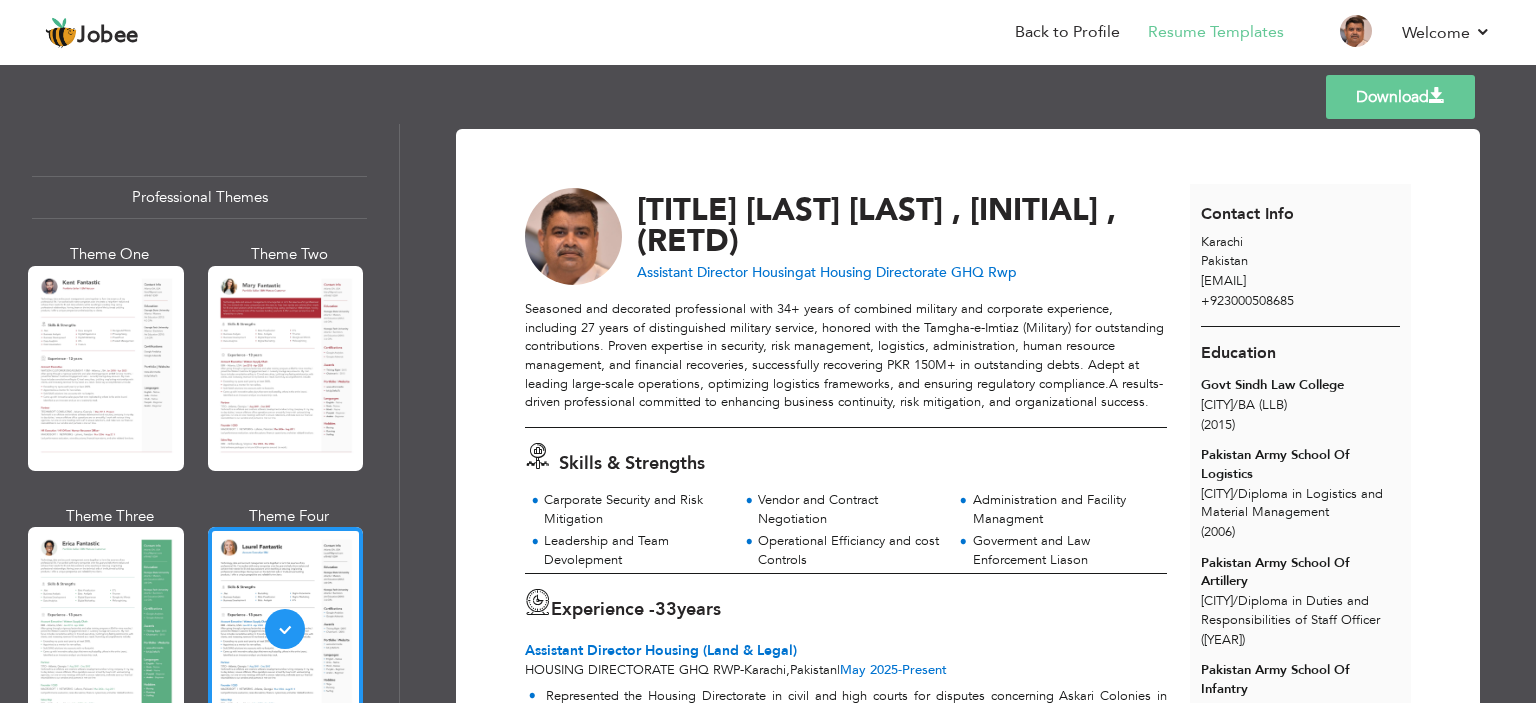 click at bounding box center (1437, 96) 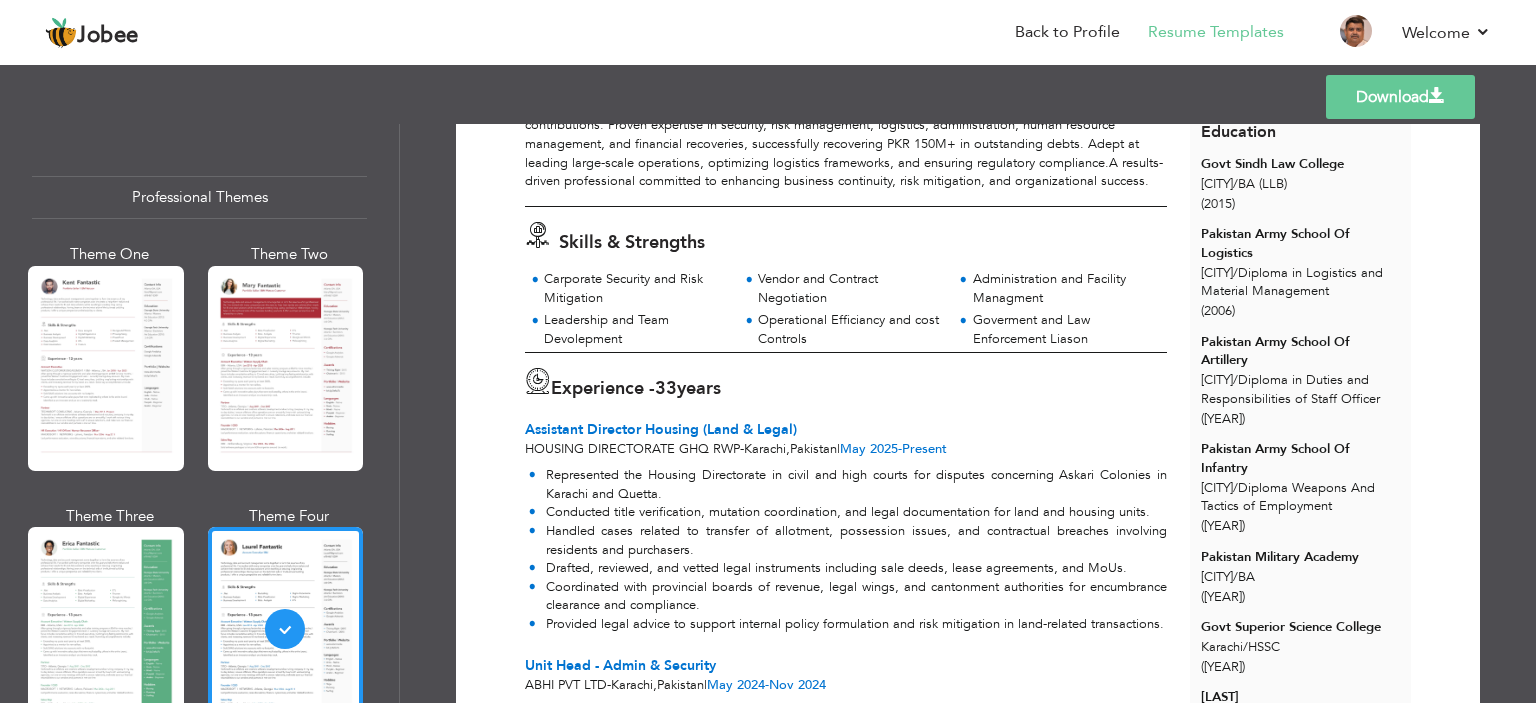 scroll, scrollTop: 230, scrollLeft: 0, axis: vertical 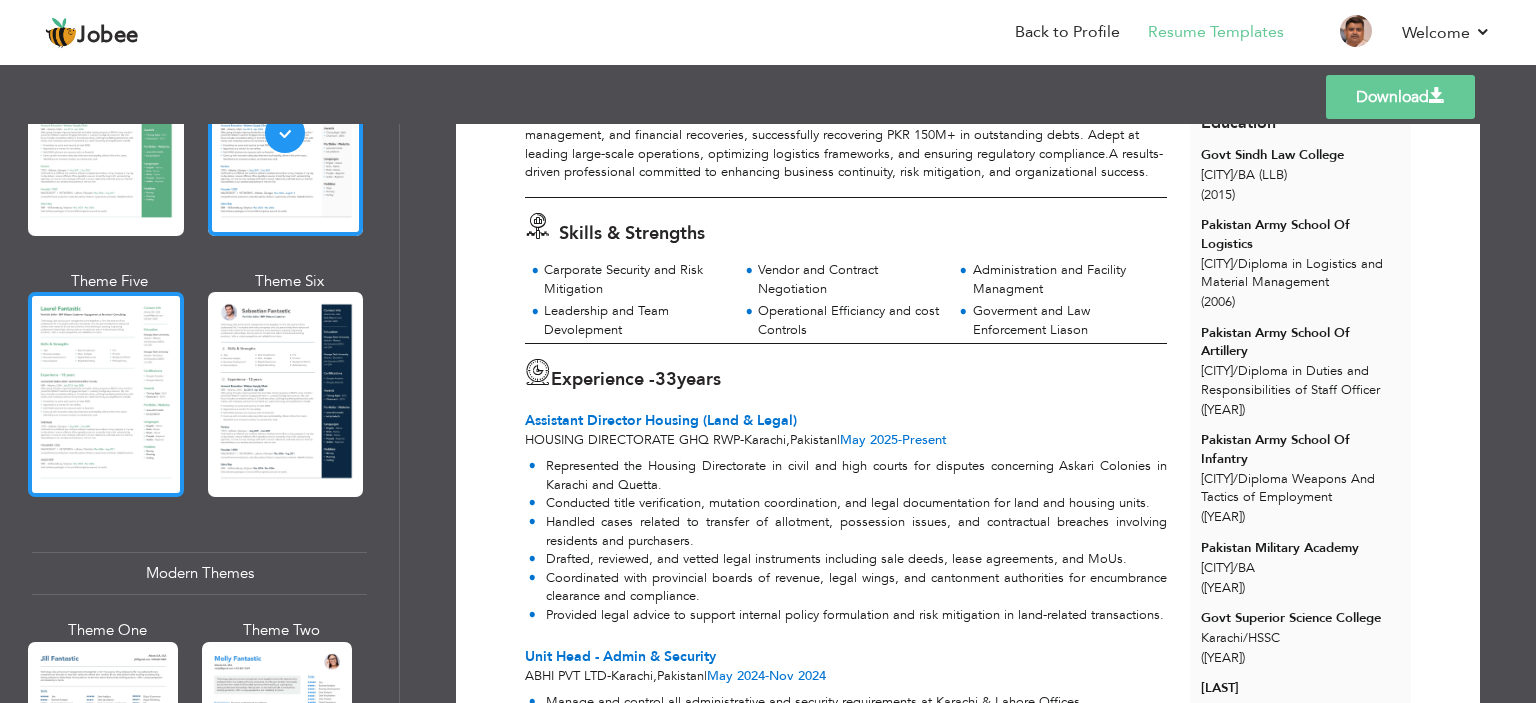 click at bounding box center (106, 394) 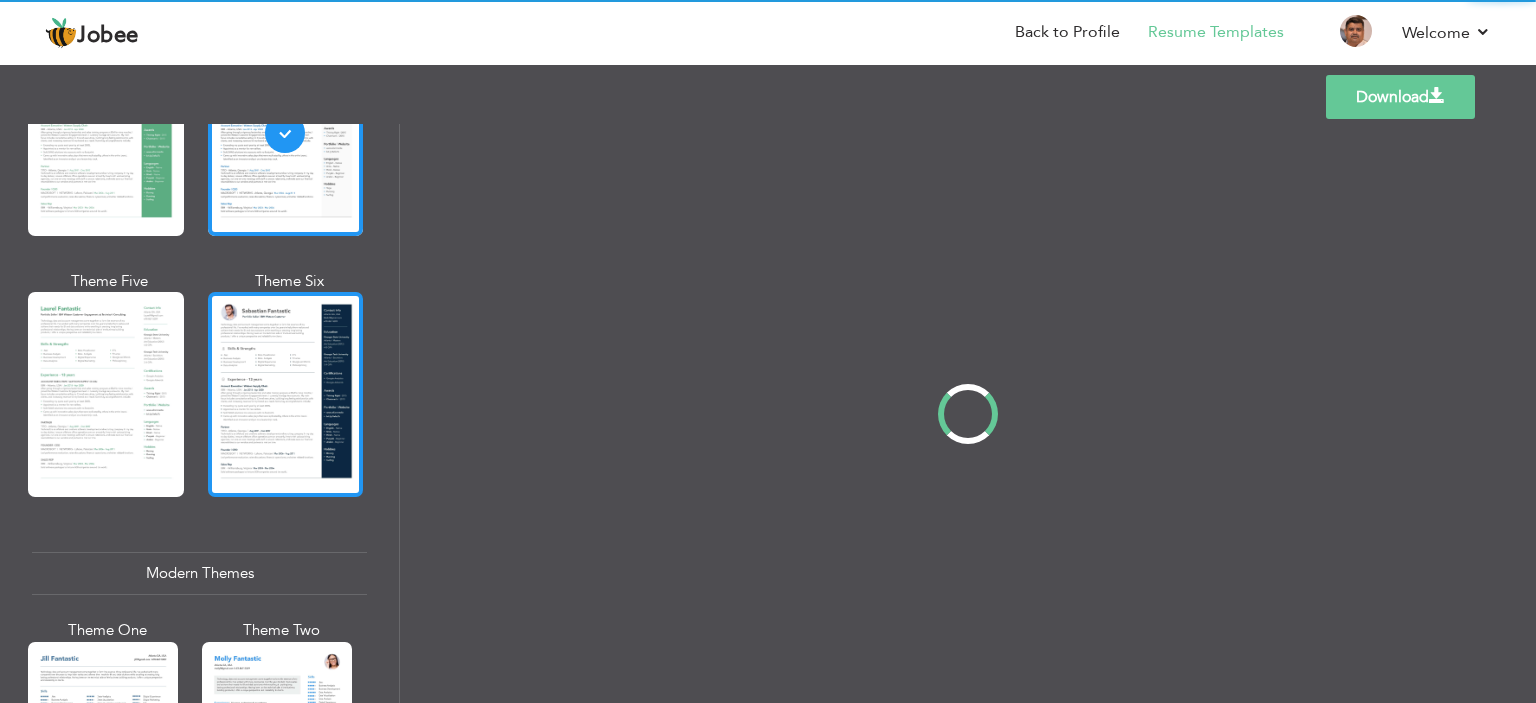 scroll, scrollTop: 0, scrollLeft: 0, axis: both 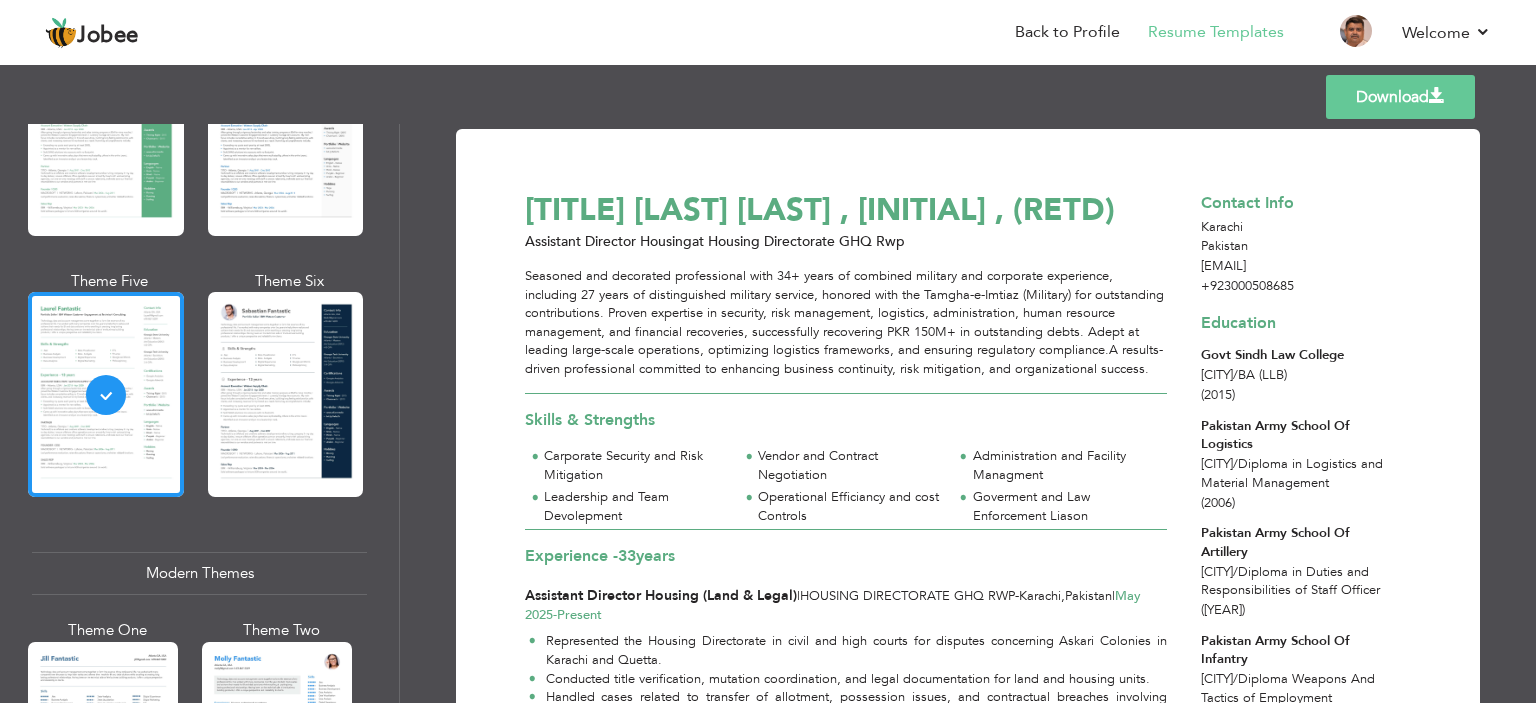 click on "Download" at bounding box center (1400, 97) 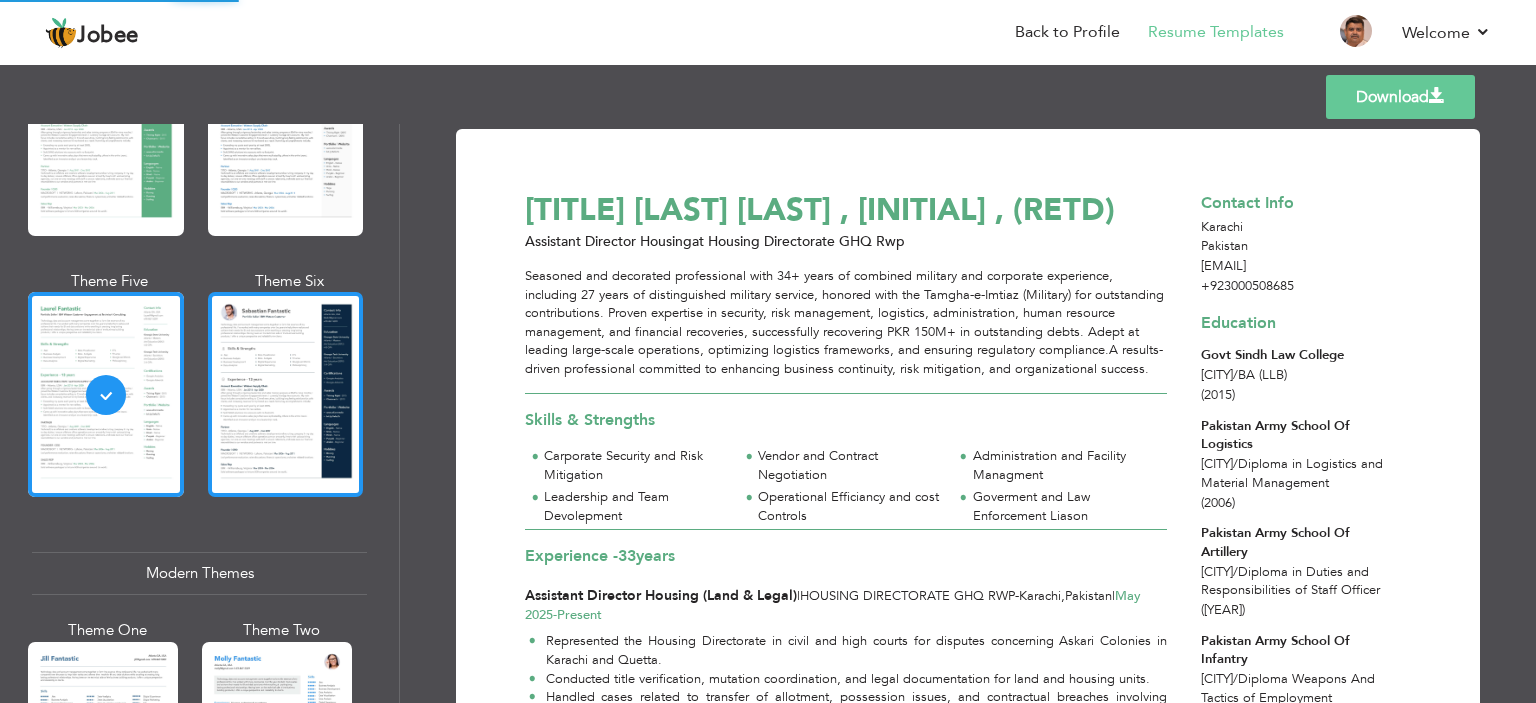 click at bounding box center [286, 394] 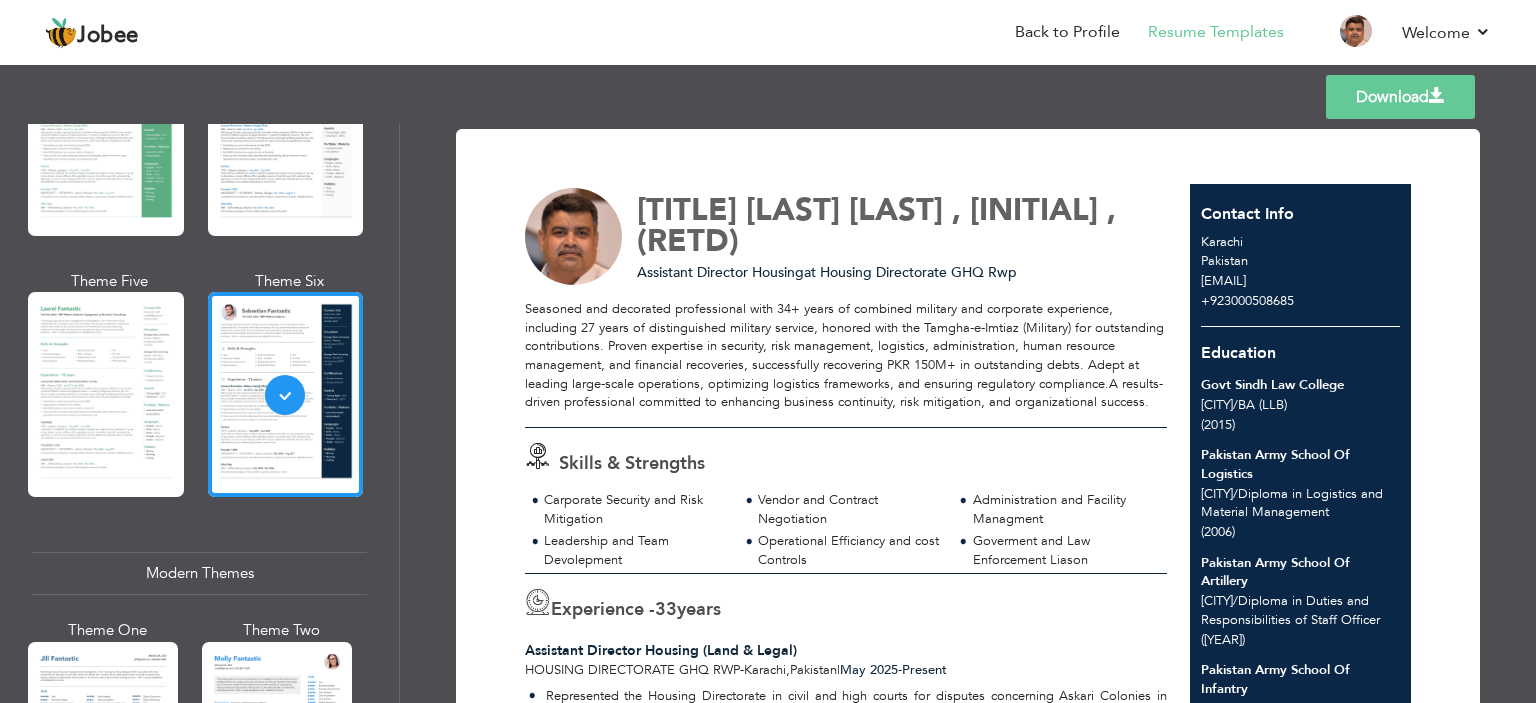click on "Download" at bounding box center [1400, 97] 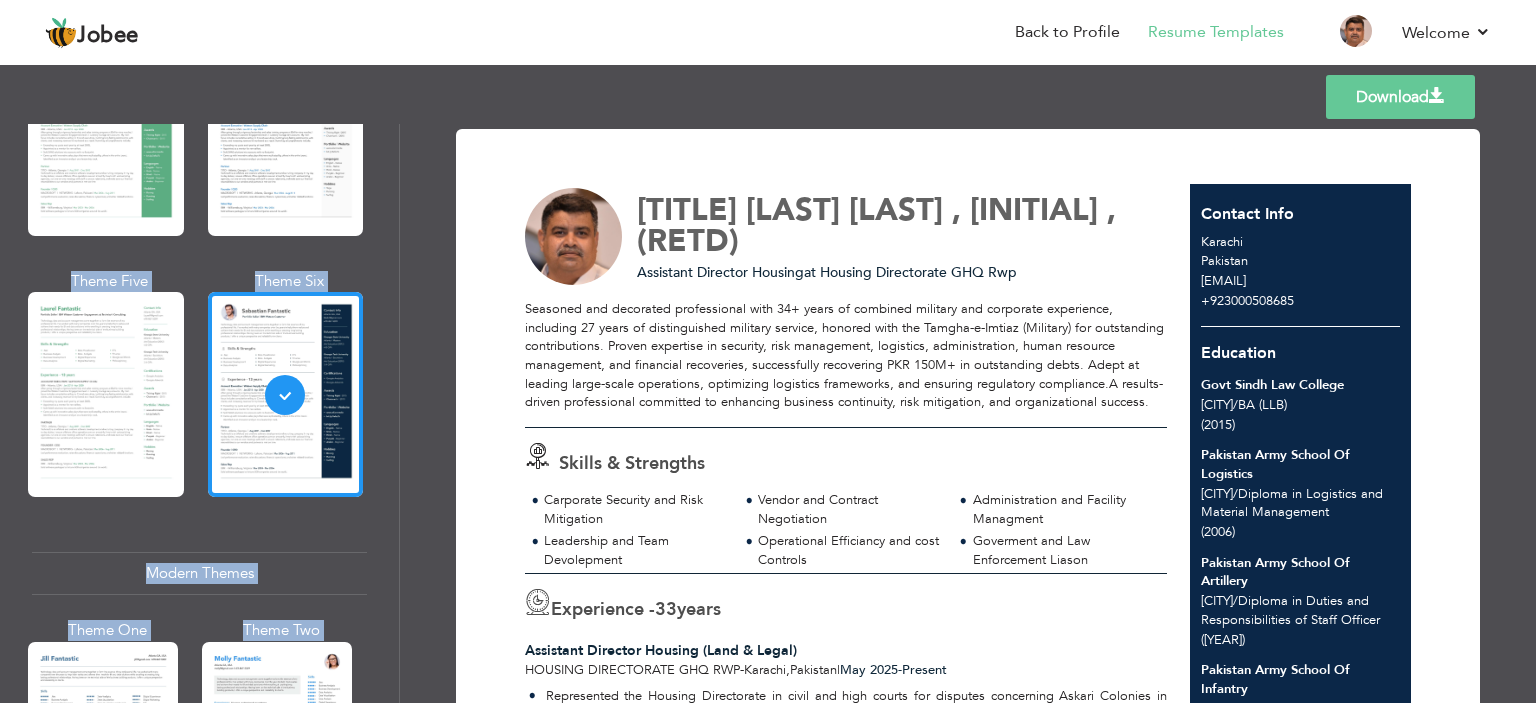 drag, startPoint x: 399, startPoint y: 223, endPoint x: 400, endPoint y: 265, distance: 42.0119 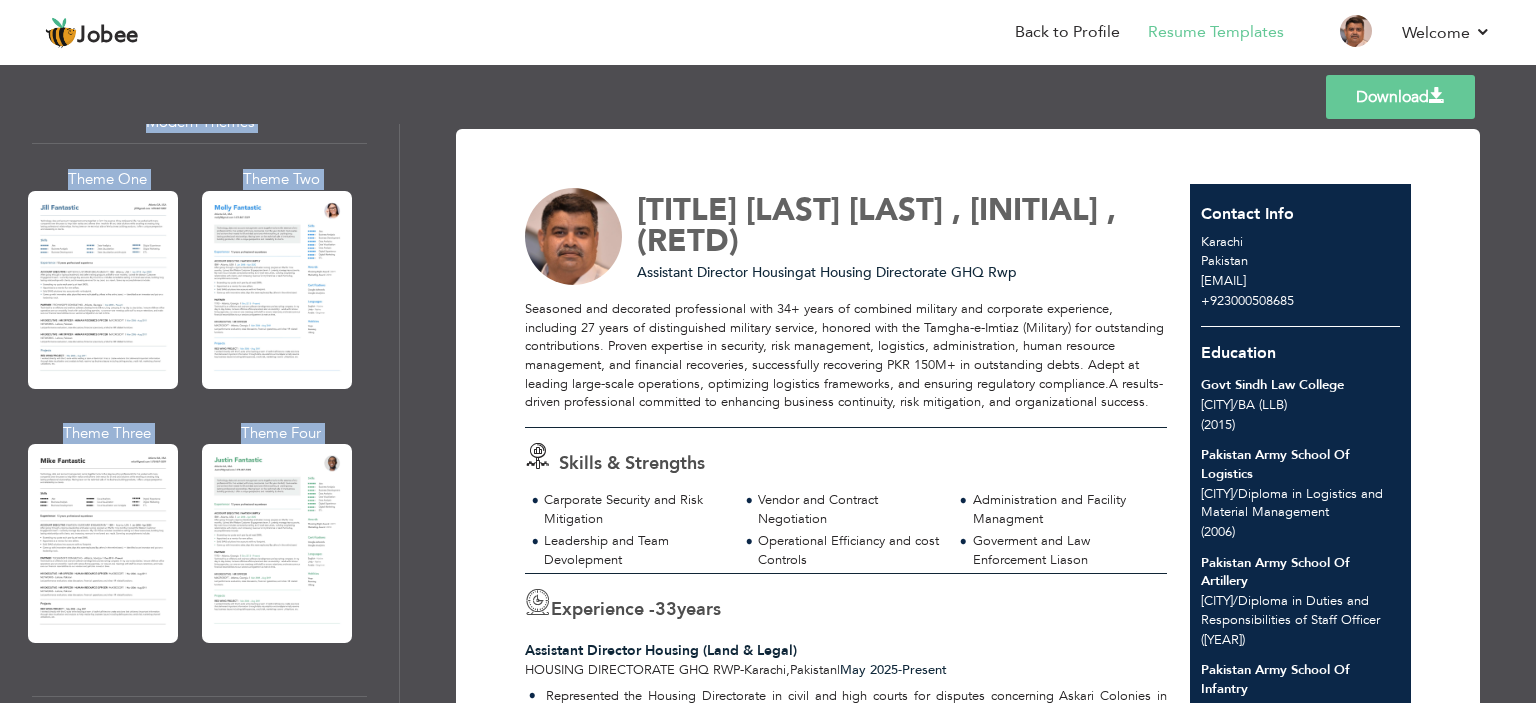 scroll, scrollTop: 952, scrollLeft: 0, axis: vertical 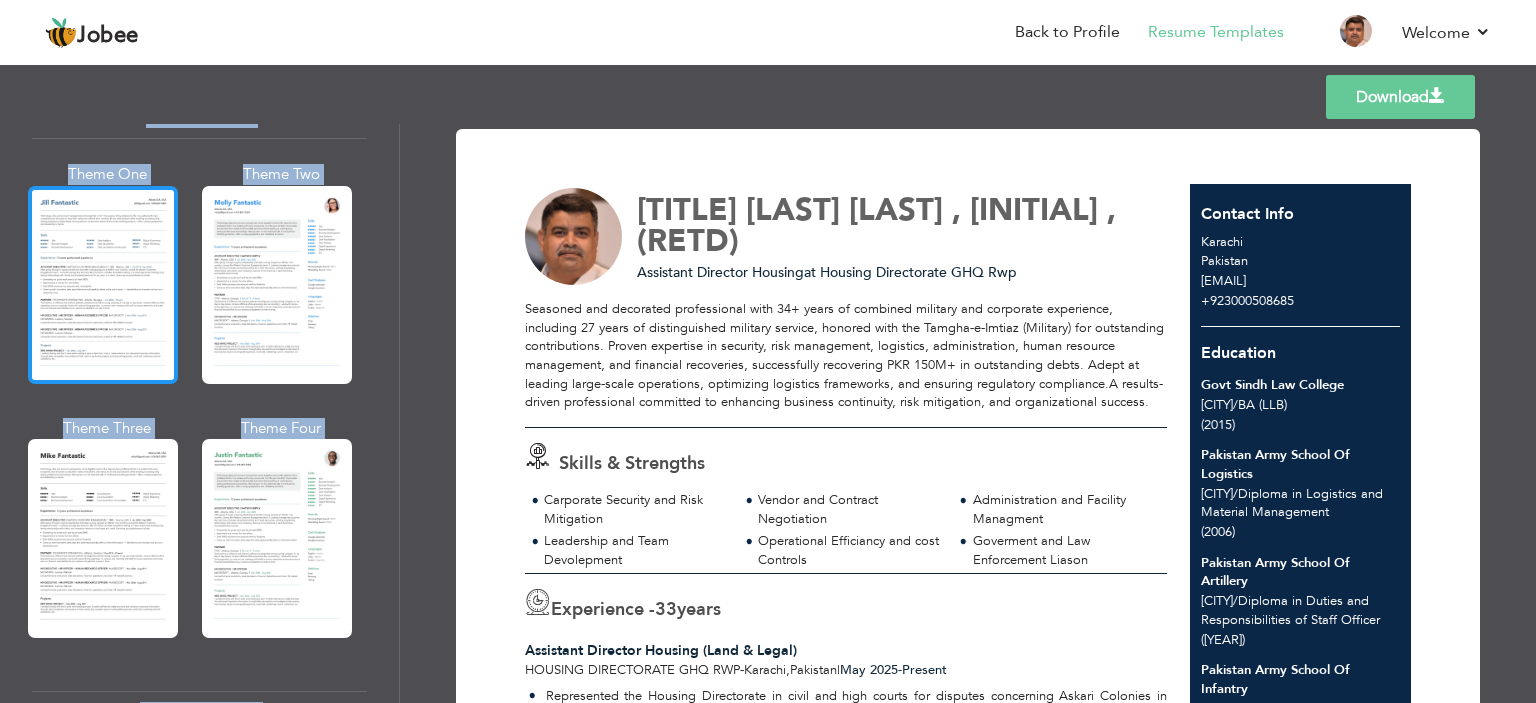 click at bounding box center (103, 285) 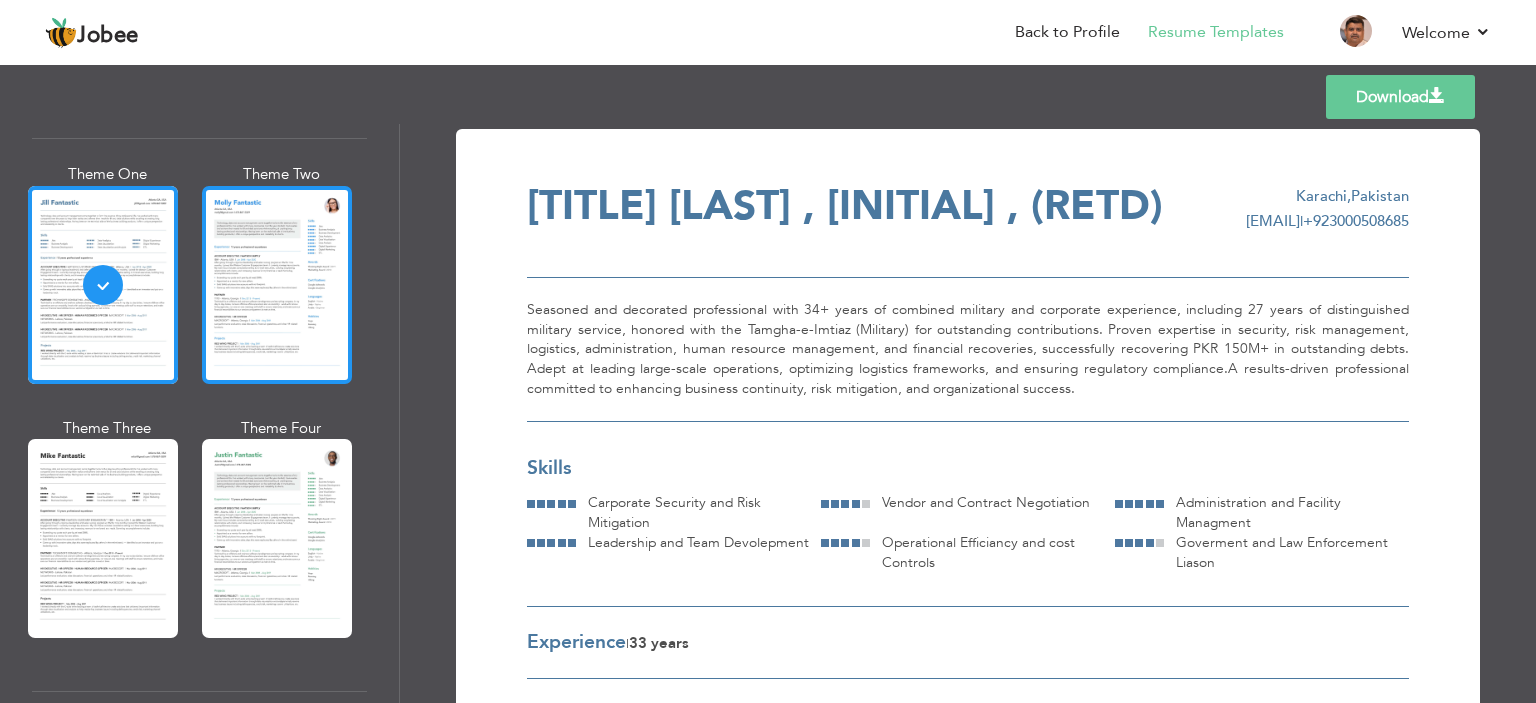 click at bounding box center [277, 285] 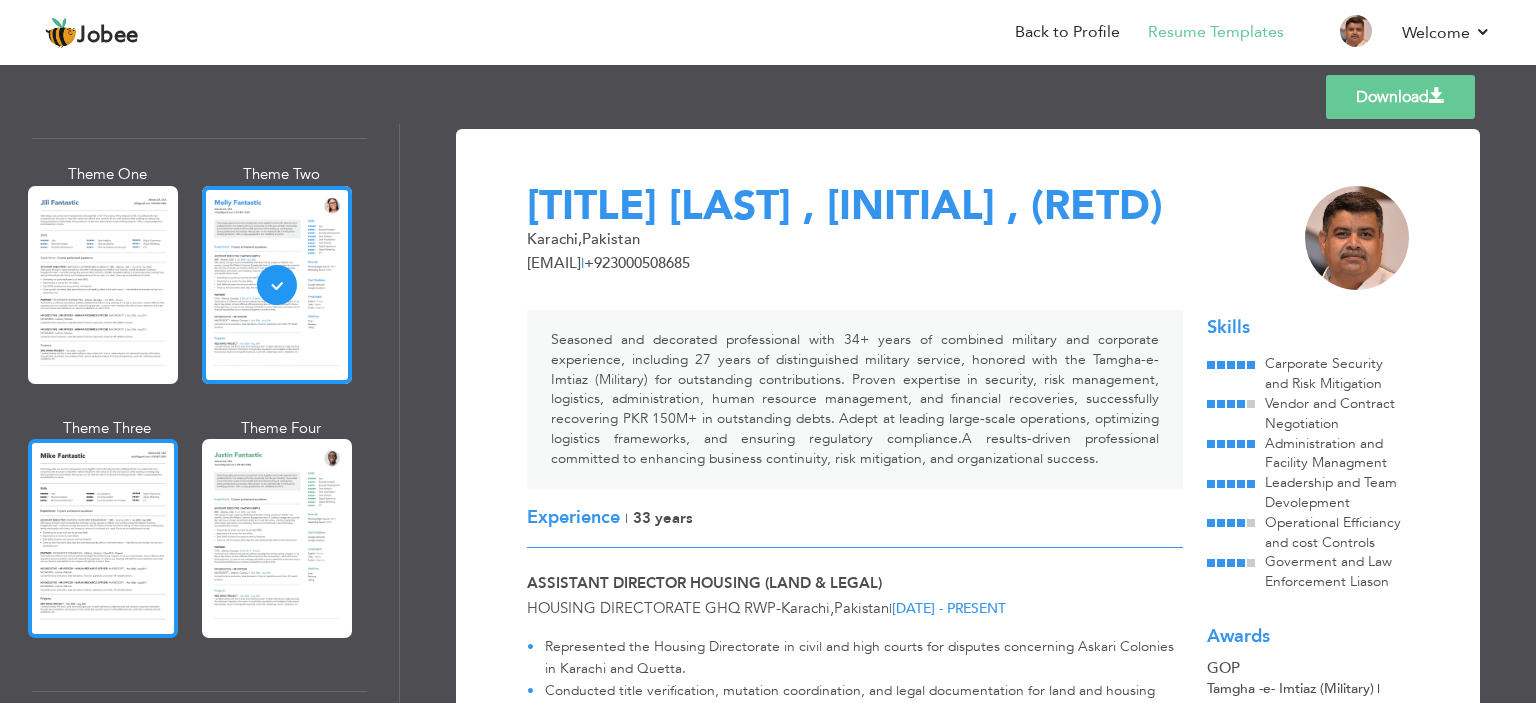 click at bounding box center [103, 538] 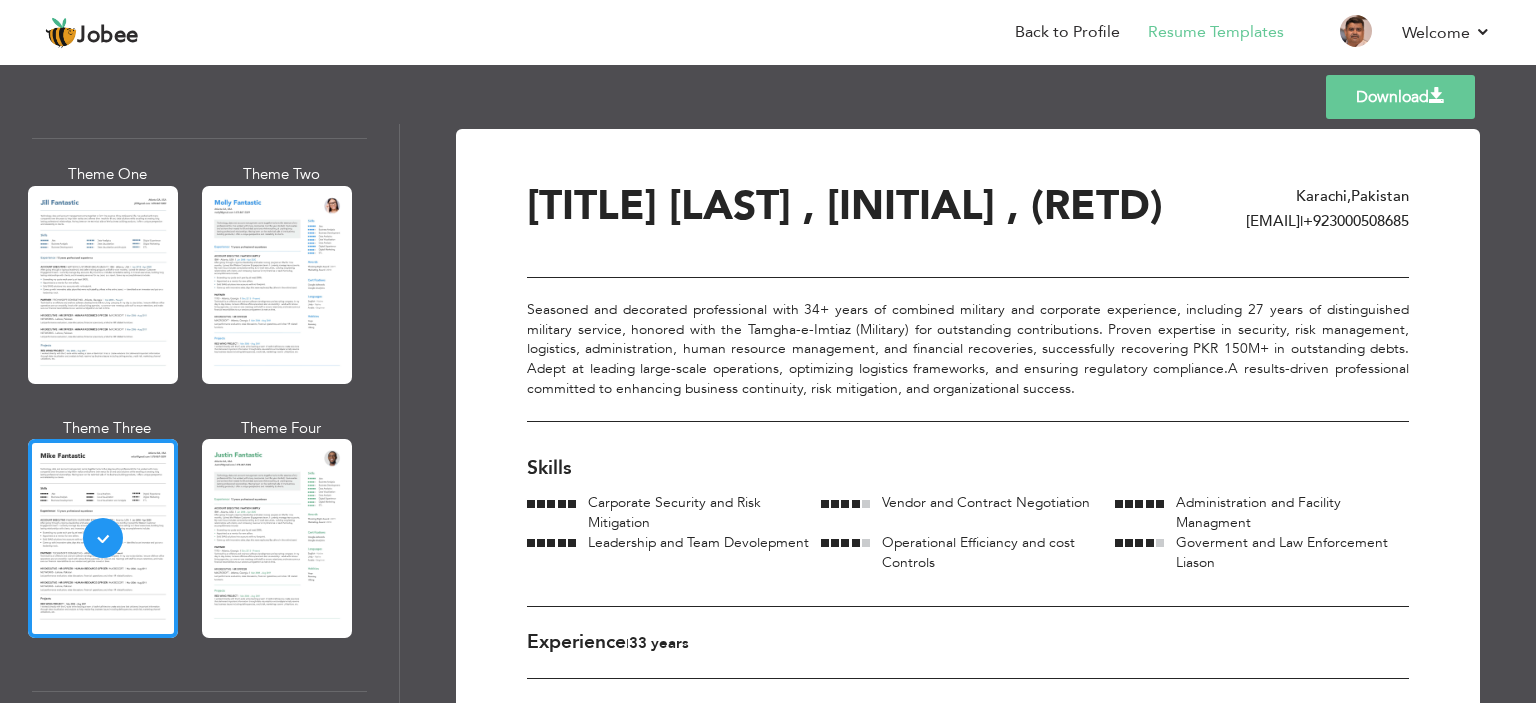 click on "Download" at bounding box center (1400, 97) 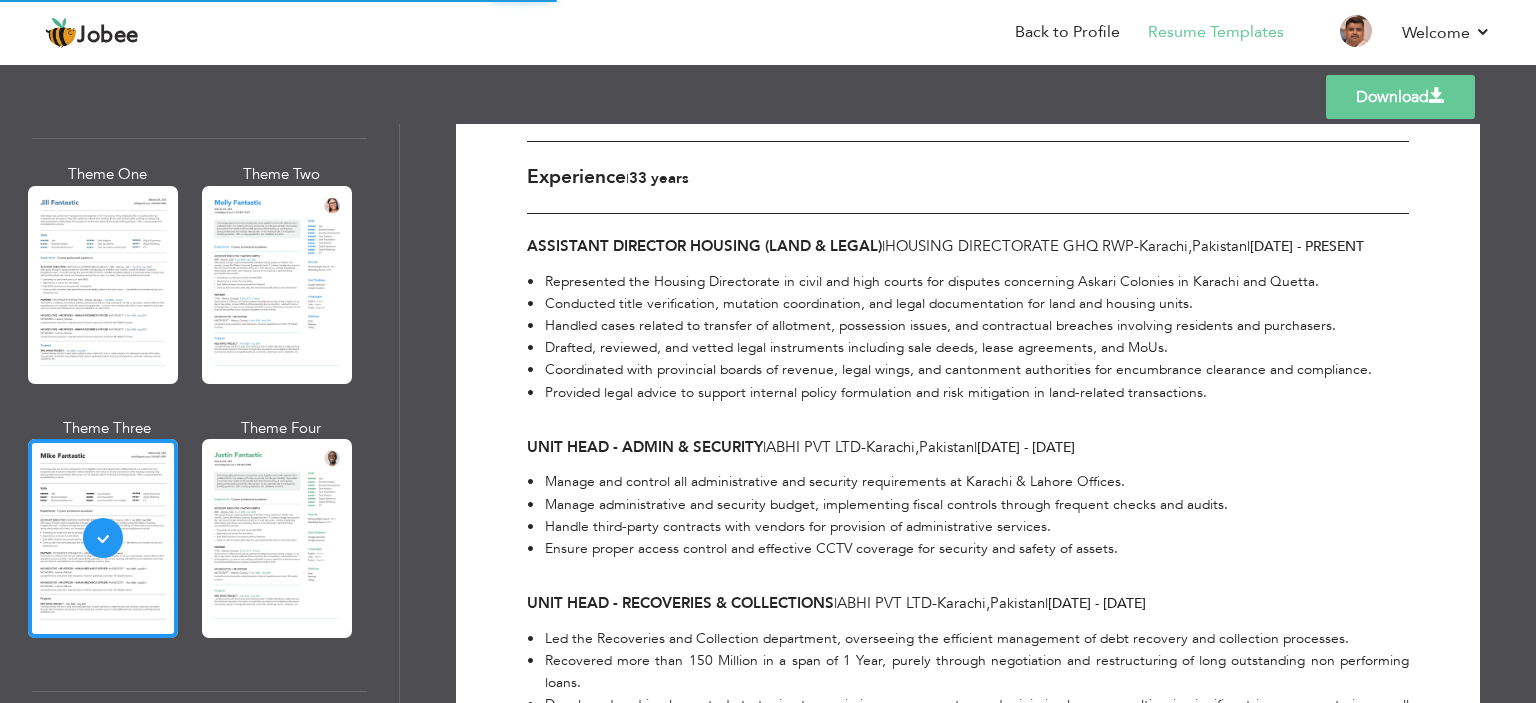 scroll, scrollTop: 552, scrollLeft: 0, axis: vertical 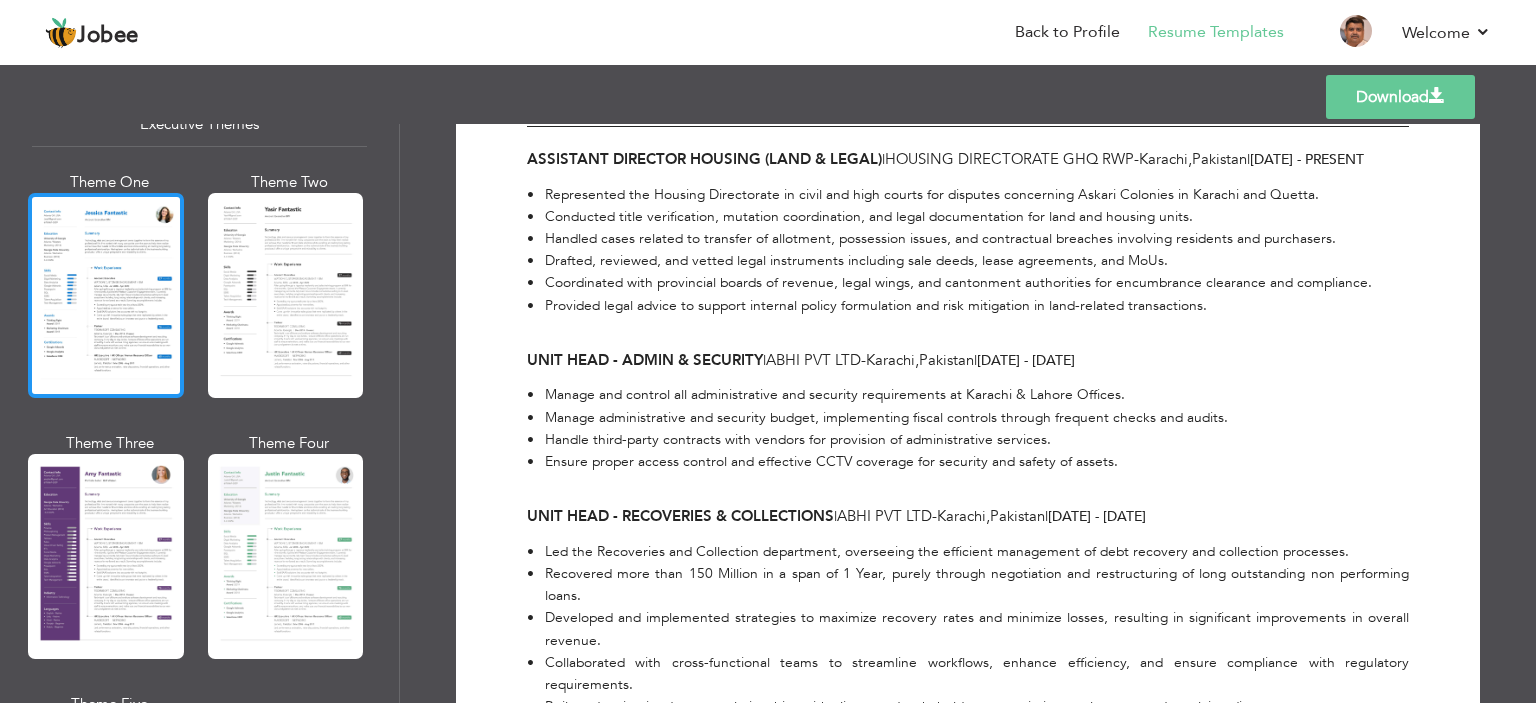 click at bounding box center (106, 295) 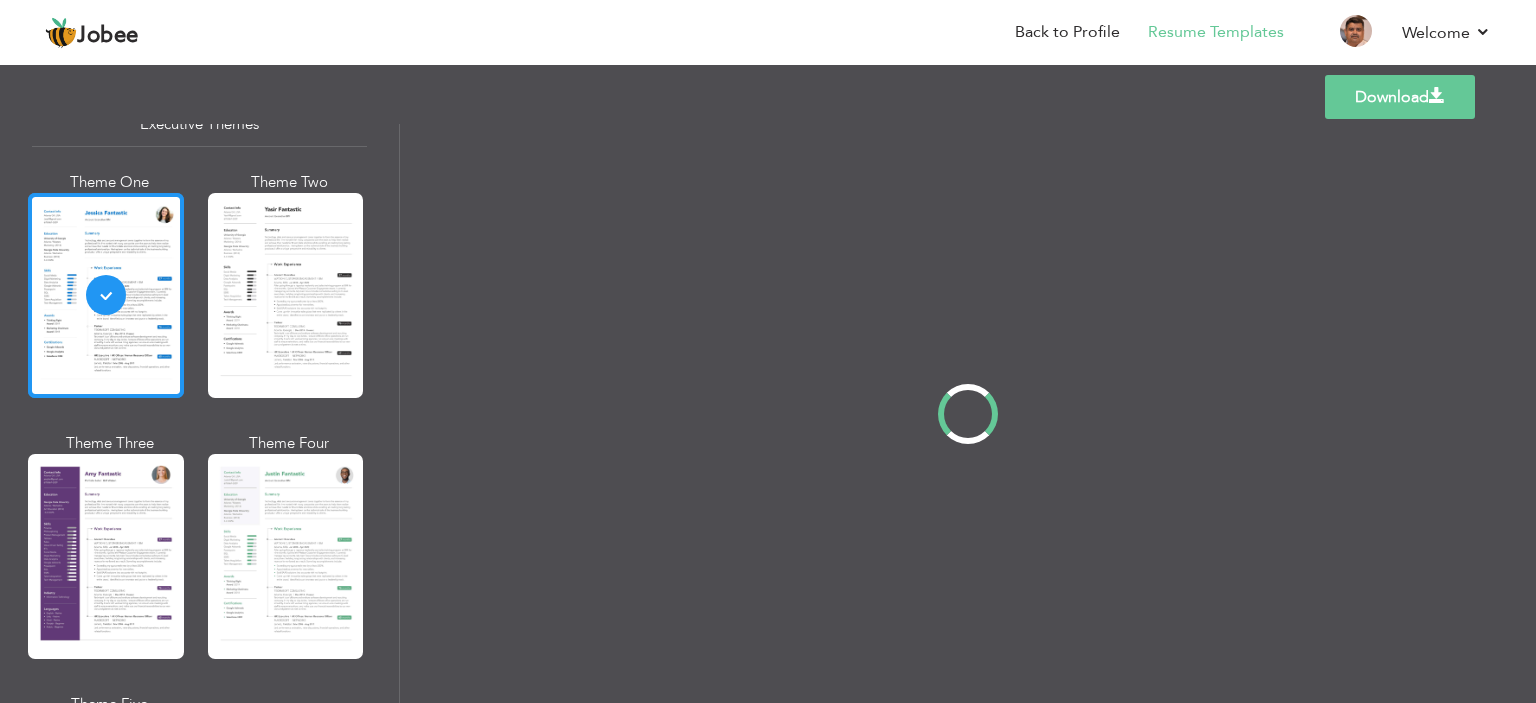scroll, scrollTop: 0, scrollLeft: 0, axis: both 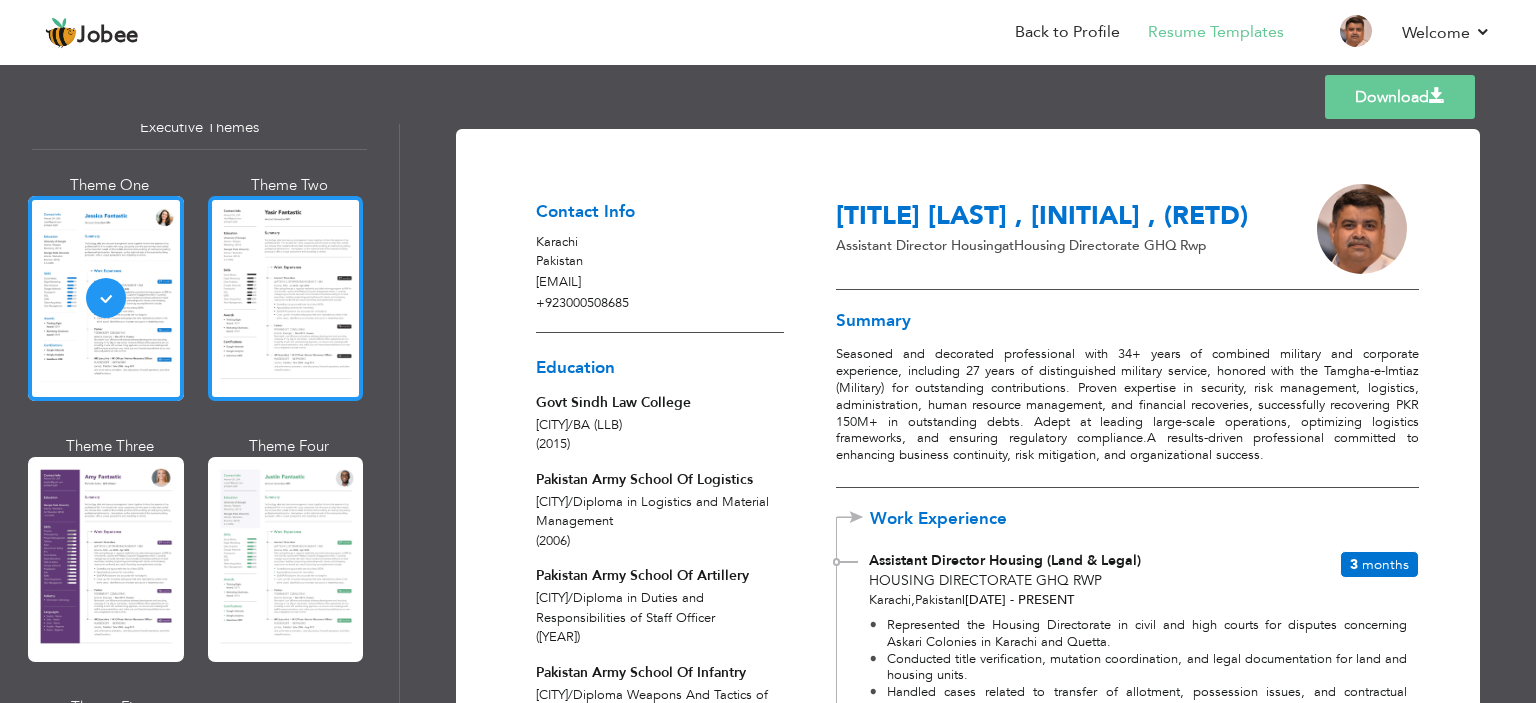 click at bounding box center (286, 298) 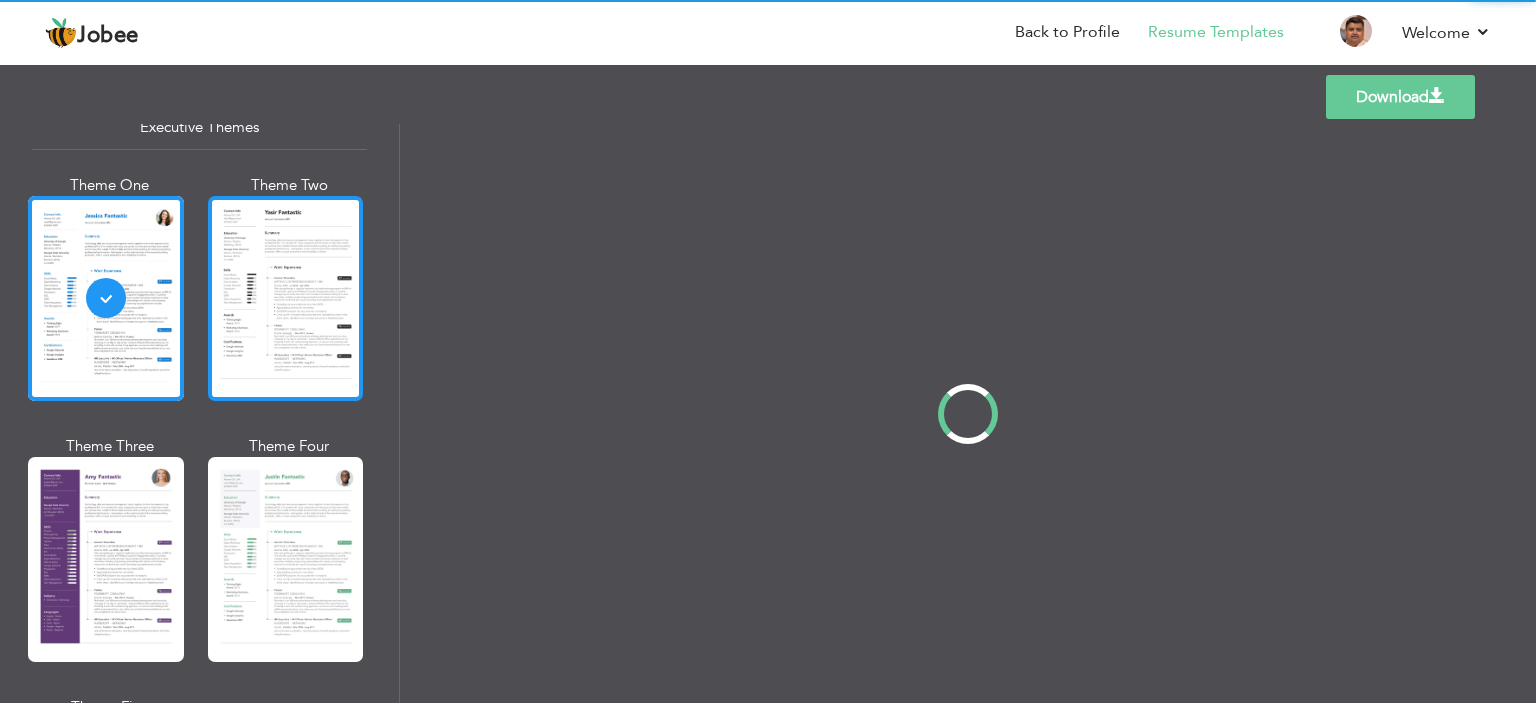scroll, scrollTop: 1540, scrollLeft: 0, axis: vertical 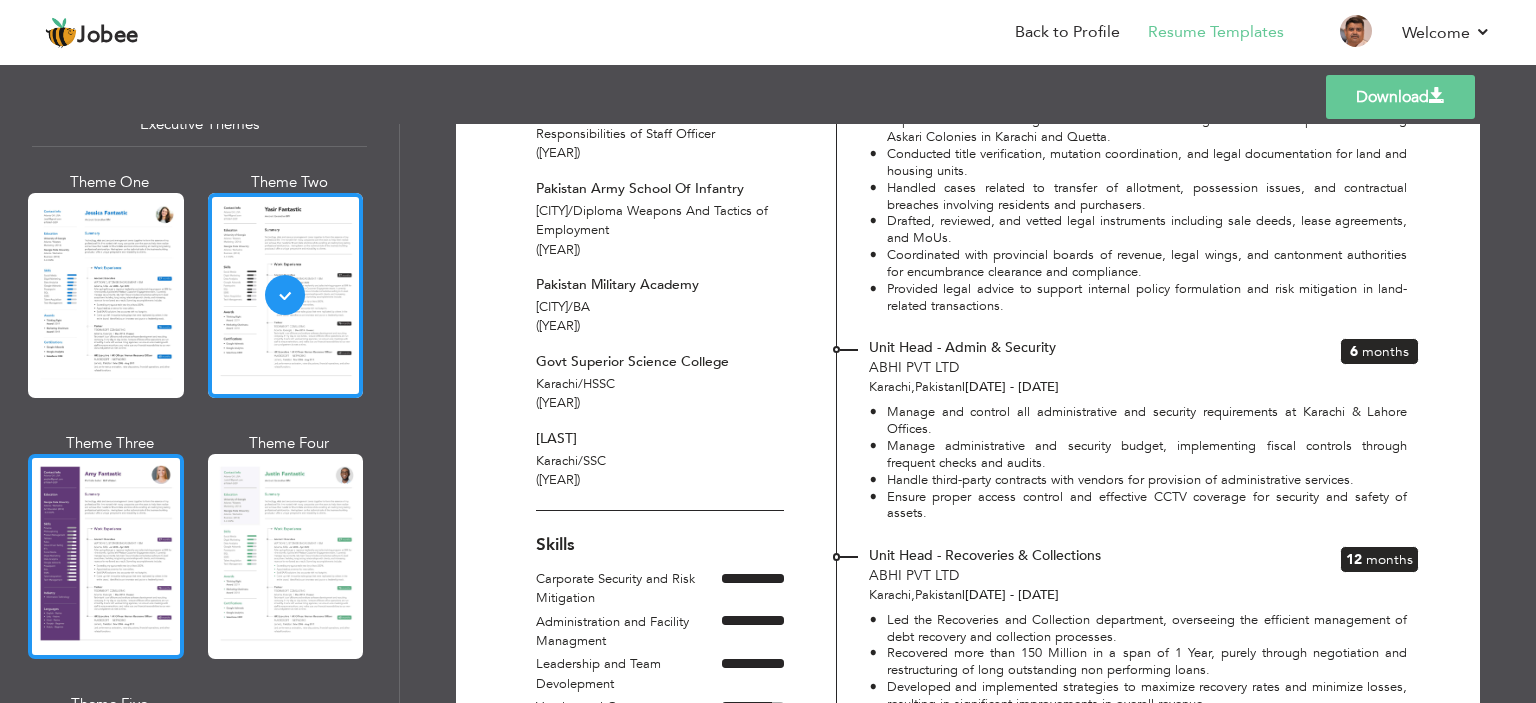 click at bounding box center [106, 556] 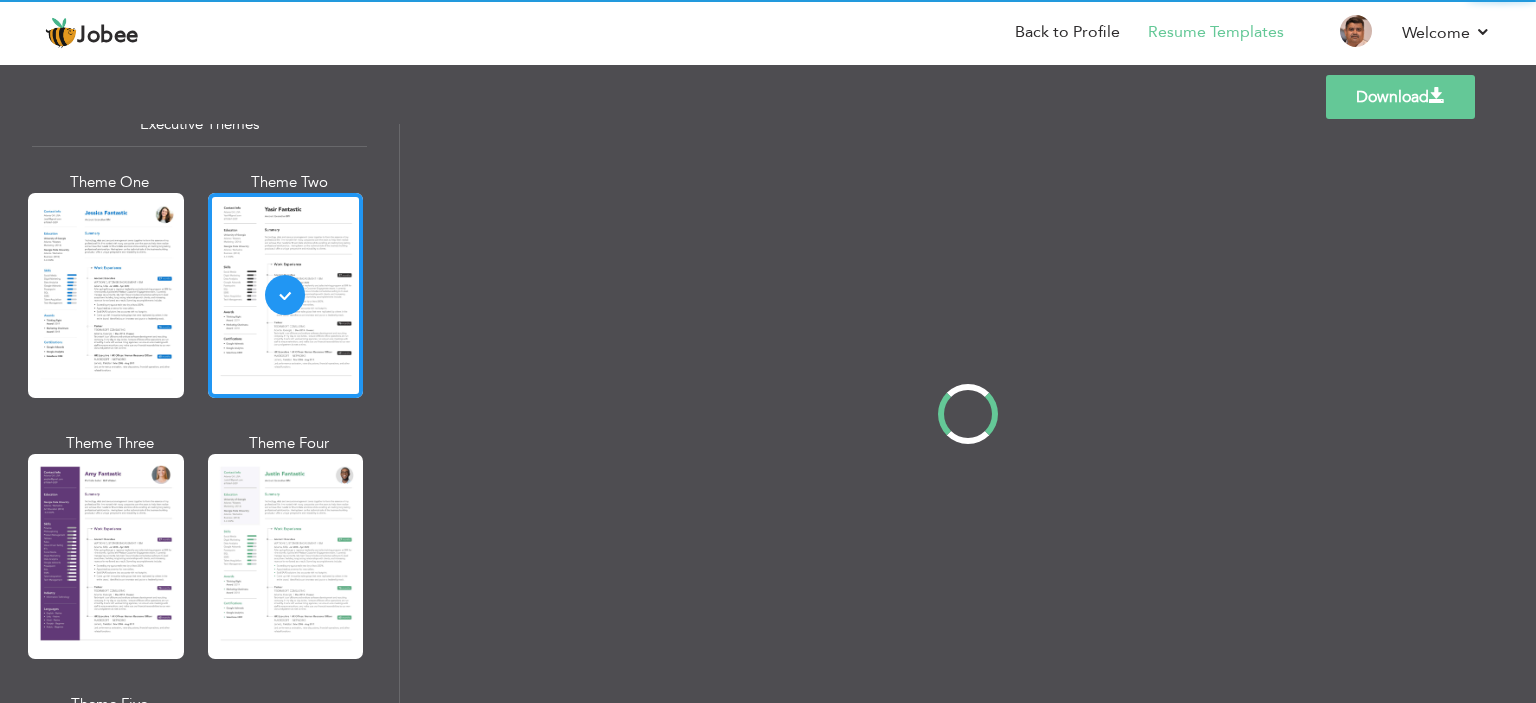 scroll, scrollTop: 0, scrollLeft: 0, axis: both 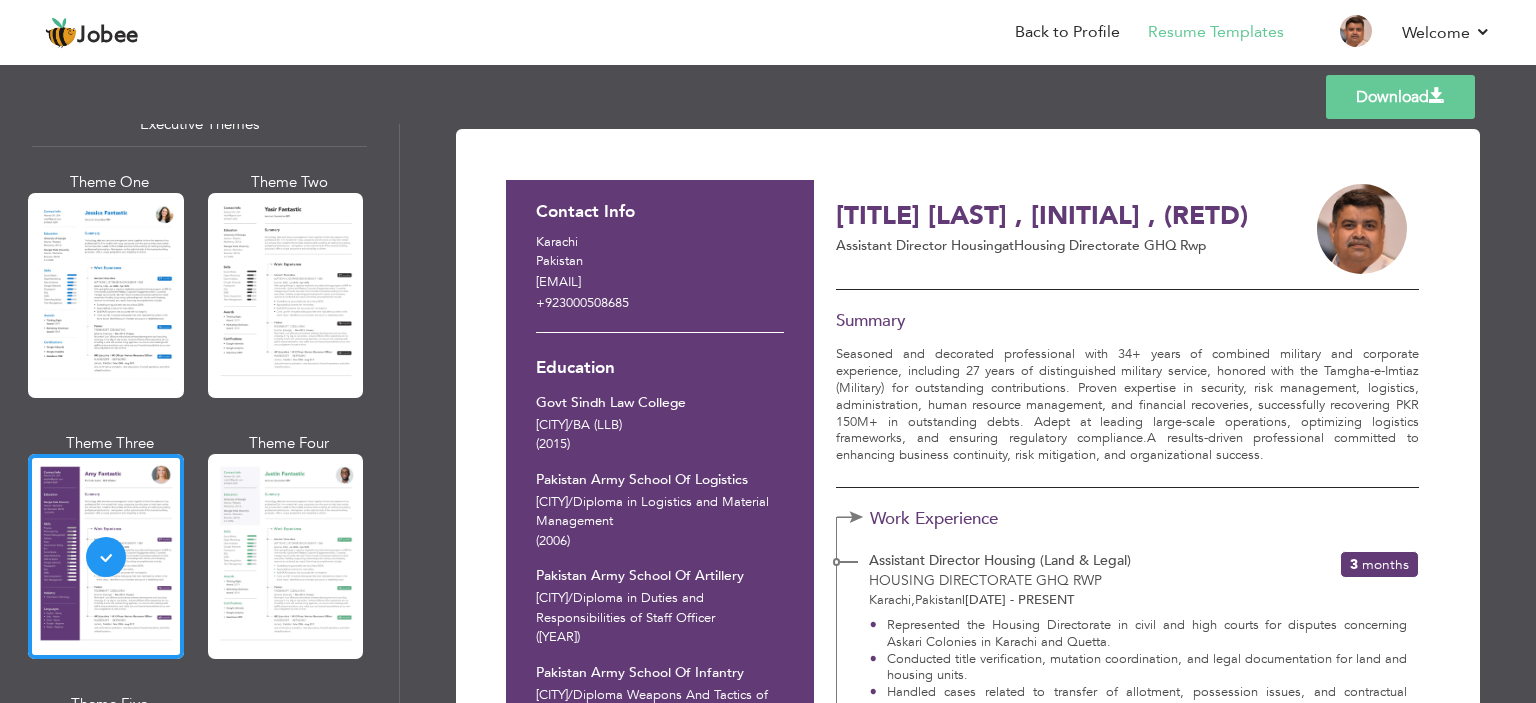 click at bounding box center (286, 556) 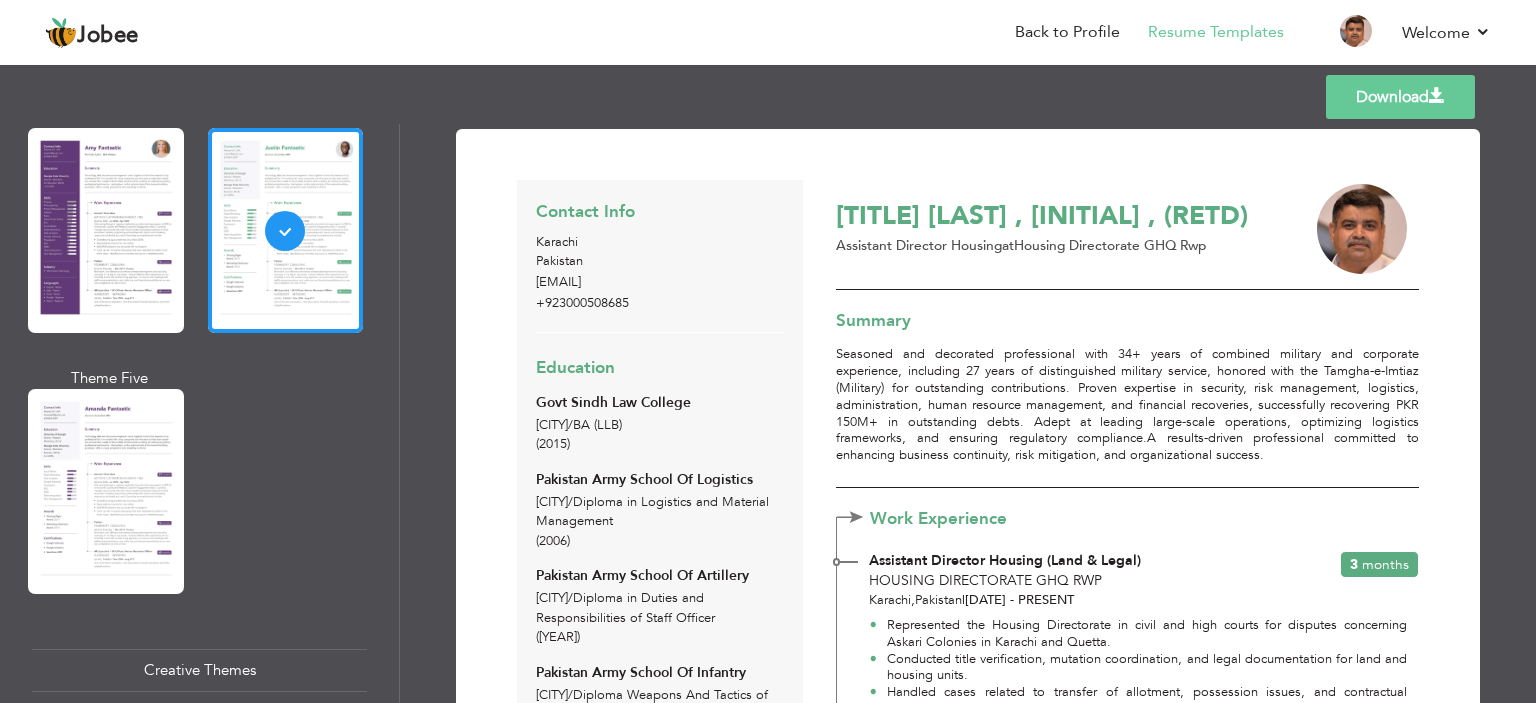 scroll, scrollTop: 1956, scrollLeft: 0, axis: vertical 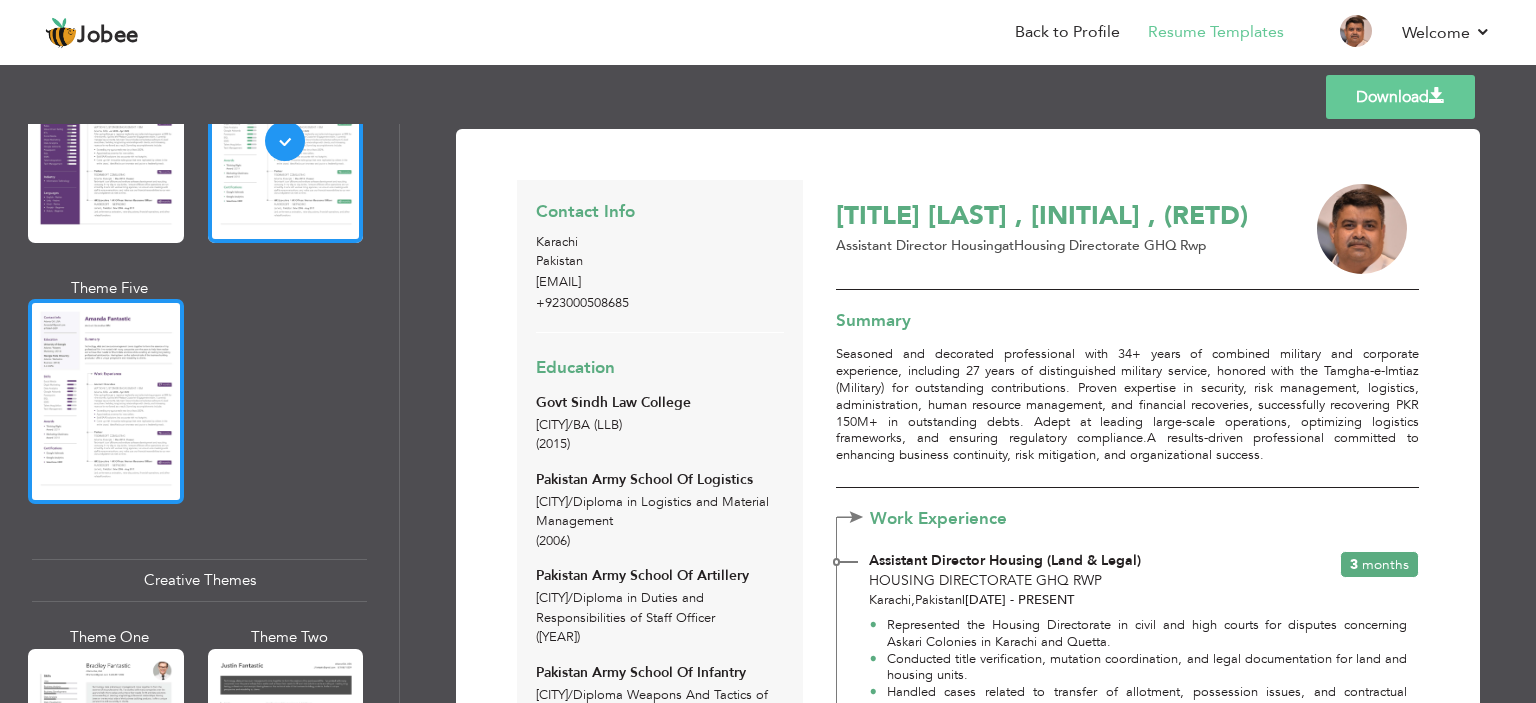 click at bounding box center (106, 401) 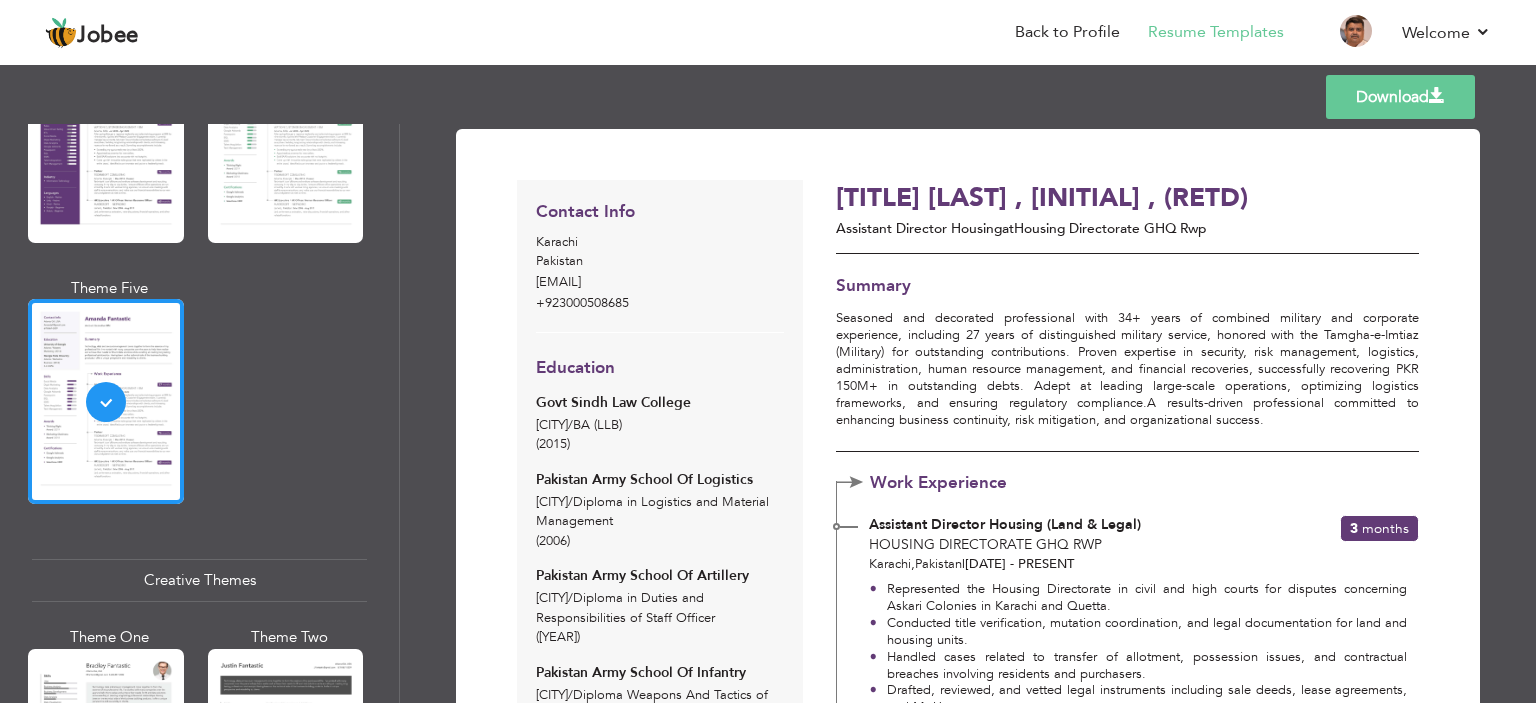 click on "Download" at bounding box center [1400, 97] 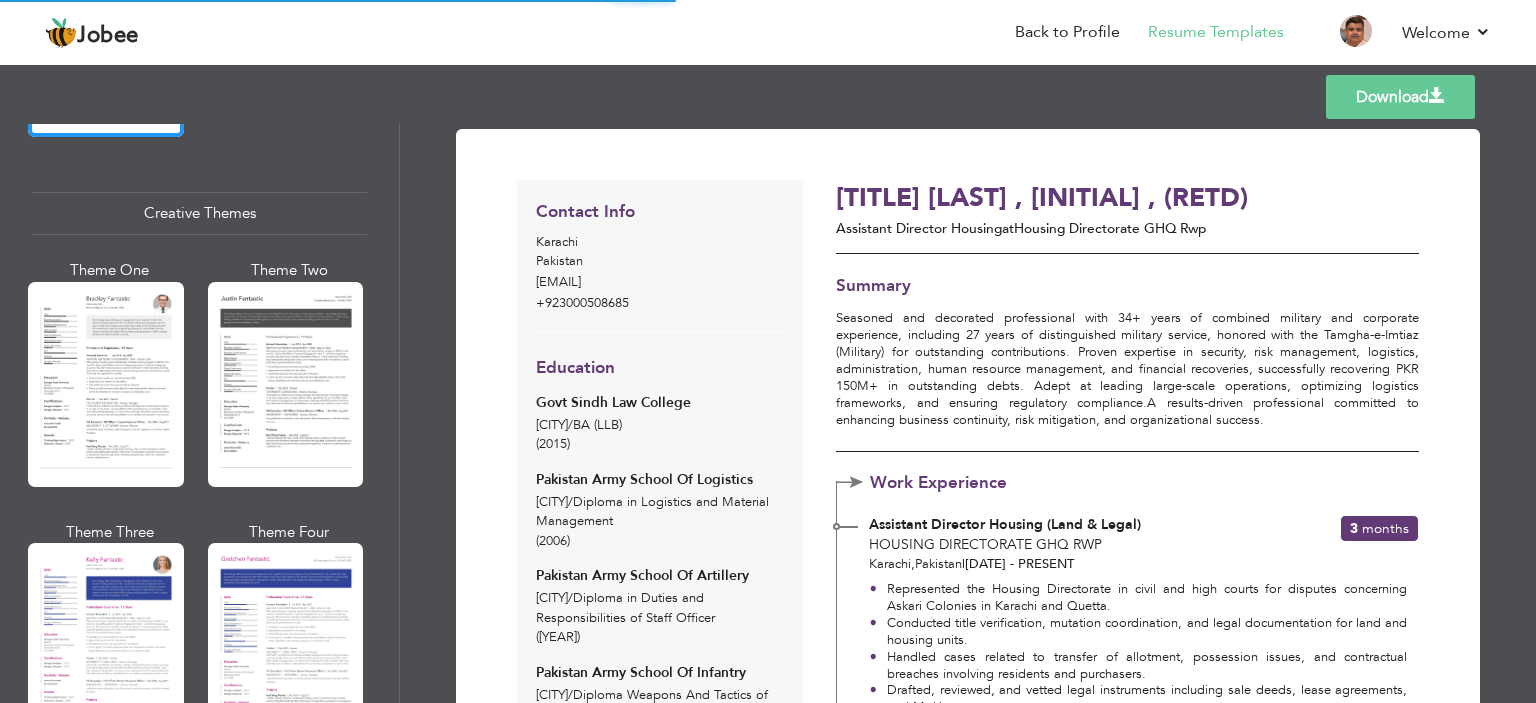 scroll, scrollTop: 2334, scrollLeft: 0, axis: vertical 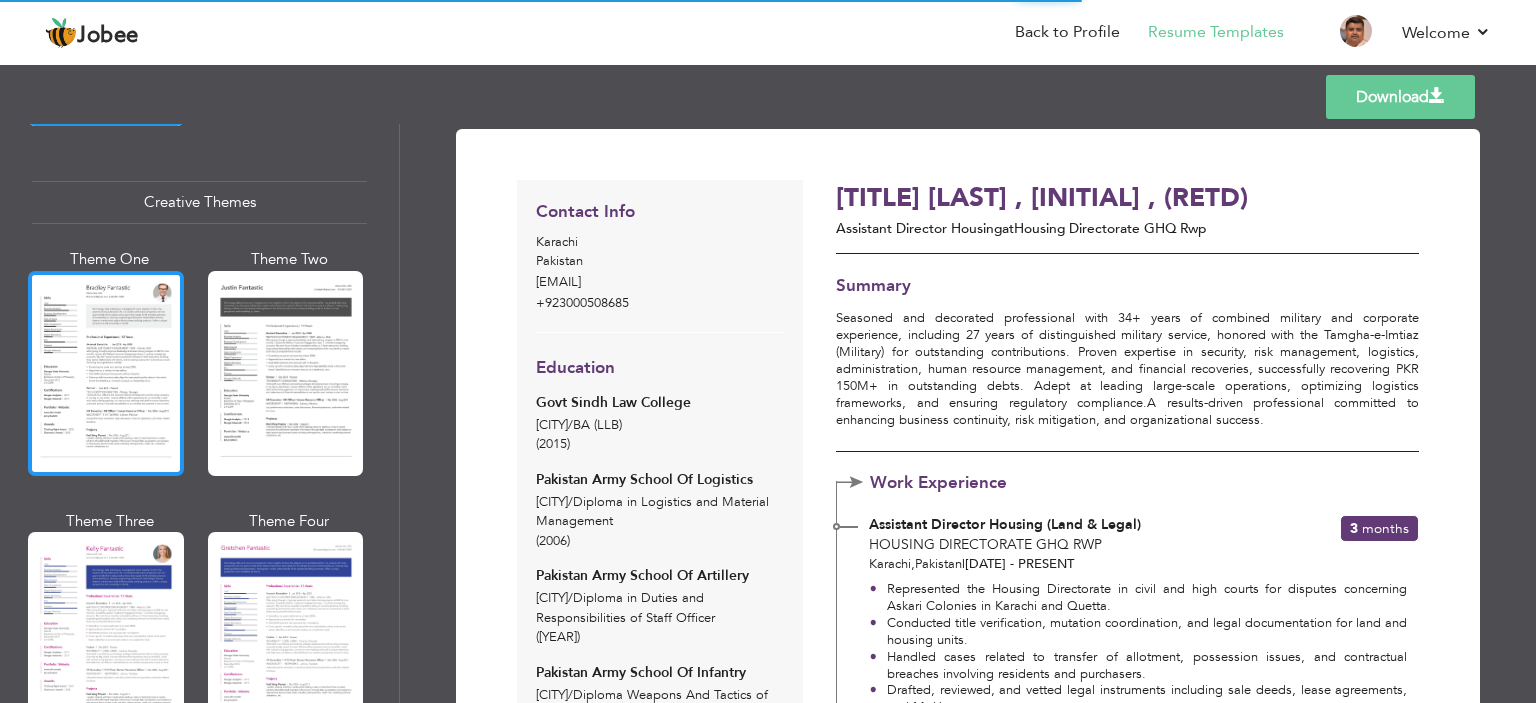 click at bounding box center (106, 373) 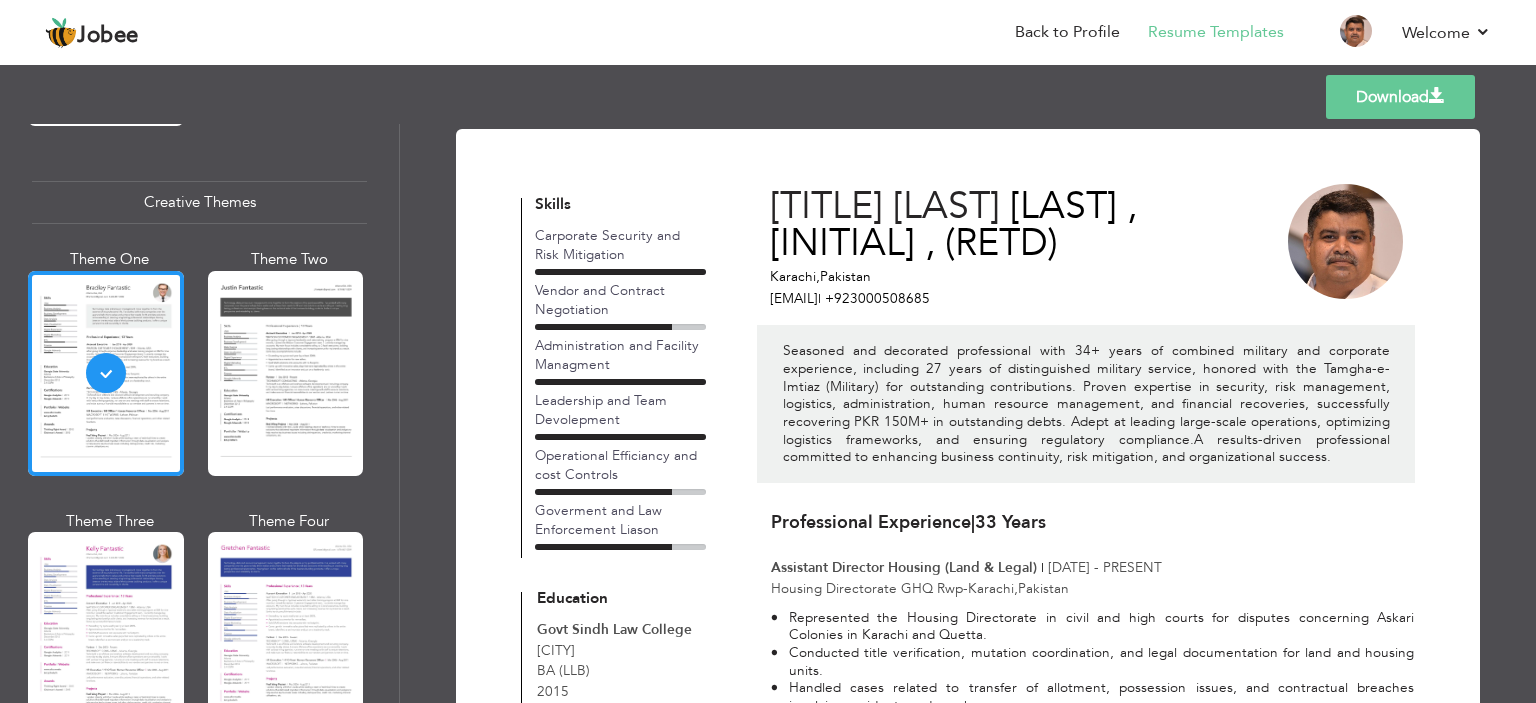 click on "Download" at bounding box center [1400, 97] 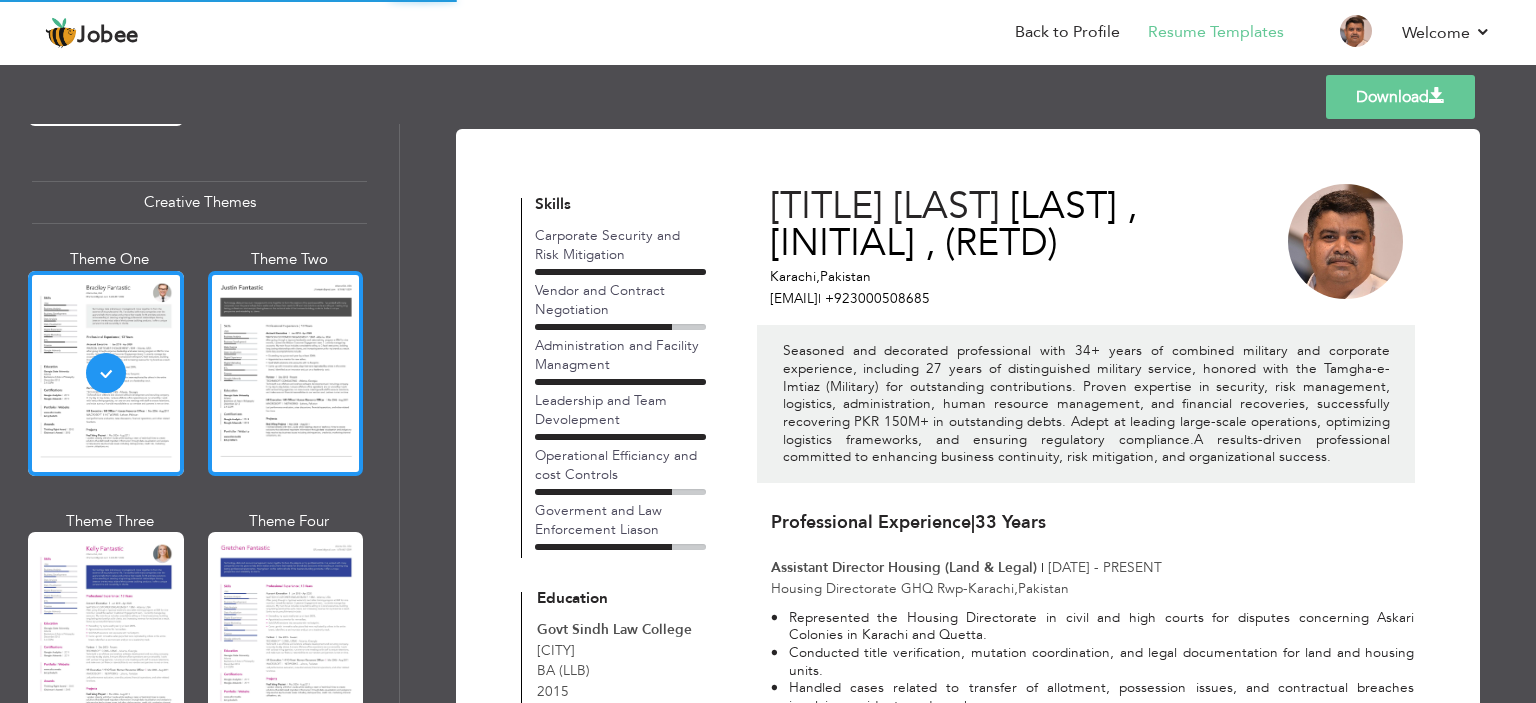 click at bounding box center (286, 373) 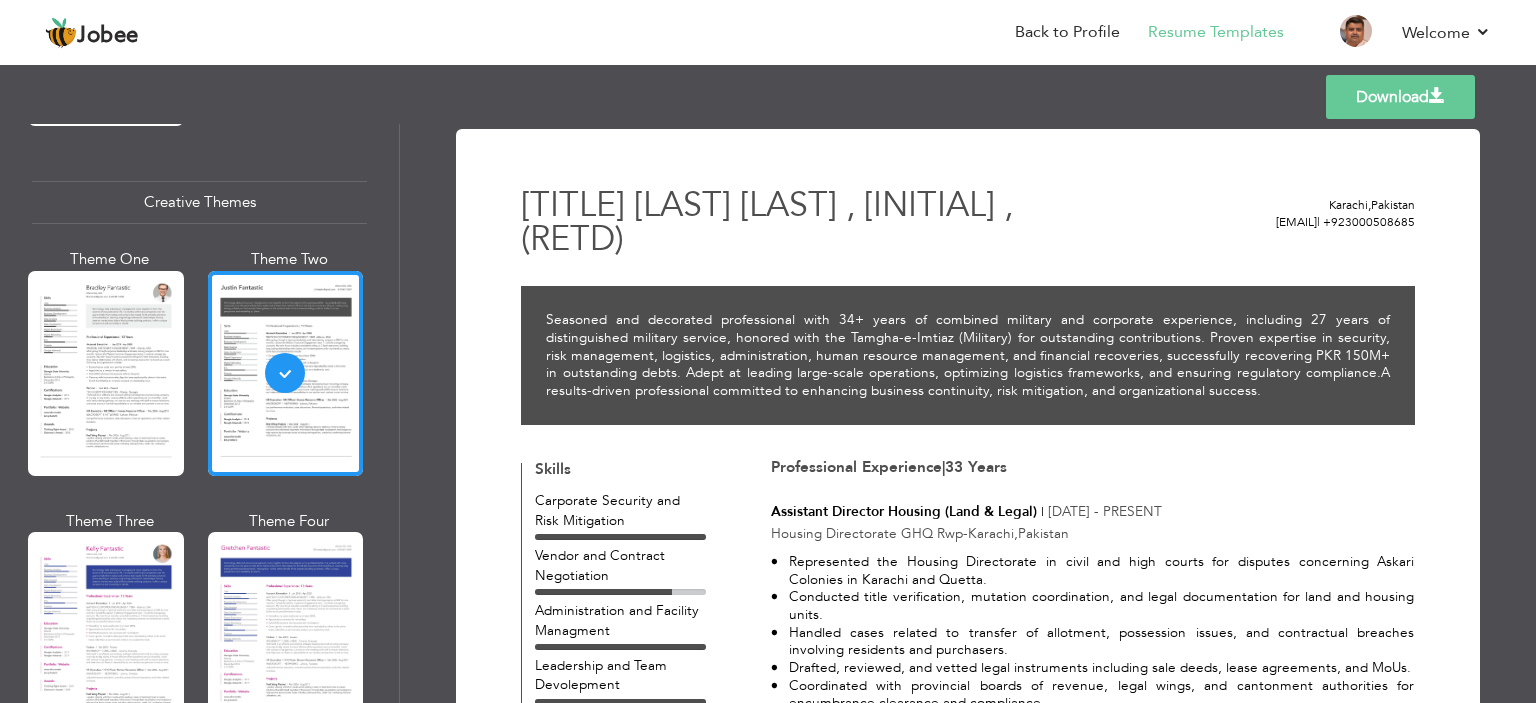 click on "Download" at bounding box center (1400, 97) 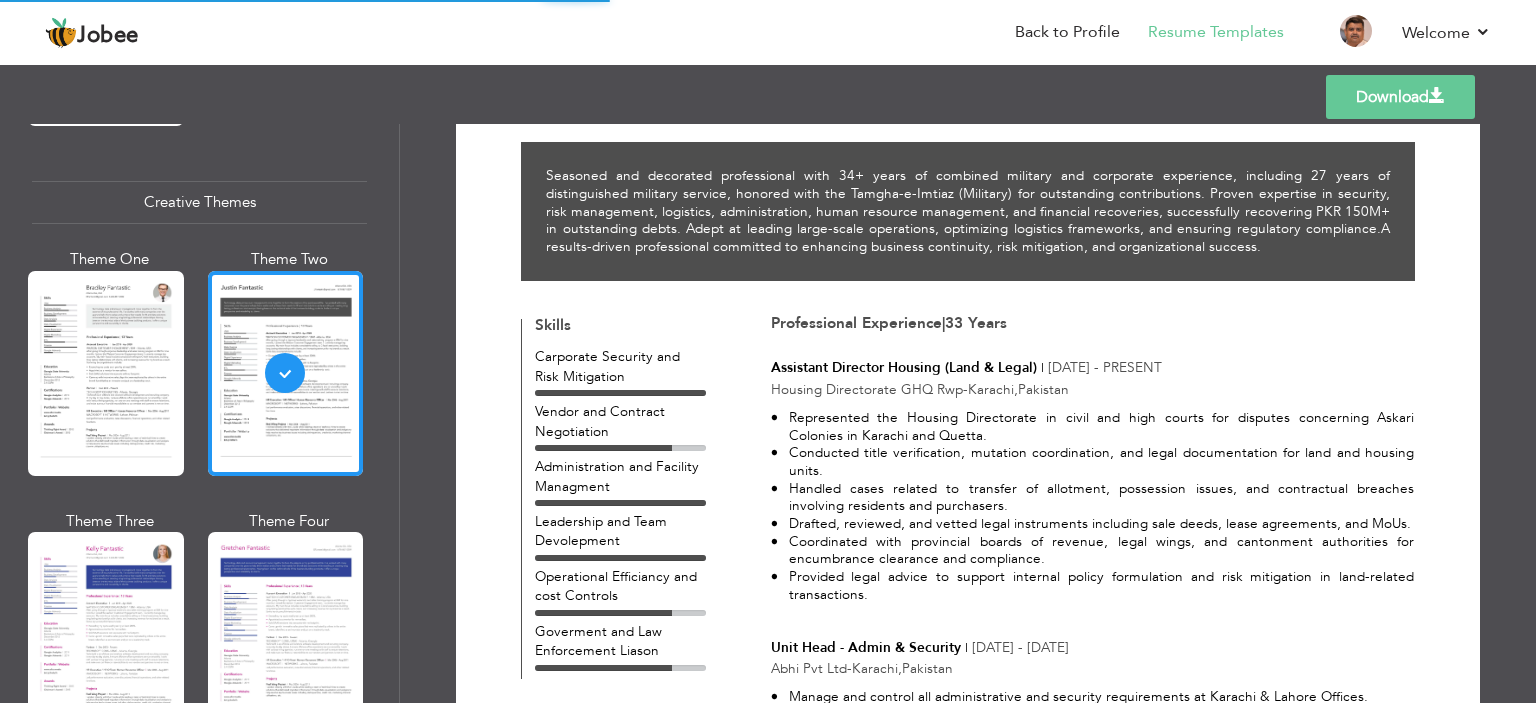 scroll, scrollTop: 233, scrollLeft: 0, axis: vertical 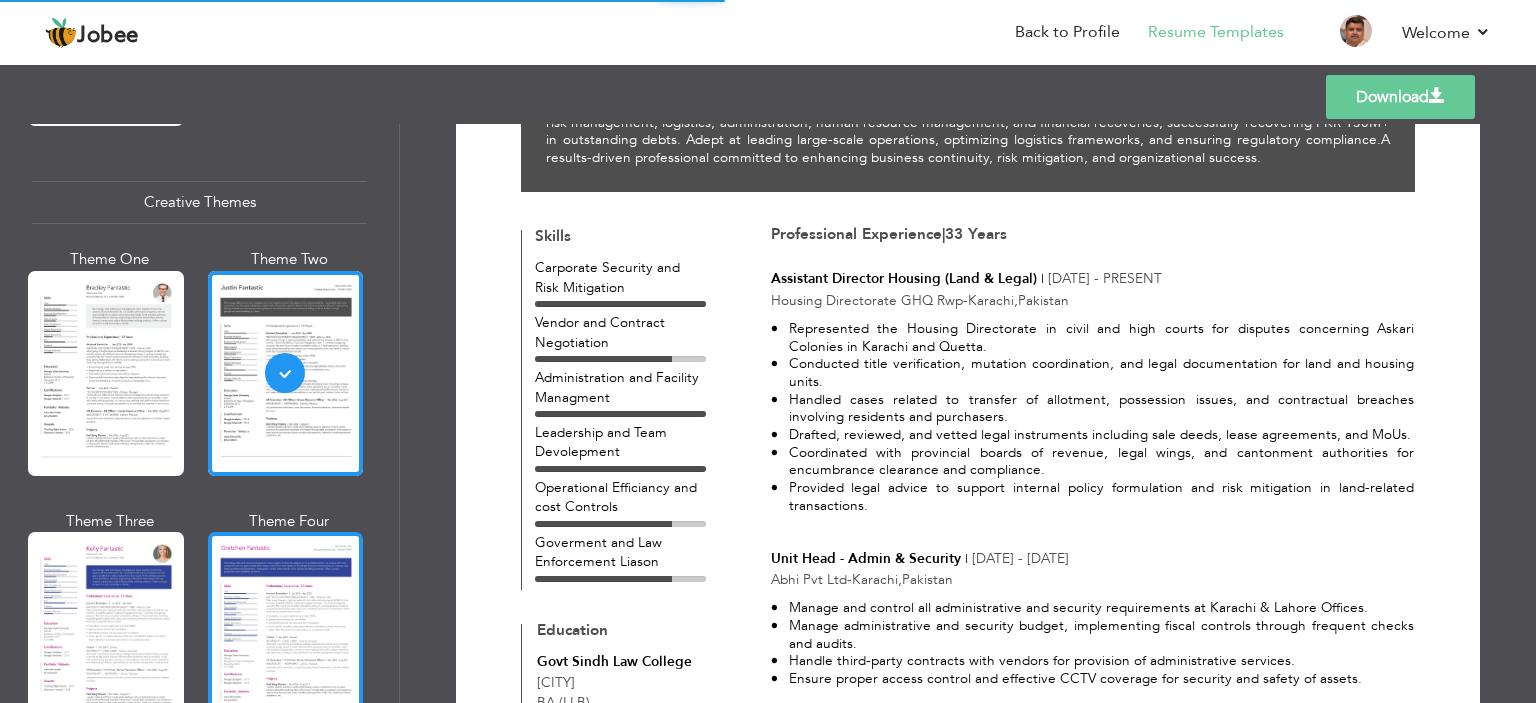 click at bounding box center (286, 634) 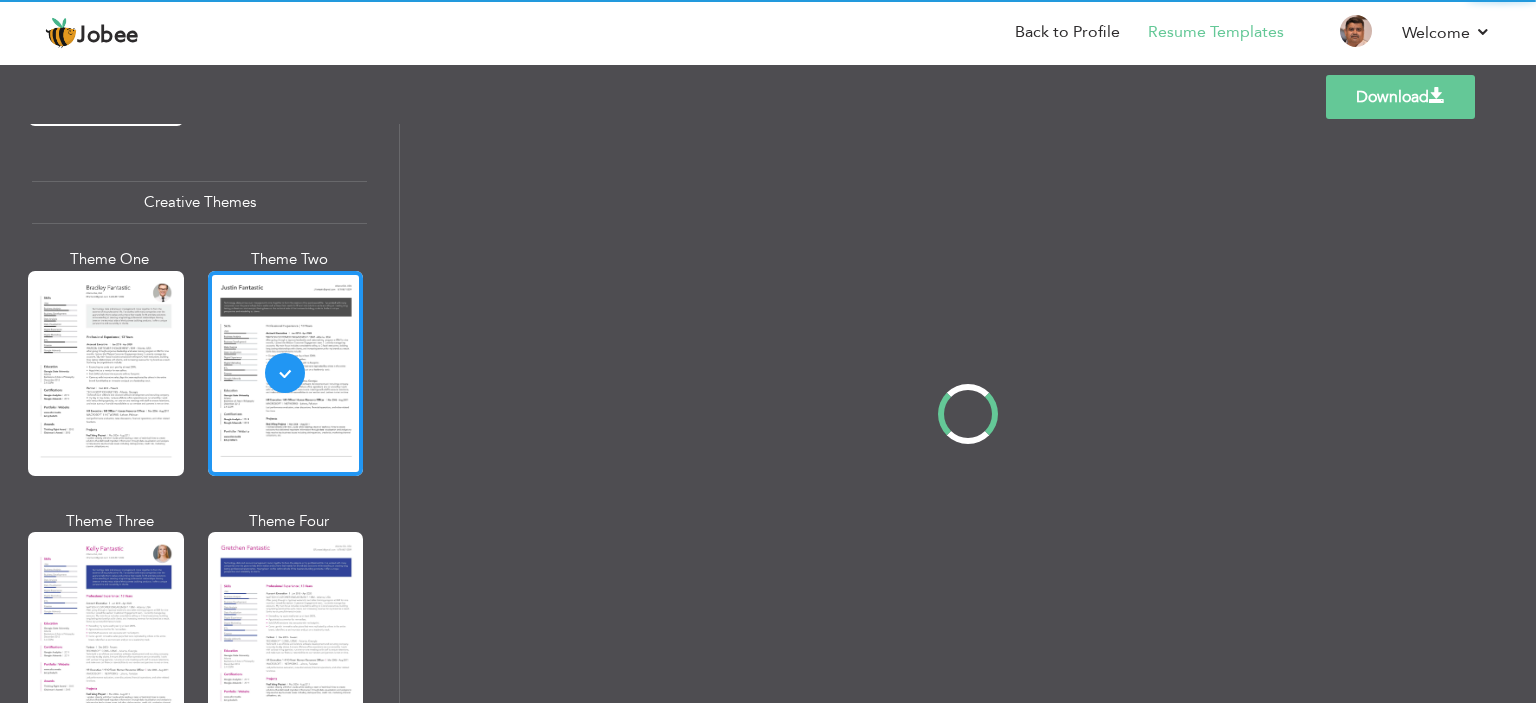 scroll, scrollTop: 0, scrollLeft: 0, axis: both 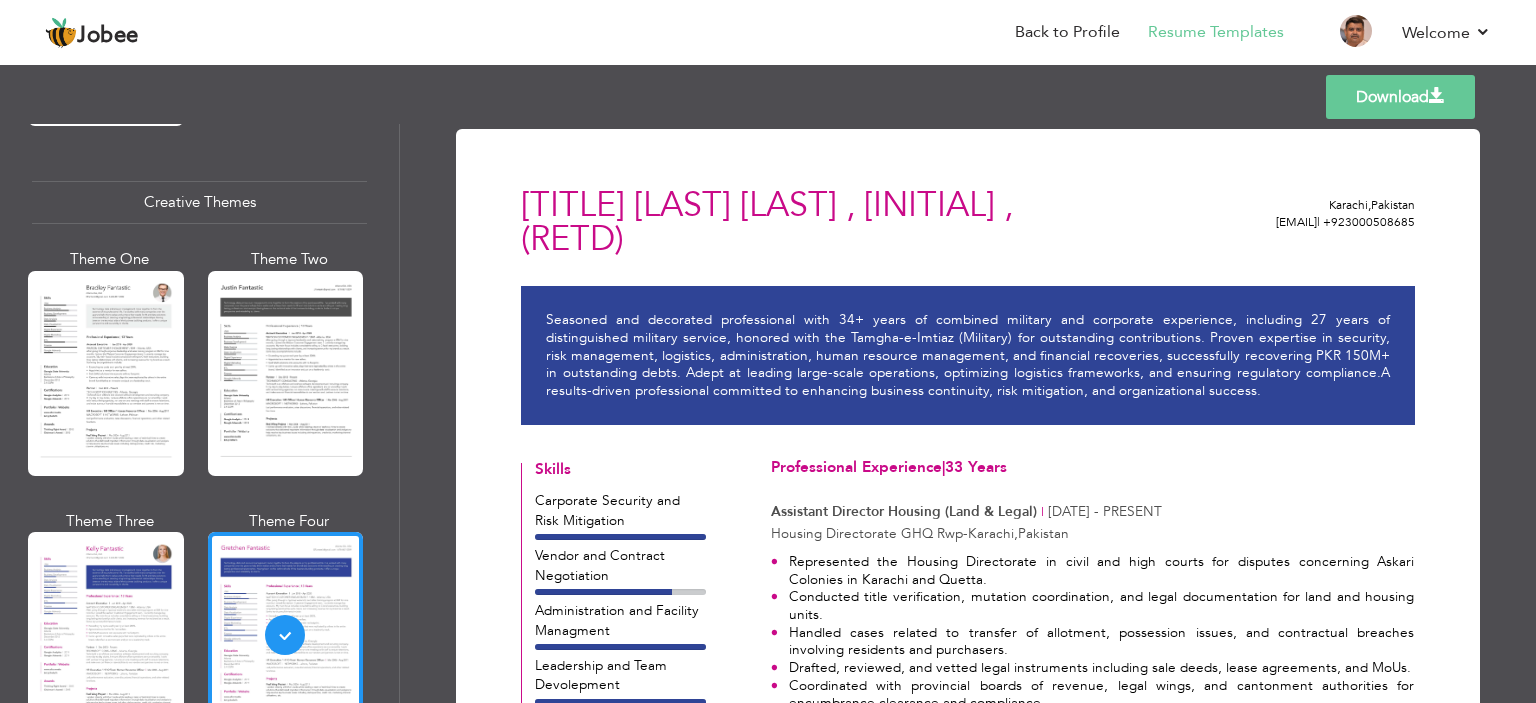 click on "Download" at bounding box center [1400, 97] 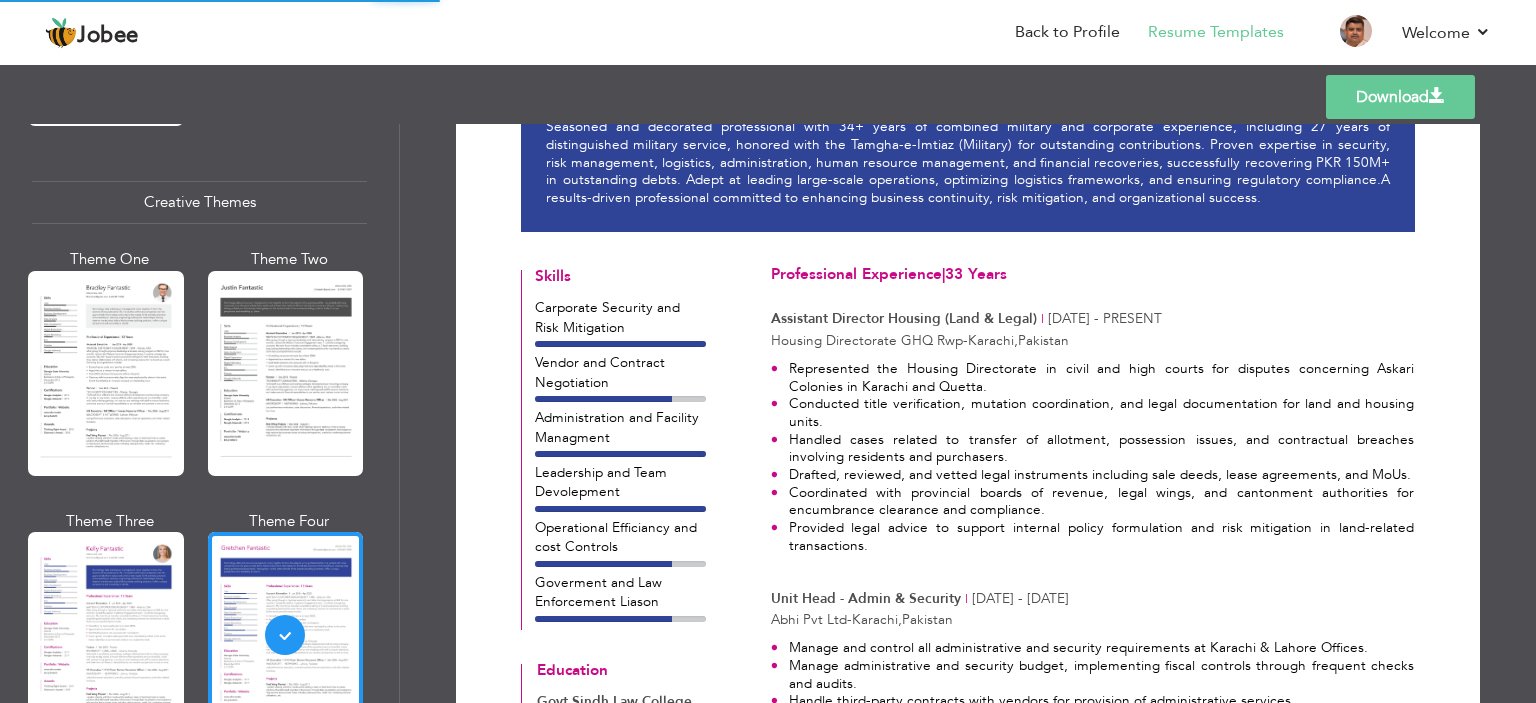 scroll, scrollTop: 242, scrollLeft: 0, axis: vertical 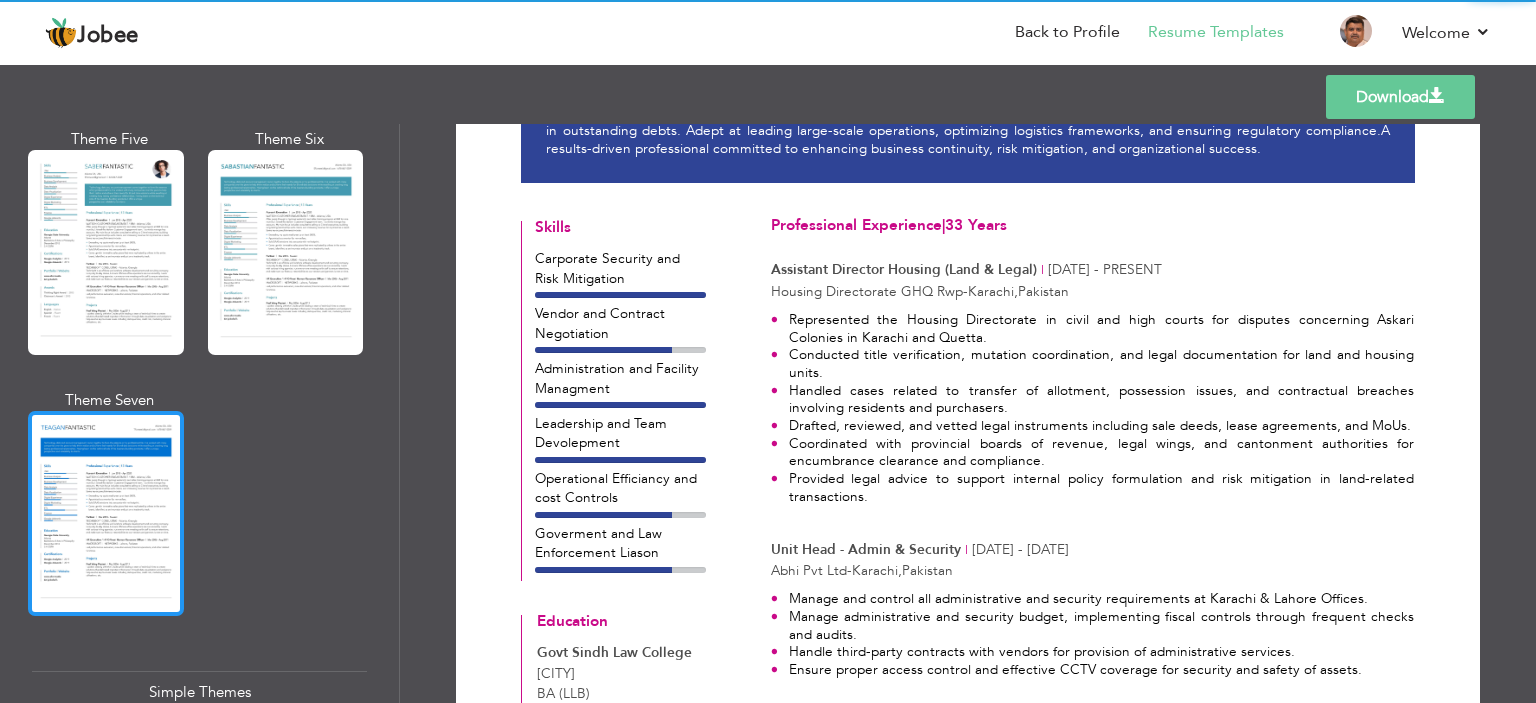 click at bounding box center [106, 513] 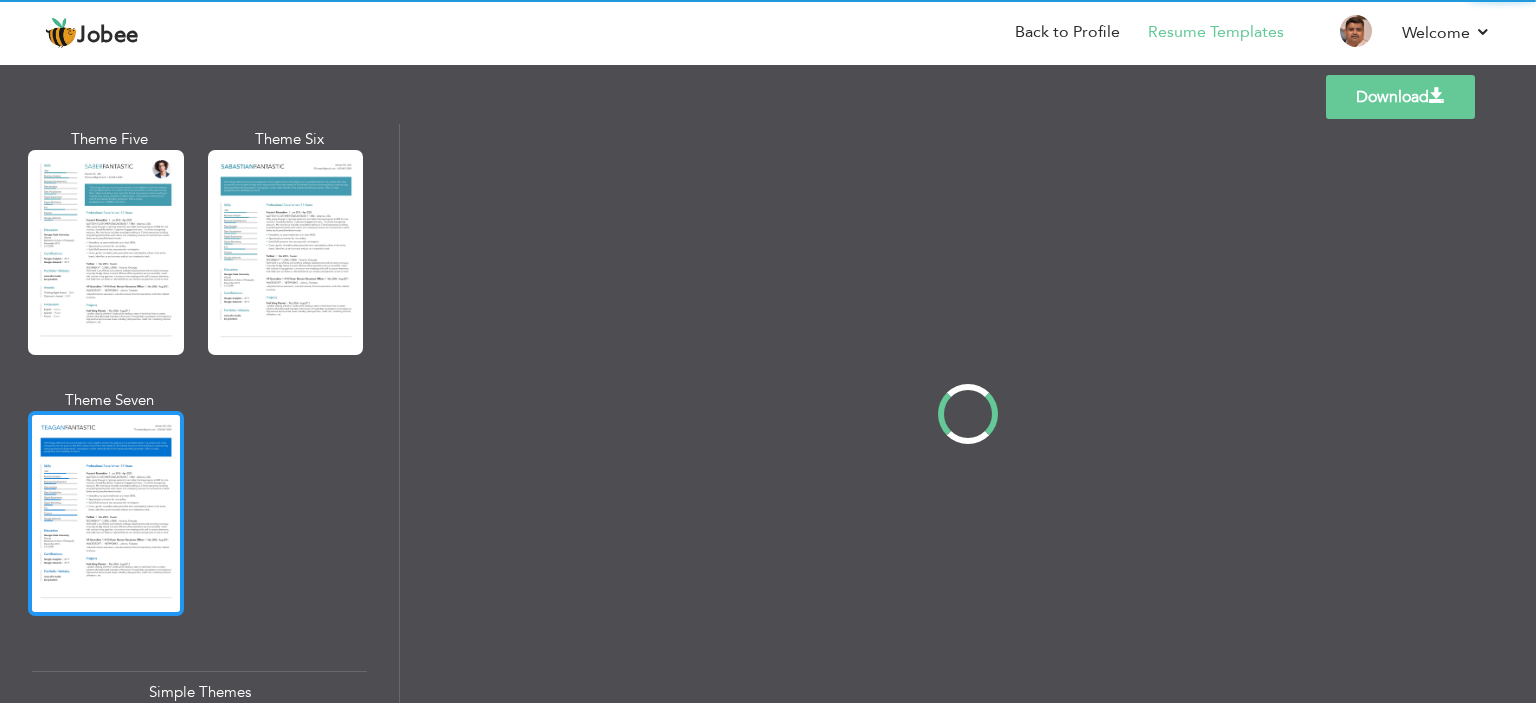 scroll, scrollTop: 0, scrollLeft: 0, axis: both 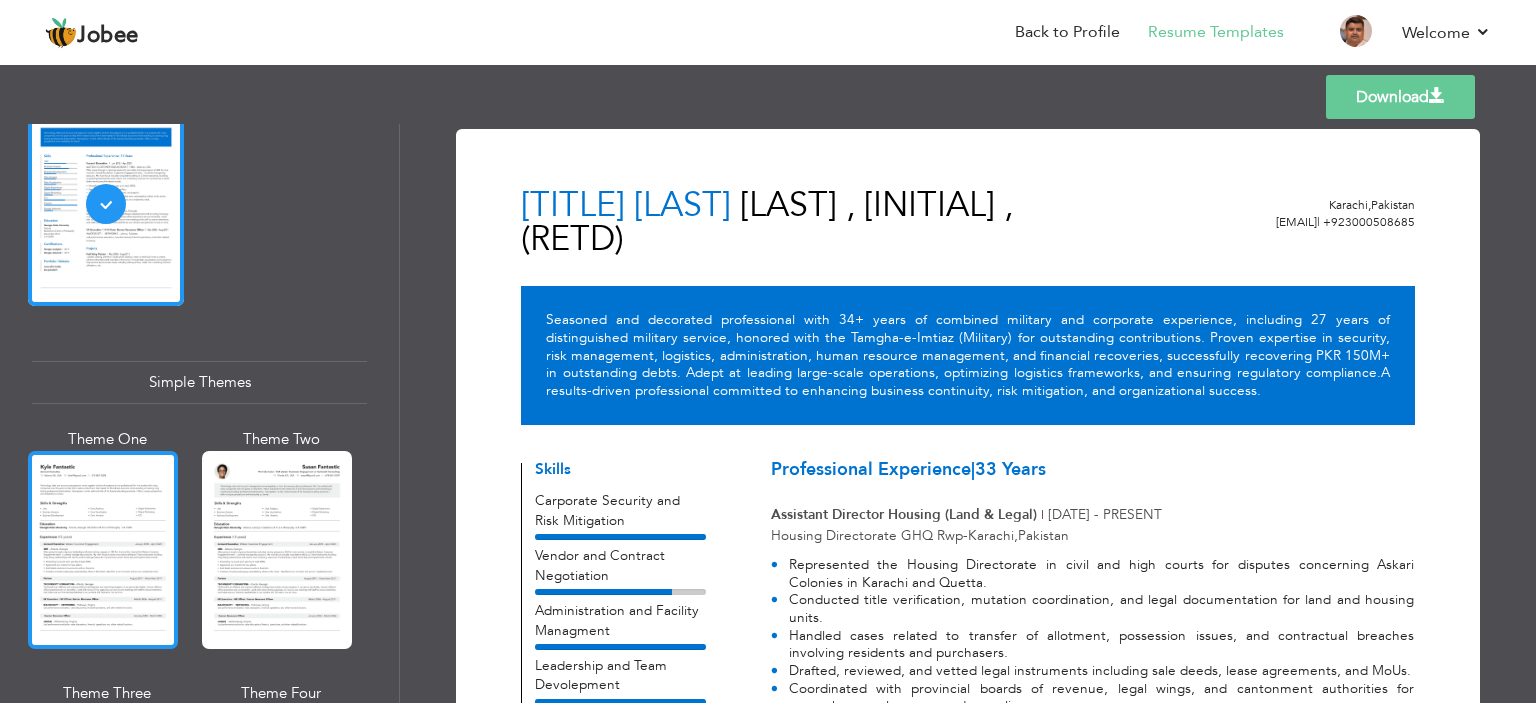 click at bounding box center [103, 550] 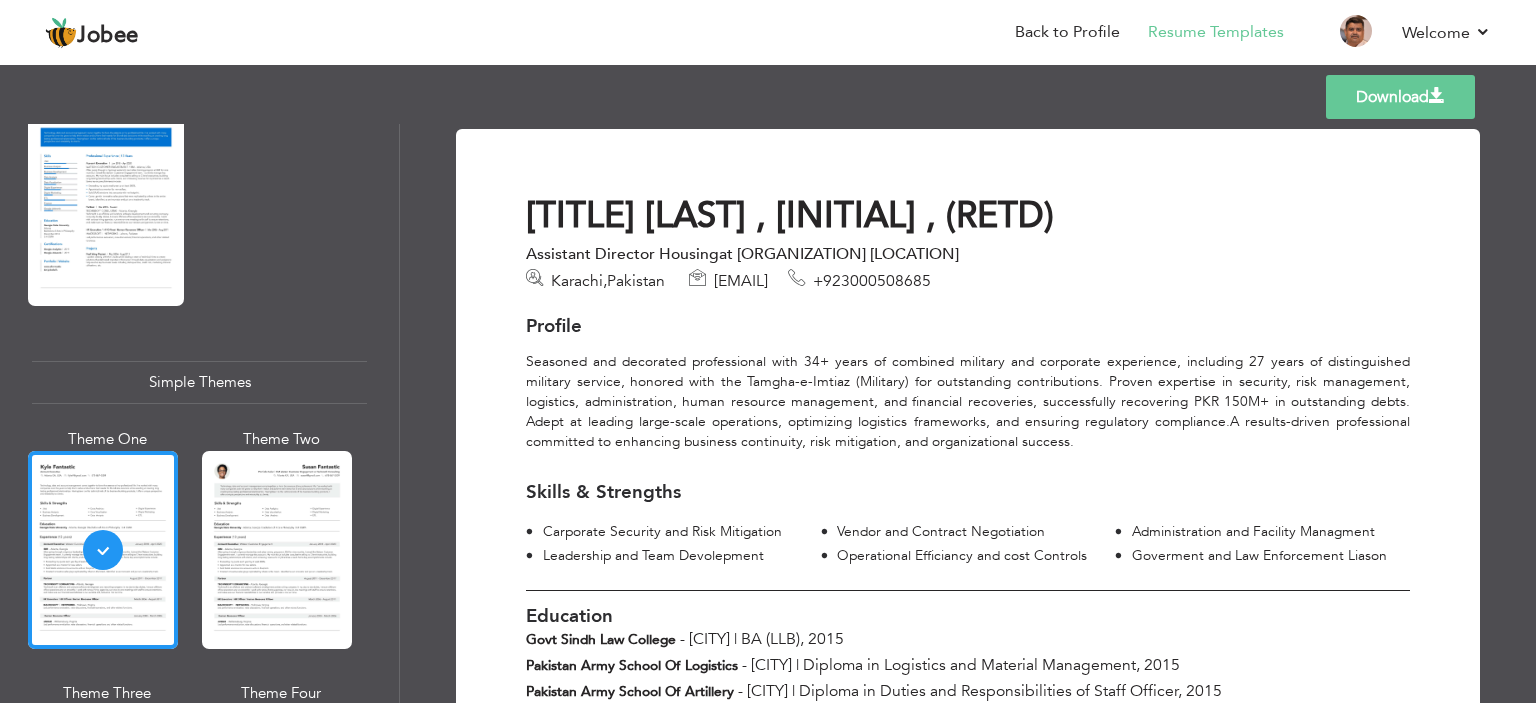 click on "Download" at bounding box center (1400, 97) 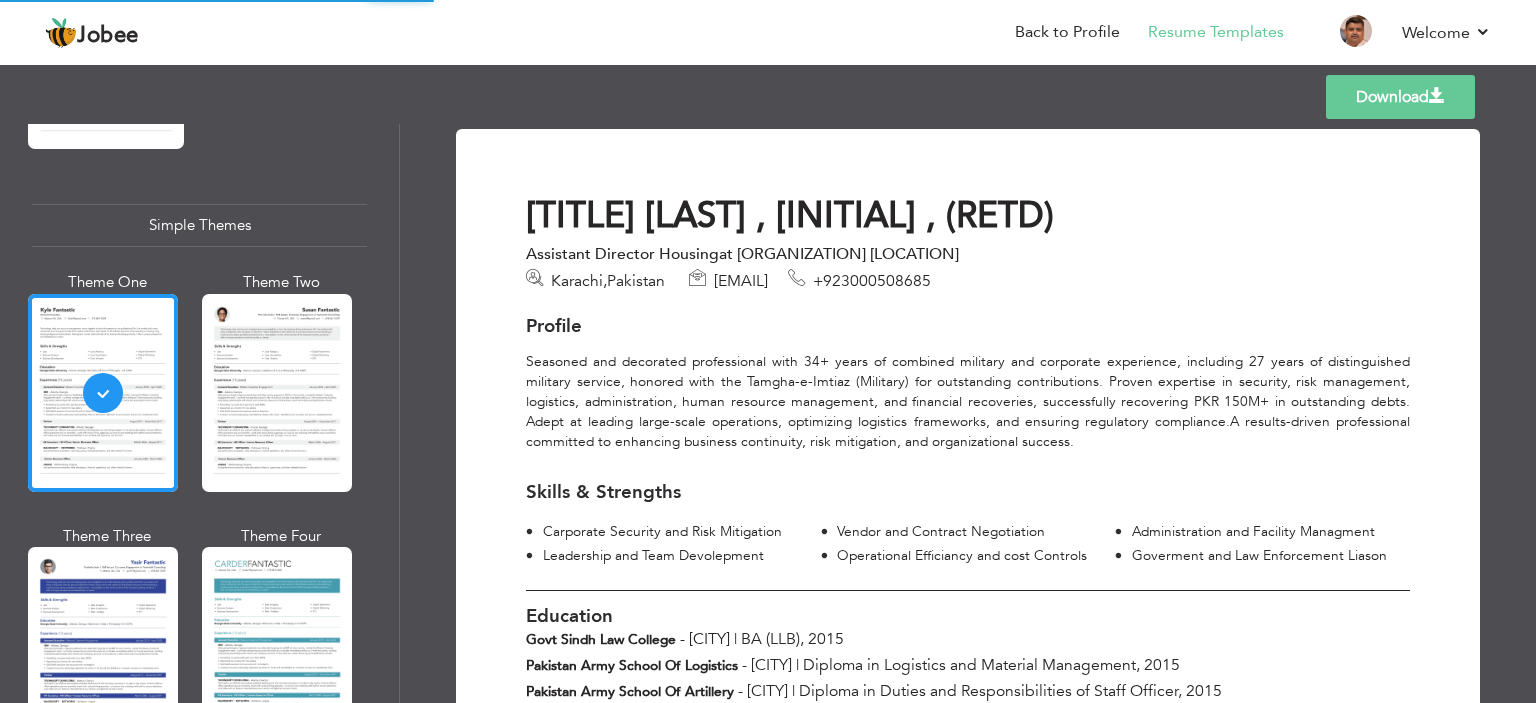scroll, scrollTop: 3501, scrollLeft: 0, axis: vertical 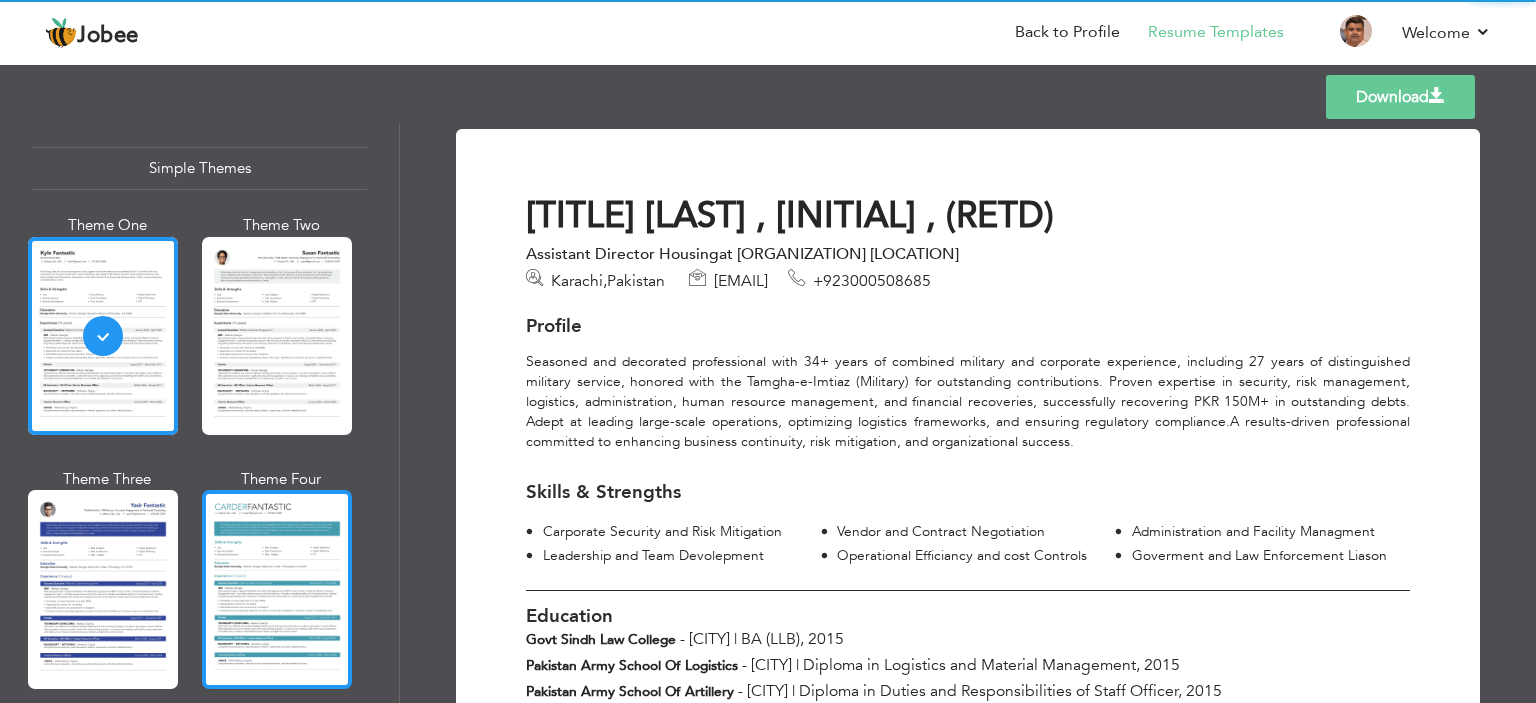 click at bounding box center (277, 589) 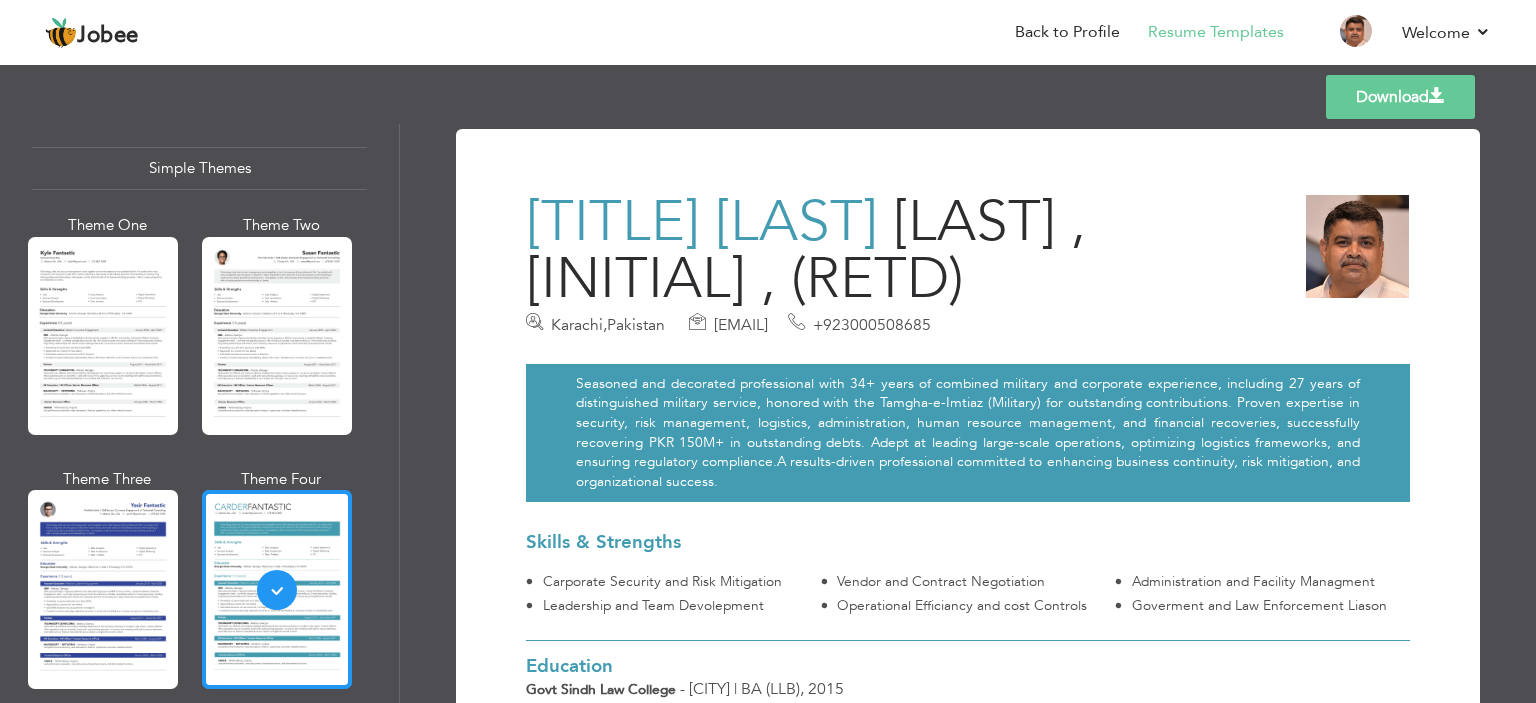 click at bounding box center (277, 589) 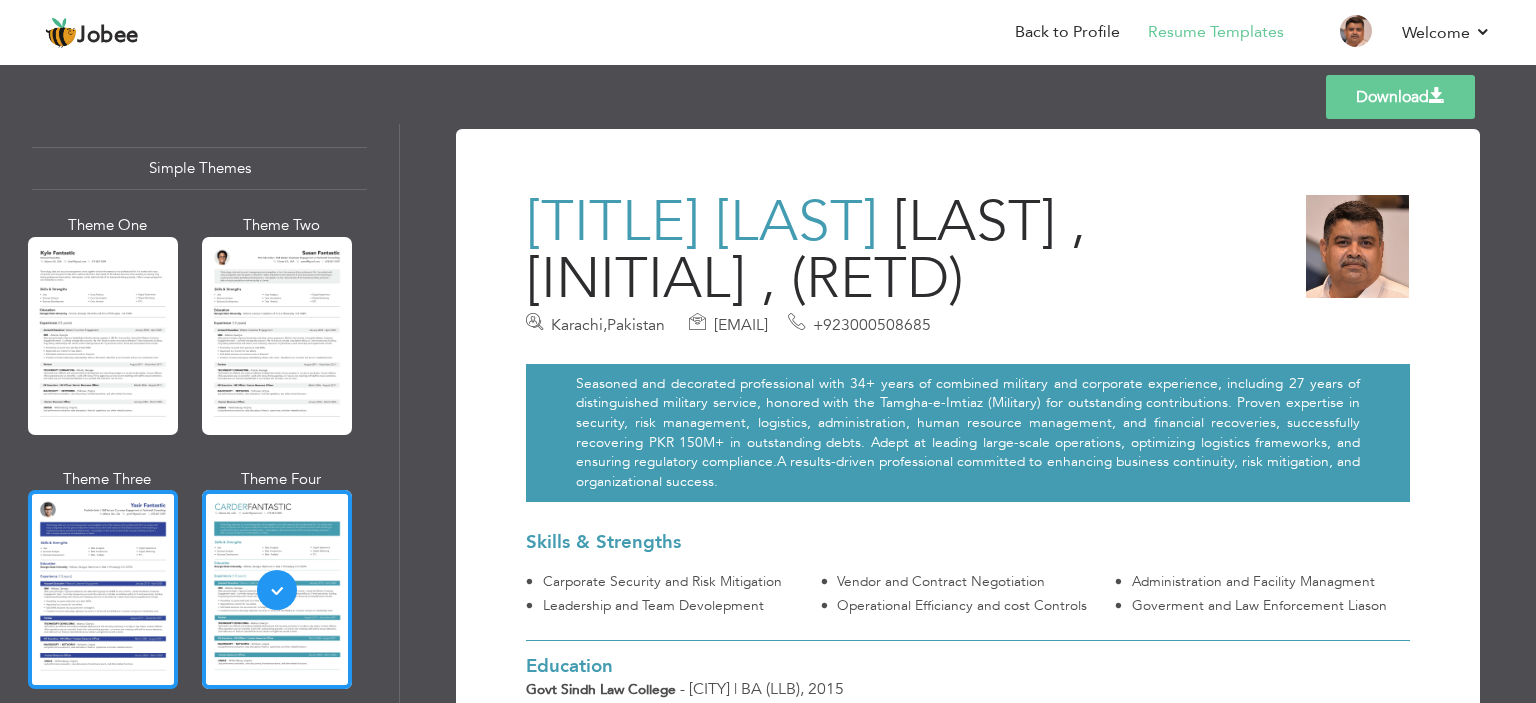 click at bounding box center [103, 589] 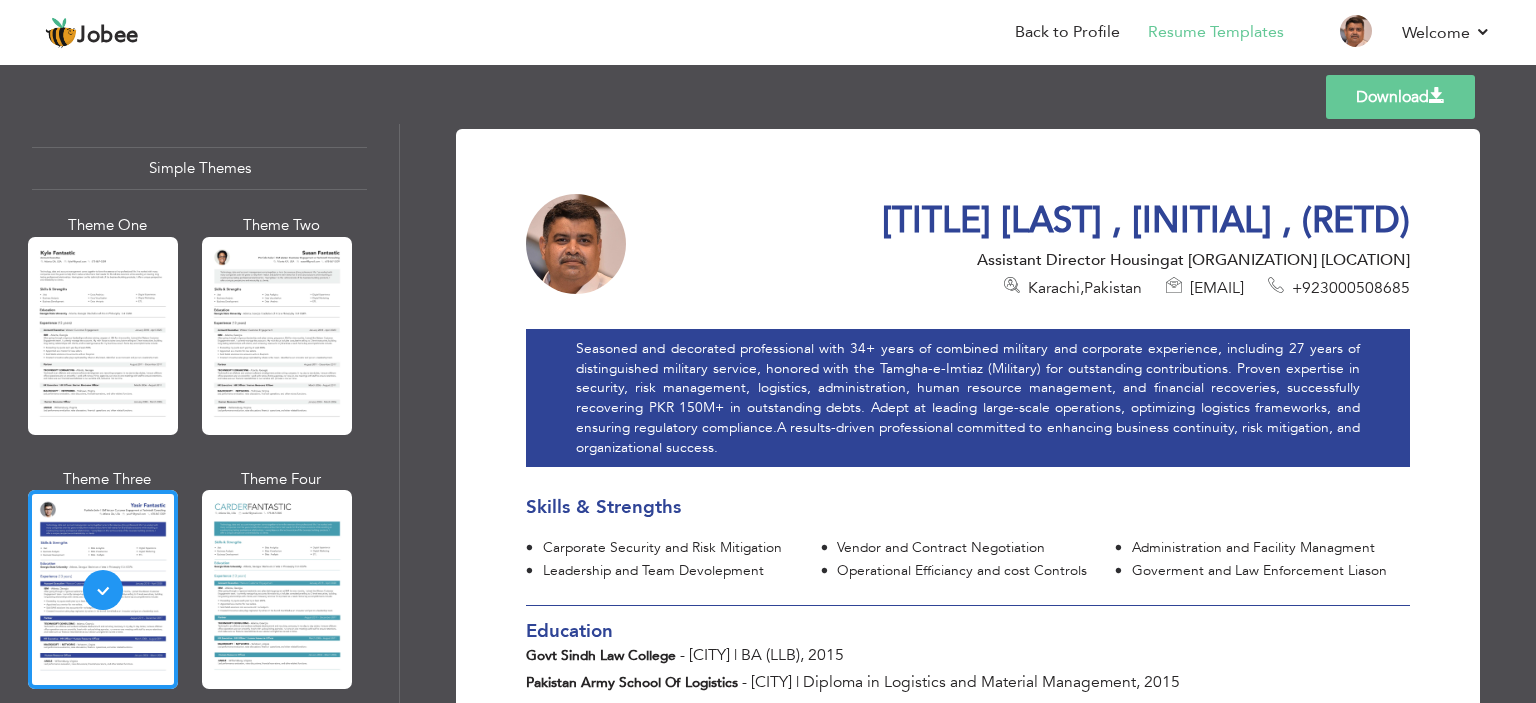 click on "Download" at bounding box center (1400, 97) 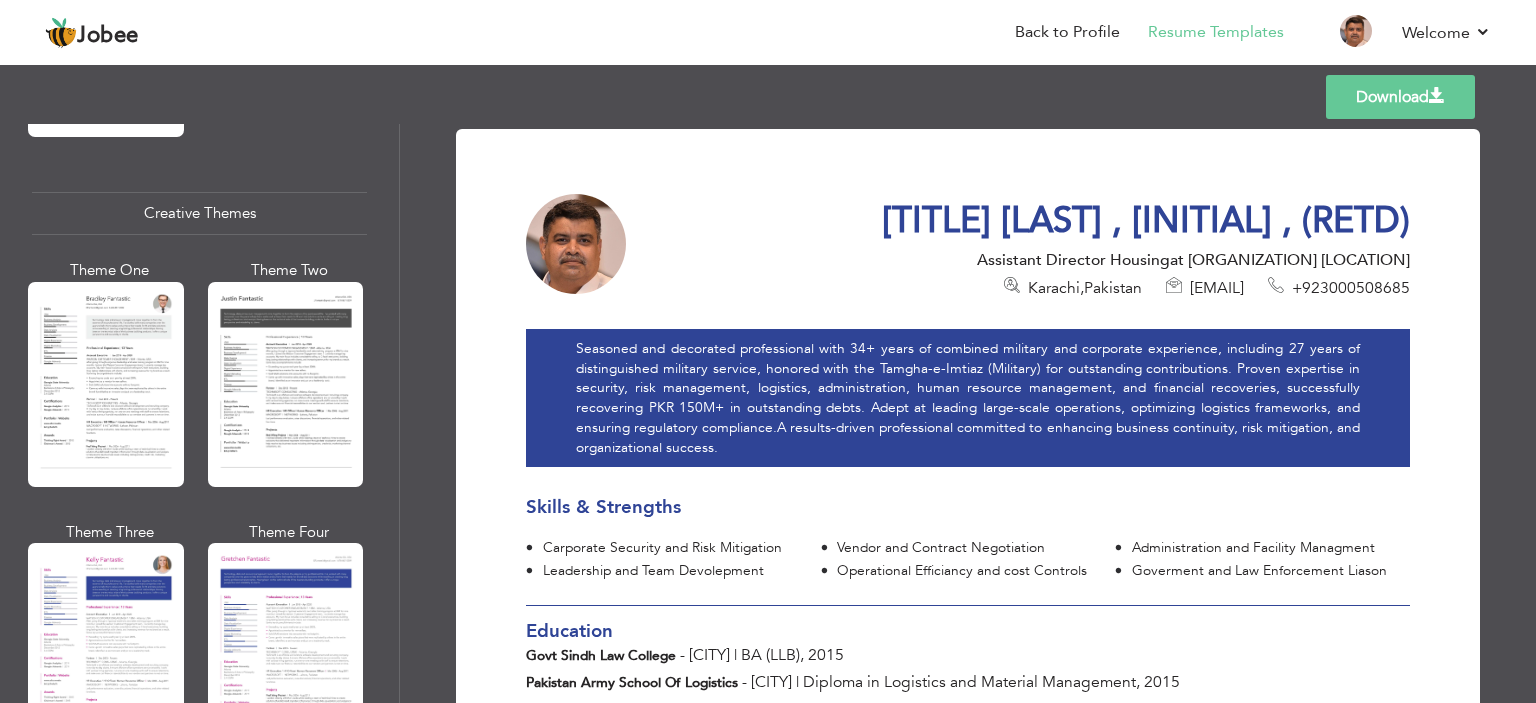 scroll, scrollTop: 2272, scrollLeft: 0, axis: vertical 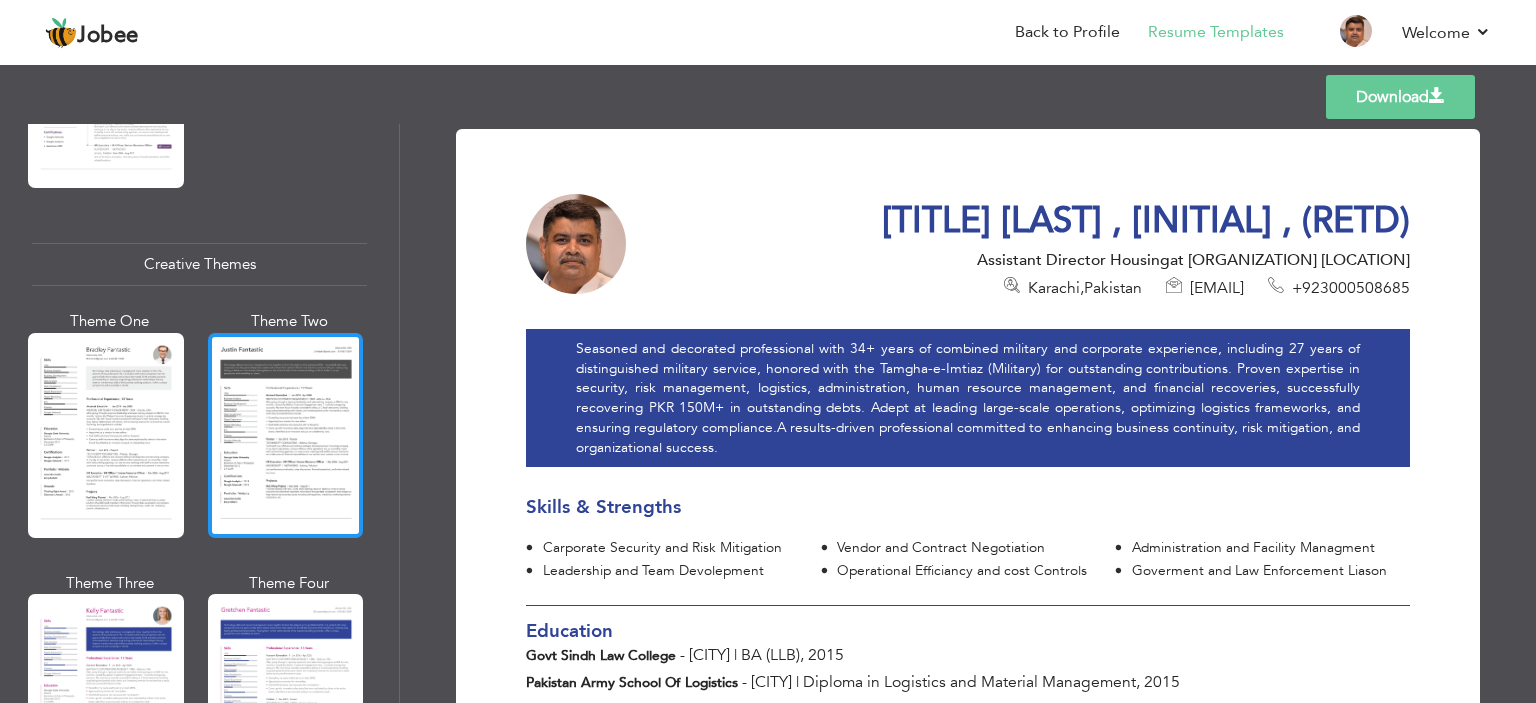 click at bounding box center (286, 435) 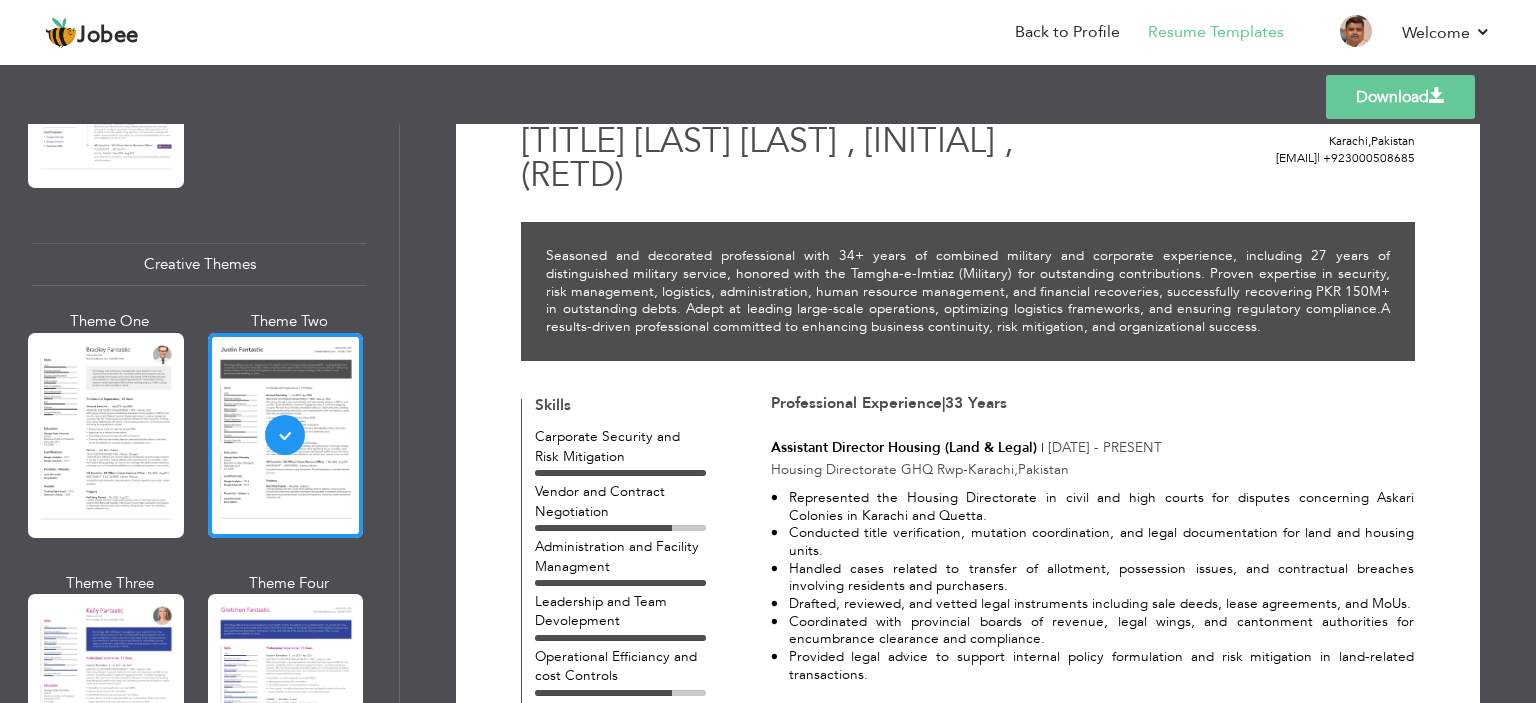 scroll, scrollTop: 0, scrollLeft: 0, axis: both 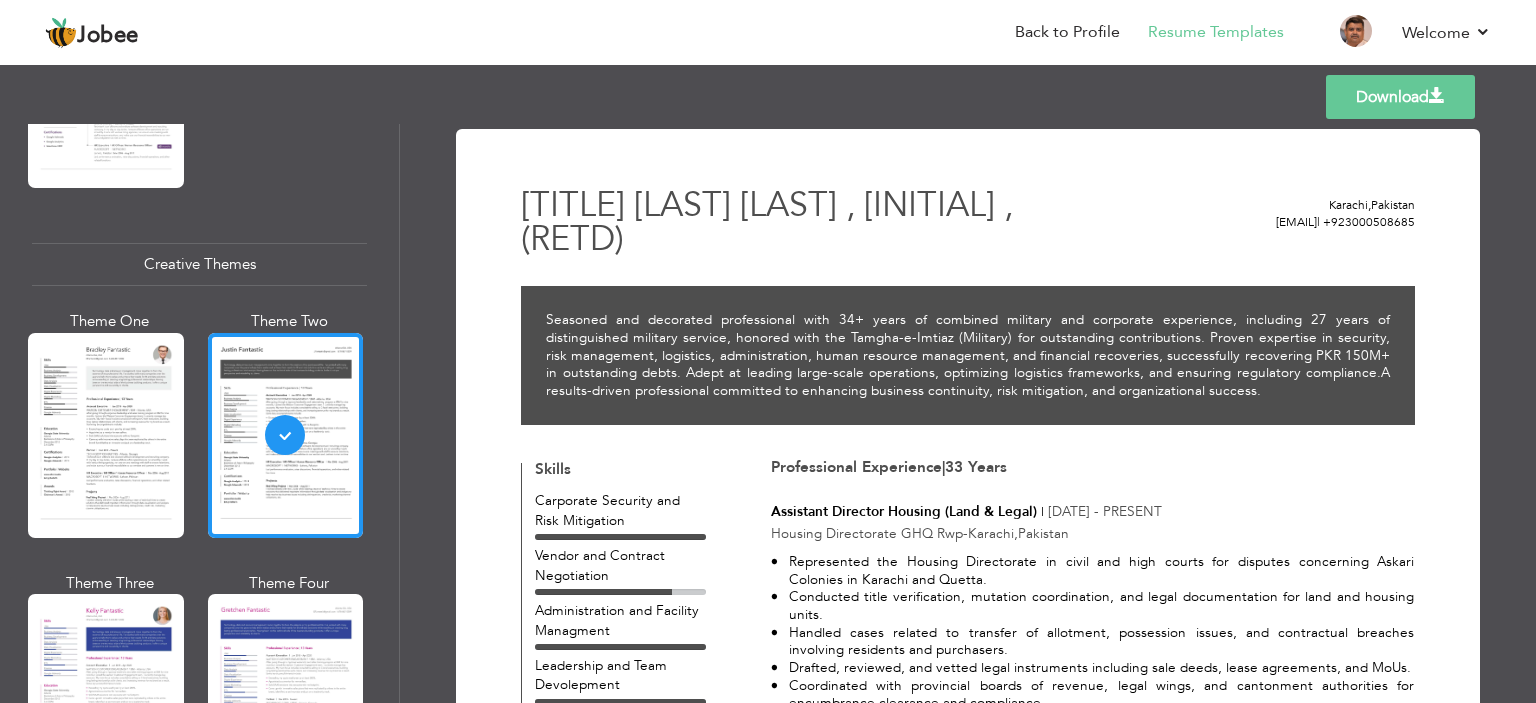 click on "Download" at bounding box center [1400, 97] 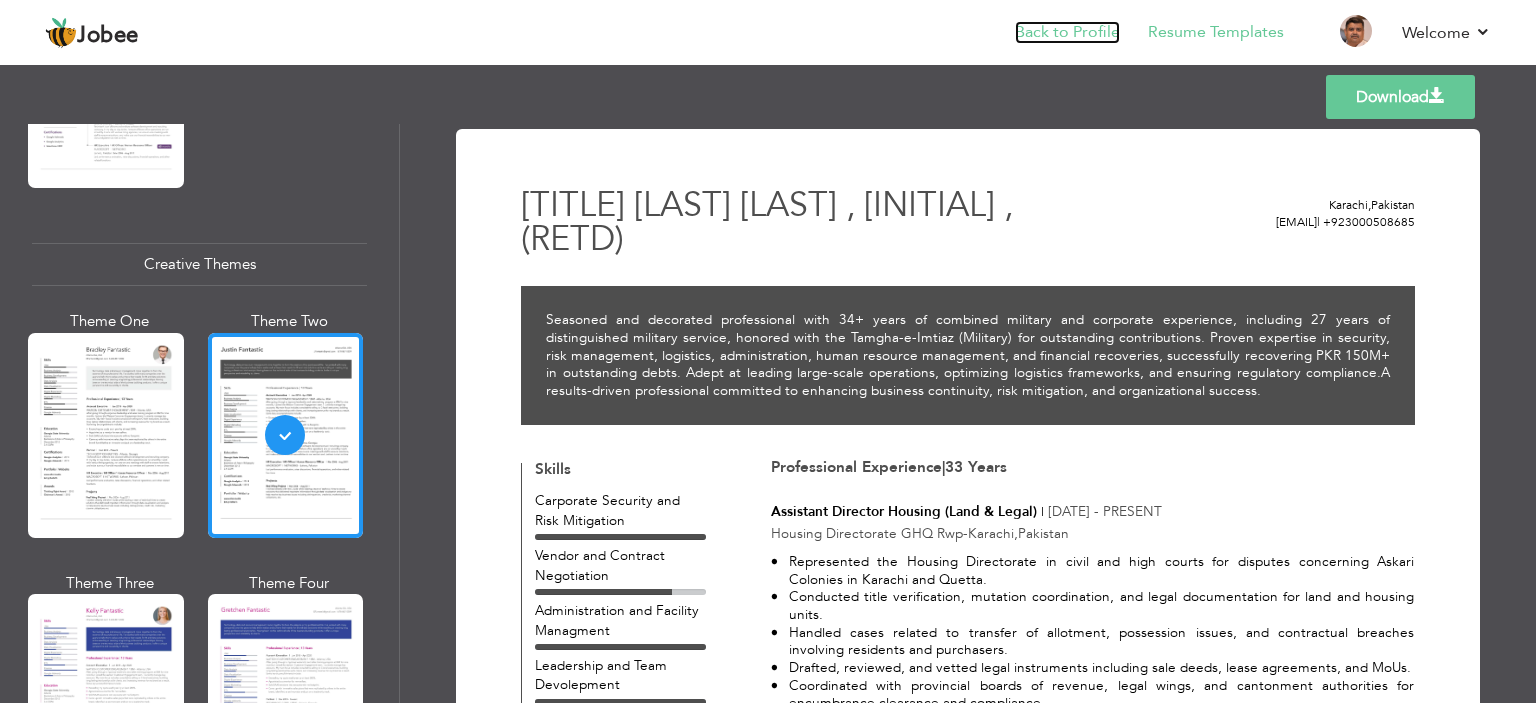 click on "Back to Profile" at bounding box center [1067, 32] 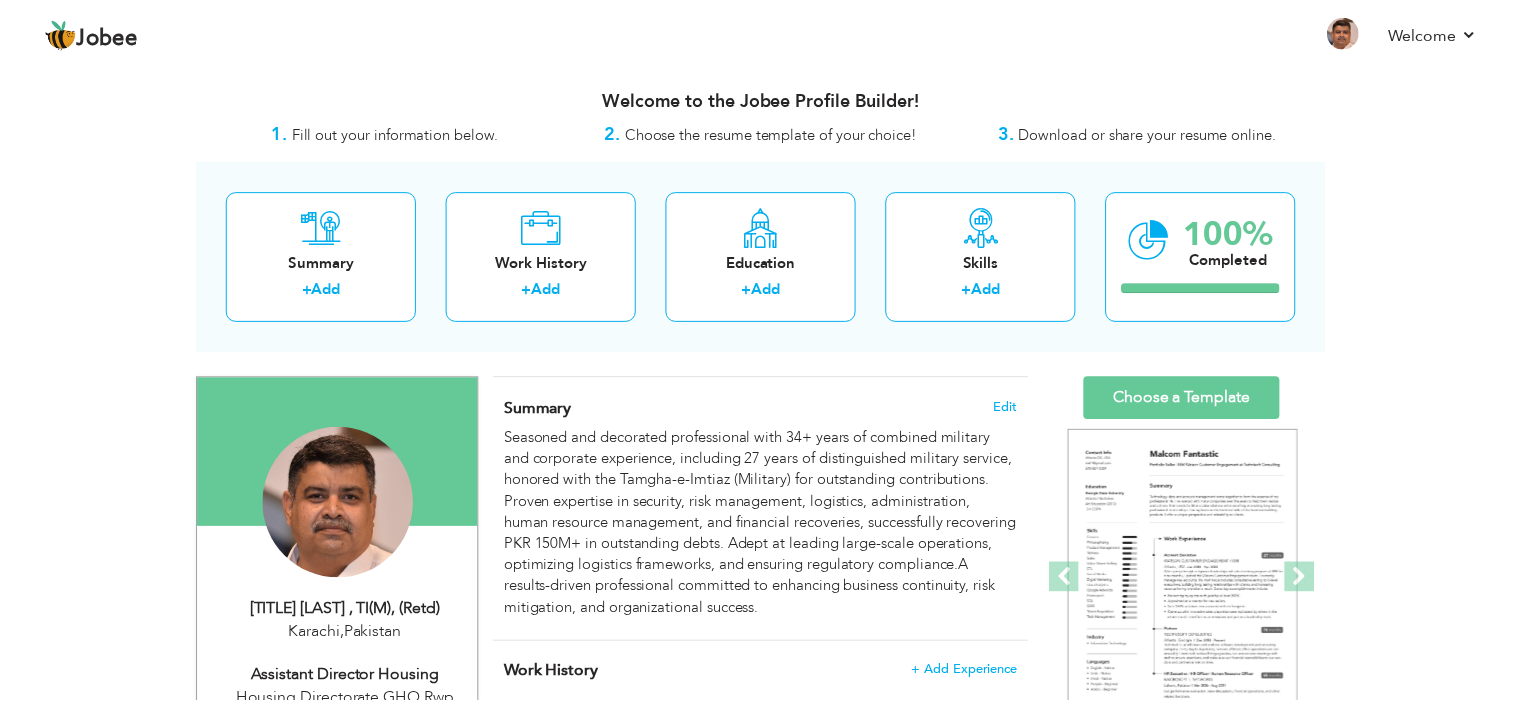 scroll, scrollTop: 0, scrollLeft: 0, axis: both 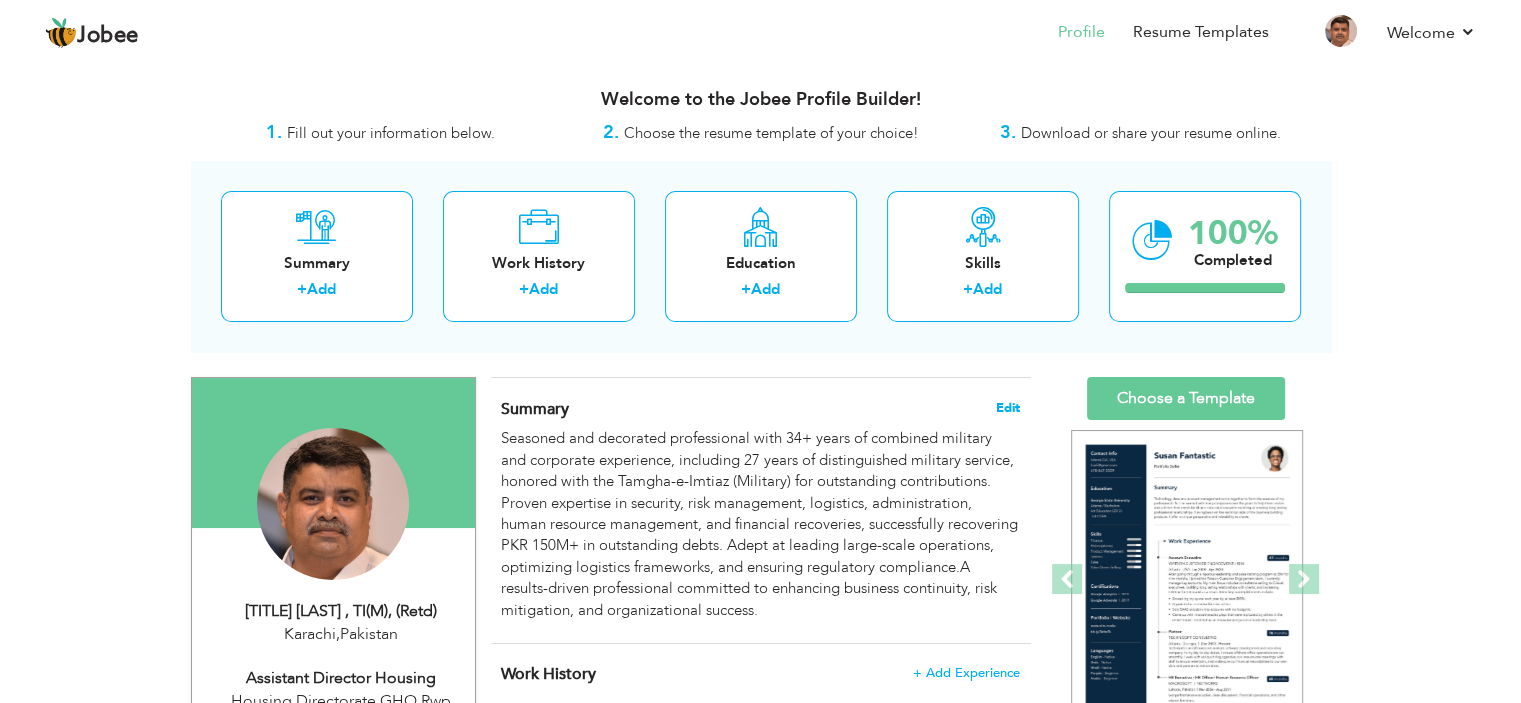 click on "Edit" at bounding box center [1008, 408] 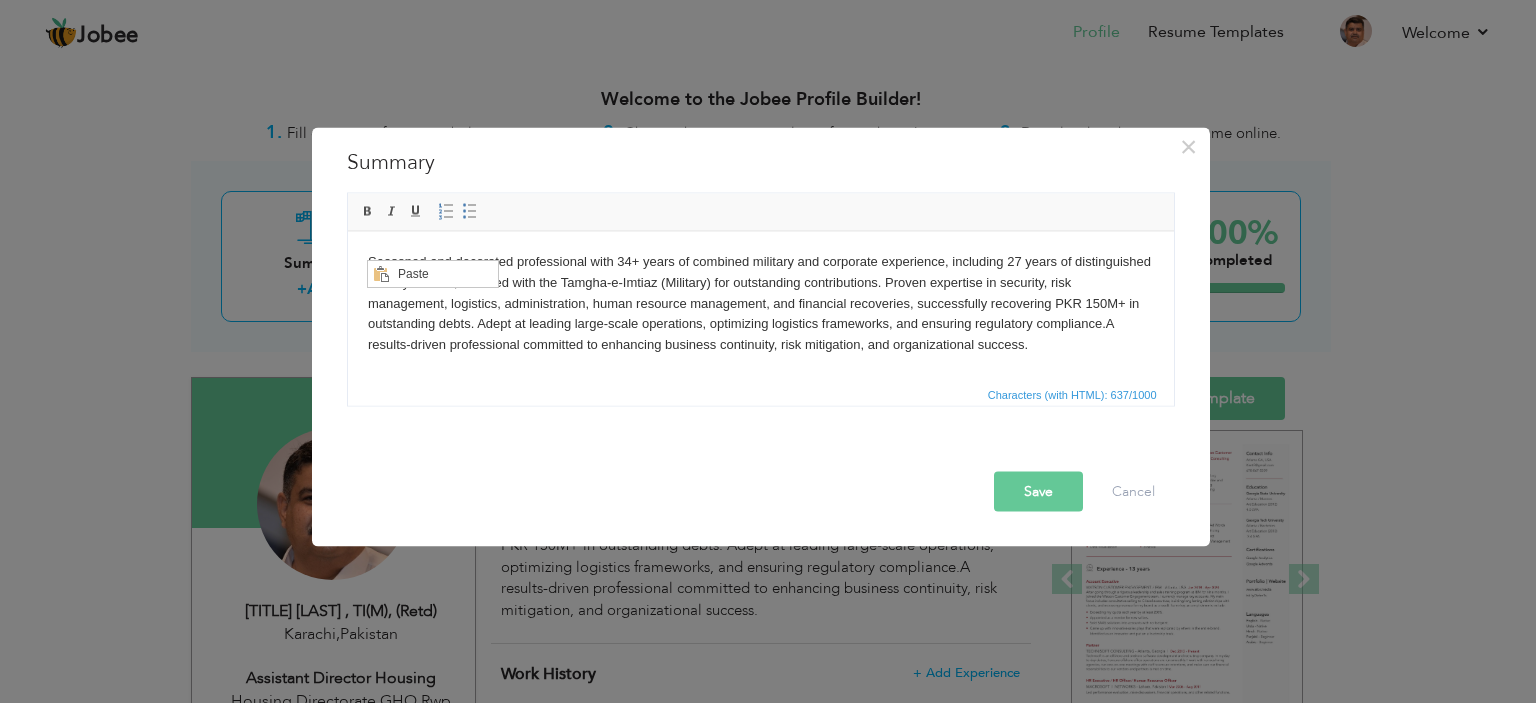 scroll, scrollTop: 0, scrollLeft: 0, axis: both 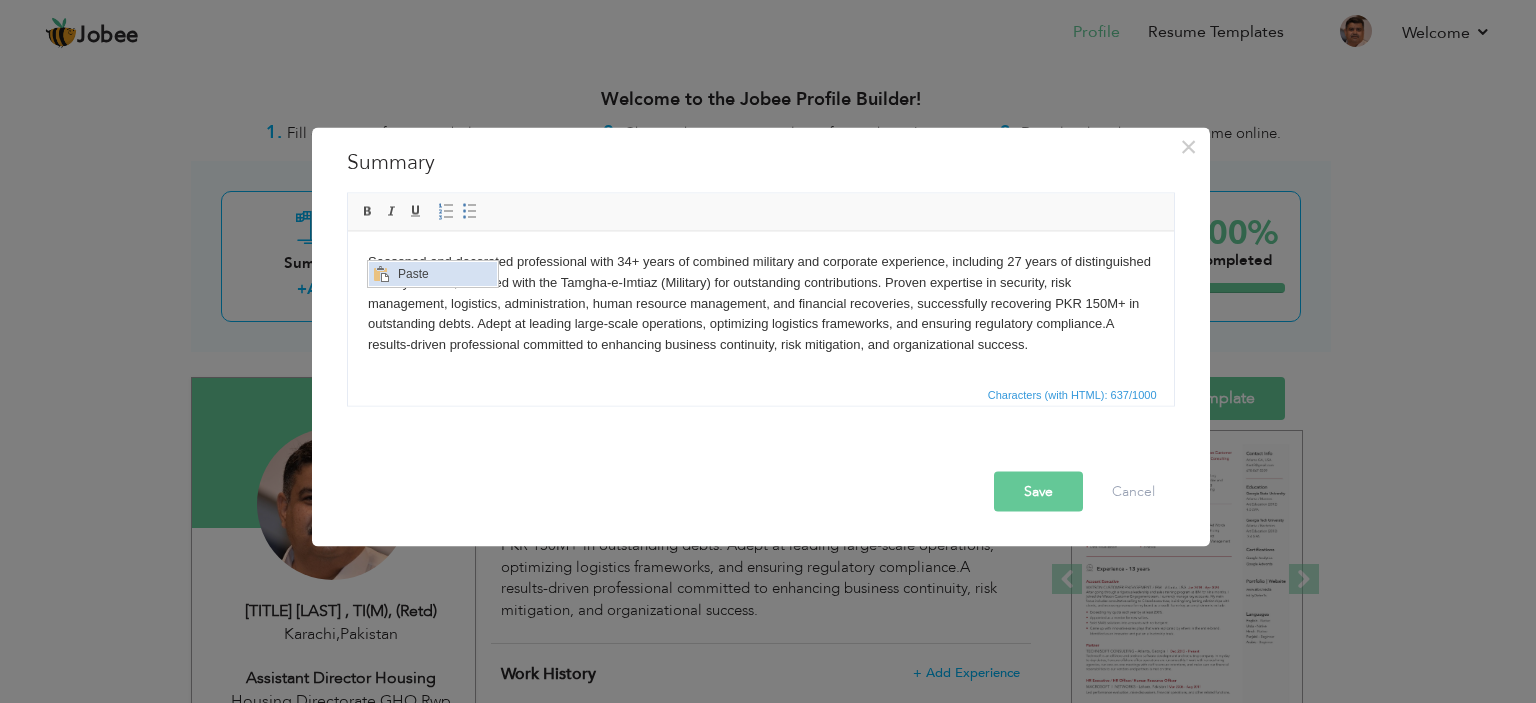 click on "Paste" at bounding box center [445, 273] 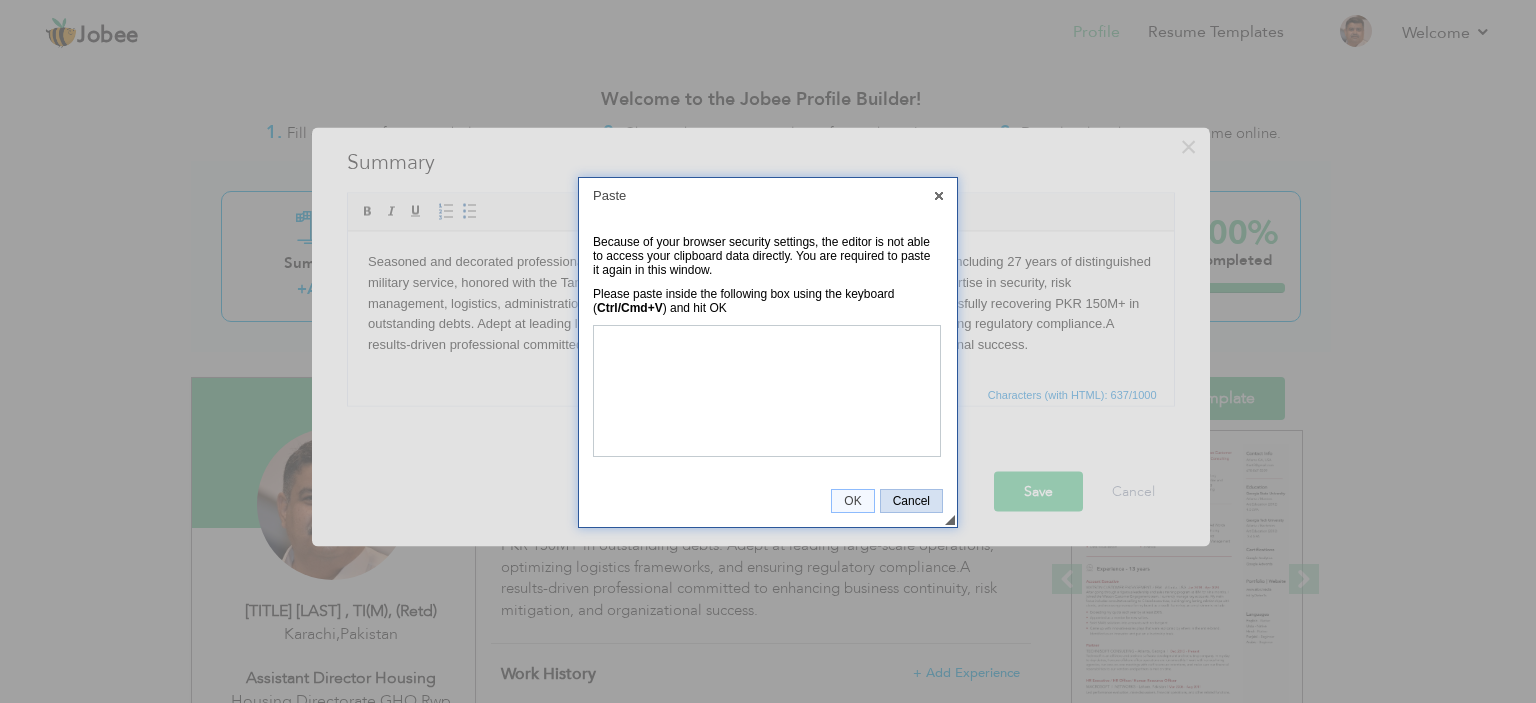 click on "Cancel" at bounding box center [911, 501] 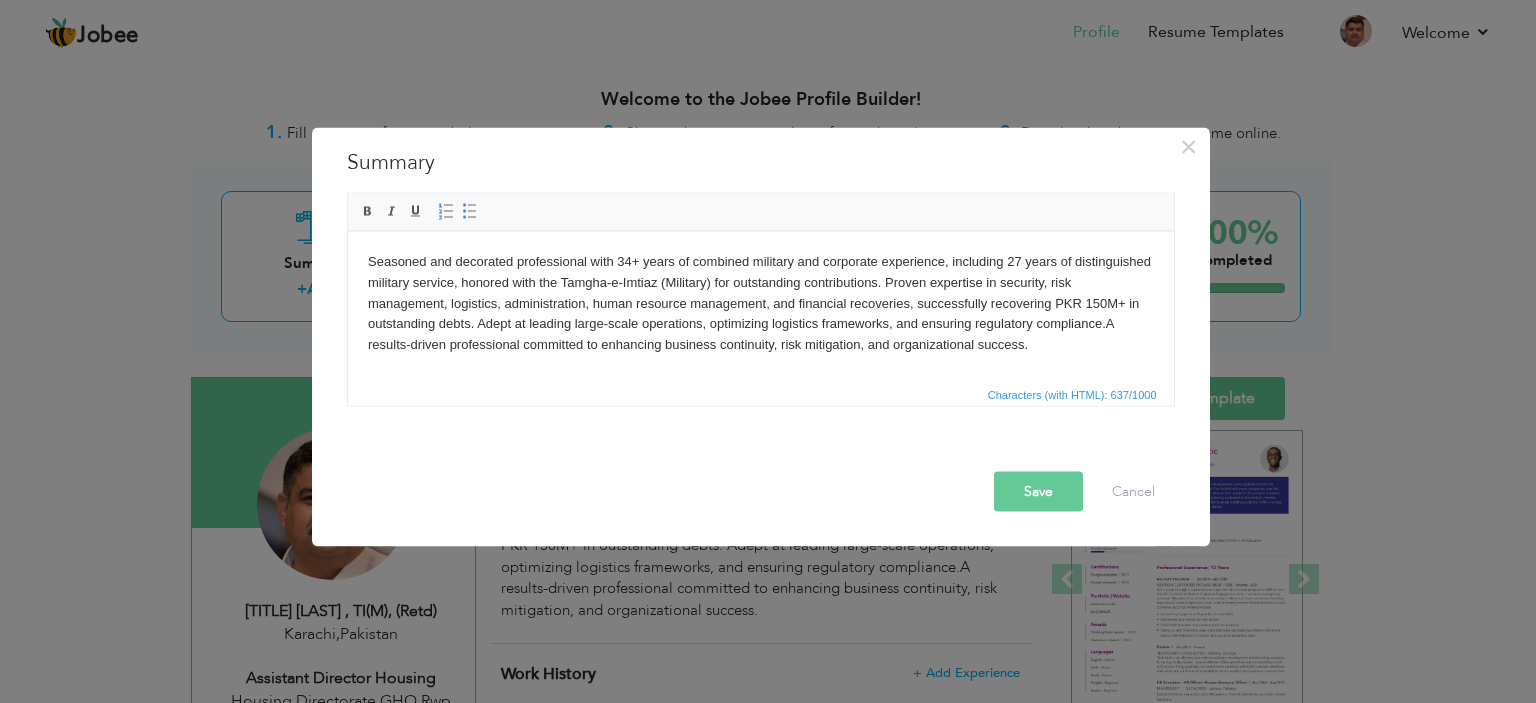 click on "Seasoned and decorated professional with 34+ years of combined military and corporate experience, including 27 years of distinguished military service, honored with the Tamgha-e-Imtiaz (Military) for outstanding contributions. Proven expertise in security, risk management, logistics, administration, human resource management, and financial recoveries, successfully recovering PKR 150M+ in outstanding debts. Adept at leading large-scale operations, optimizing logistics frameworks, and ensuring regulatory compliance.A results-driven professional committed to enhancing business continuity, risk mitigation, and organizational success." at bounding box center (760, 303) 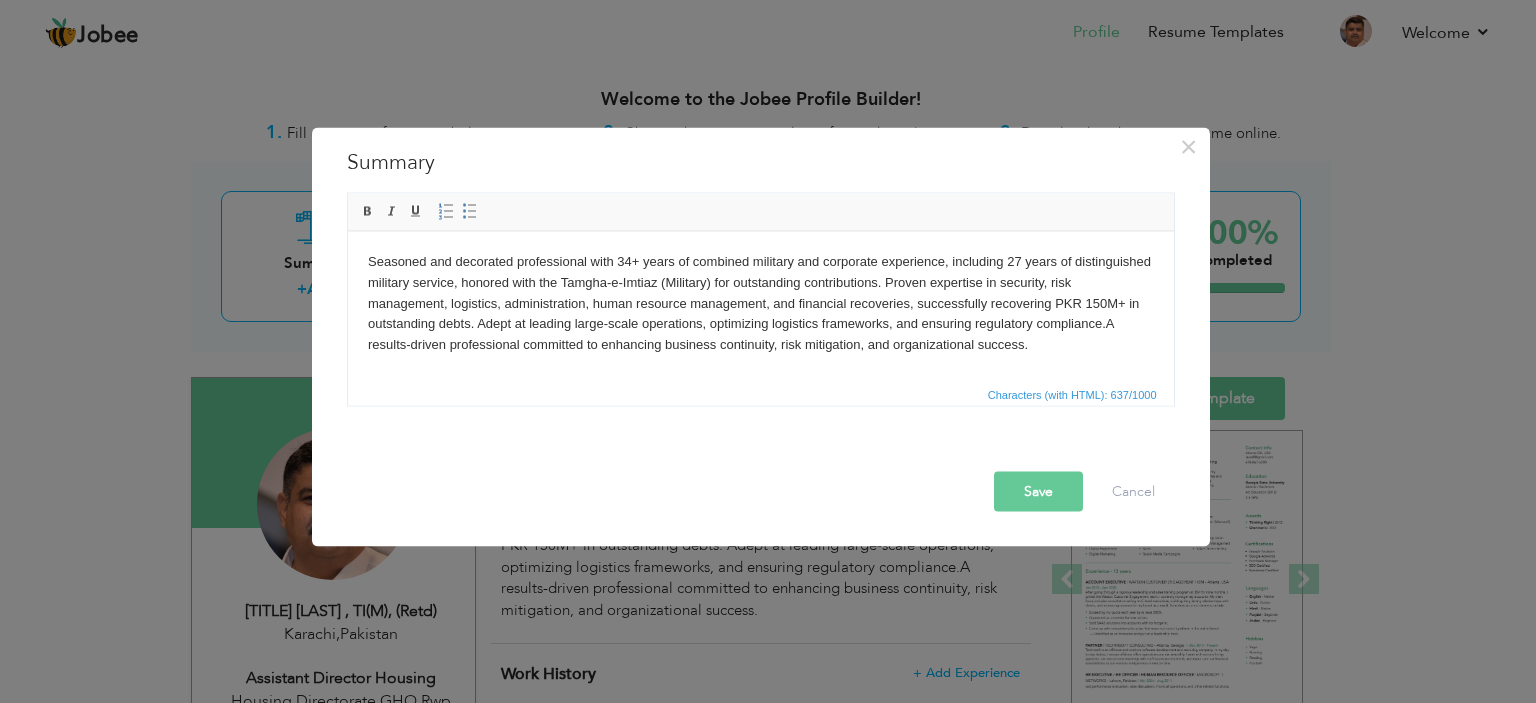 click on "Seasoned and decorated professional with 34+ years of combined military and corporate experience, including 27 years of distinguished military service, honored with the Tamgha-e-Imtiaz (Military) for outstanding contributions. Proven expertise in security, risk management, logistics, administration, human resource management, and financial recoveries, successfully recovering PKR 150M+ in outstanding debts. Adept at leading large-scale operations, optimizing logistics frameworks, and ensuring regulatory compliance.A results-driven professional committed to enhancing business continuity, risk mitigation, and organizational success." at bounding box center [760, 303] 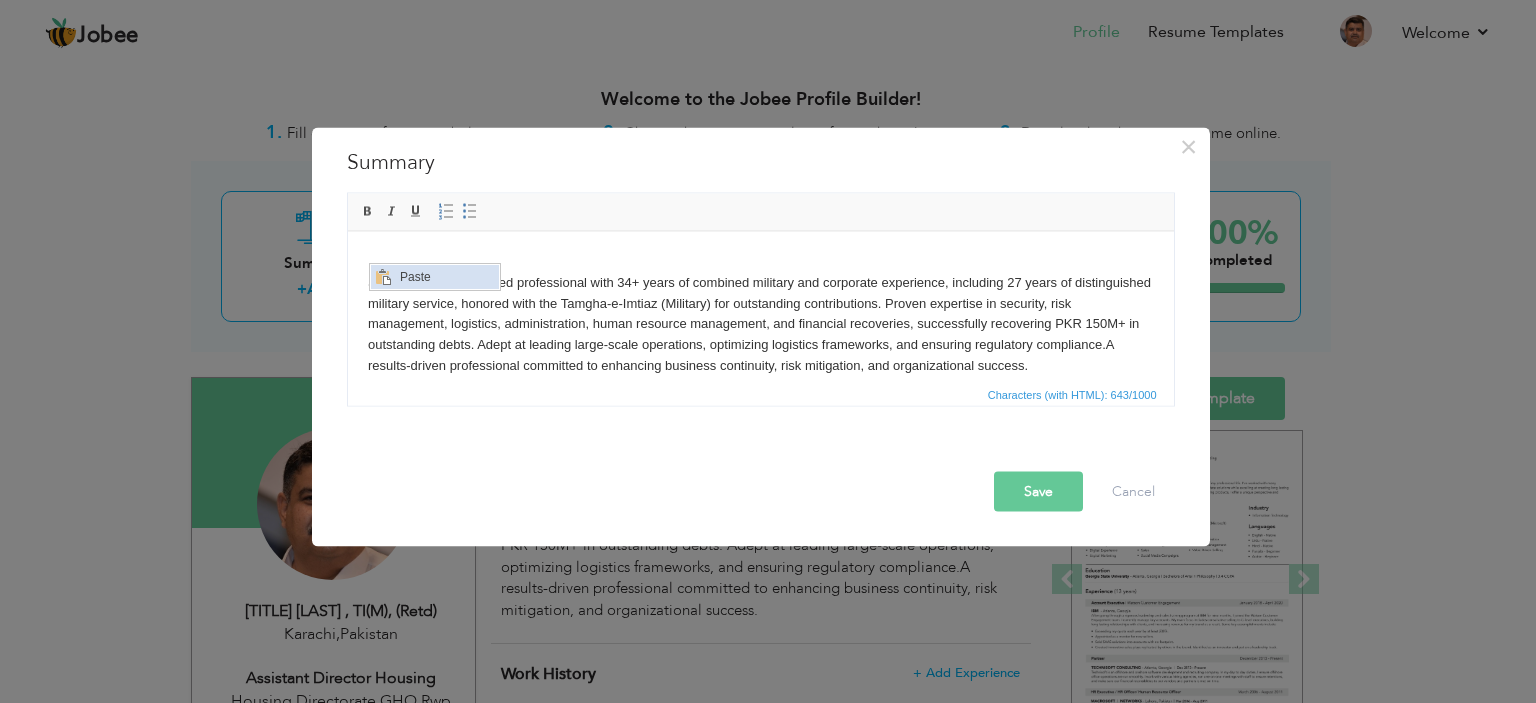 click on "Paste" at bounding box center (447, 276) 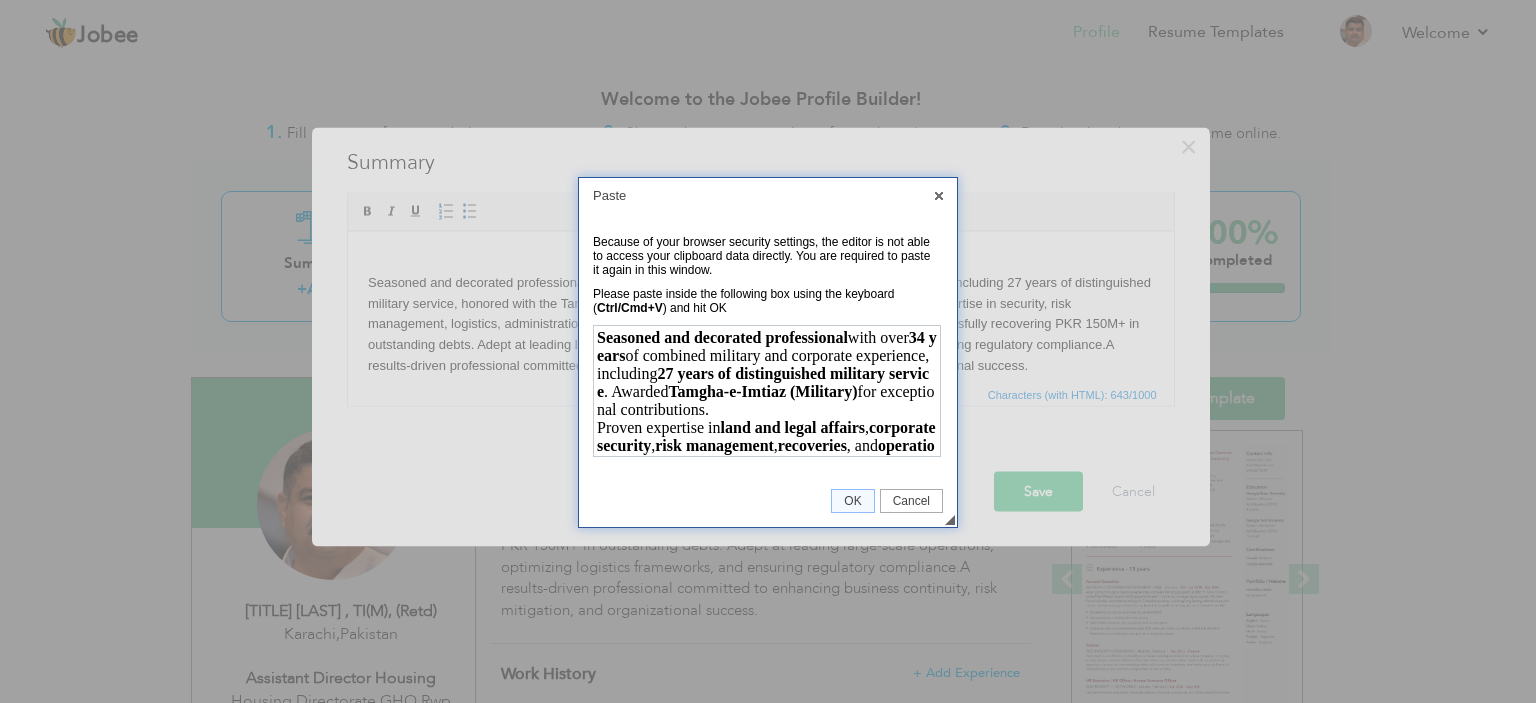 scroll, scrollTop: 166, scrollLeft: 0, axis: vertical 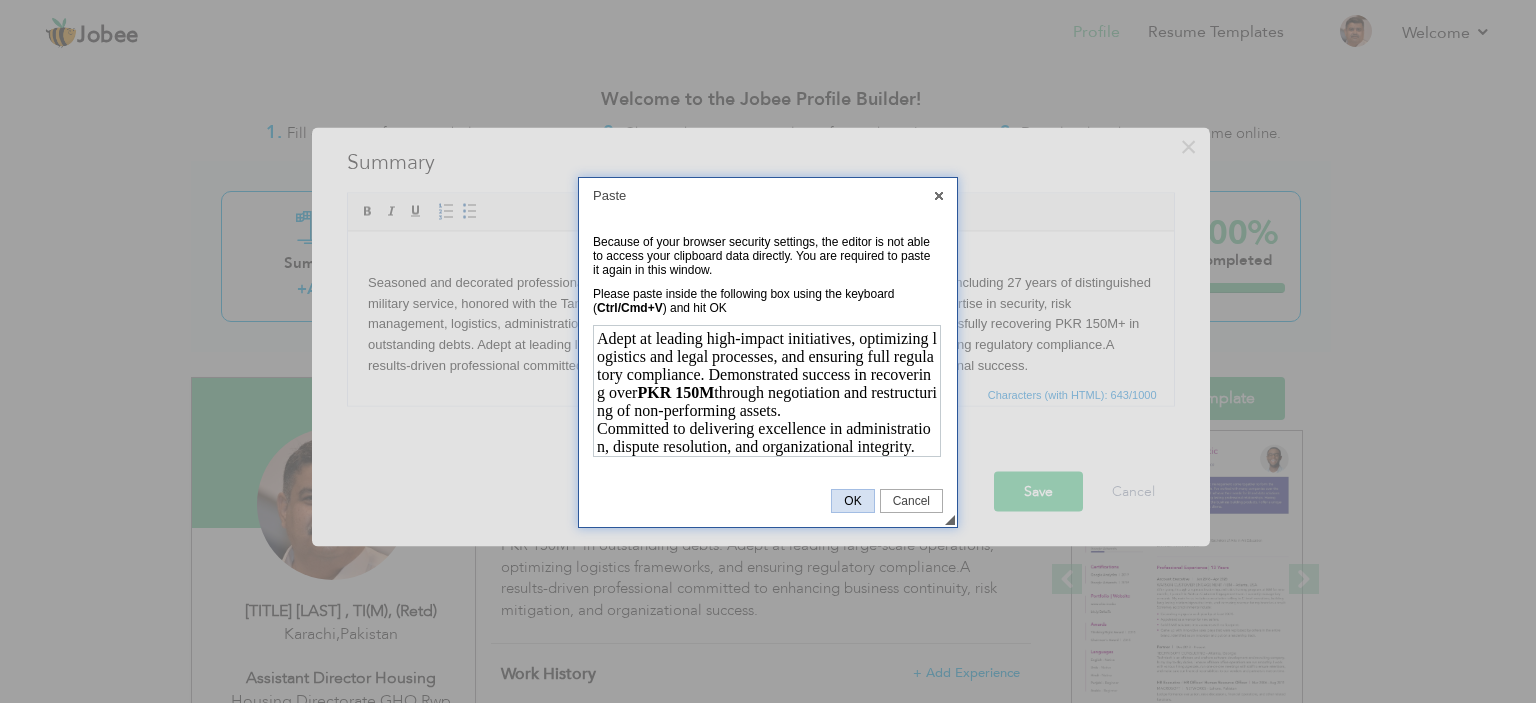 click on "OK" at bounding box center (852, 501) 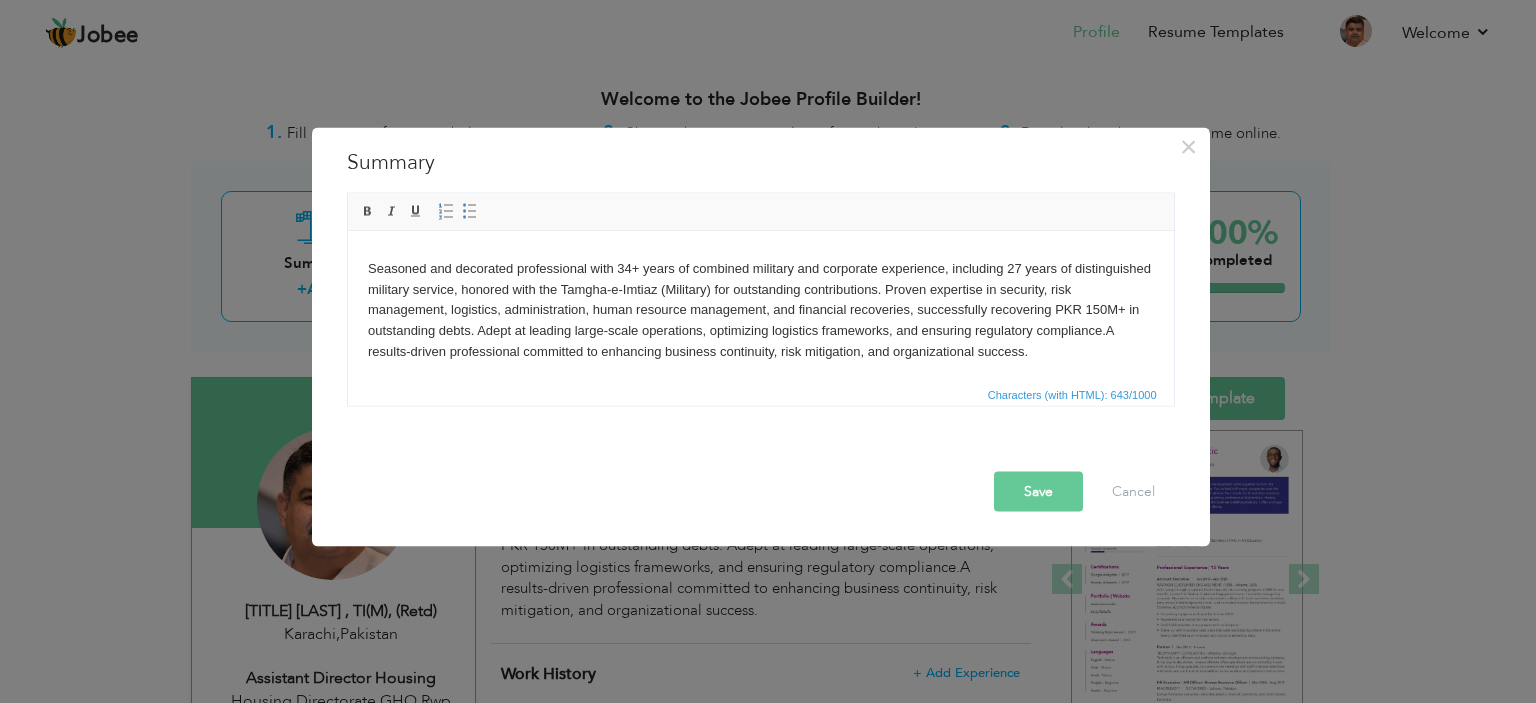 scroll, scrollTop: 0, scrollLeft: 0, axis: both 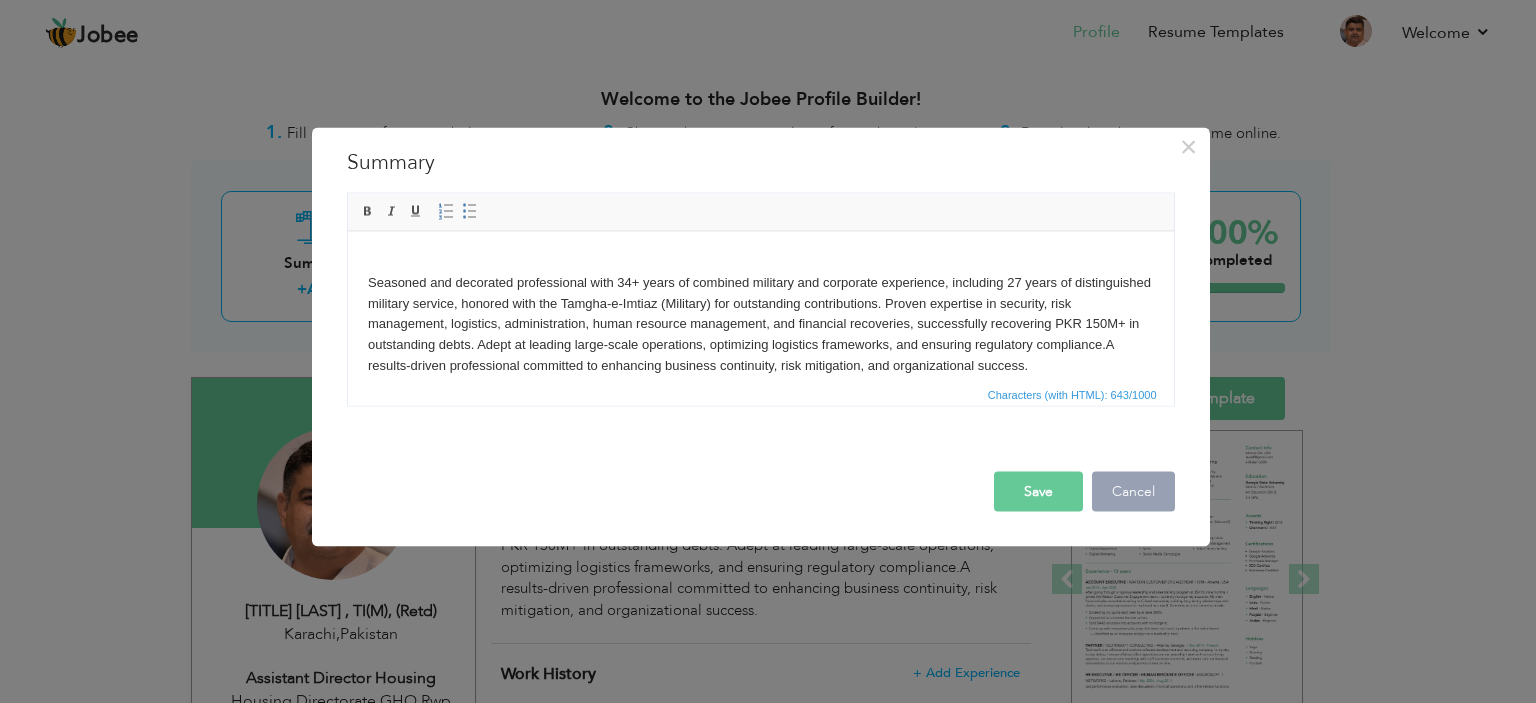 click on "Cancel" at bounding box center (1133, 491) 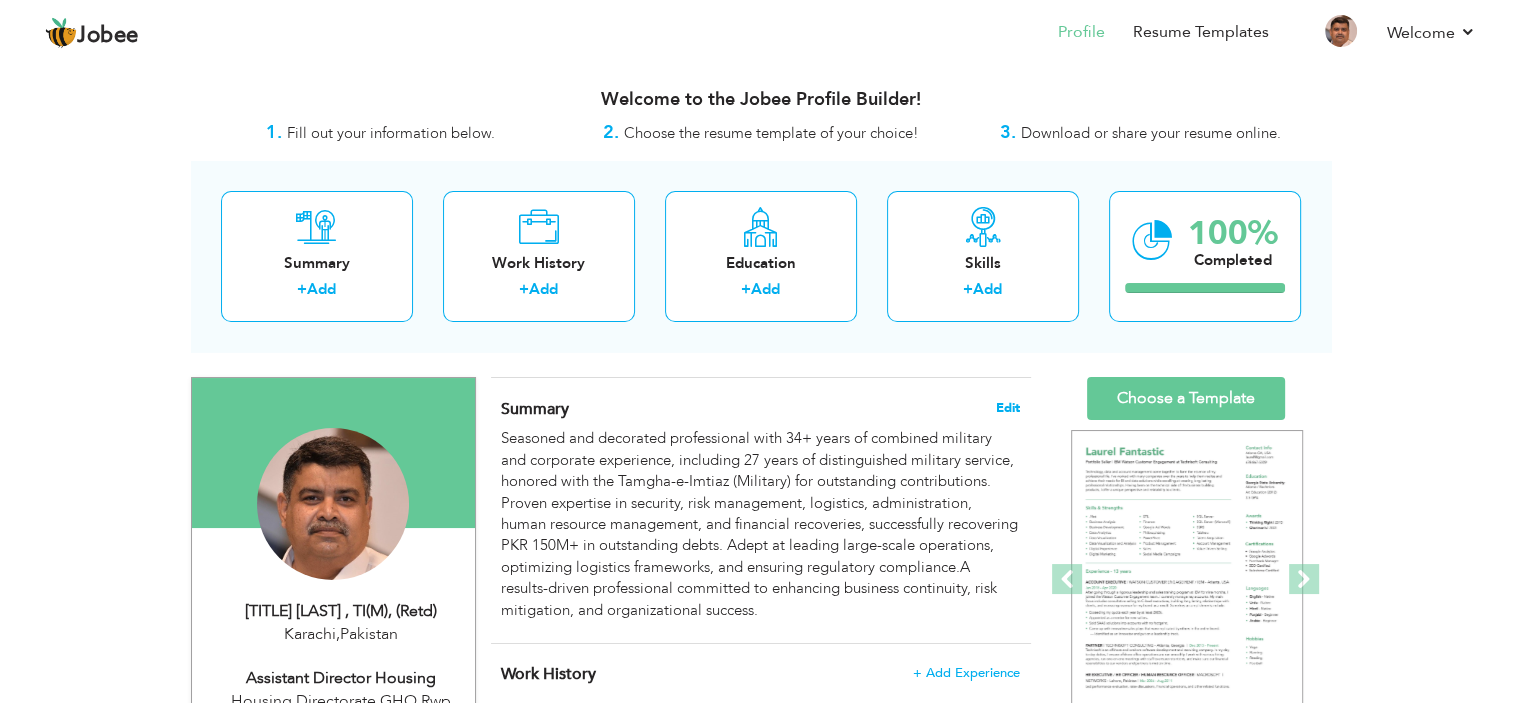 click on "Edit" at bounding box center [1008, 408] 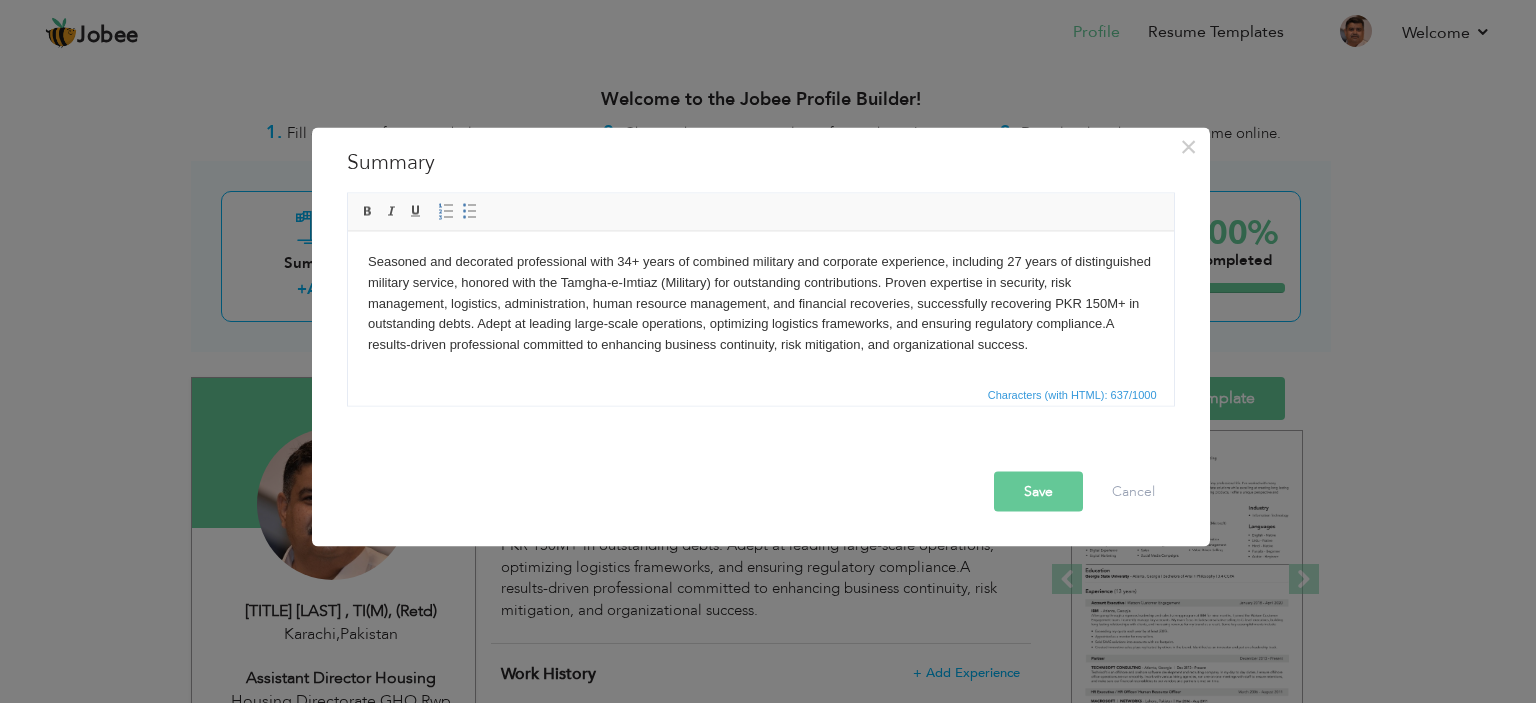 click on "Seasoned and decorated professional with 34+ years of combined military and corporate experience, including 27 years of distinguished military service, honored with the Tamgha-e-Imtiaz (Military) for outstanding contributions. Proven expertise in security, risk management, logistics, administration, human resource management, and financial recoveries, successfully recovering PKR 150M+ in outstanding debts. Adept at leading large-scale operations, optimizing logistics frameworks, and ensuring regulatory compliance.A results-driven professional committed to enhancing business continuity, risk mitigation, and organizational success." at bounding box center (760, 303) 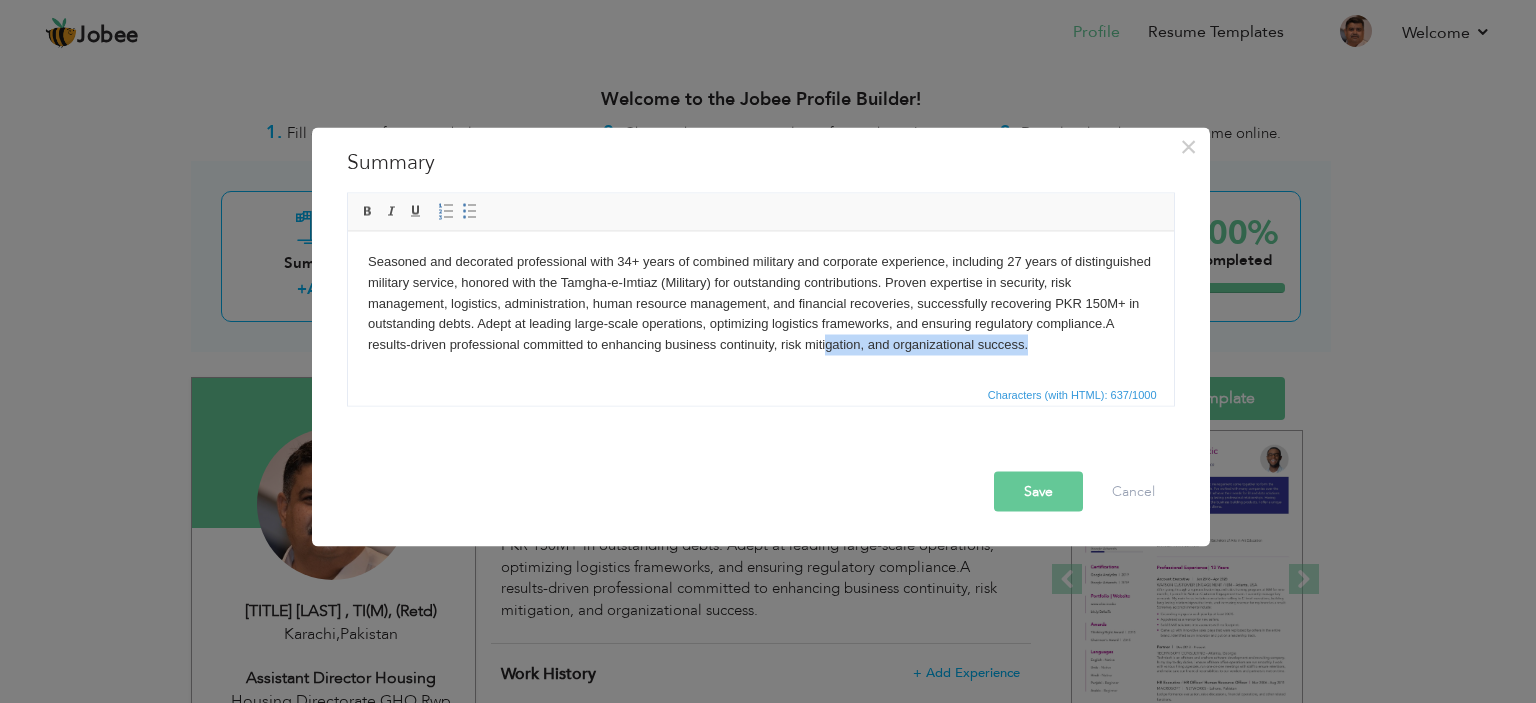 drag, startPoint x: 958, startPoint y: 345, endPoint x: 562, endPoint y: 319, distance: 396.85263 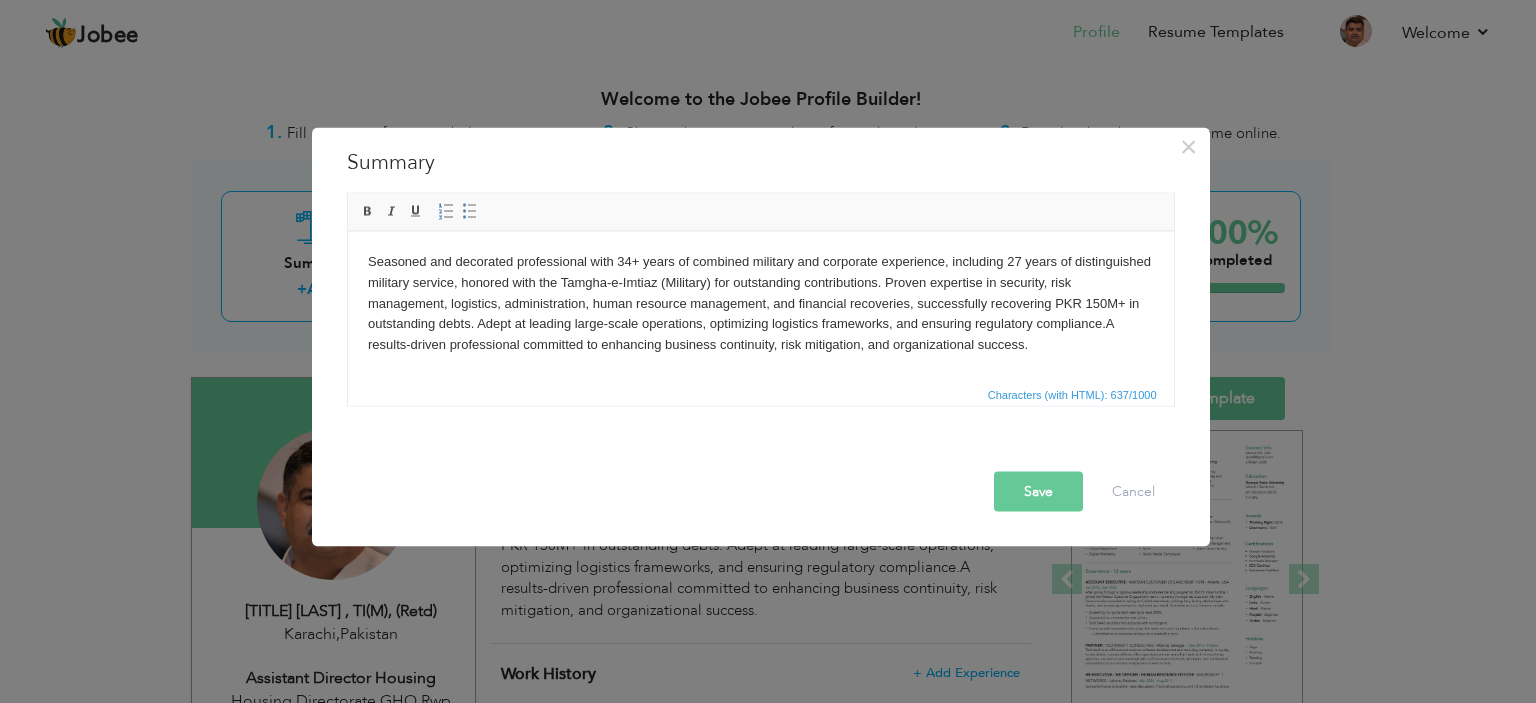 click on "Seasoned and decorated professional with 34+ years of combined military and corporate experience, including 27 years of distinguished military service, honored with the Tamgha-e-Imtiaz (Military) for outstanding contributions. Proven expertise in security, risk management, logistics, administration, human resource management, and financial recoveries, successfully recovering PKR 150M+ in outstanding debts. Adept at leading large-scale operations, optimizing logistics frameworks, and ensuring regulatory compliance.A results-driven professional committed to enhancing business continuity, risk mitigation, and organizational success." at bounding box center (760, 303) 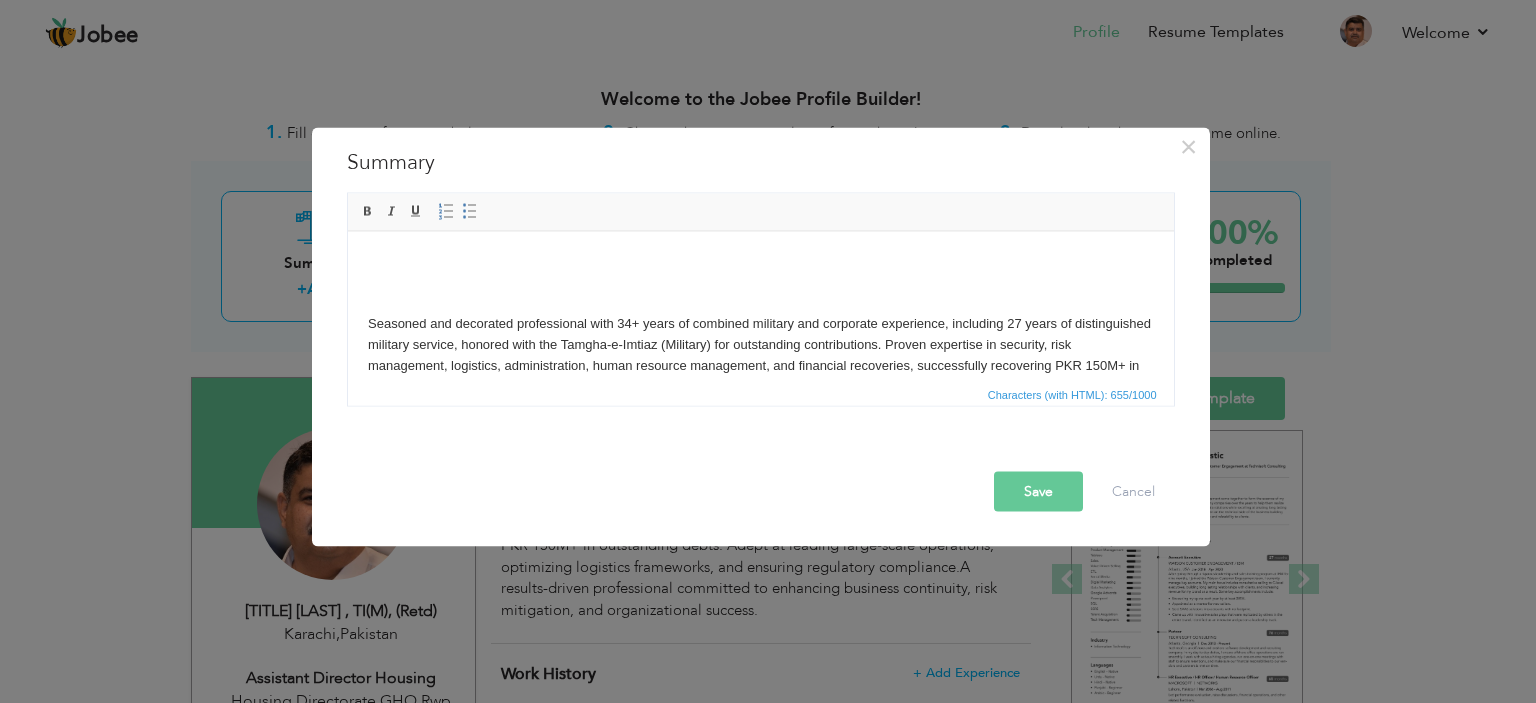 click on "​​​​​​​ Seasoned and decorated professional with 34+ years of combined military and corporate experience, including 27 years of distinguished military service, honored with the Tamgha-e-Imtiaz (Military) for outstanding contributions. Proven expertise in security, risk management, logistics, administration, human resource management, and financial recoveries, successfully recovering PKR 150M+ in outstanding debts. Adept at leading large-scale operations, optimizing logistics frameworks, and ensuring regulatory compliance.A results-driven professional committed to enhancing business continuity, risk mitigation, and organizational success." at bounding box center (760, 334) 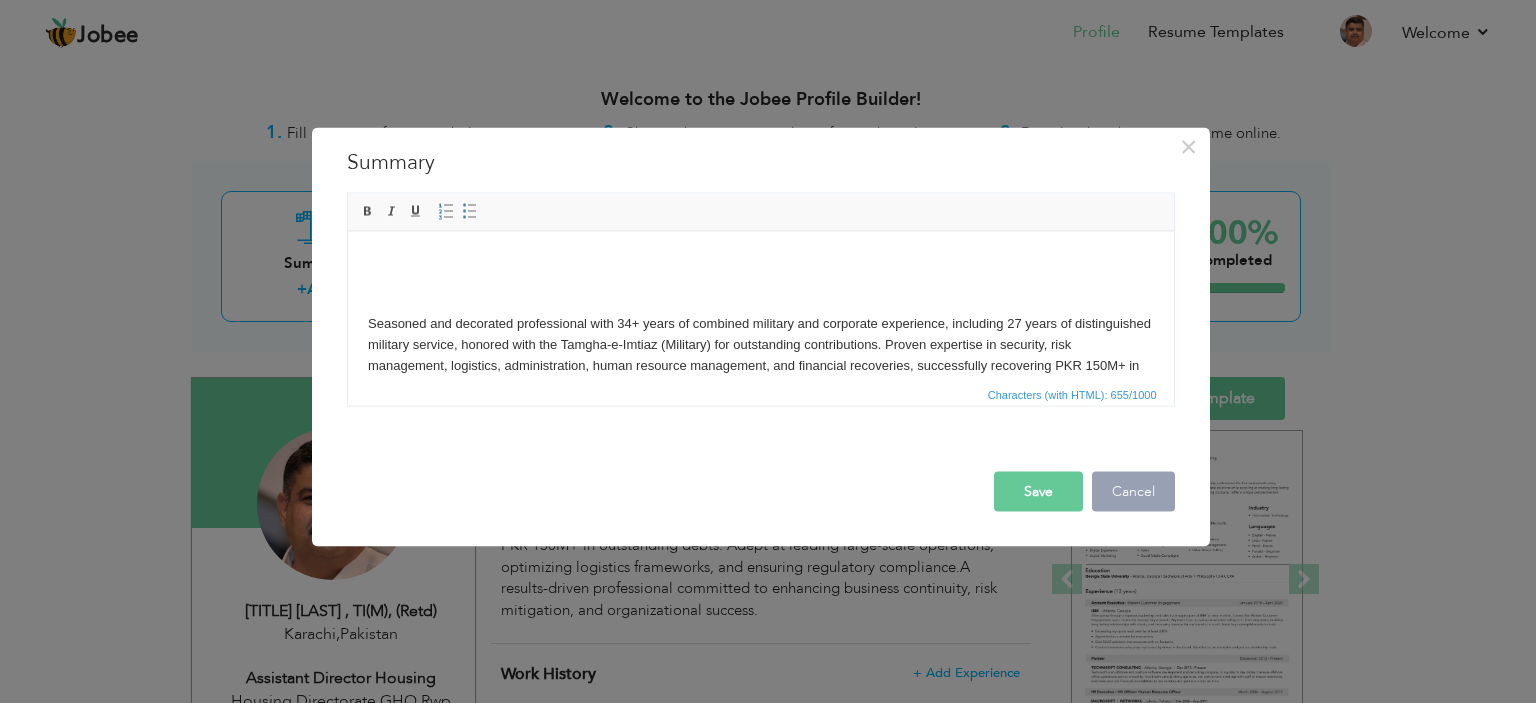 click on "Cancel" at bounding box center (1133, 491) 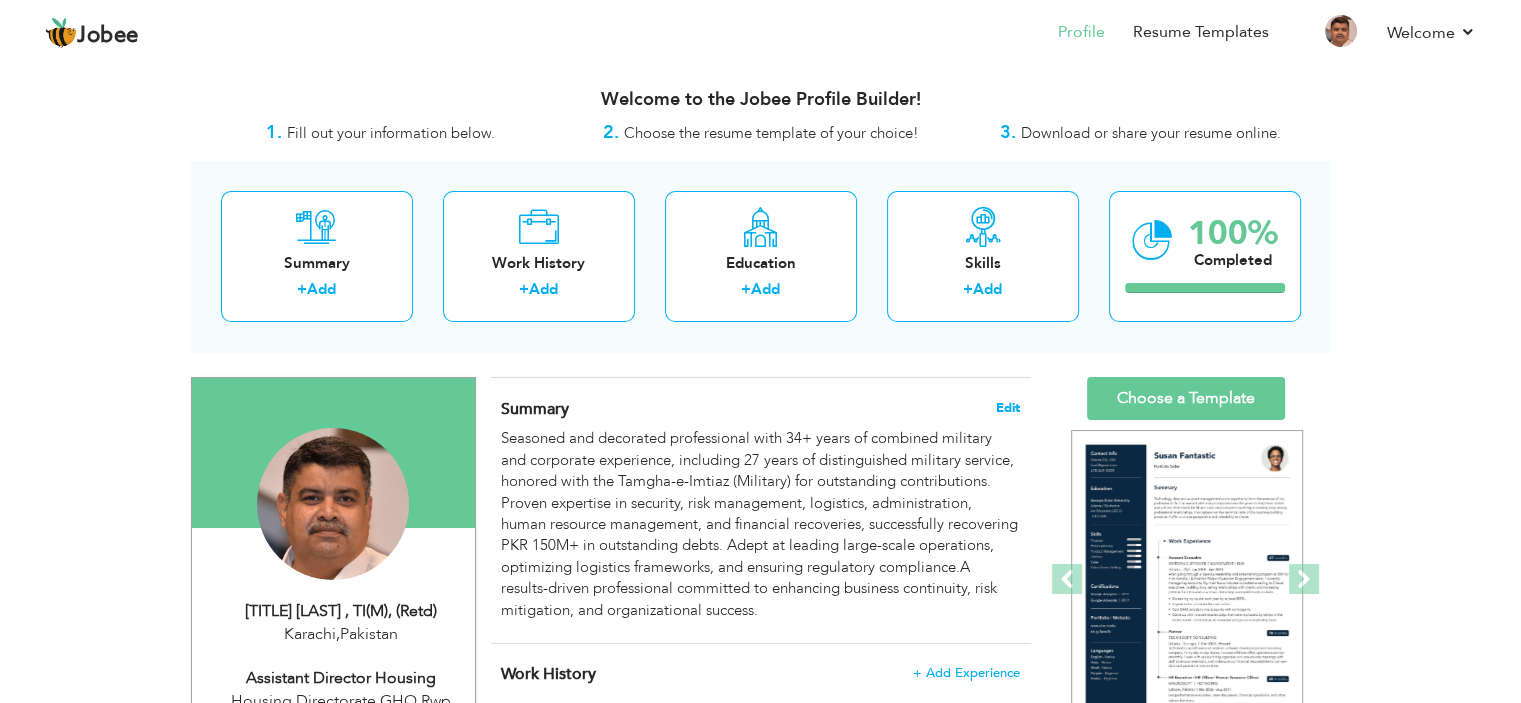 click on "Edit" at bounding box center (1008, 408) 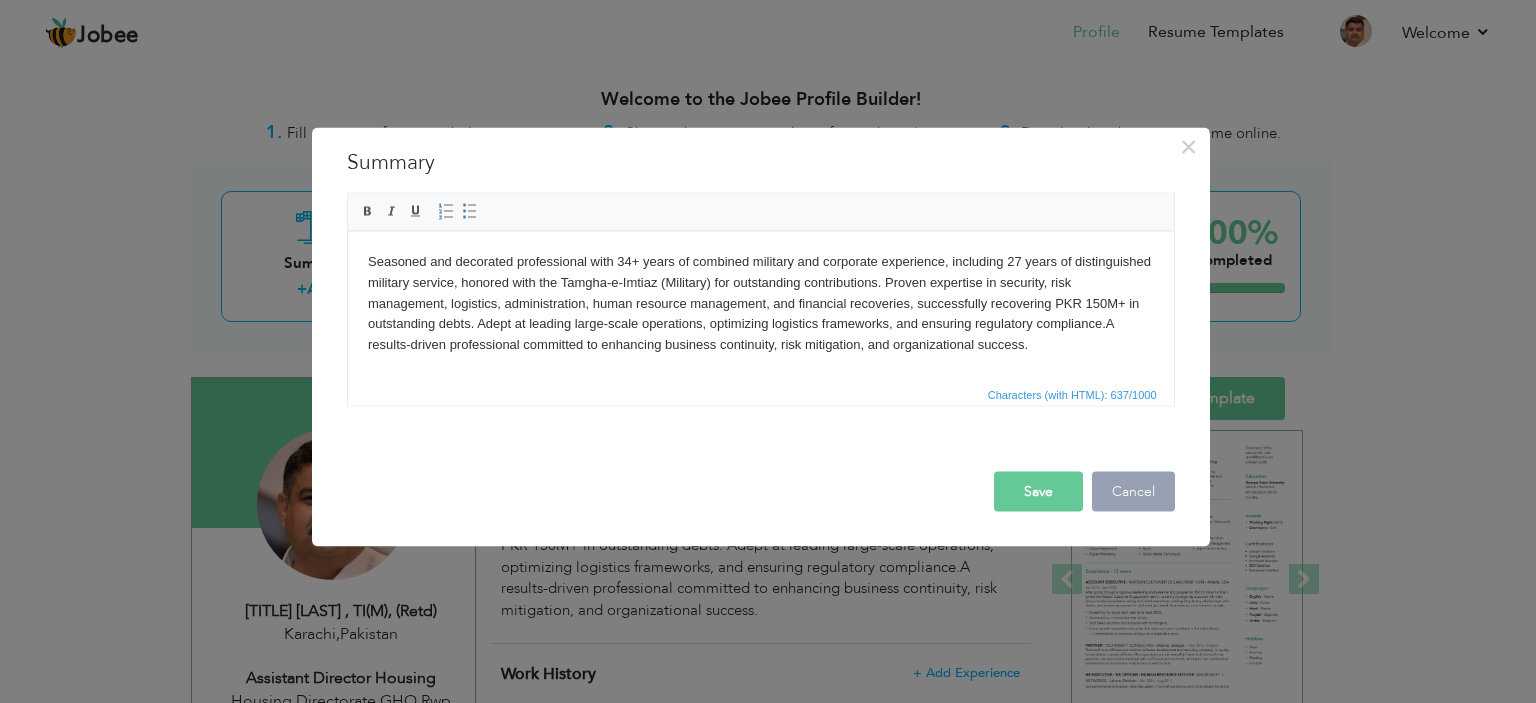 click on "Cancel" at bounding box center [1133, 491] 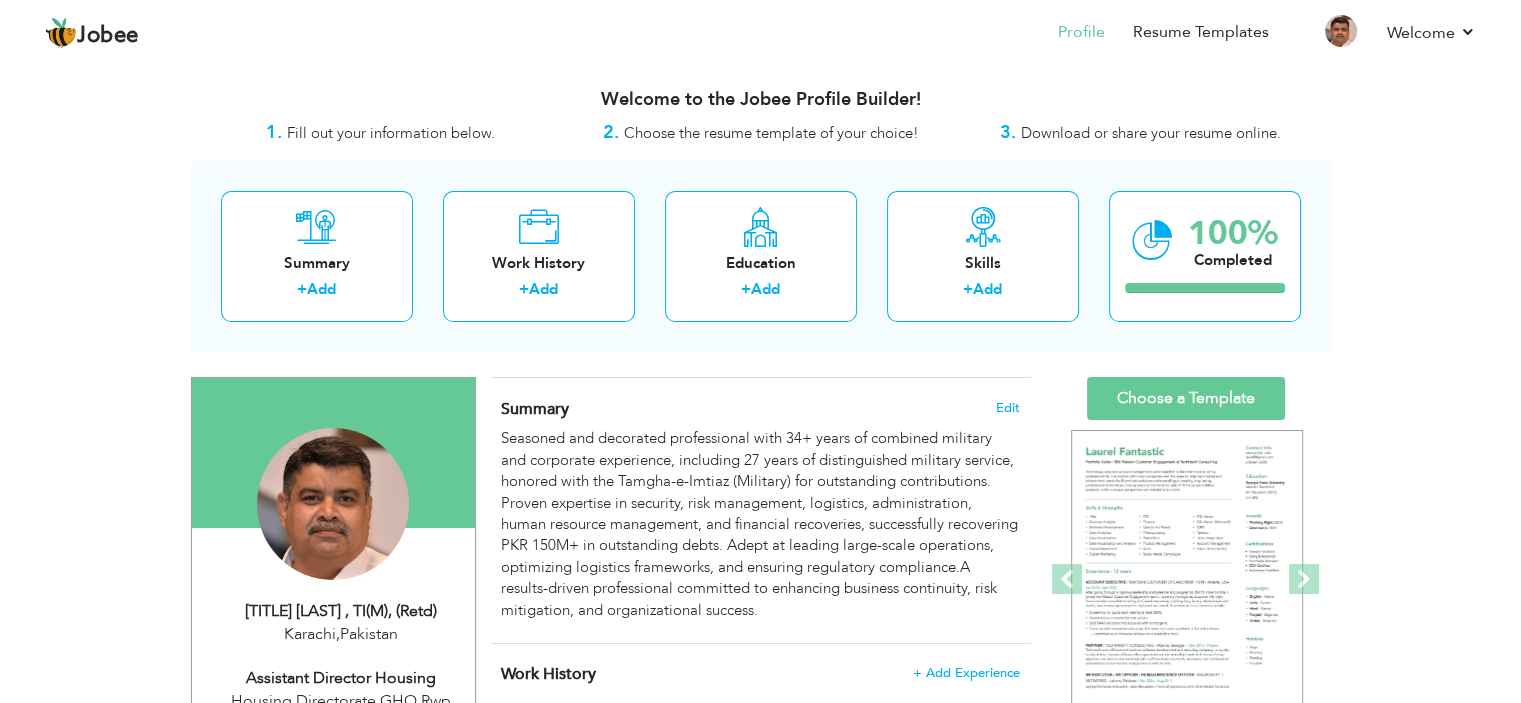 drag, startPoint x: 1475, startPoint y: 294, endPoint x: 1464, endPoint y: 267, distance: 29.15476 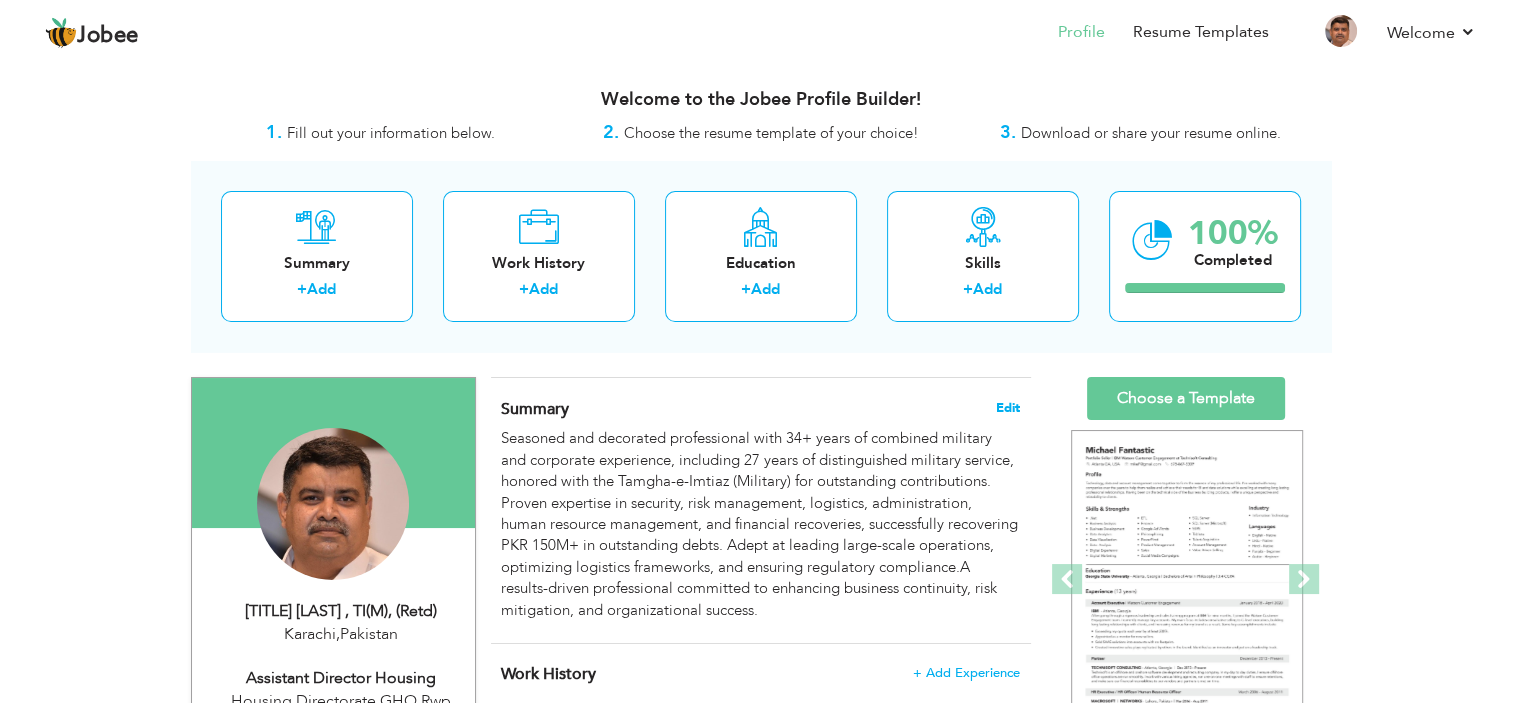 click on "Edit" at bounding box center [1008, 408] 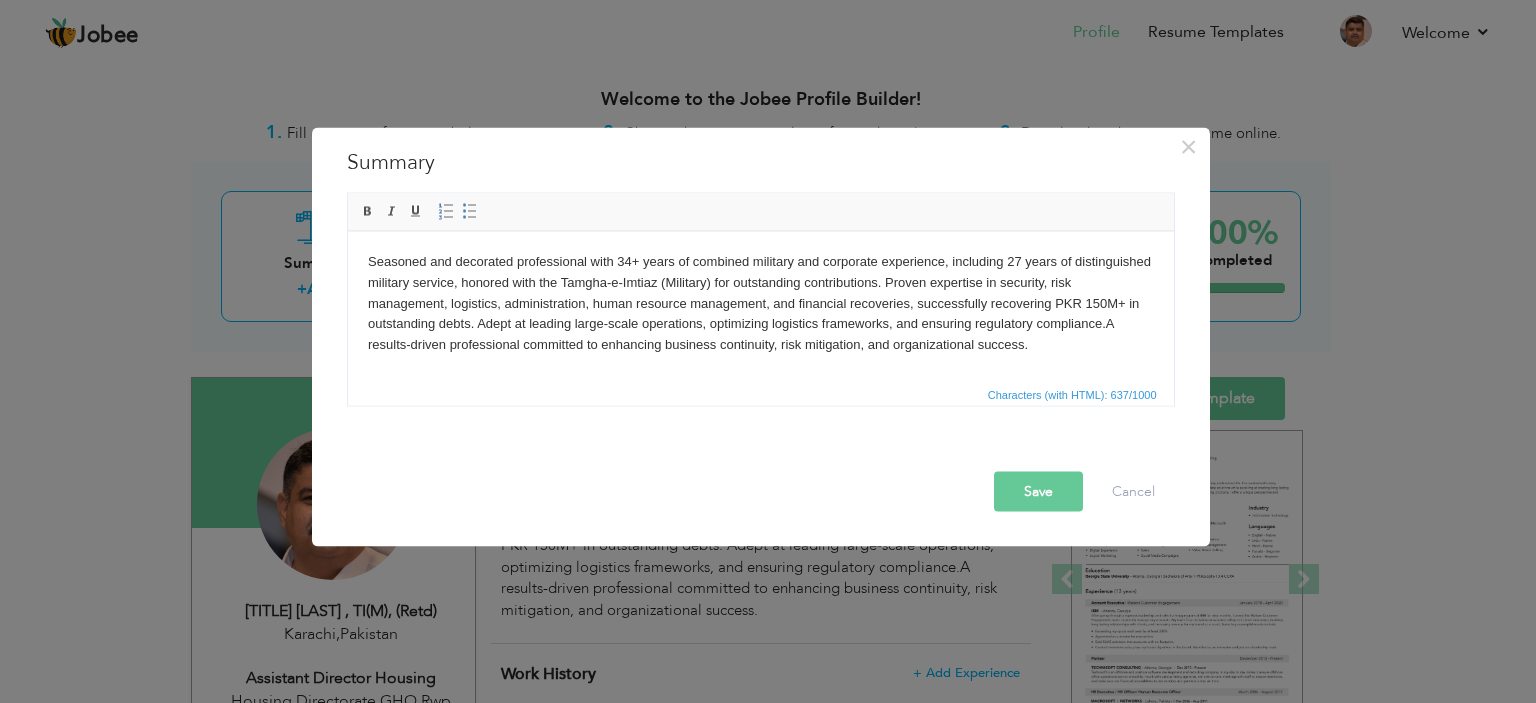 click on "Seasoned and decorated professional with 34+ years of combined military and corporate experience, including 27 years of distinguished military service, honored with the Tamgha-e-Imtiaz (Military) for outstanding contributions. Proven expertise in security, risk management, logistics, administration, human resource management, and financial recoveries, successfully recovering PKR 150M+ in outstanding debts. Adept at leading large-scale operations, optimizing logistics frameworks, and ensuring regulatory compliance.A results-driven professional committed to enhancing business continuity, risk mitigation, and organizational success." at bounding box center [760, 303] 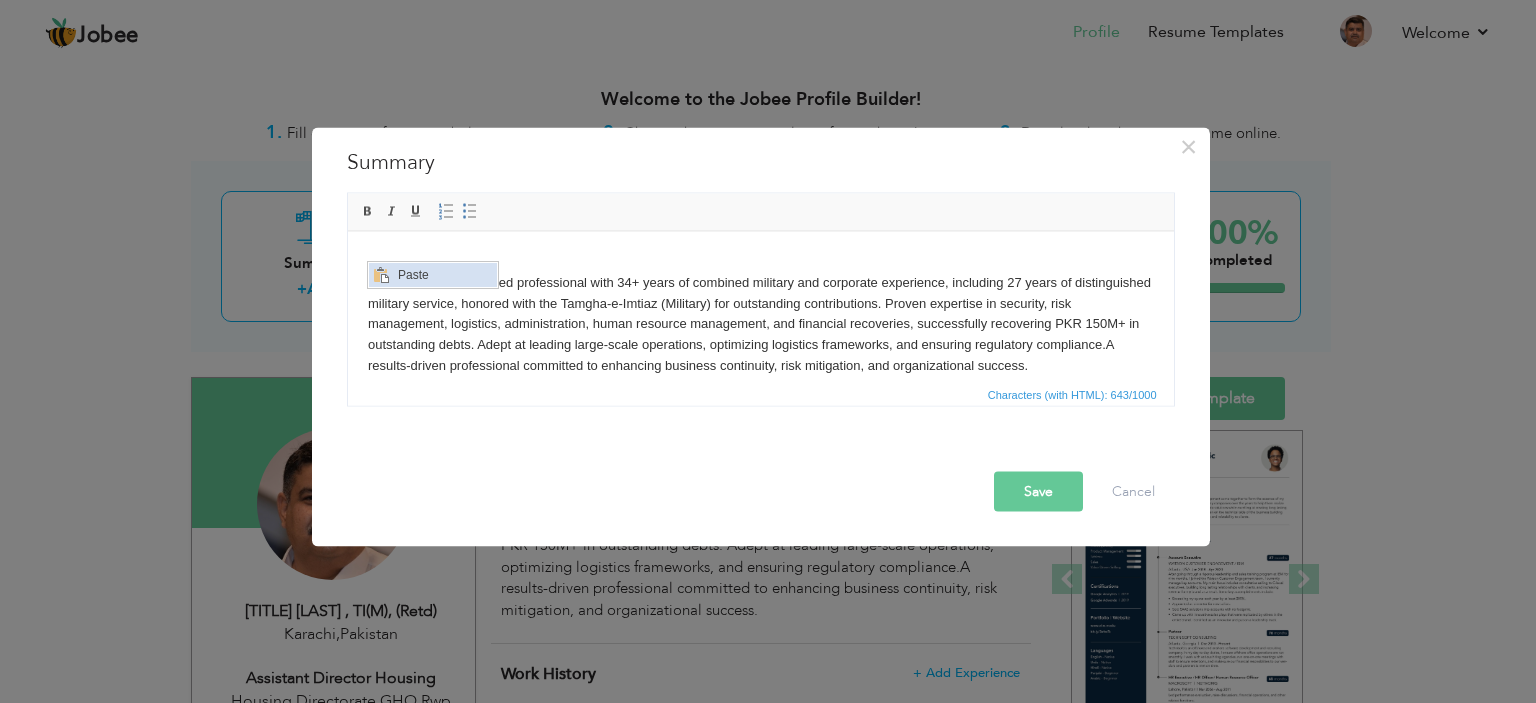click on "Paste" at bounding box center (445, 274) 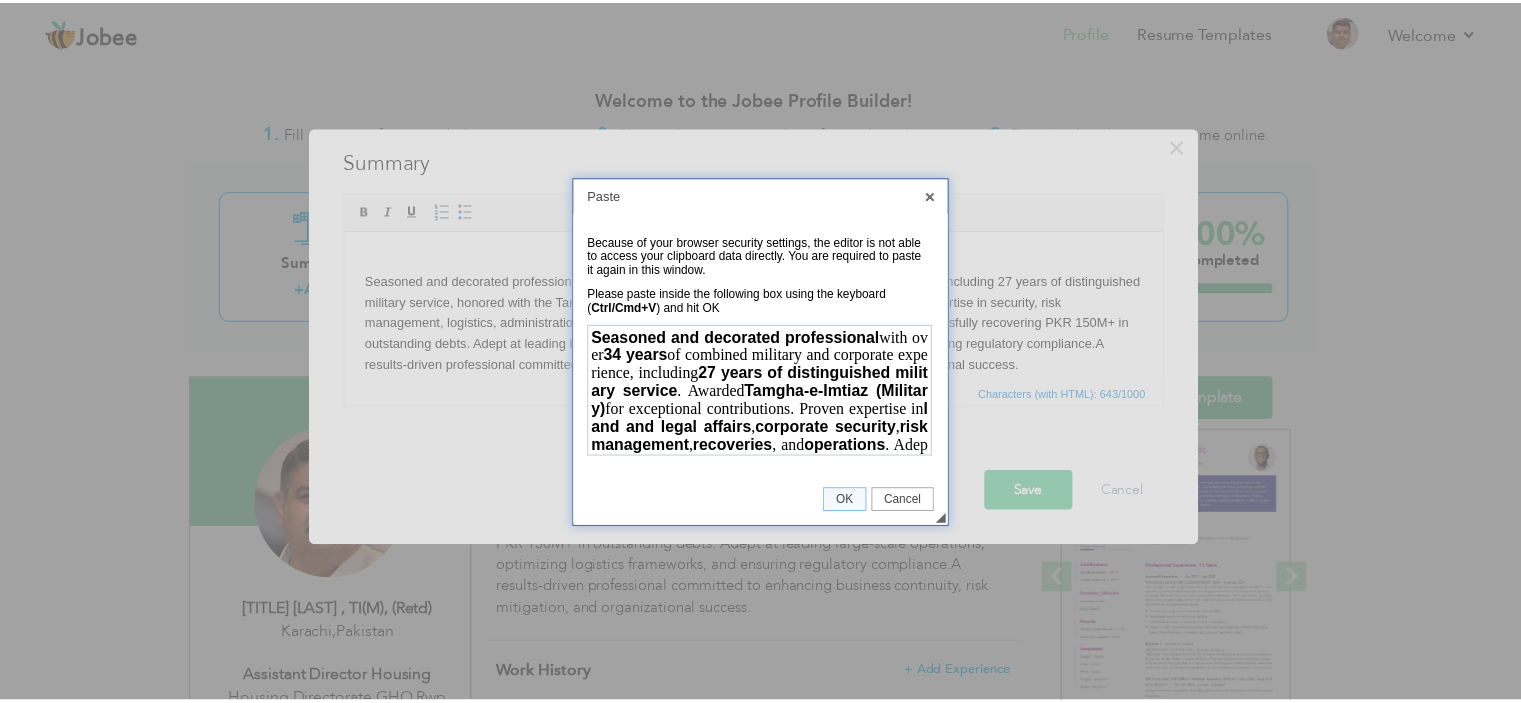 scroll, scrollTop: 0, scrollLeft: 0, axis: both 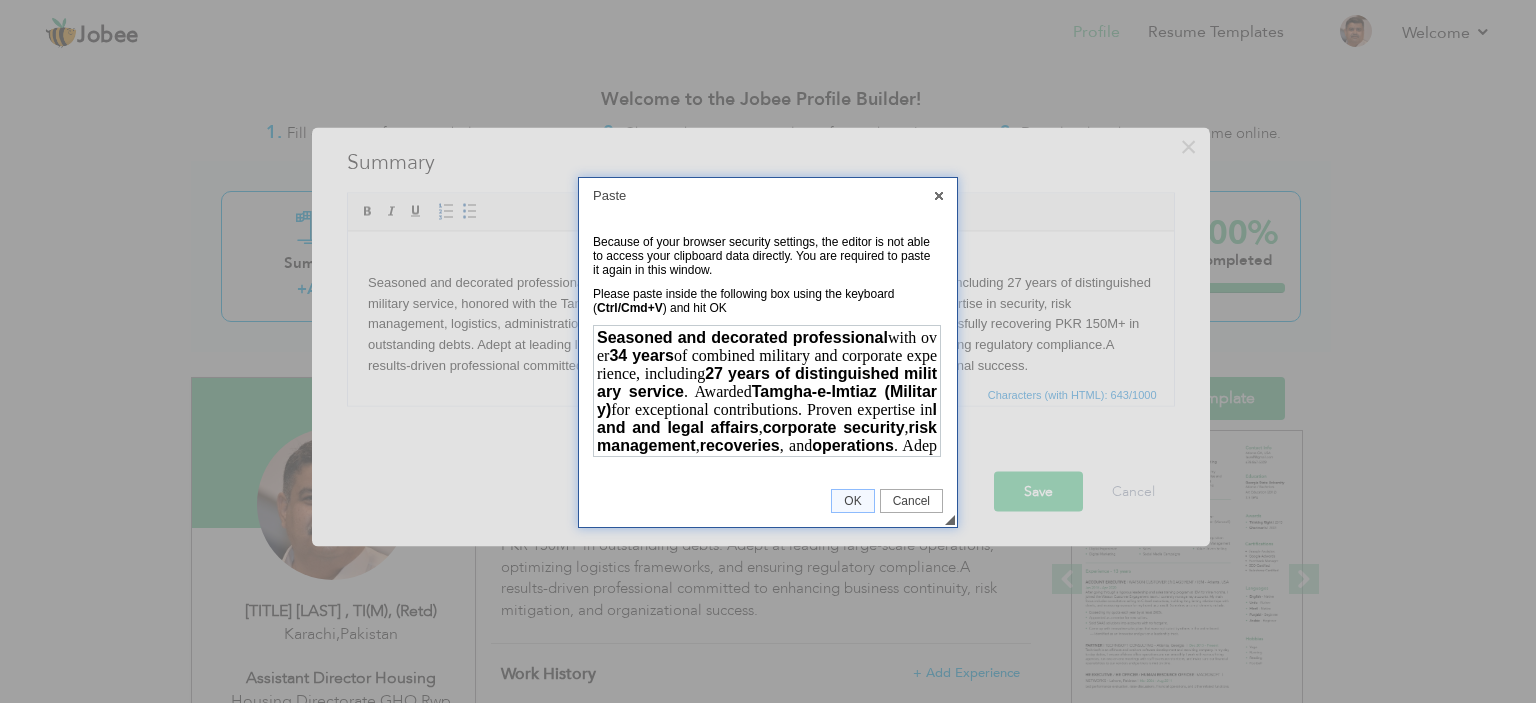 drag, startPoint x: 589, startPoint y: 337, endPoint x: 936, endPoint y: 468, distance: 370.9043 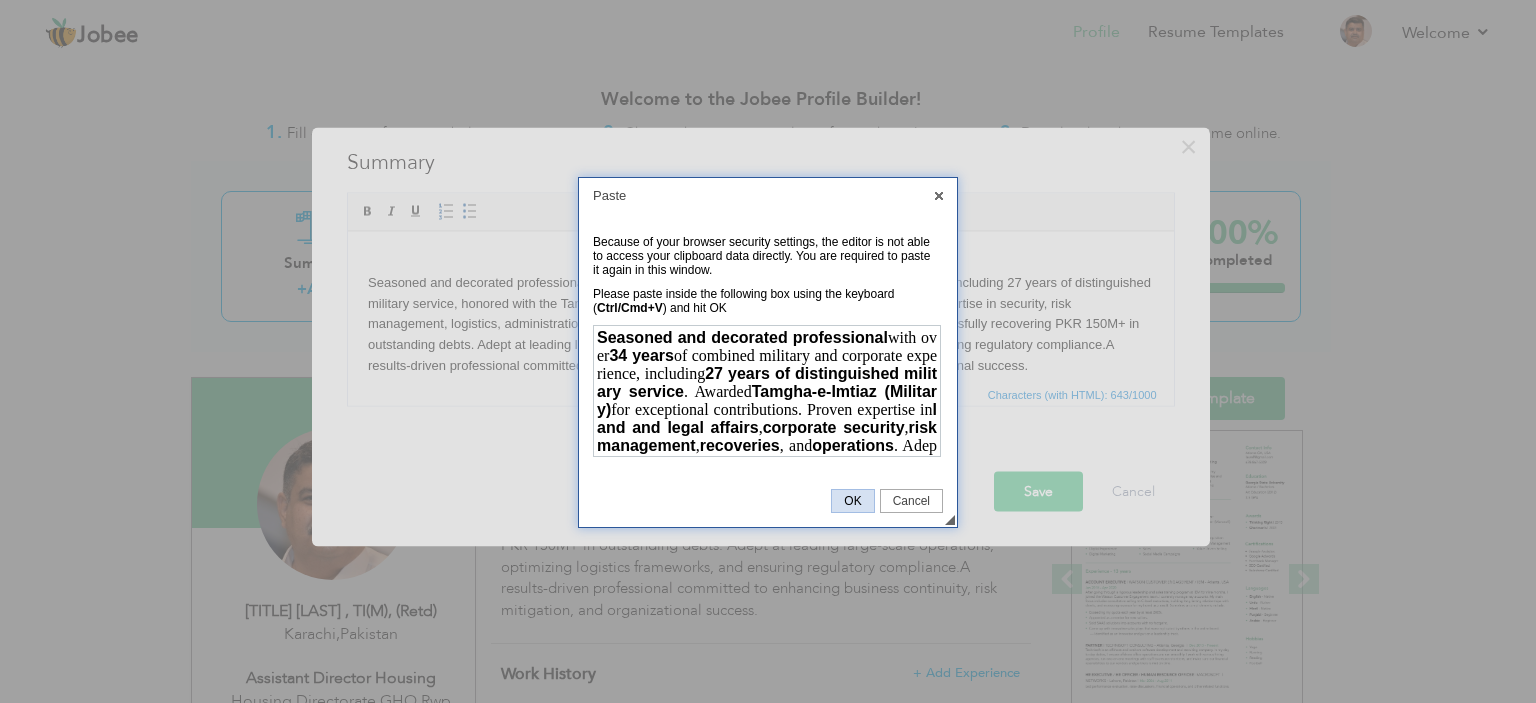 click on "OK" at bounding box center [852, 501] 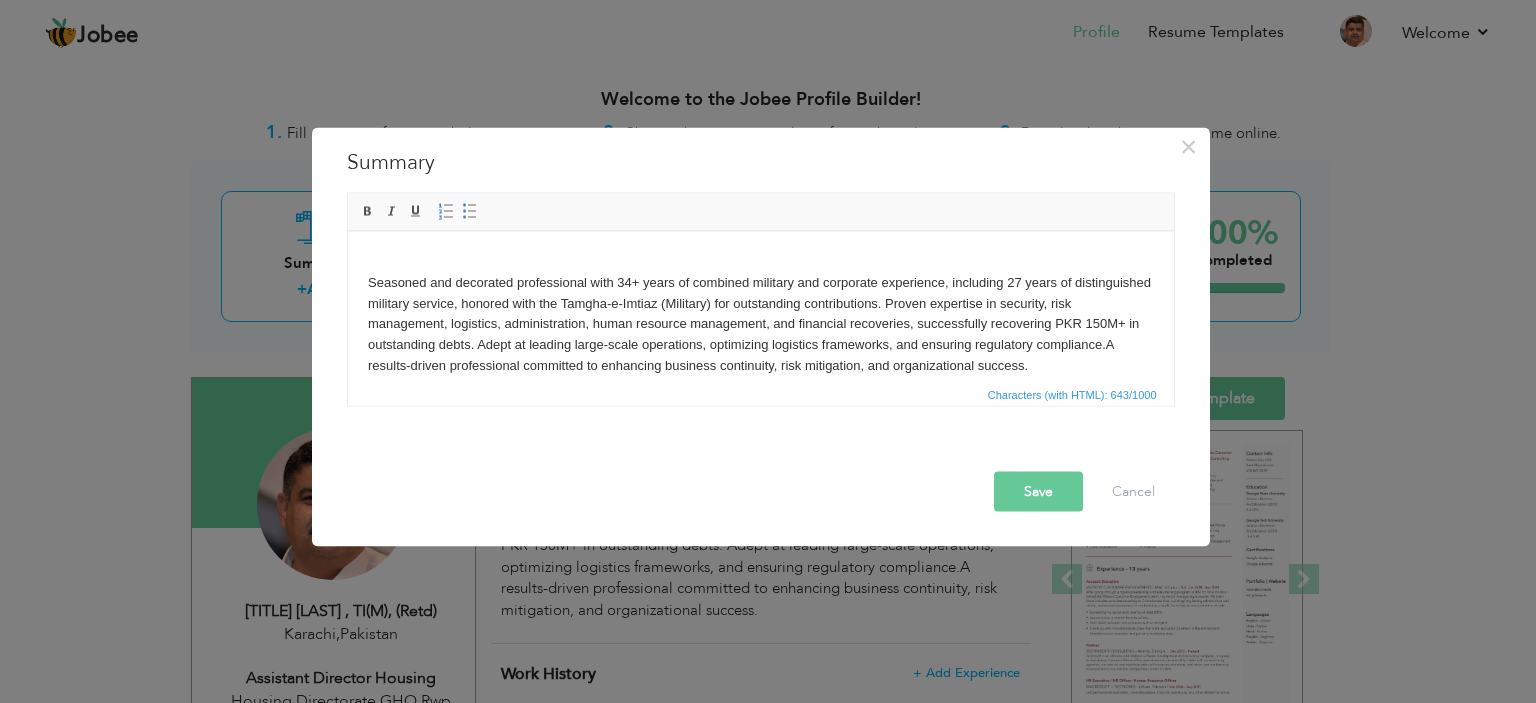 click on "Save" at bounding box center [1038, 491] 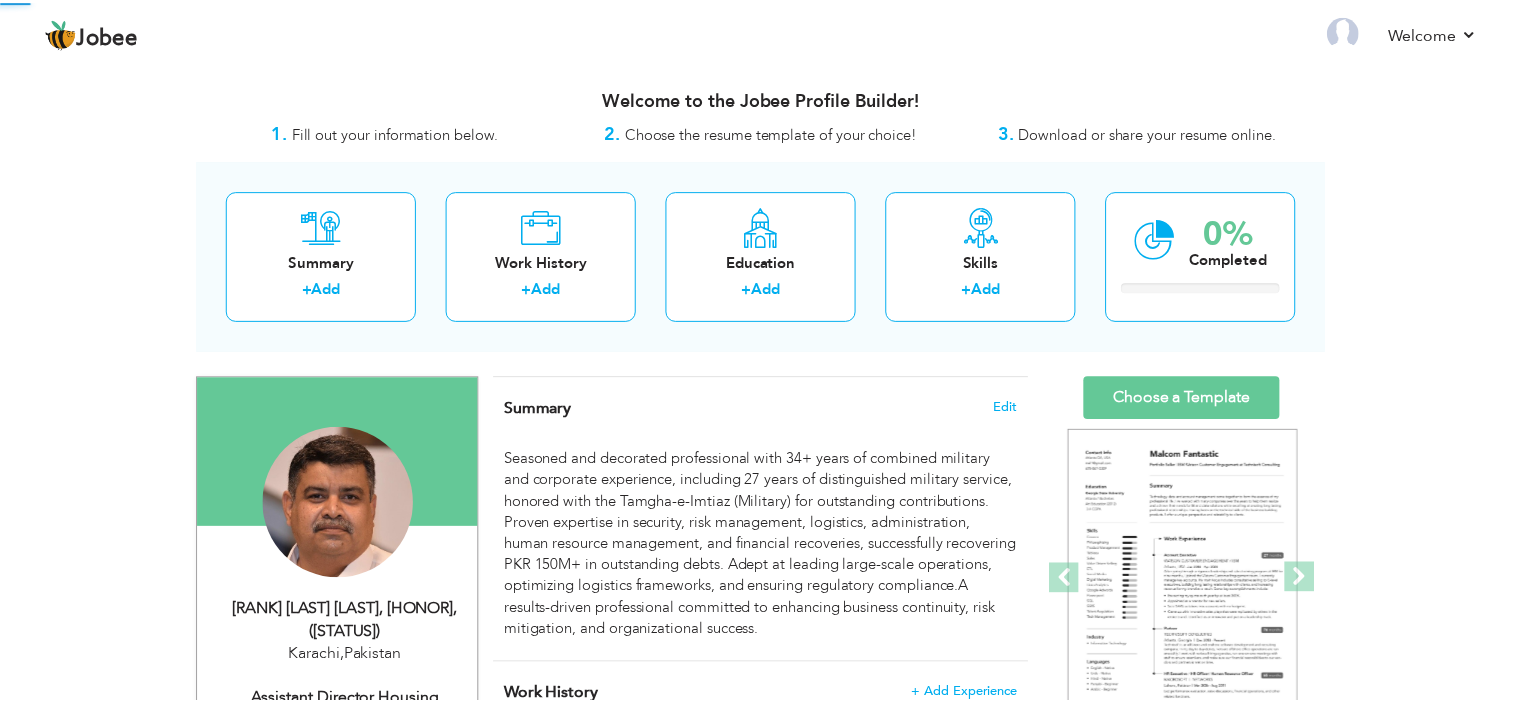 scroll, scrollTop: 0, scrollLeft: 0, axis: both 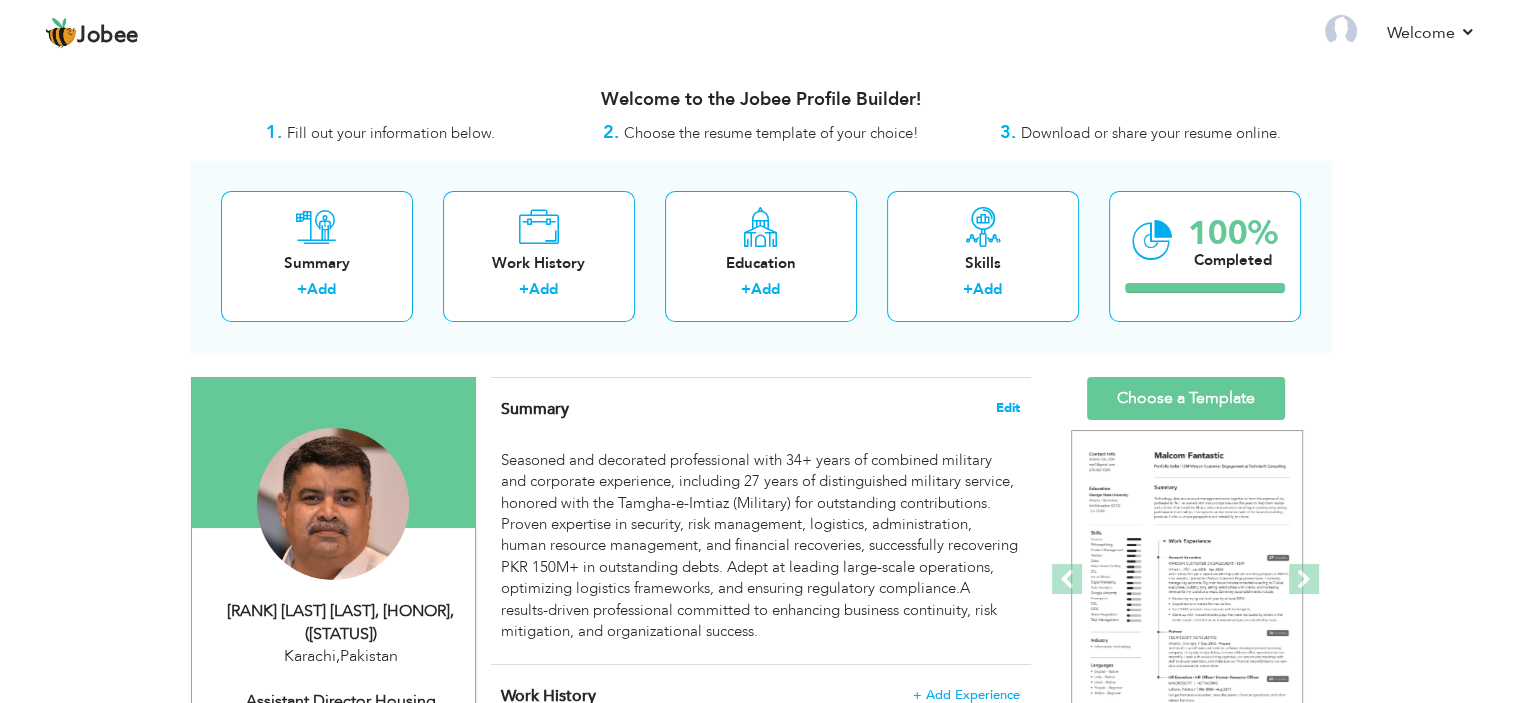 click on "Edit" at bounding box center (1008, 408) 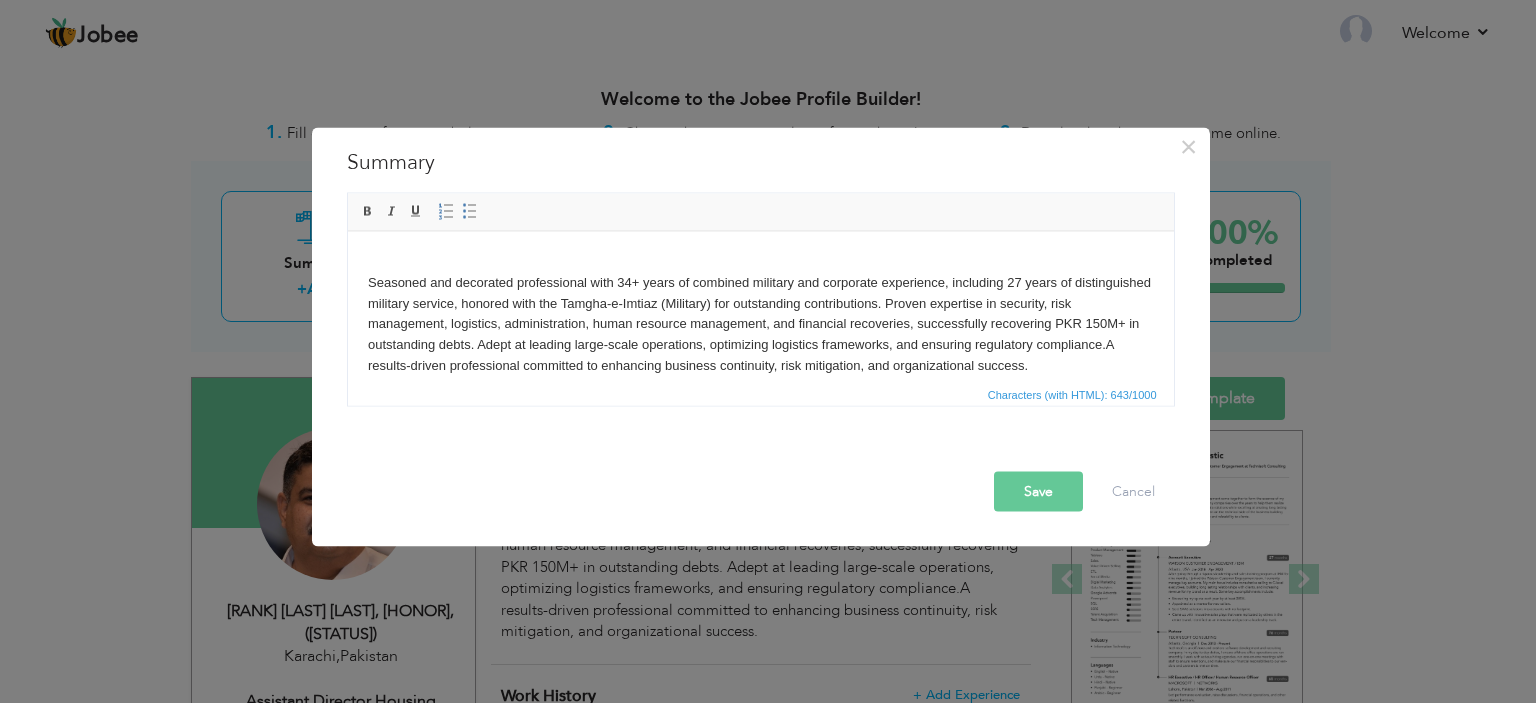 scroll, scrollTop: 0, scrollLeft: 0, axis: both 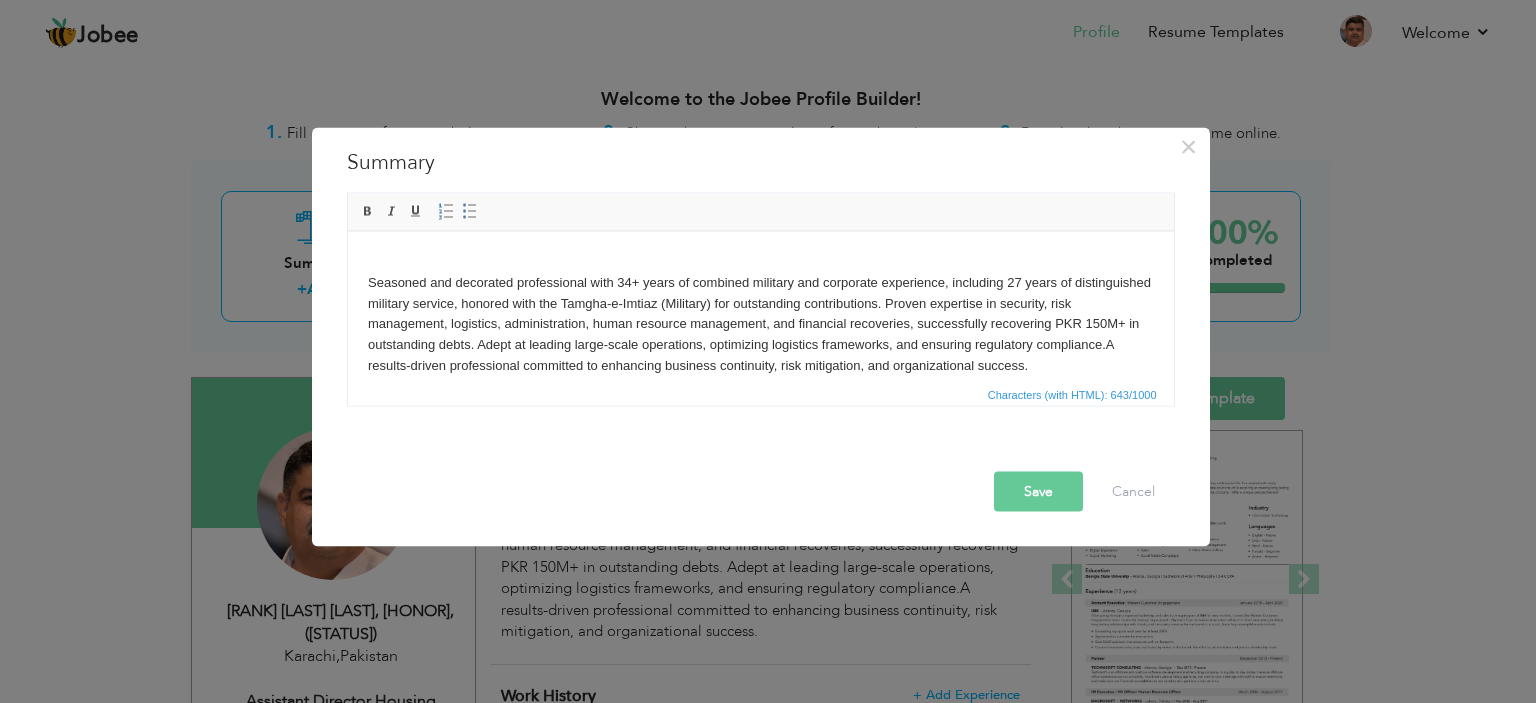 click on "Seasoned and decorated professional with 34+ years of combined military and corporate experience, including 27 years of distinguished military service, honored with the Tamgha-e-Imtiaz (Military) for outstanding contributions. Proven expertise in security, risk management, logistics, administration, human resource management, and financial recoveries, successfully recovering PKR 150M+ in outstanding debts. Adept at leading large-scale operations, optimizing logistics frameworks, and ensuring regulatory compliance.A results-driven professional committed to enhancing business continuity, risk mitigation, and organizational success." at bounding box center (760, 313) 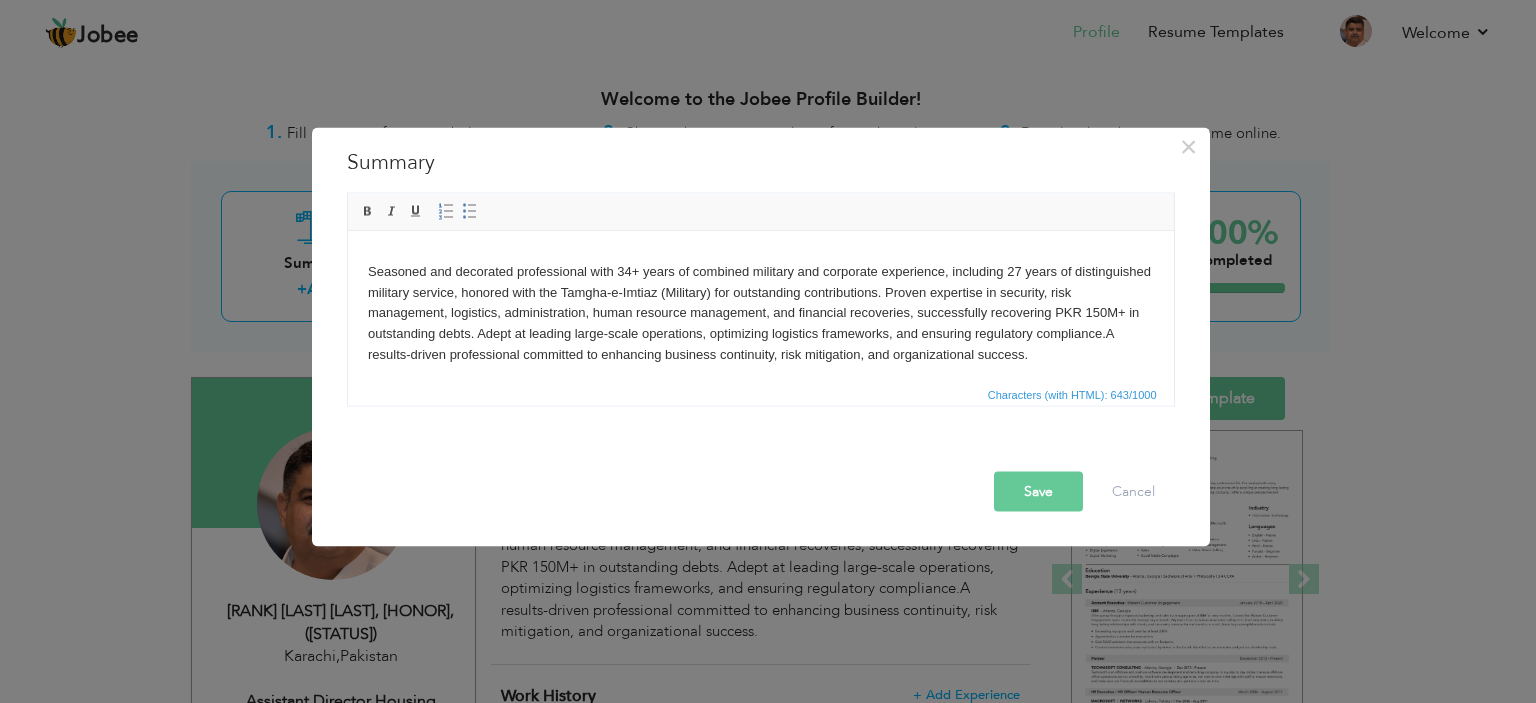 scroll, scrollTop: 14, scrollLeft: 0, axis: vertical 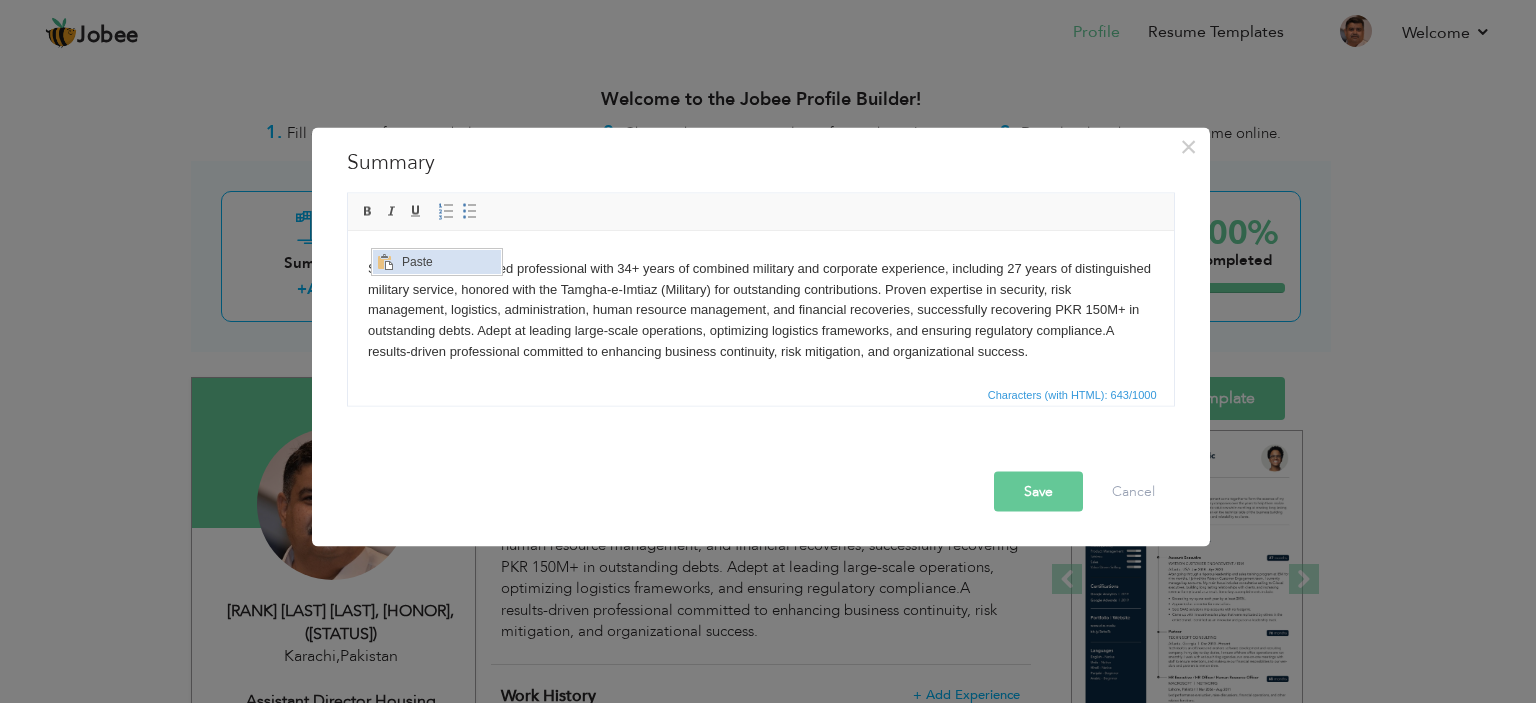click on "Paste" at bounding box center [449, 261] 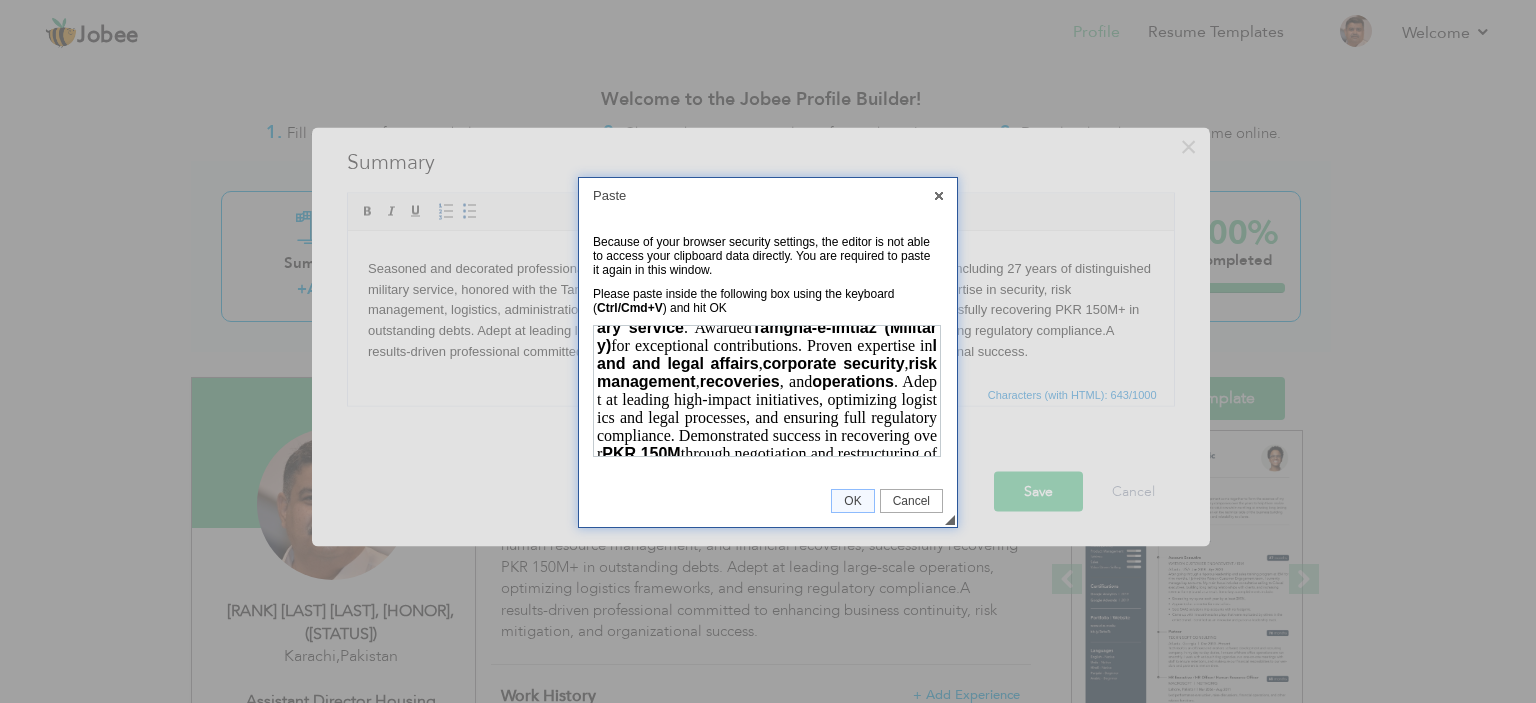 scroll, scrollTop: 100, scrollLeft: 0, axis: vertical 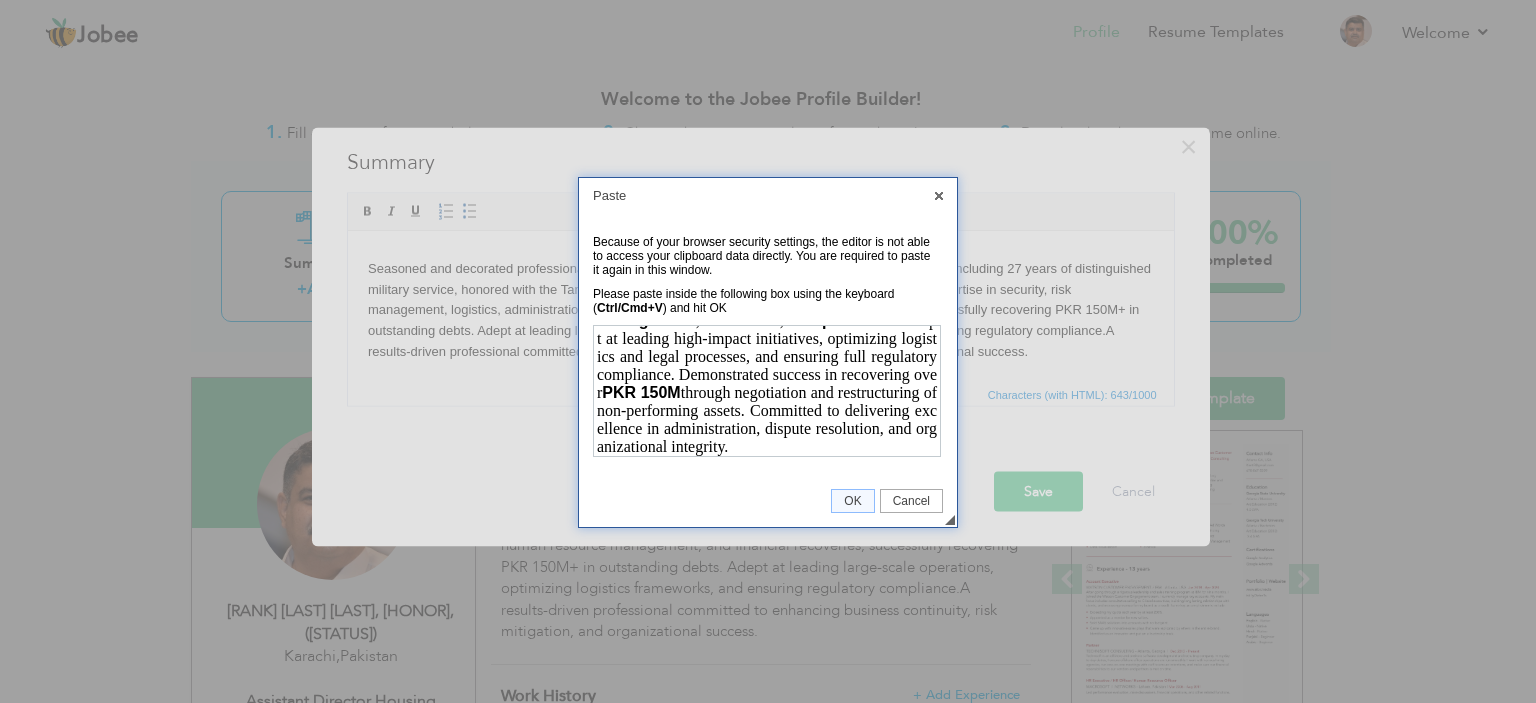 click on "Seasoned
and decorated professional  with over  34 years  of combined military
and corporate experience, including  27 years of distinguished military service .
Awarded  Tamgha-e-Imtiaz (Military)
for exceptional contributions. Proven expertise in  land and legal affairs ,  corporate security ,
risk management ,
recoveries ,
and  operations . Adept
at leading high-impact initiatives, optimizing logistics and legal processes,
and ensuring full regulatory compliance. Demonstrated success in recovering
over  PKR 150M
through negotiation and restructuring of non-performing assets. Committed to
delivering excellence in administration, dispute resolution, and organizational
integrity." at bounding box center [766, 328] 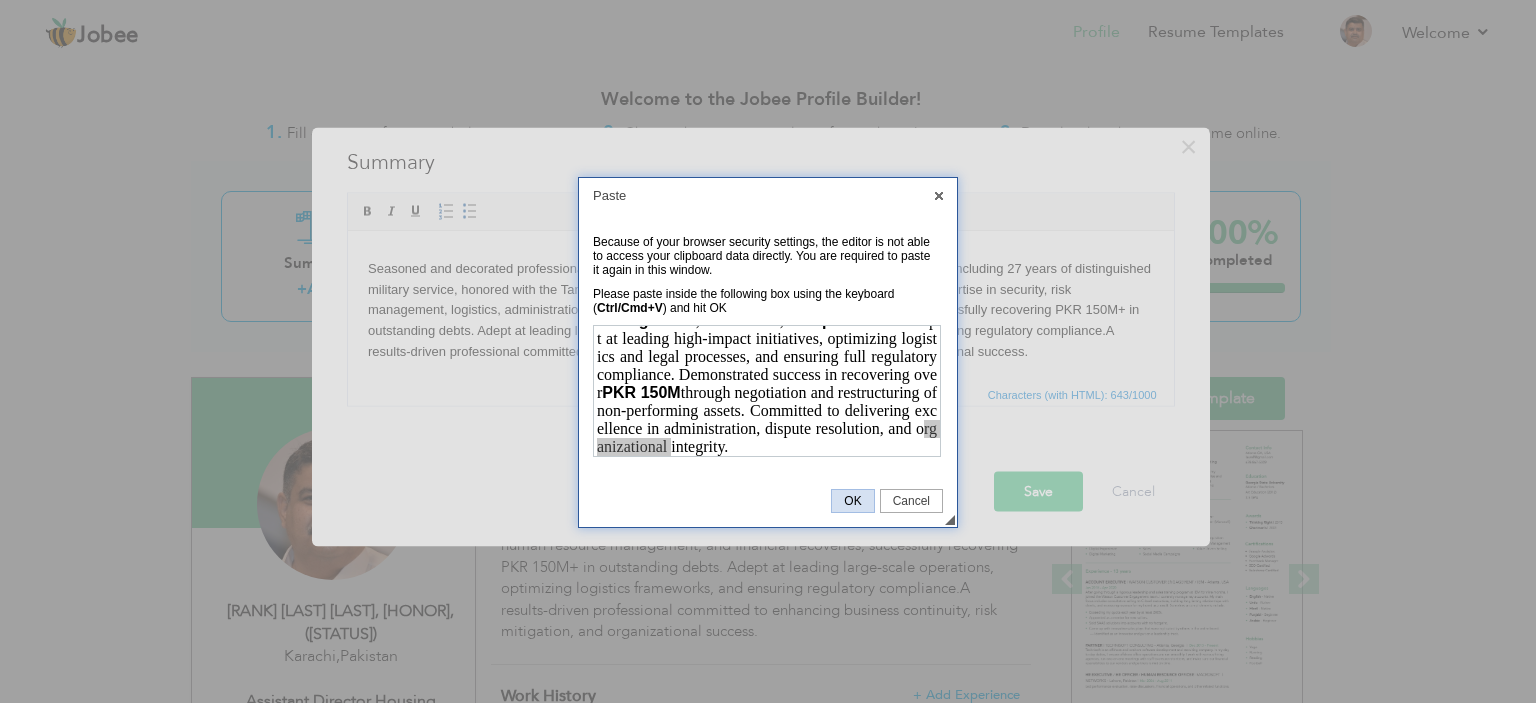 click on "OK" at bounding box center [852, 501] 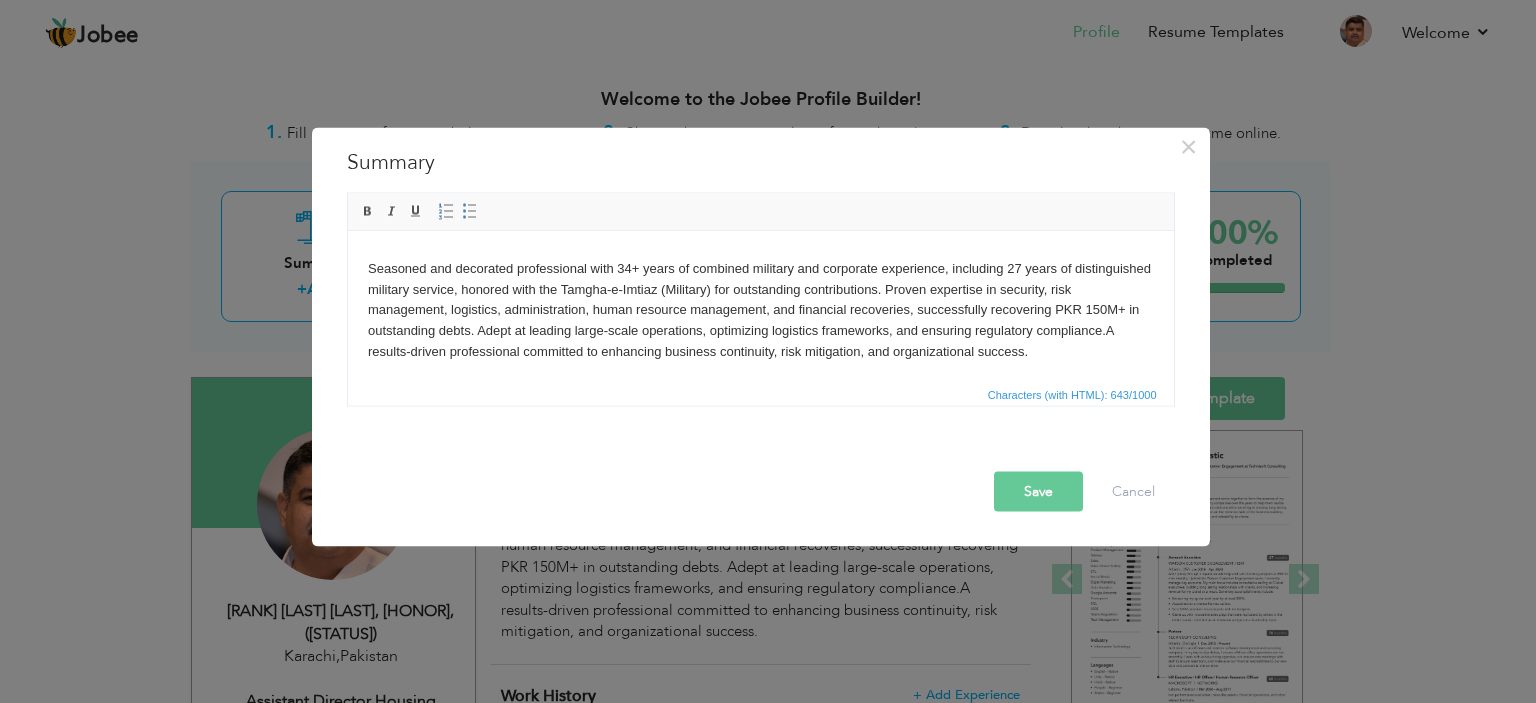 scroll, scrollTop: 0, scrollLeft: 0, axis: both 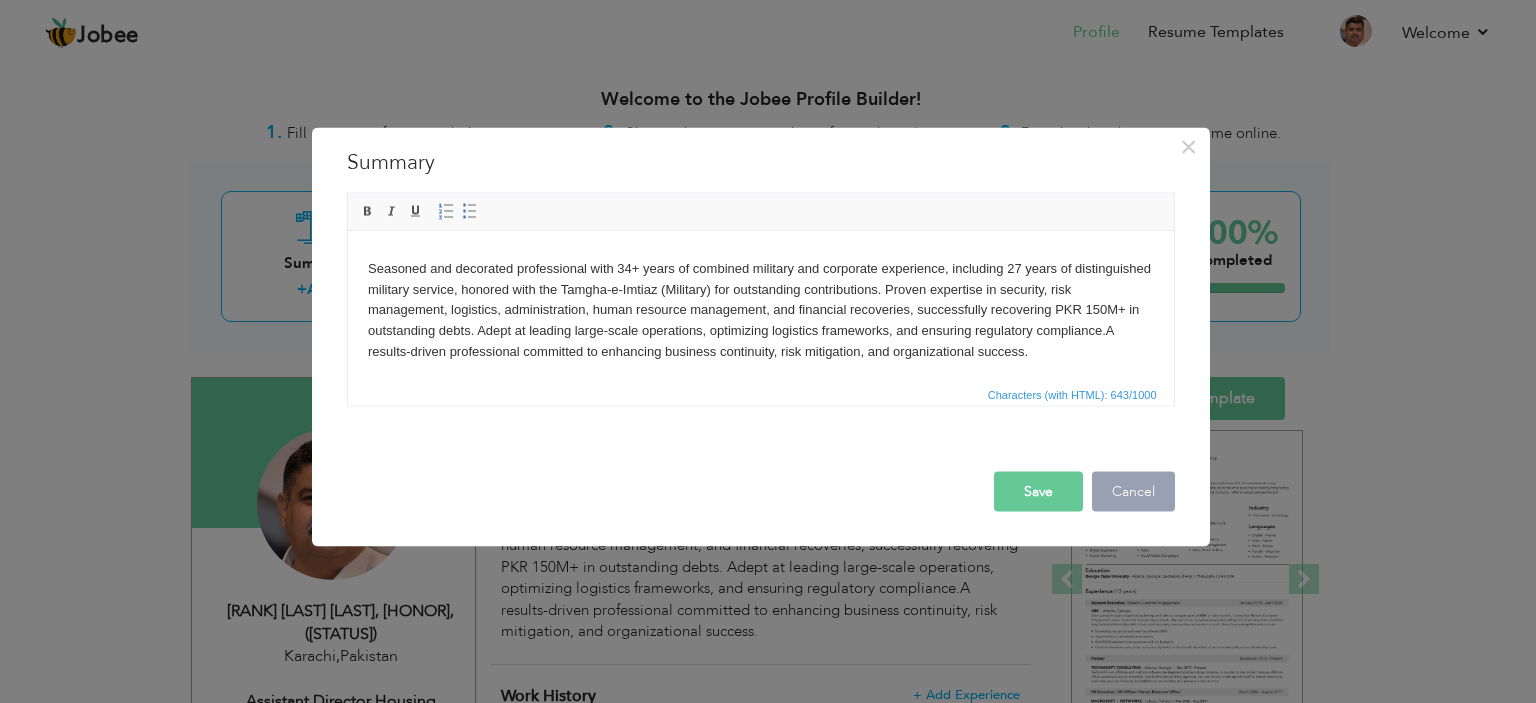 click on "Cancel" at bounding box center (1133, 491) 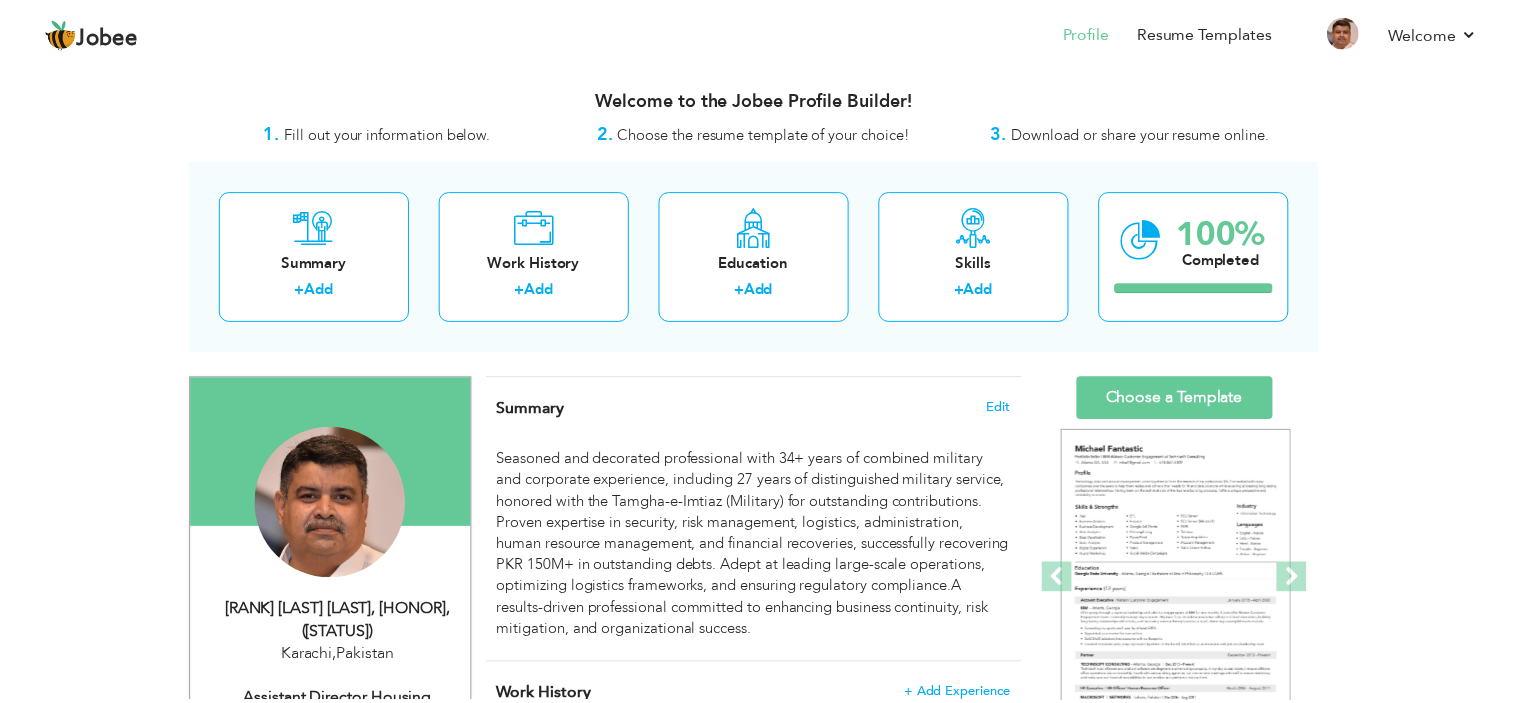 scroll, scrollTop: 0, scrollLeft: 0, axis: both 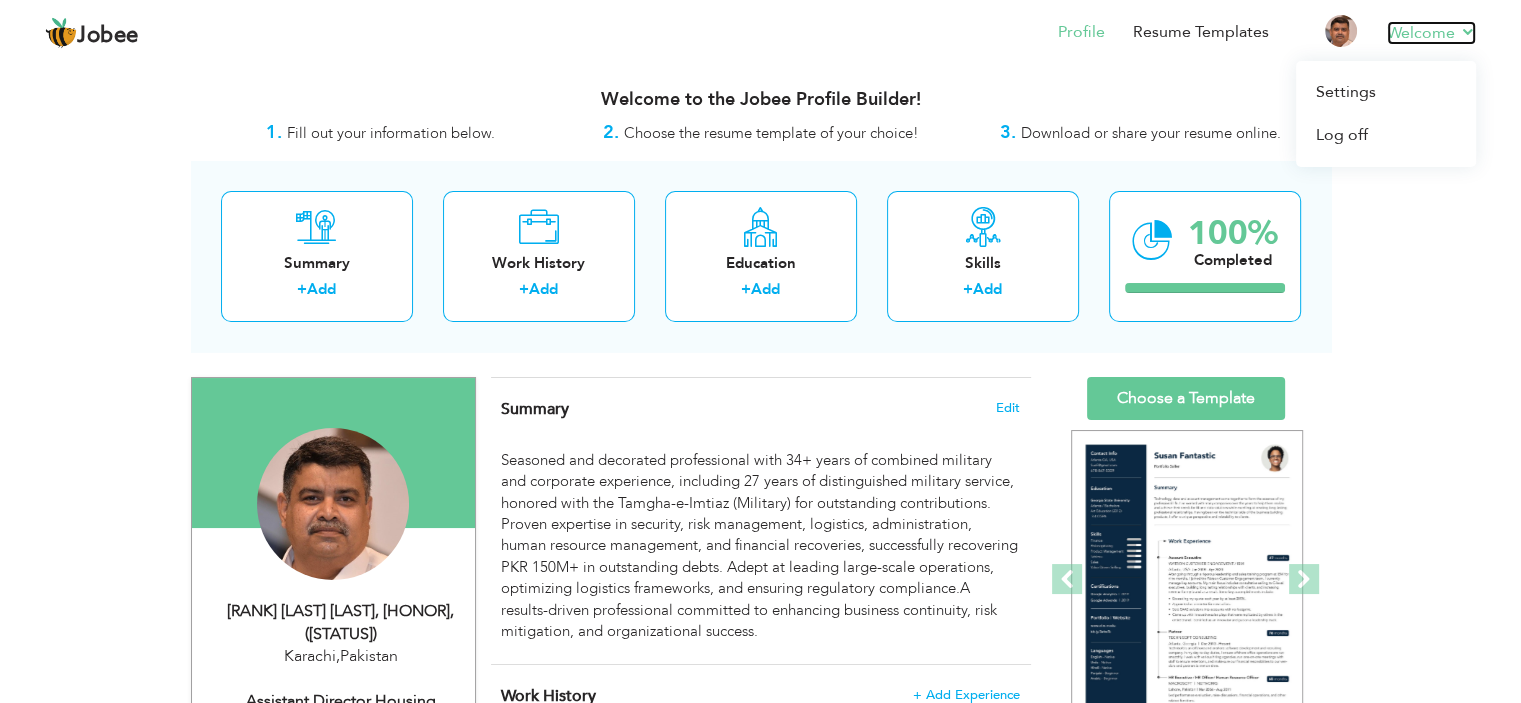 click on "Welcome" at bounding box center (1431, 33) 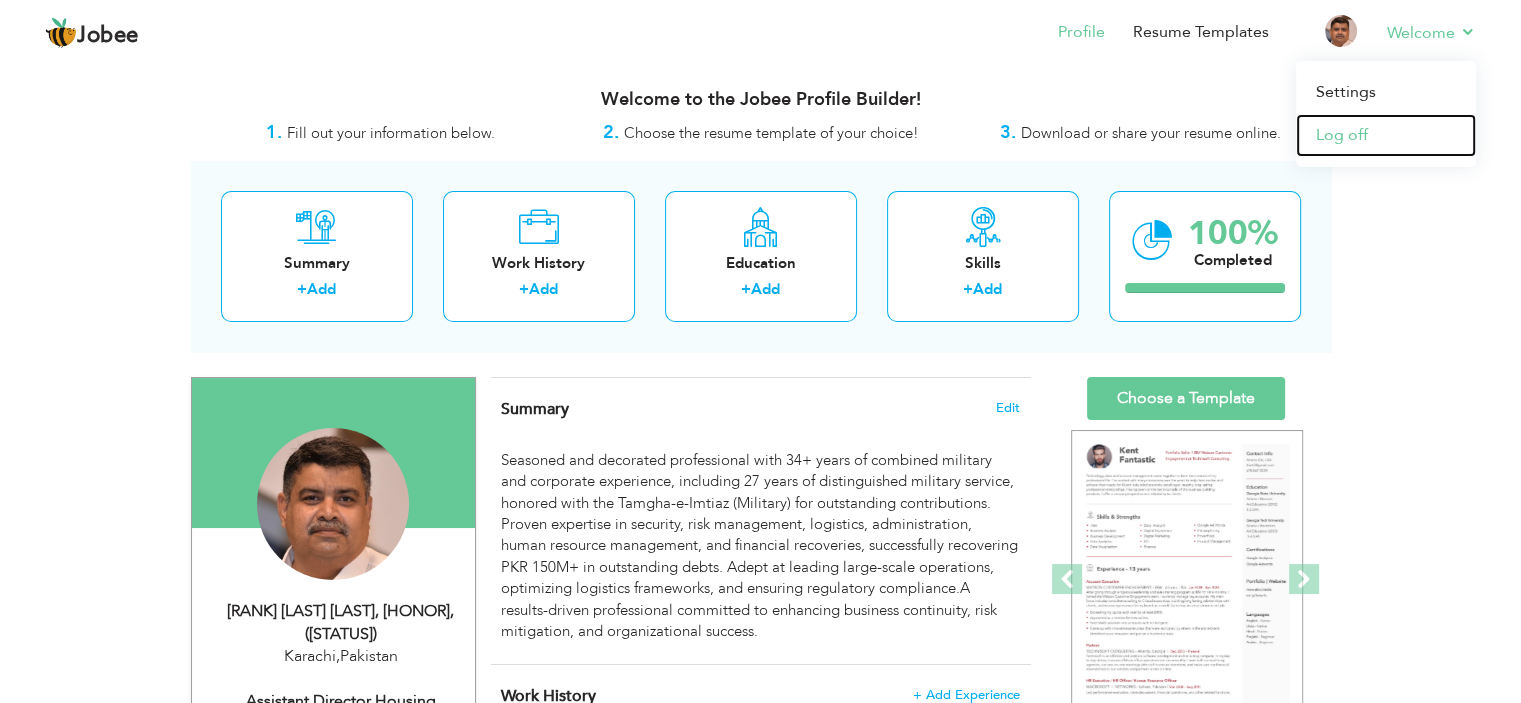 click on "Log off" at bounding box center (1386, 135) 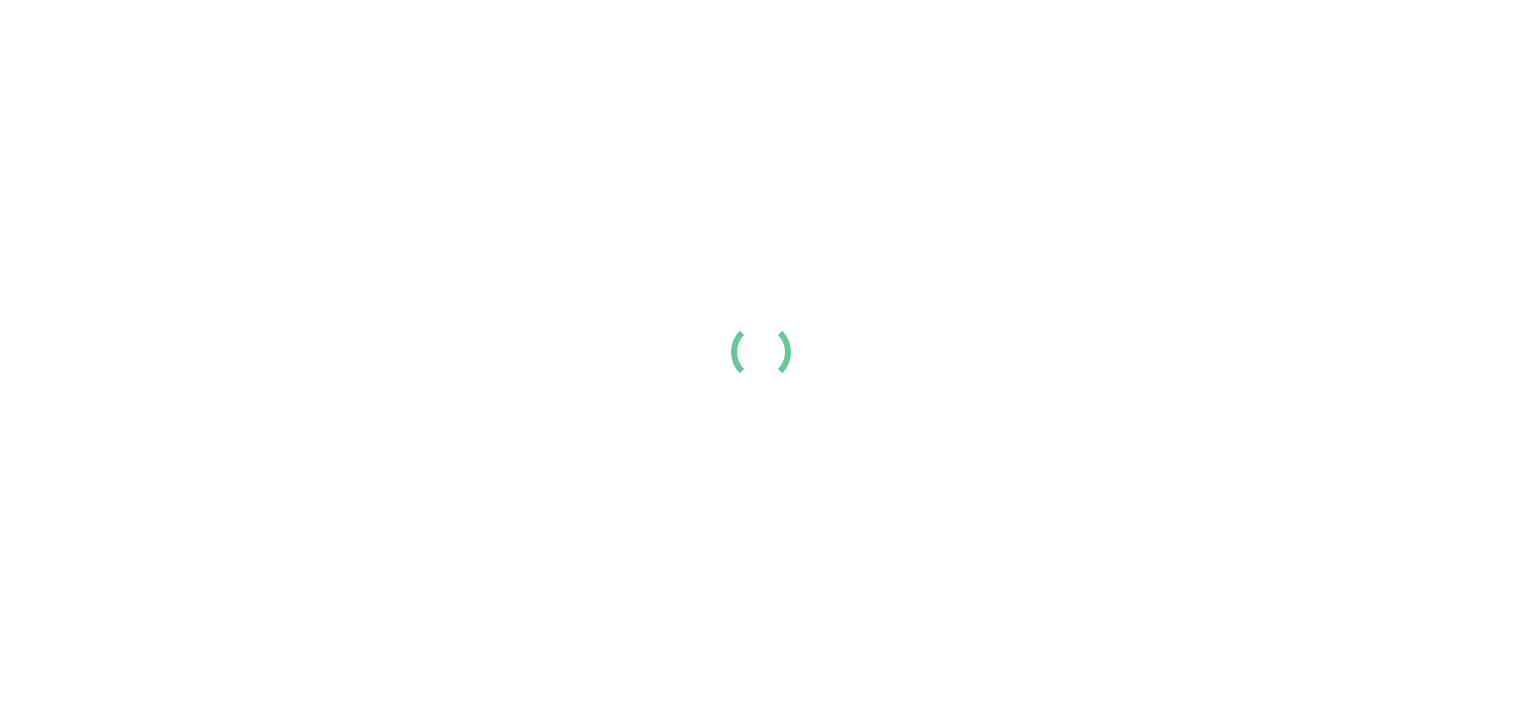 scroll, scrollTop: 0, scrollLeft: 0, axis: both 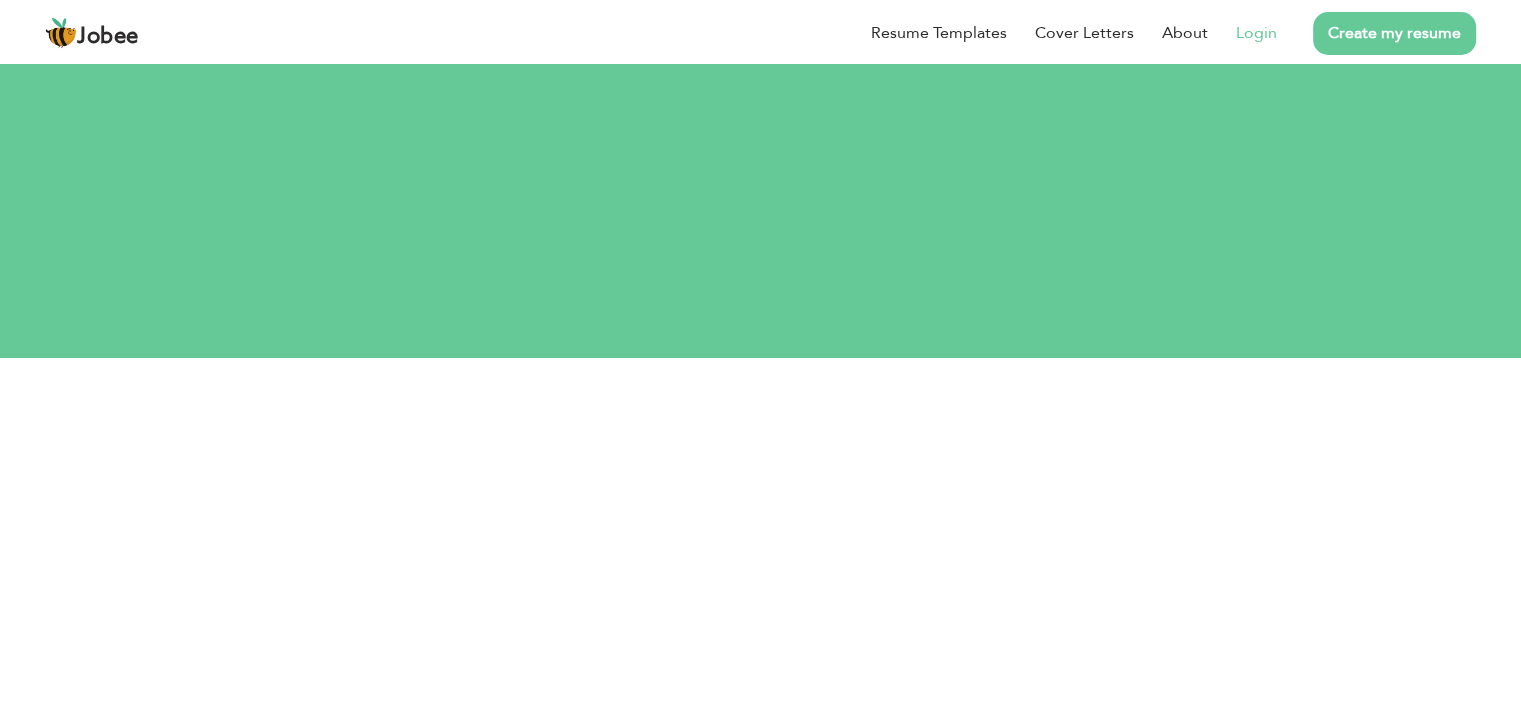 click on "Login" at bounding box center [1256, 33] 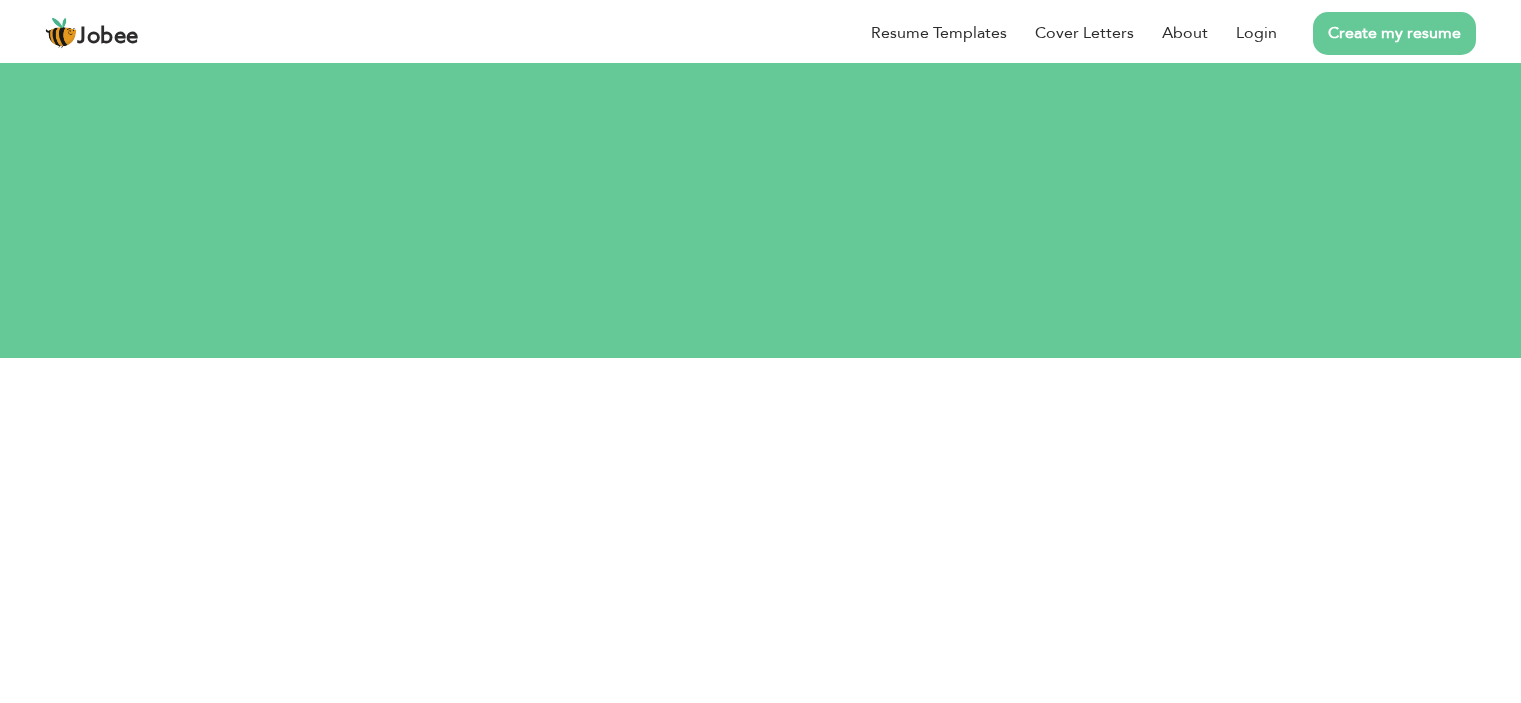 scroll, scrollTop: 0, scrollLeft: 0, axis: both 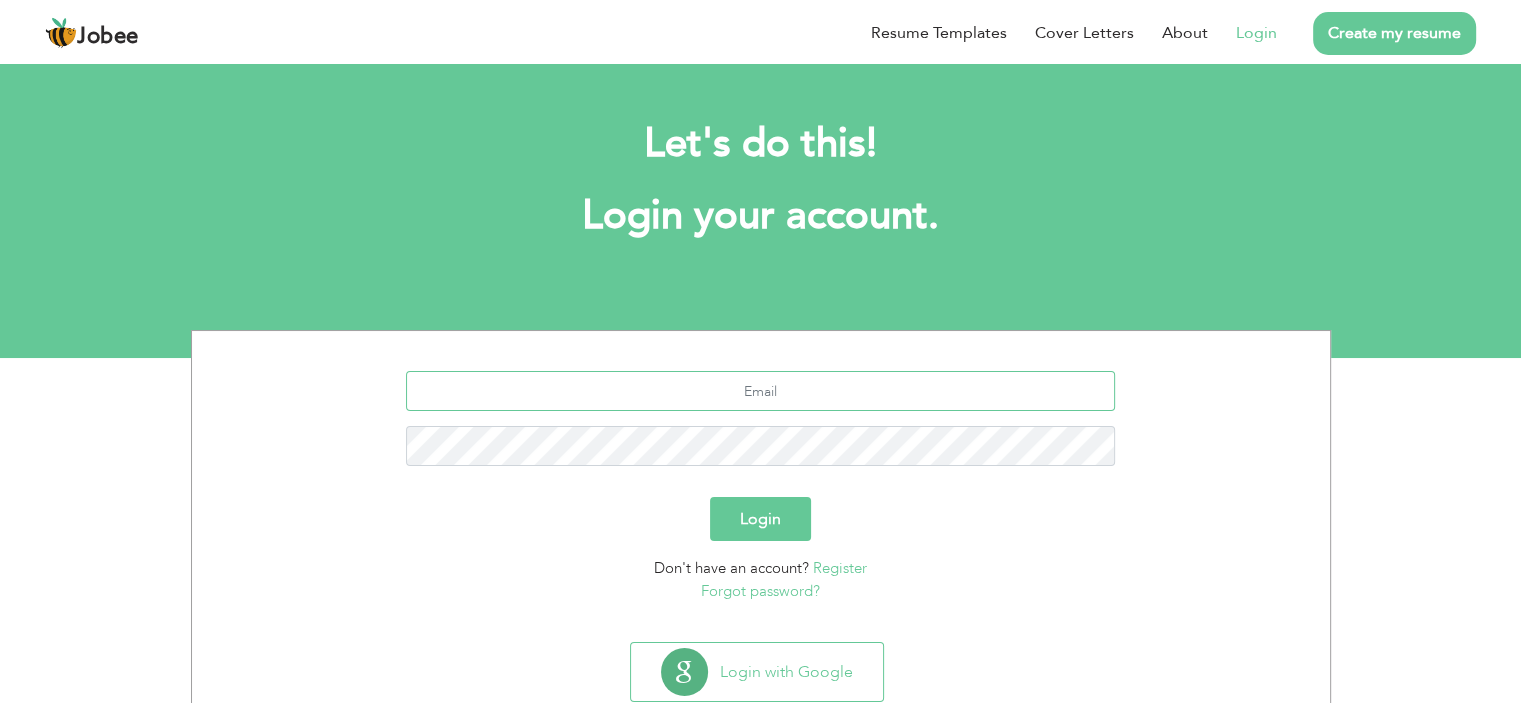 click at bounding box center [760, 391] 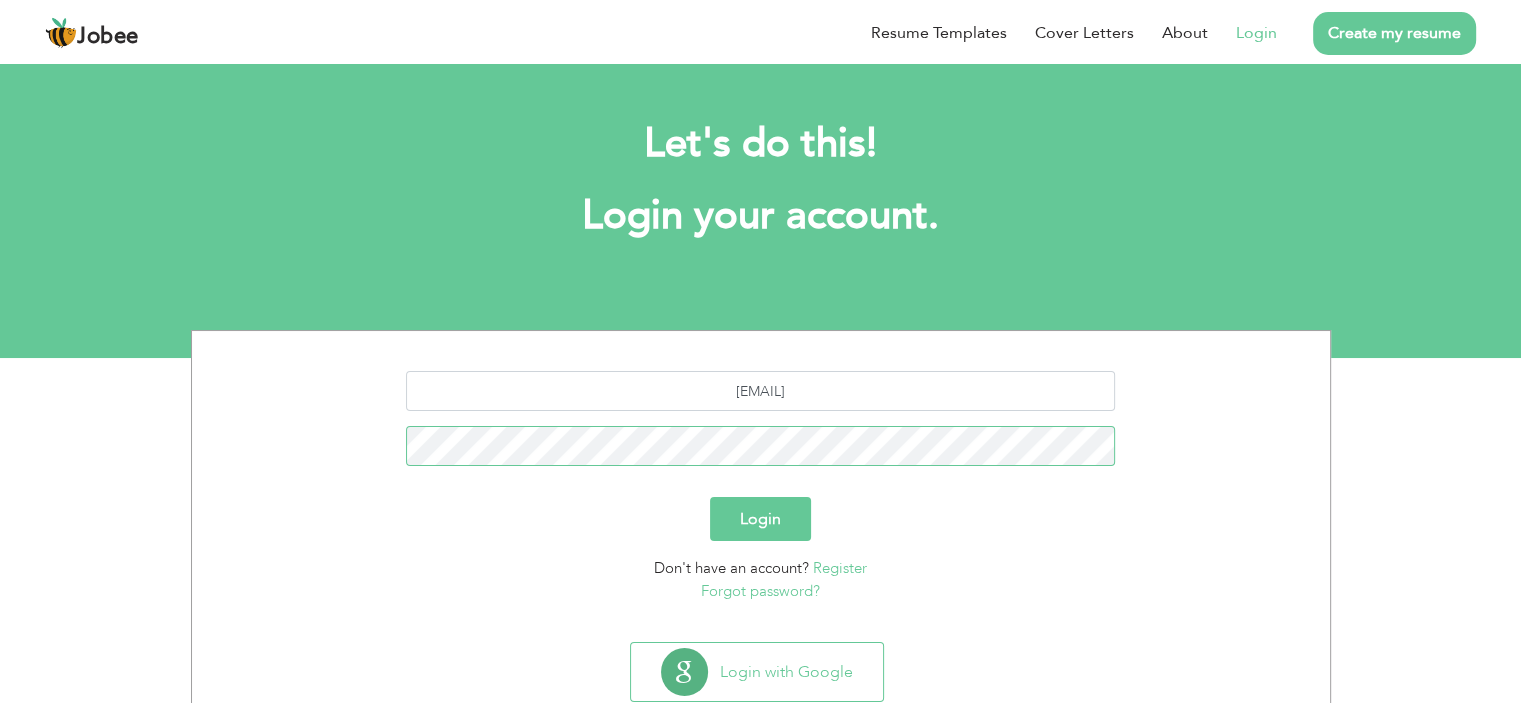 click on "Login" at bounding box center (760, 519) 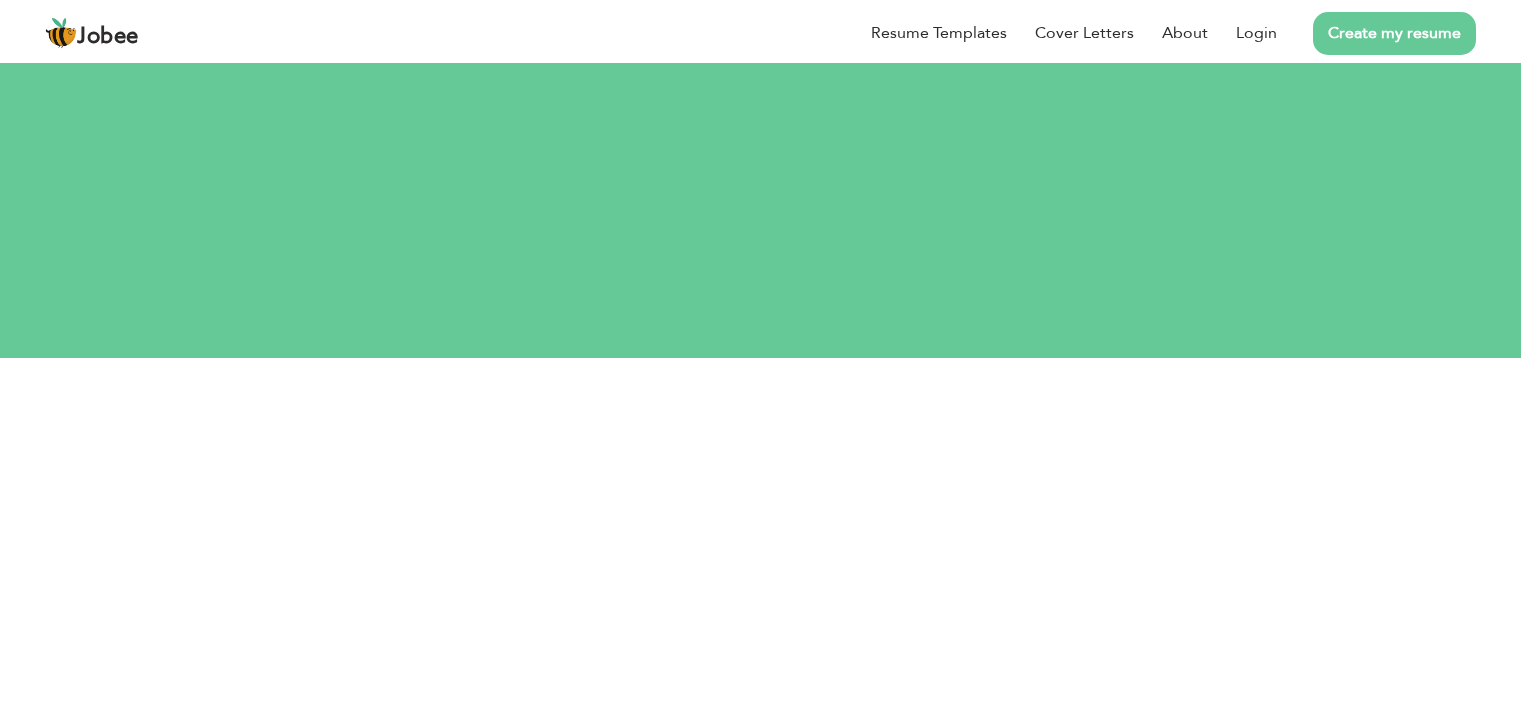 scroll, scrollTop: 0, scrollLeft: 0, axis: both 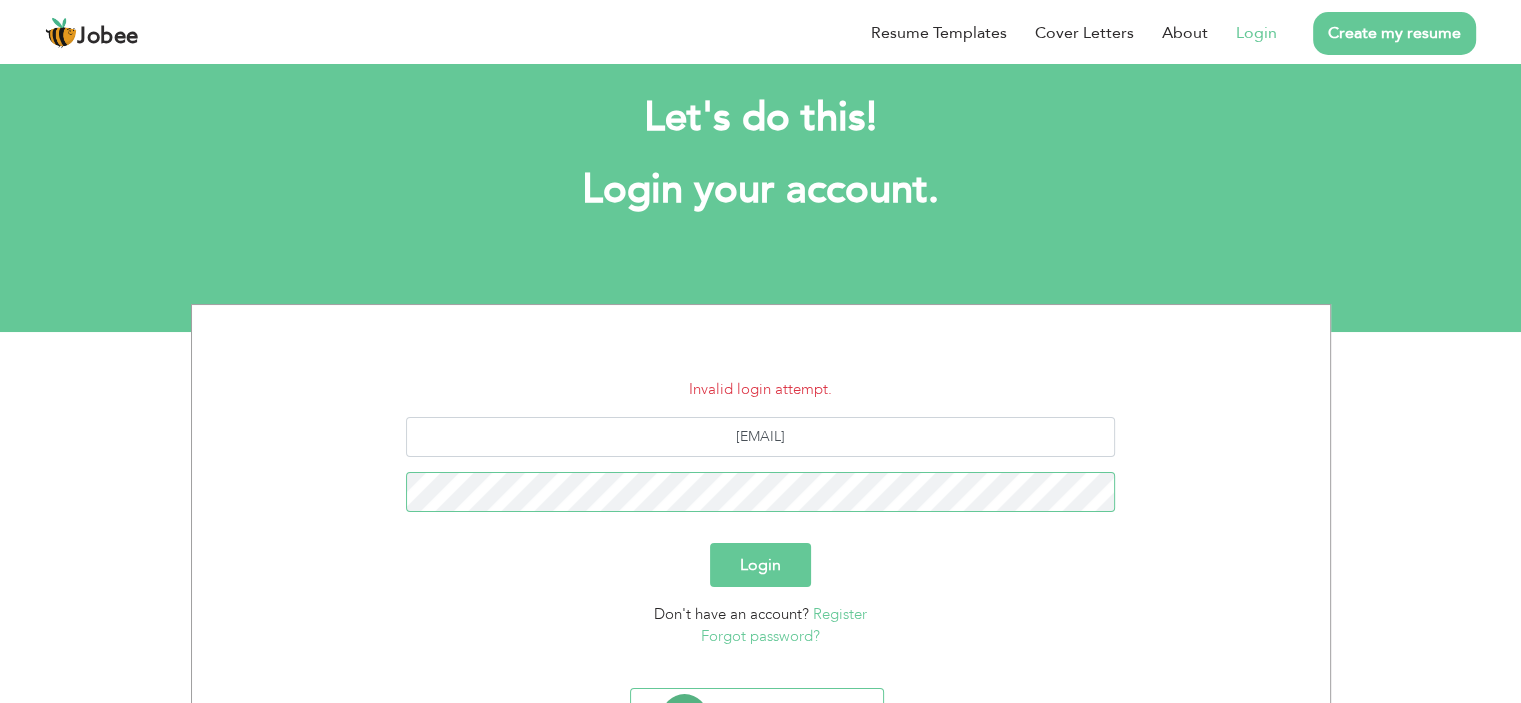 click on "Login" at bounding box center [760, 565] 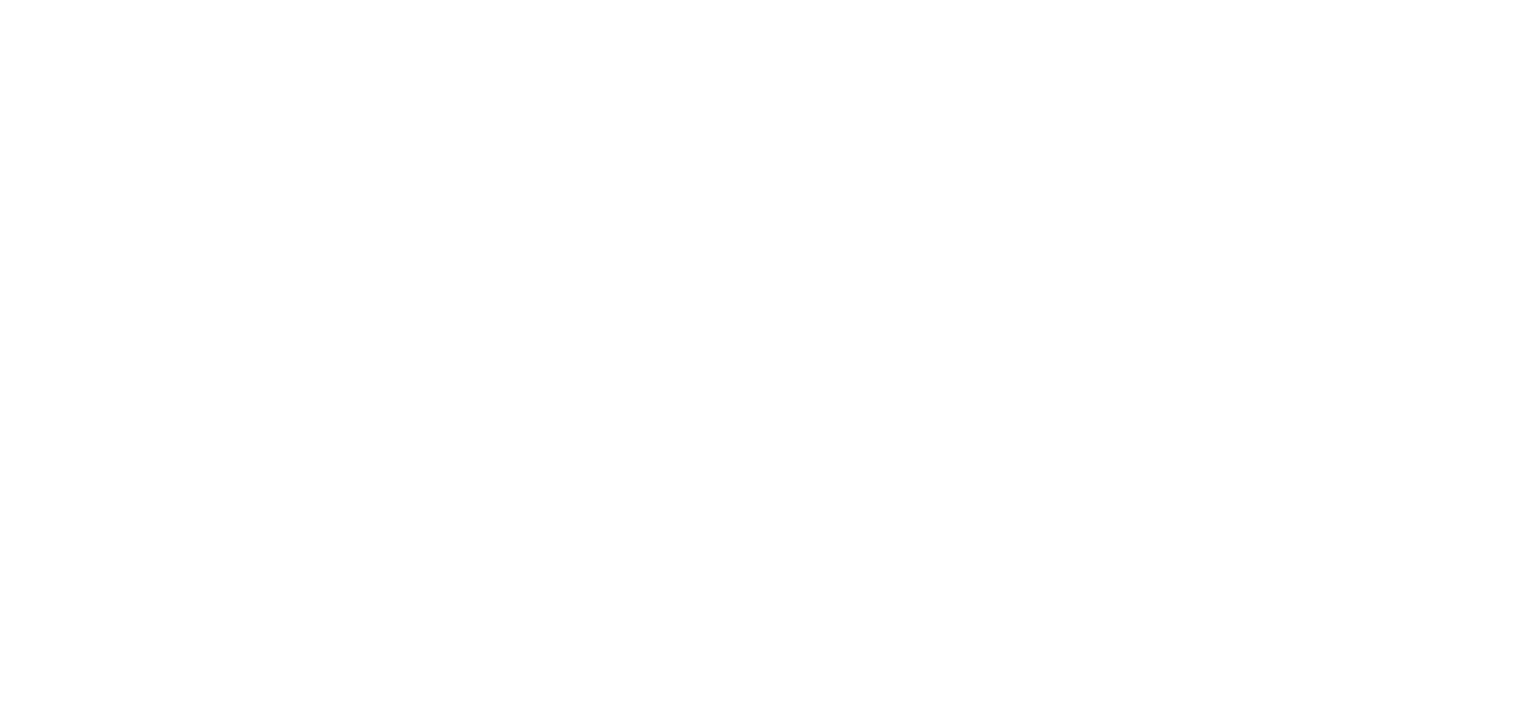 scroll, scrollTop: 0, scrollLeft: 0, axis: both 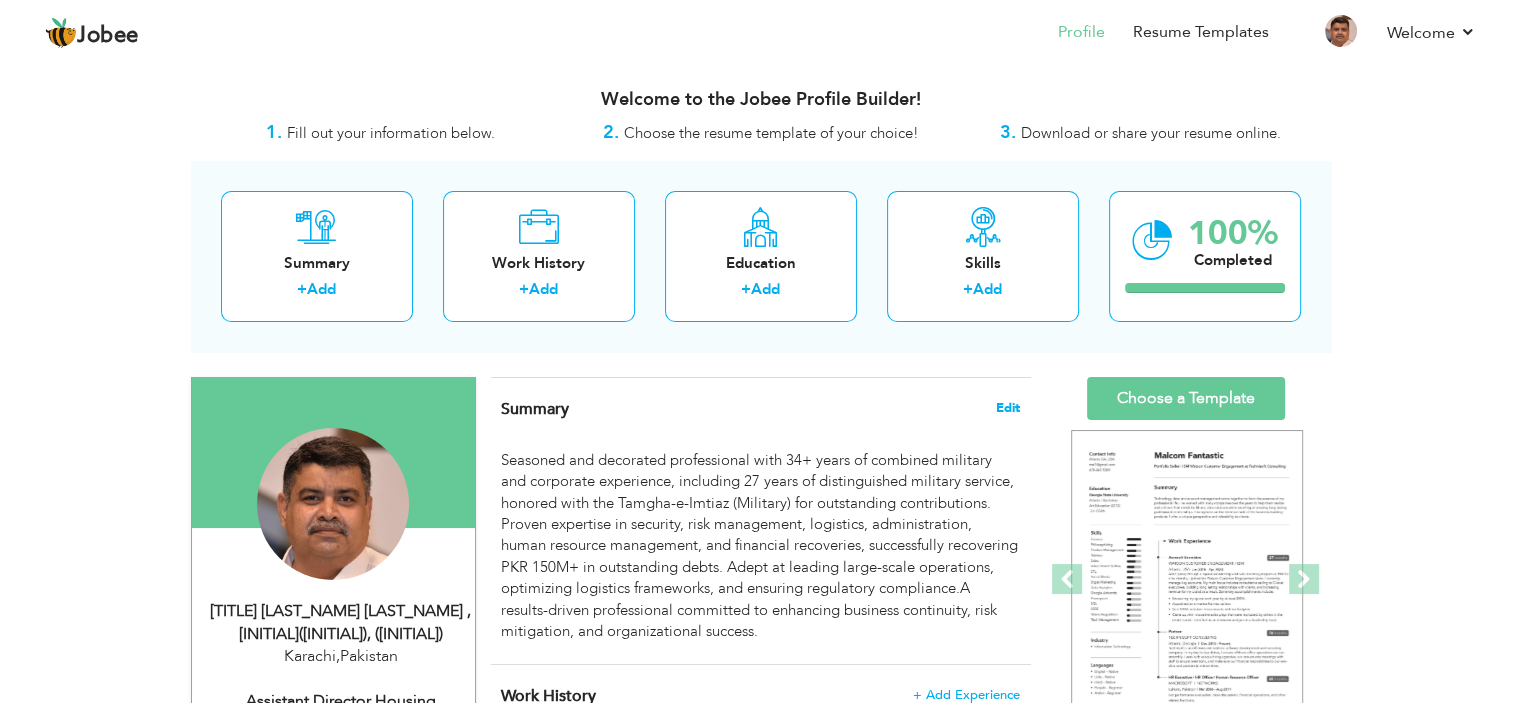 click on "Edit" at bounding box center (1008, 408) 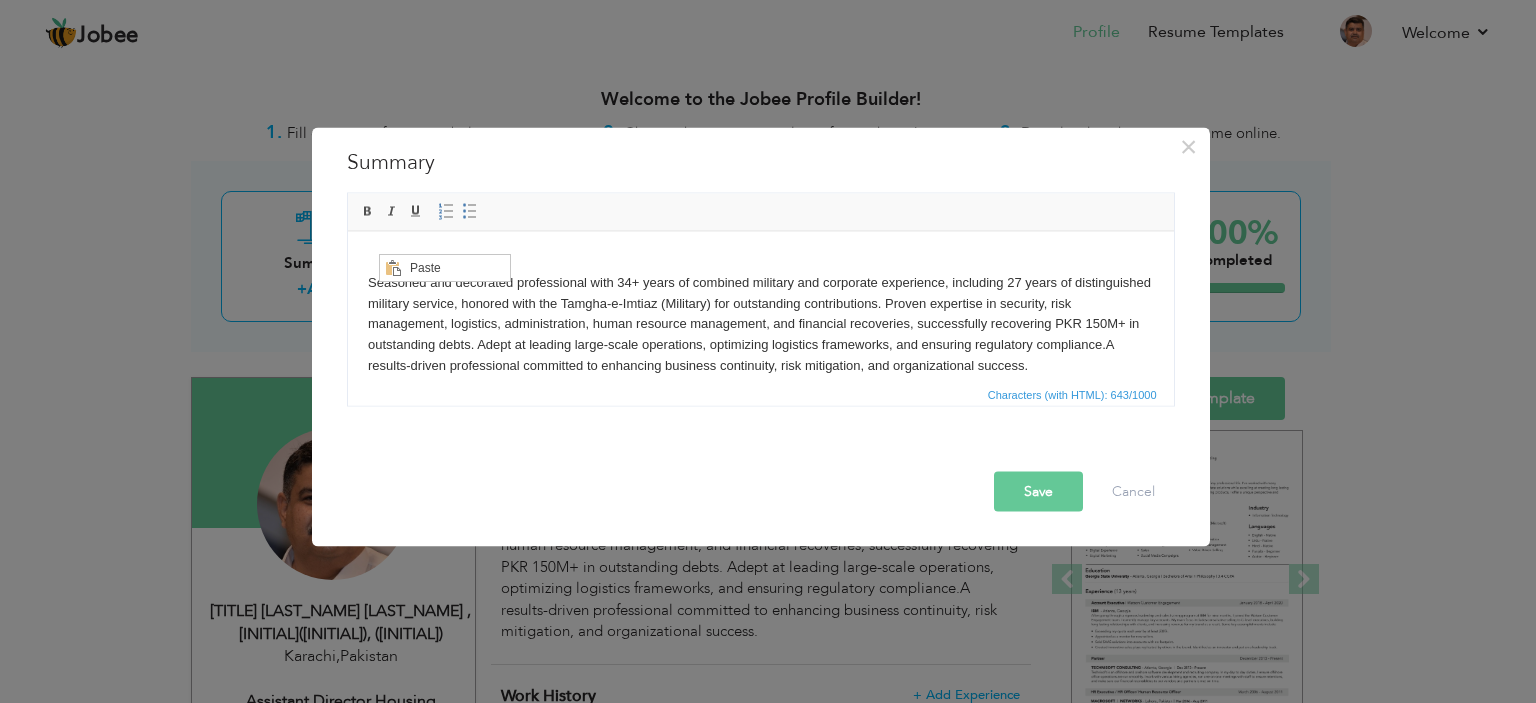 scroll, scrollTop: 0, scrollLeft: 0, axis: both 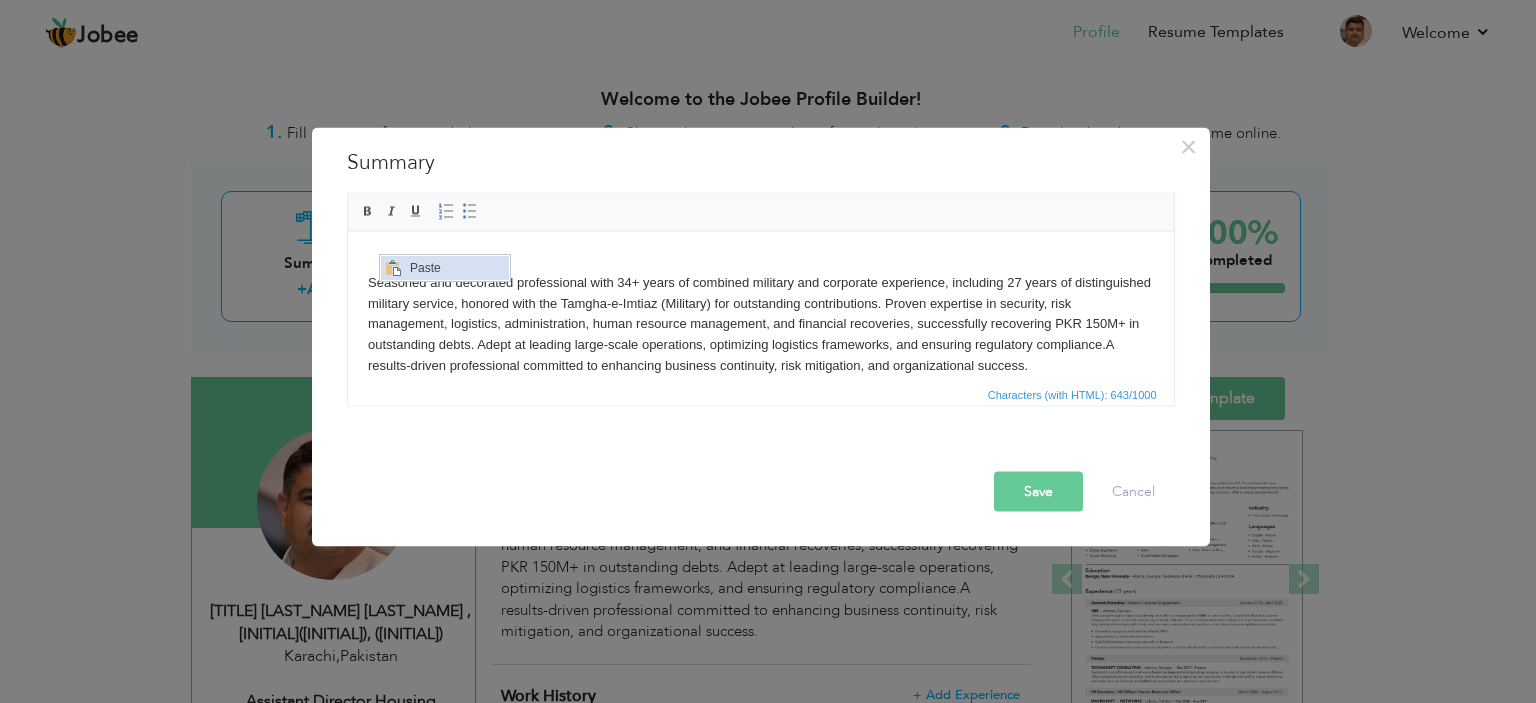 click on "Paste" at bounding box center [457, 267] 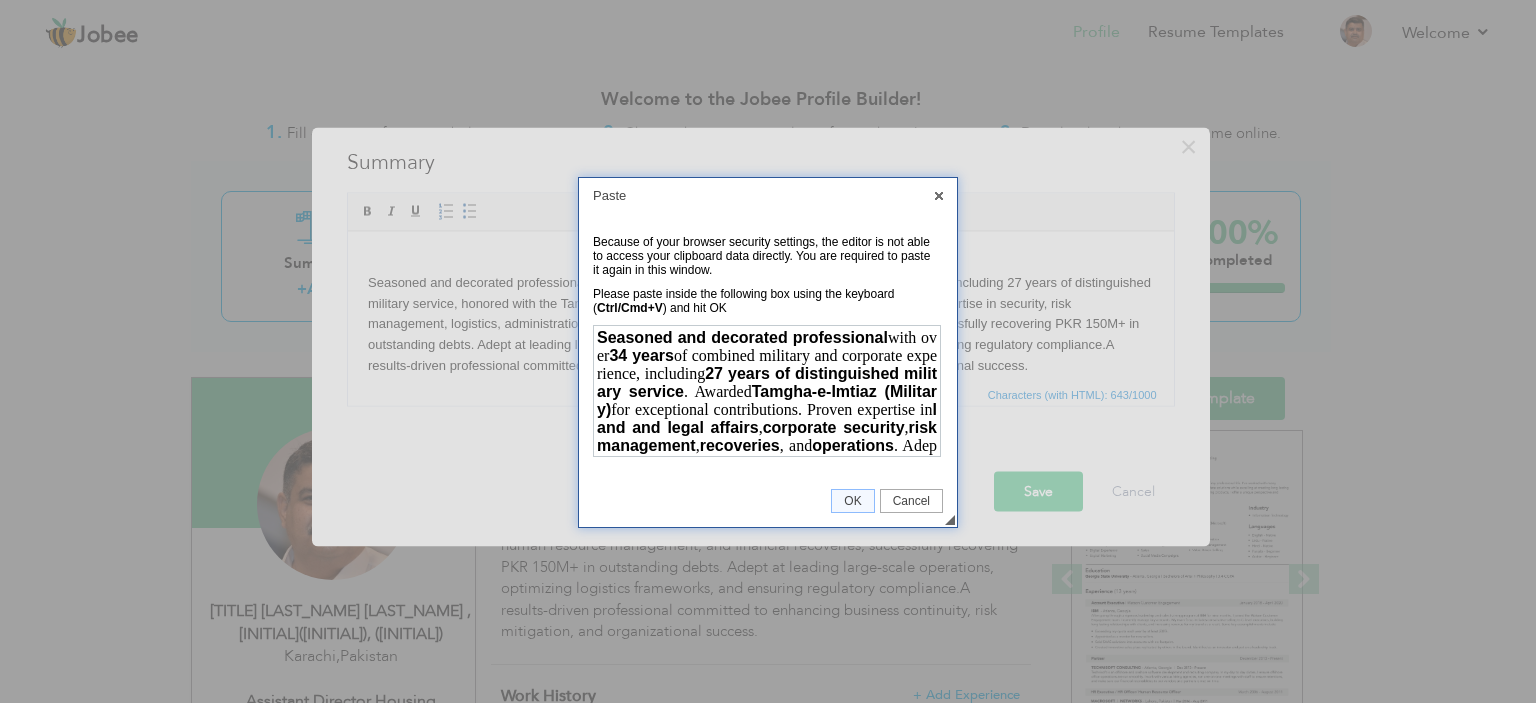scroll, scrollTop: 0, scrollLeft: 0, axis: both 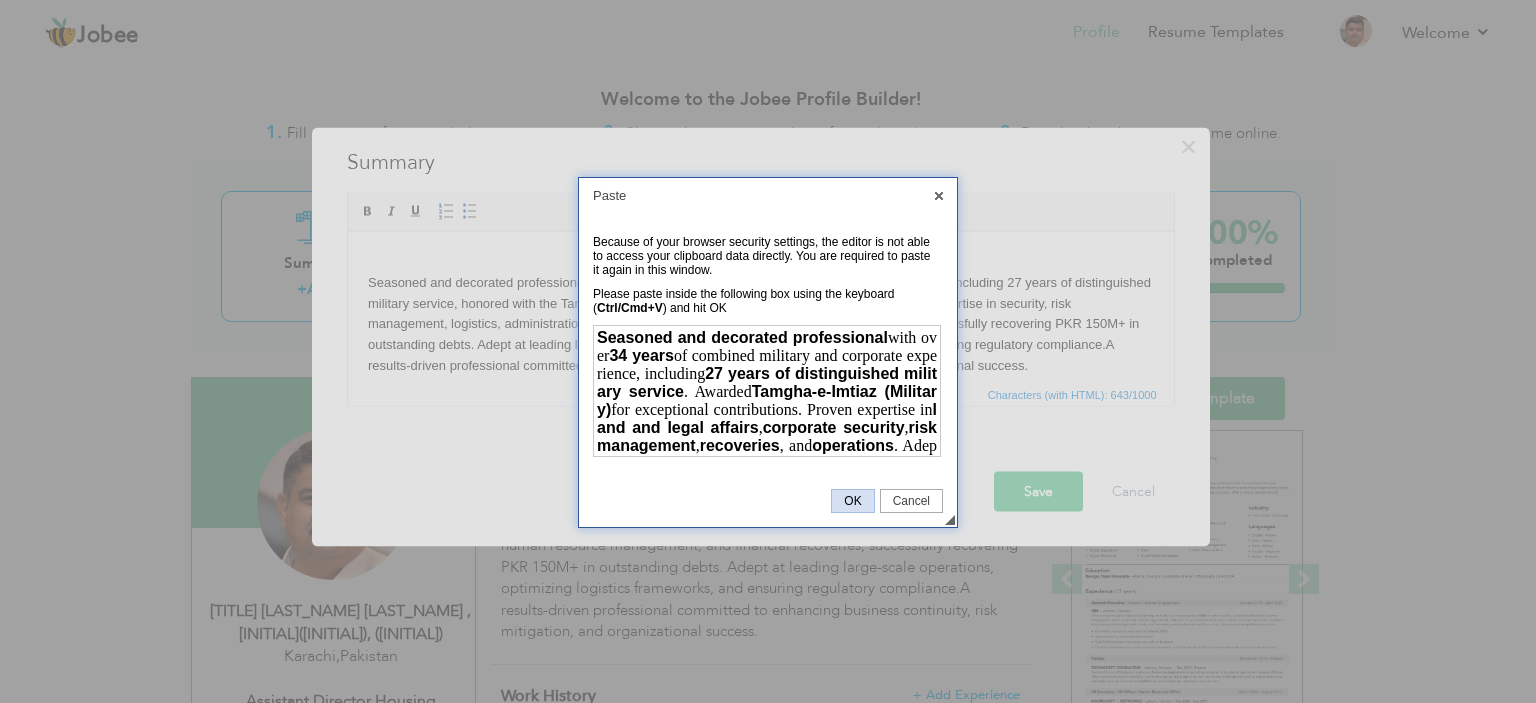 click on "OK" at bounding box center [852, 501] 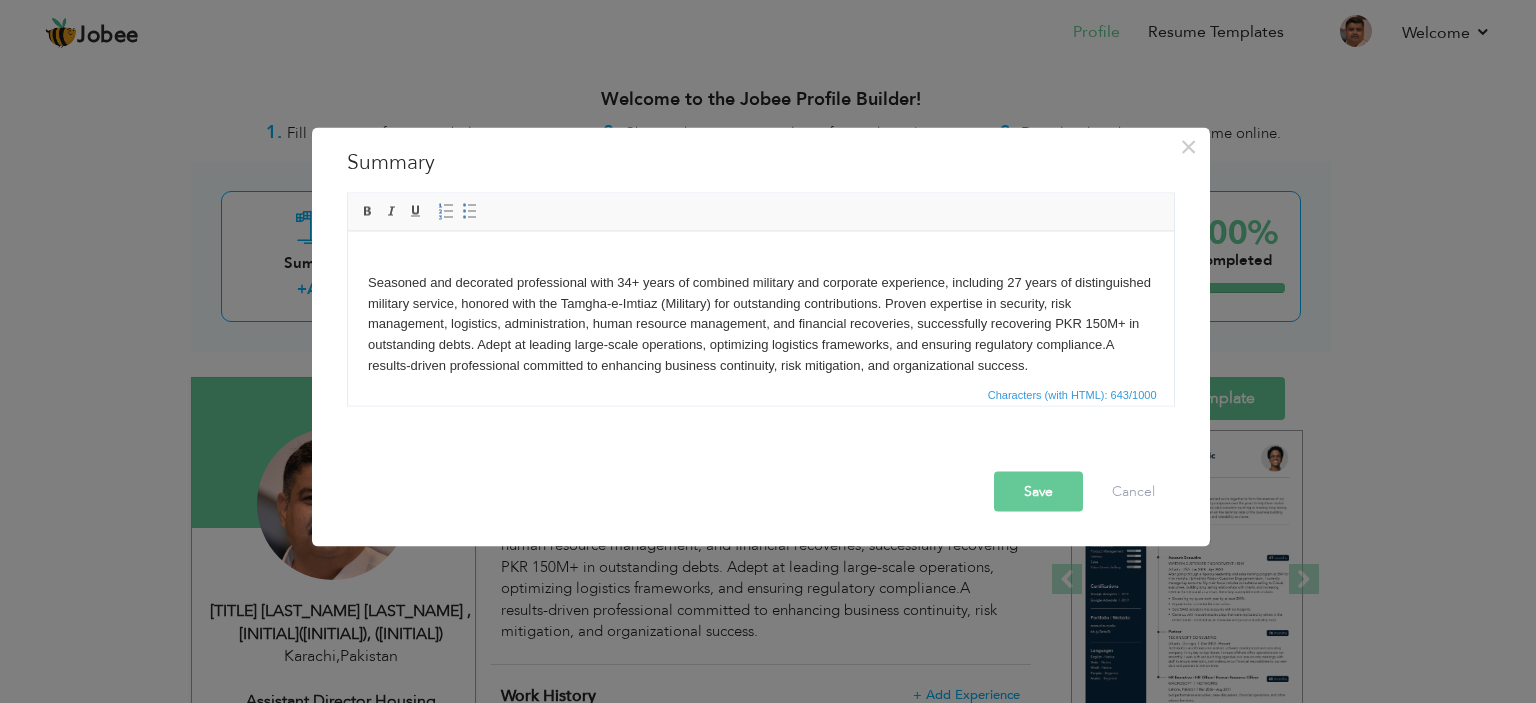 scroll, scrollTop: 14, scrollLeft: 0, axis: vertical 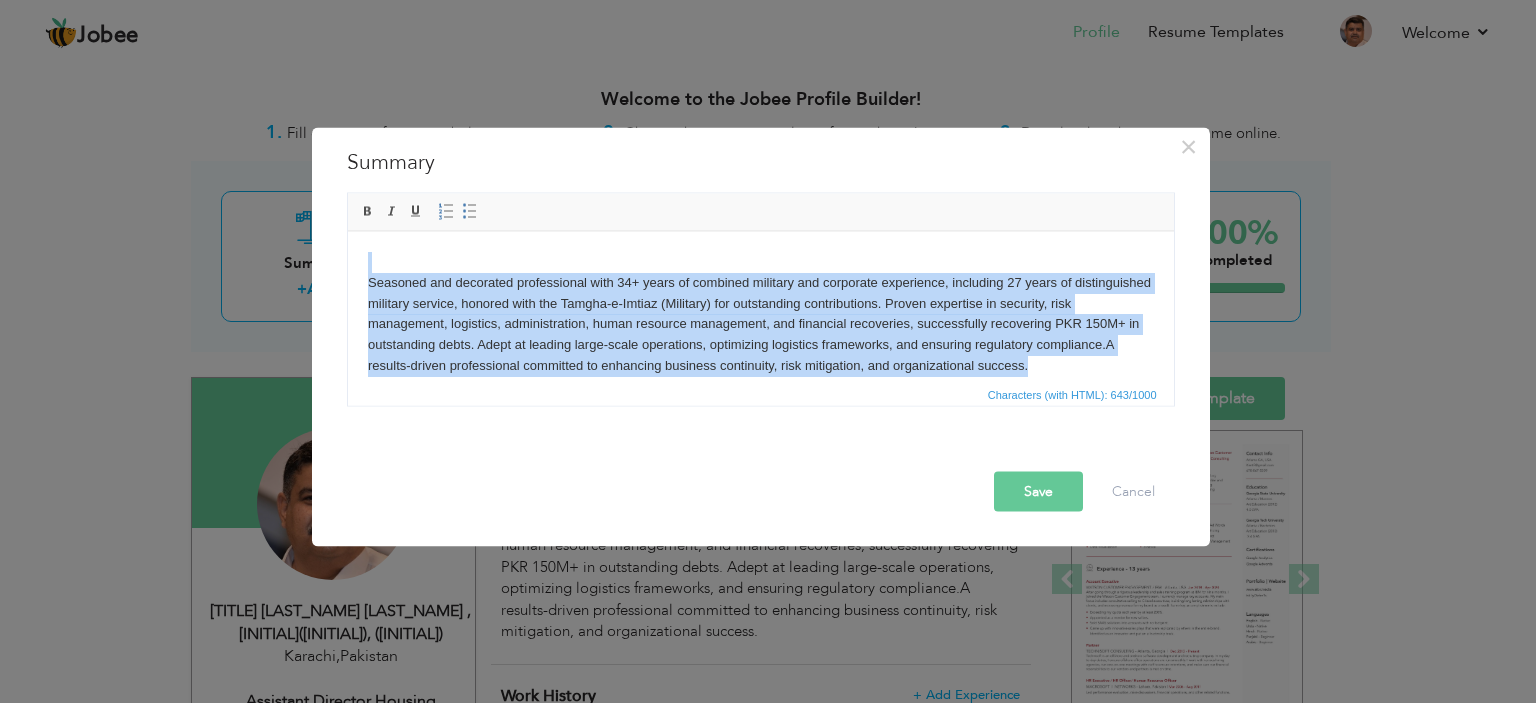 drag, startPoint x: 1015, startPoint y: 364, endPoint x: 251, endPoint y: 212, distance: 778.9737 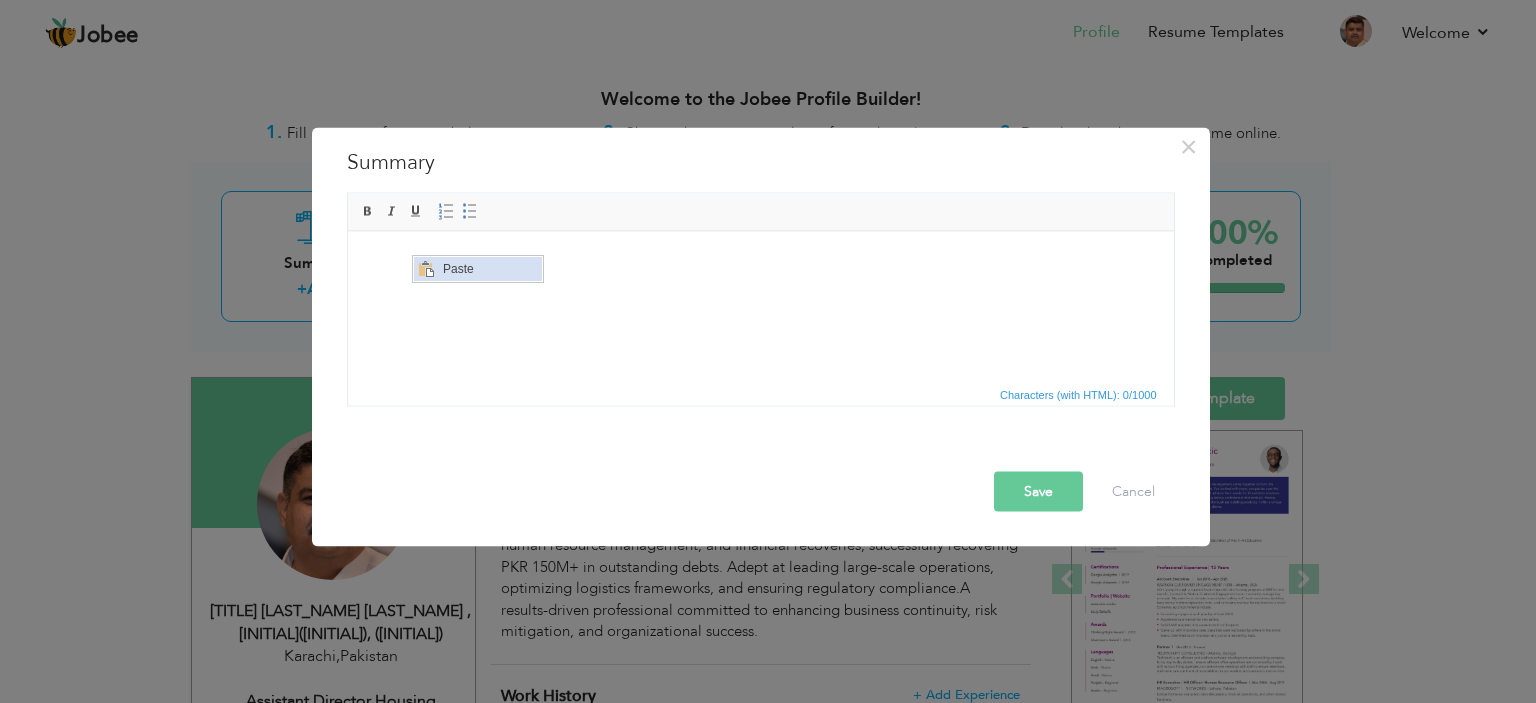 drag, startPoint x: 463, startPoint y: 265, endPoint x: 925, endPoint y: 551, distance: 543.3599 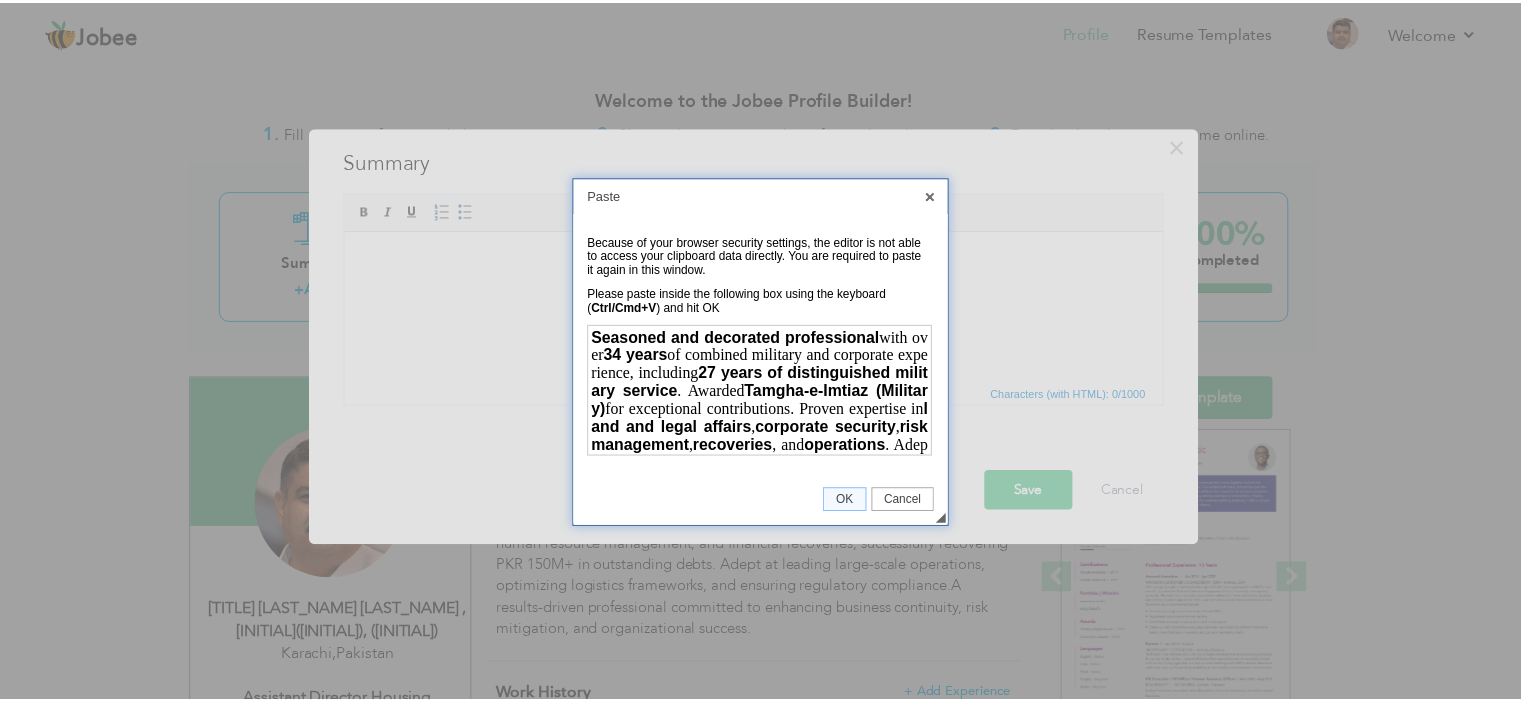 scroll, scrollTop: 0, scrollLeft: 0, axis: both 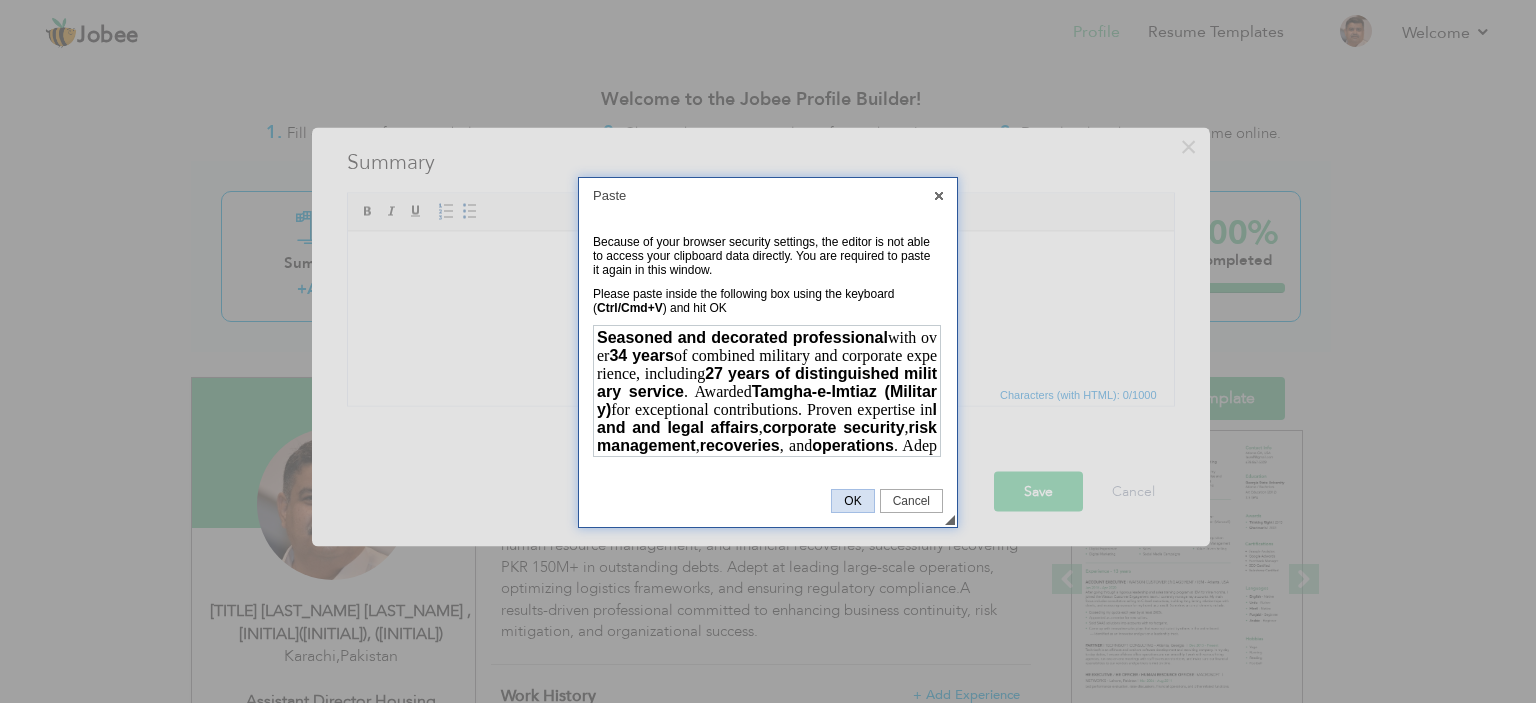 click on "OK" at bounding box center [852, 501] 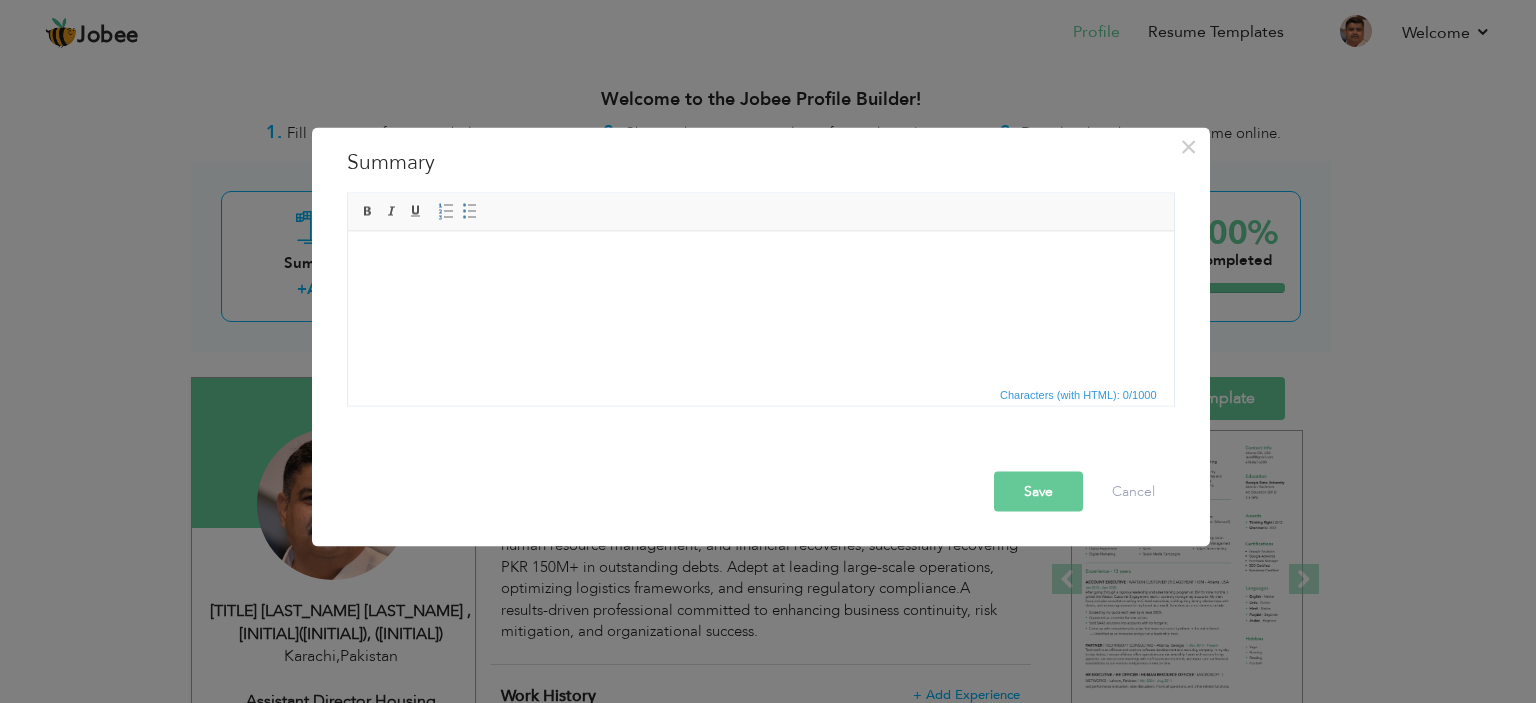 click on "Save" at bounding box center (1038, 491) 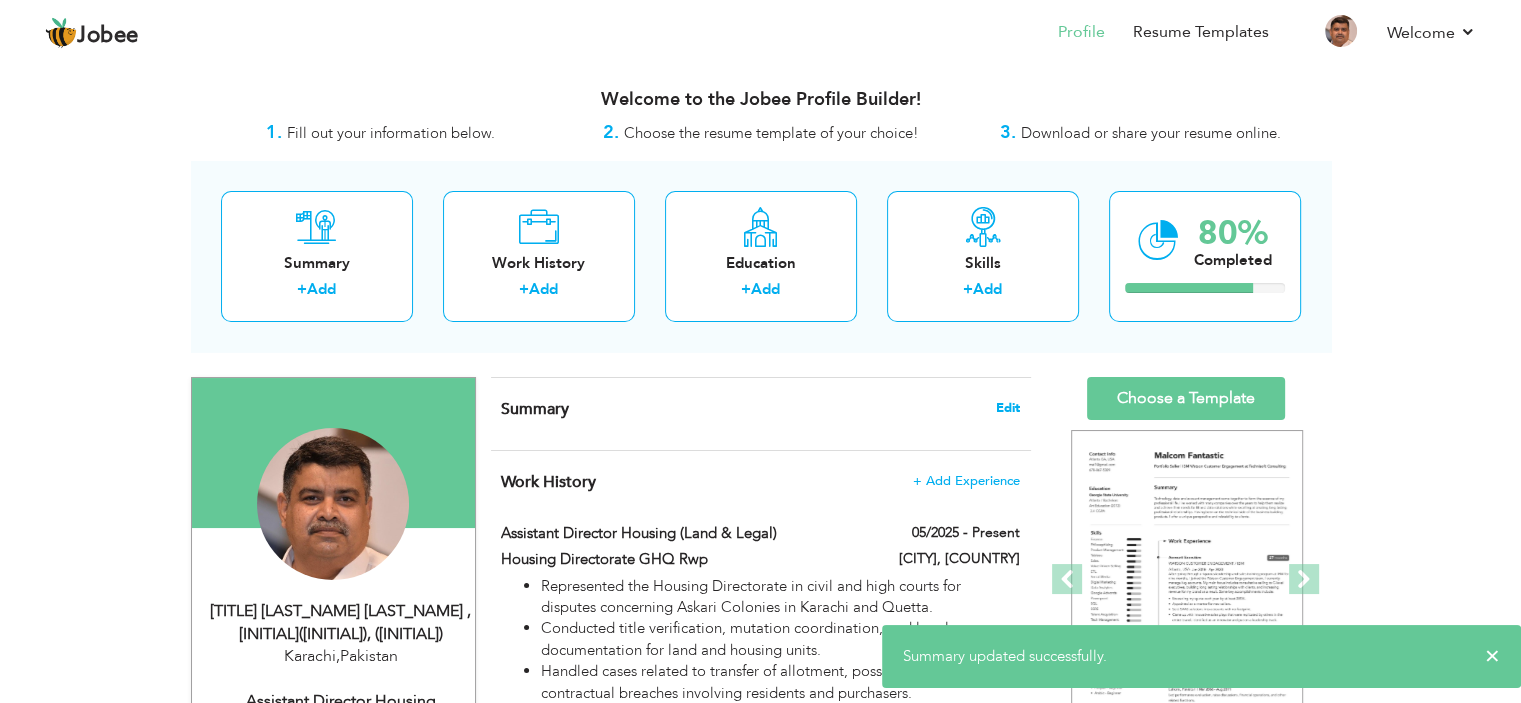click on "Edit" at bounding box center [1008, 408] 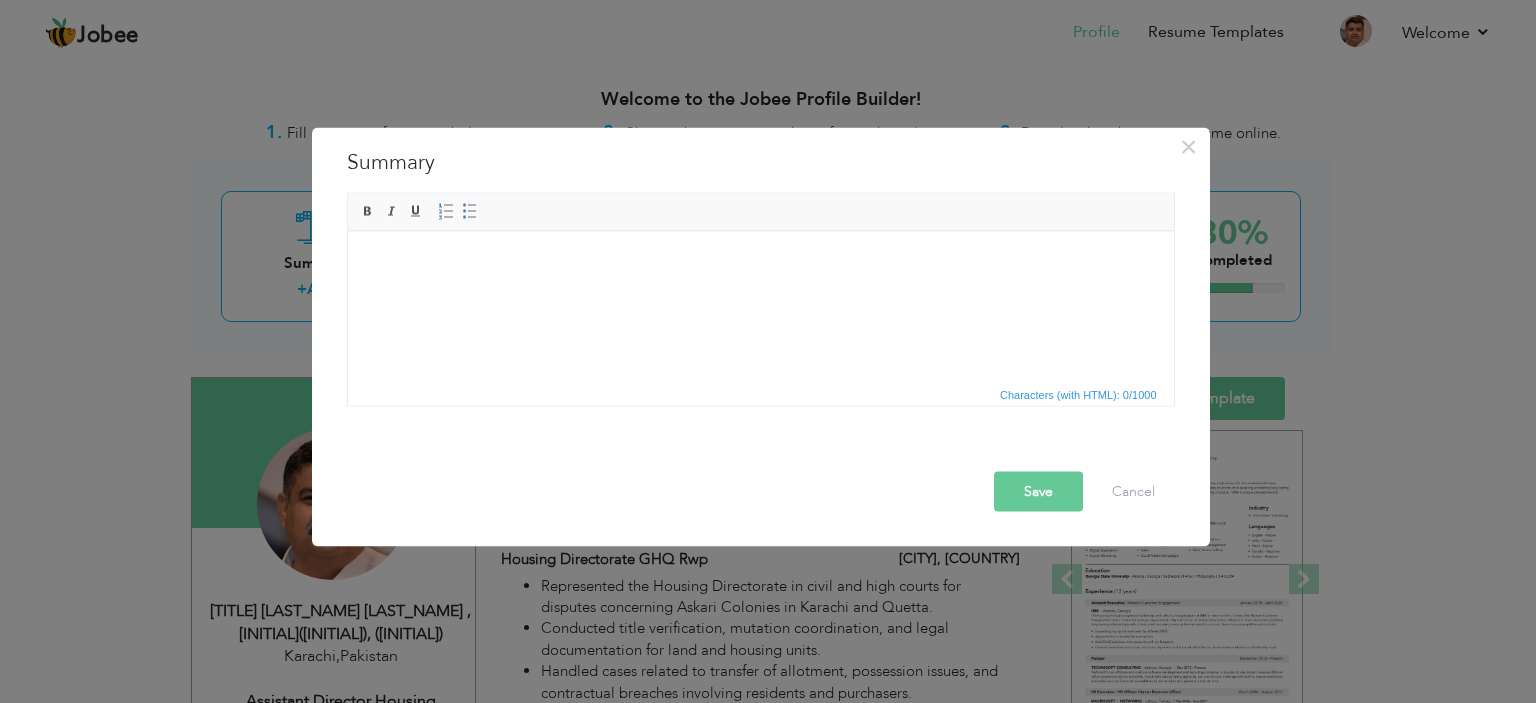 click on "Save" at bounding box center (1038, 491) 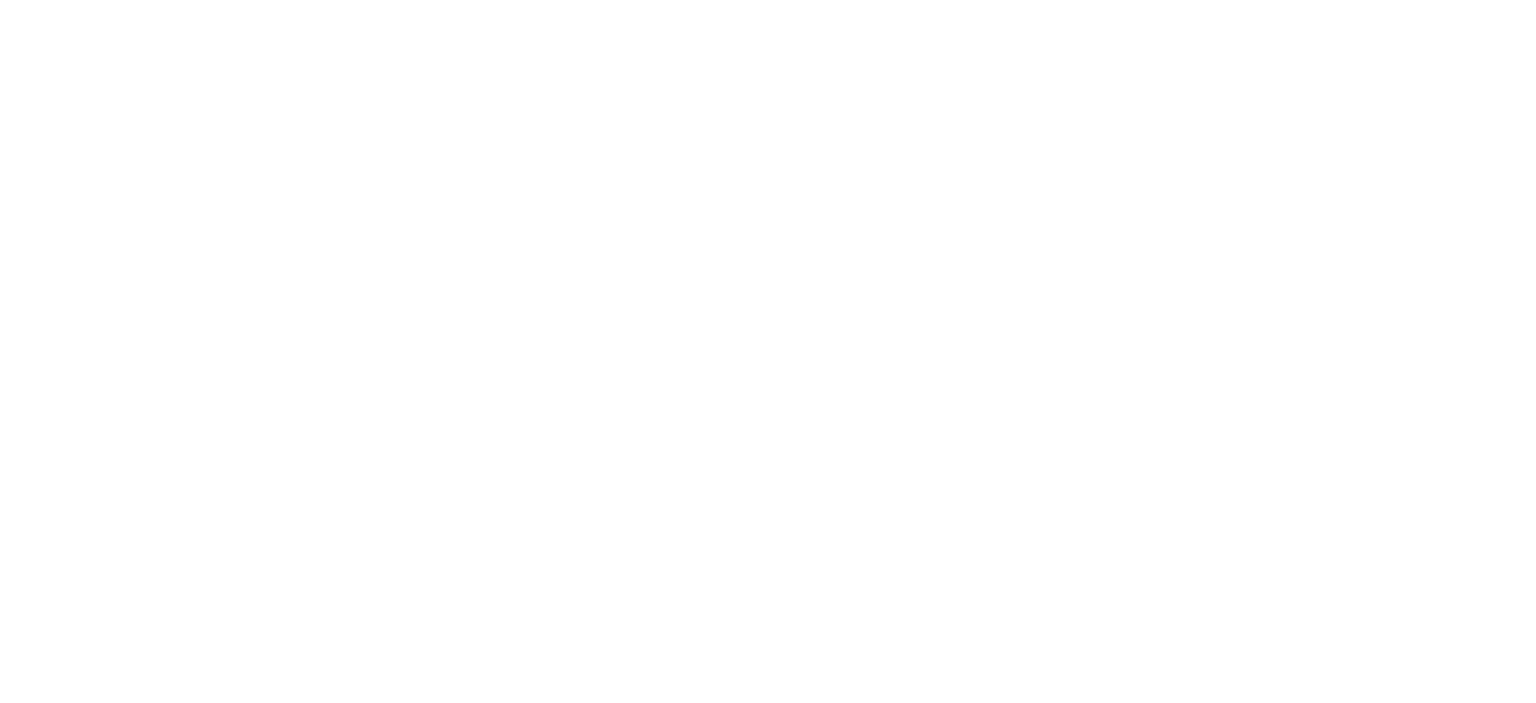 scroll, scrollTop: 0, scrollLeft: 0, axis: both 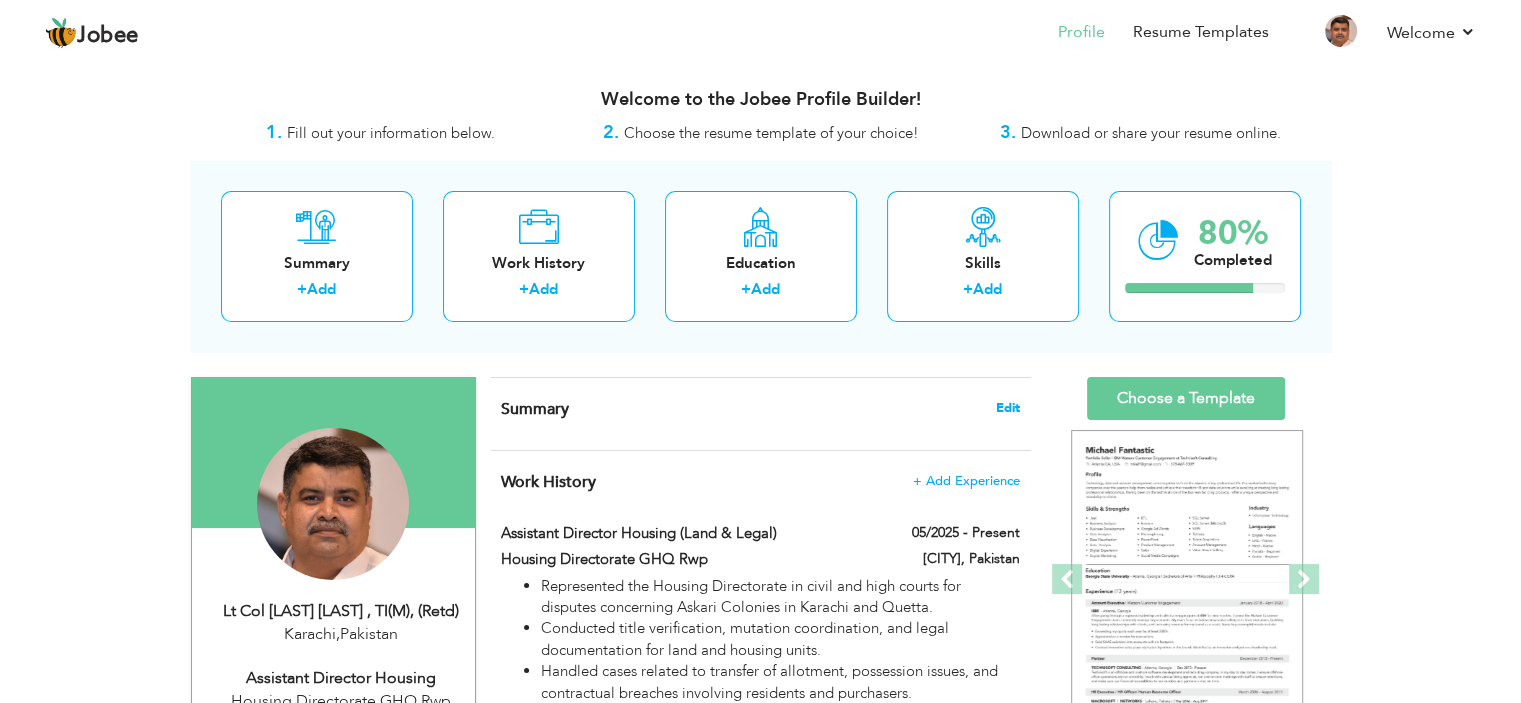 click on "Edit" at bounding box center (1008, 408) 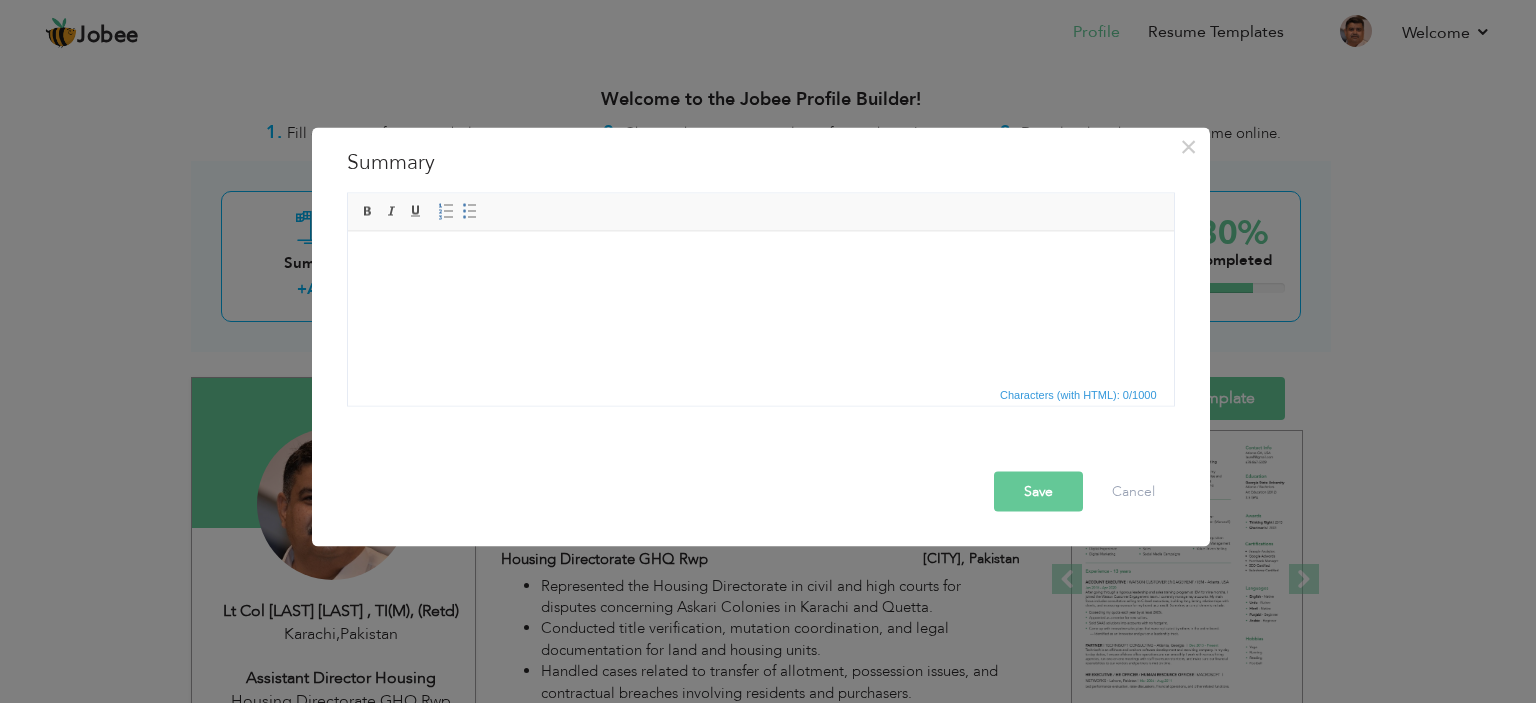 click at bounding box center (760, 261) 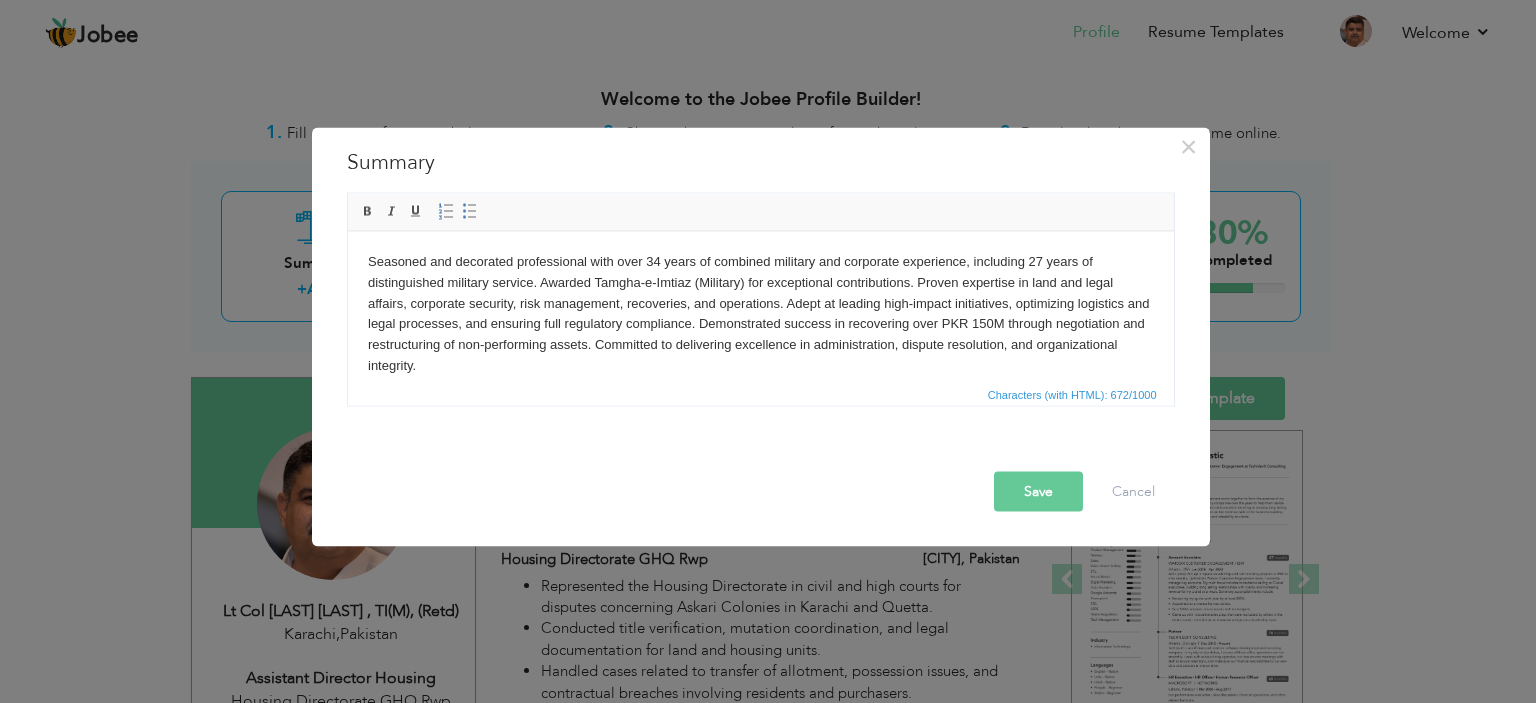 click on "Seasoned and decorated professional with over 34 years of combined military and corporate experience, including 27 years of distinguished military service. Awarded Tamgha-e-Imtiaz (Military) for exceptional contributions. Proven expertise in land and legal affairs, corporate security, risk management, recoveries, and operations. Adept at leading high-impact initiatives, optimizing logistics and legal processes, and ensuring full regulatory compliance. Demonstrated success in recovering over PKR 150M through negotiation and restructuring of non-performing assets. Committed to delivering excellence in administration, dispute resolution, and organizational integrity." at bounding box center [760, 313] 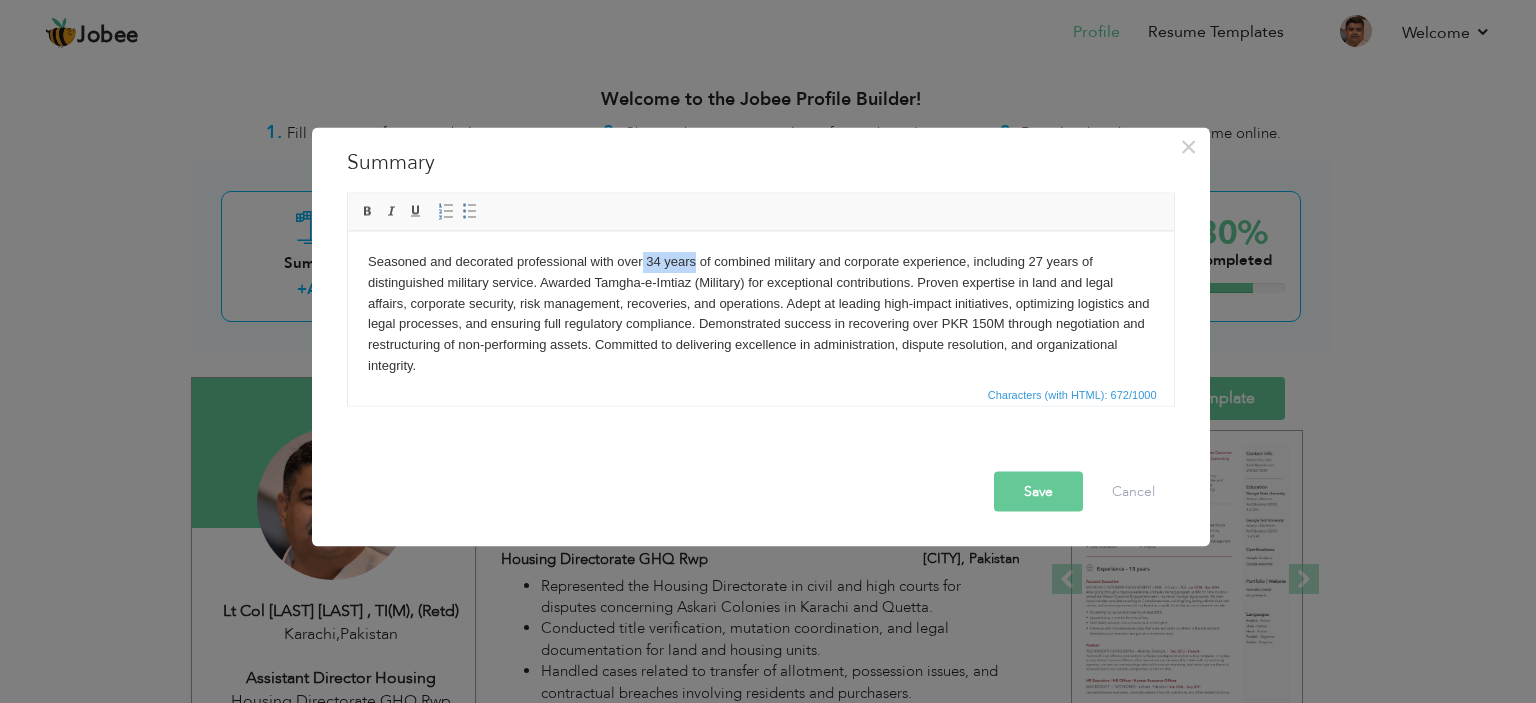 drag, startPoint x: 651, startPoint y: 260, endPoint x: 695, endPoint y: 260, distance: 44 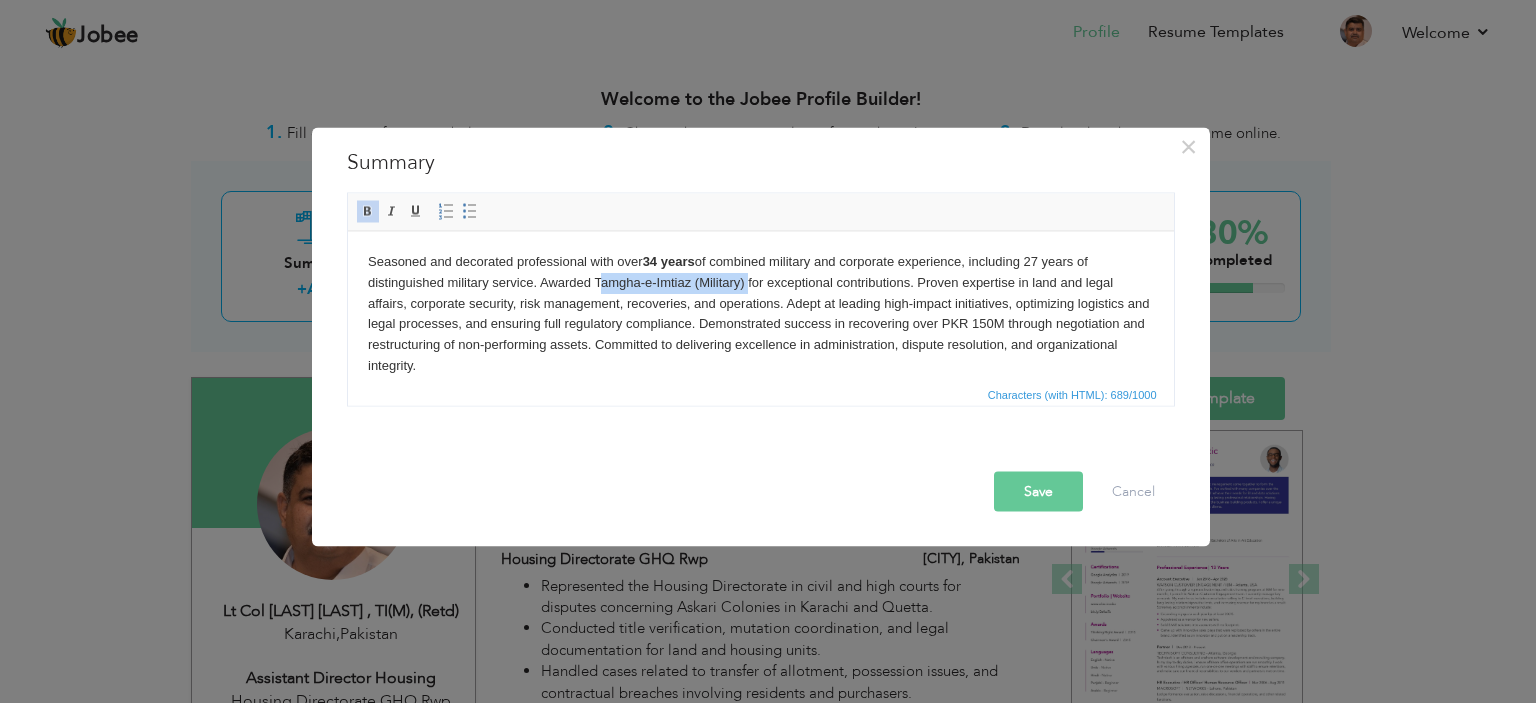 drag, startPoint x: 617, startPoint y: 278, endPoint x: 744, endPoint y: 281, distance: 127.03543 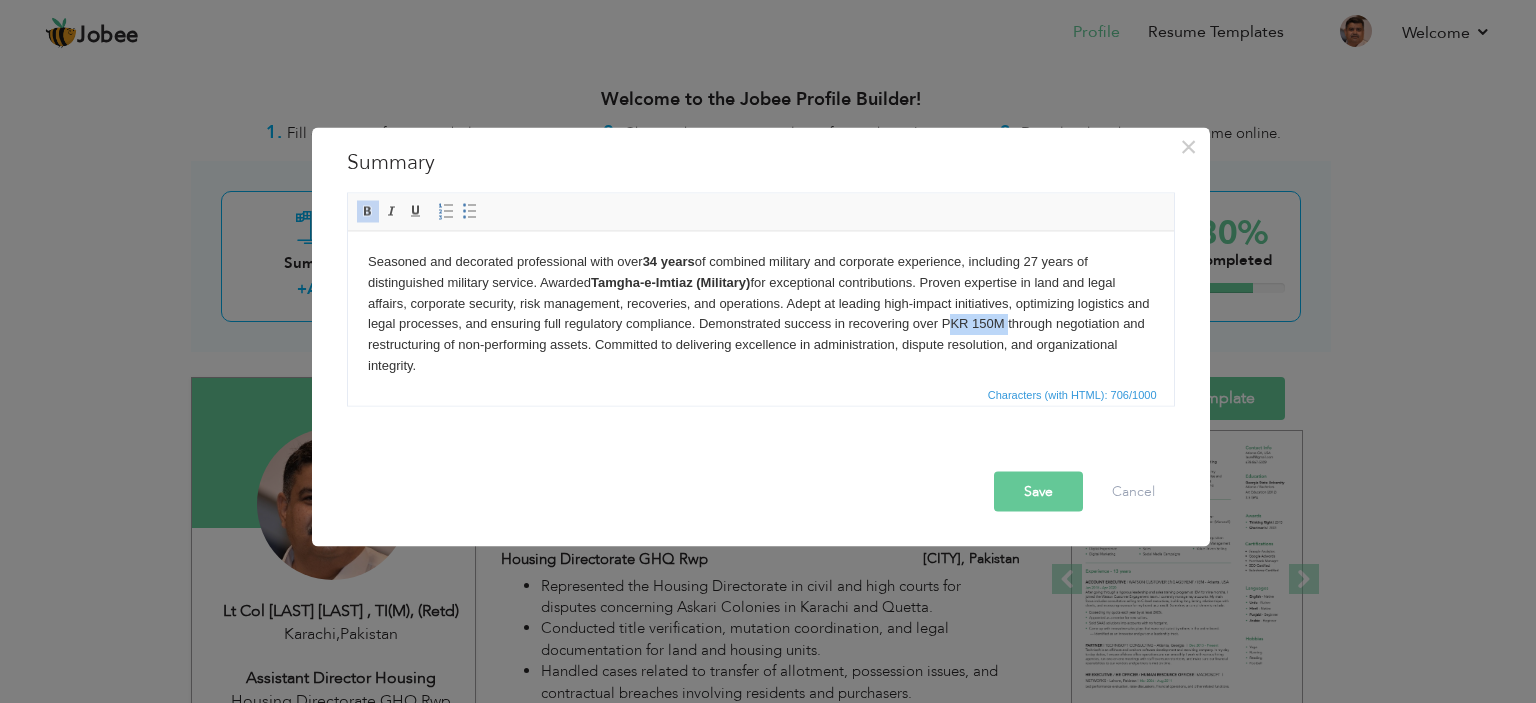 drag, startPoint x: 967, startPoint y: 321, endPoint x: 1026, endPoint y: 319, distance: 59.03389 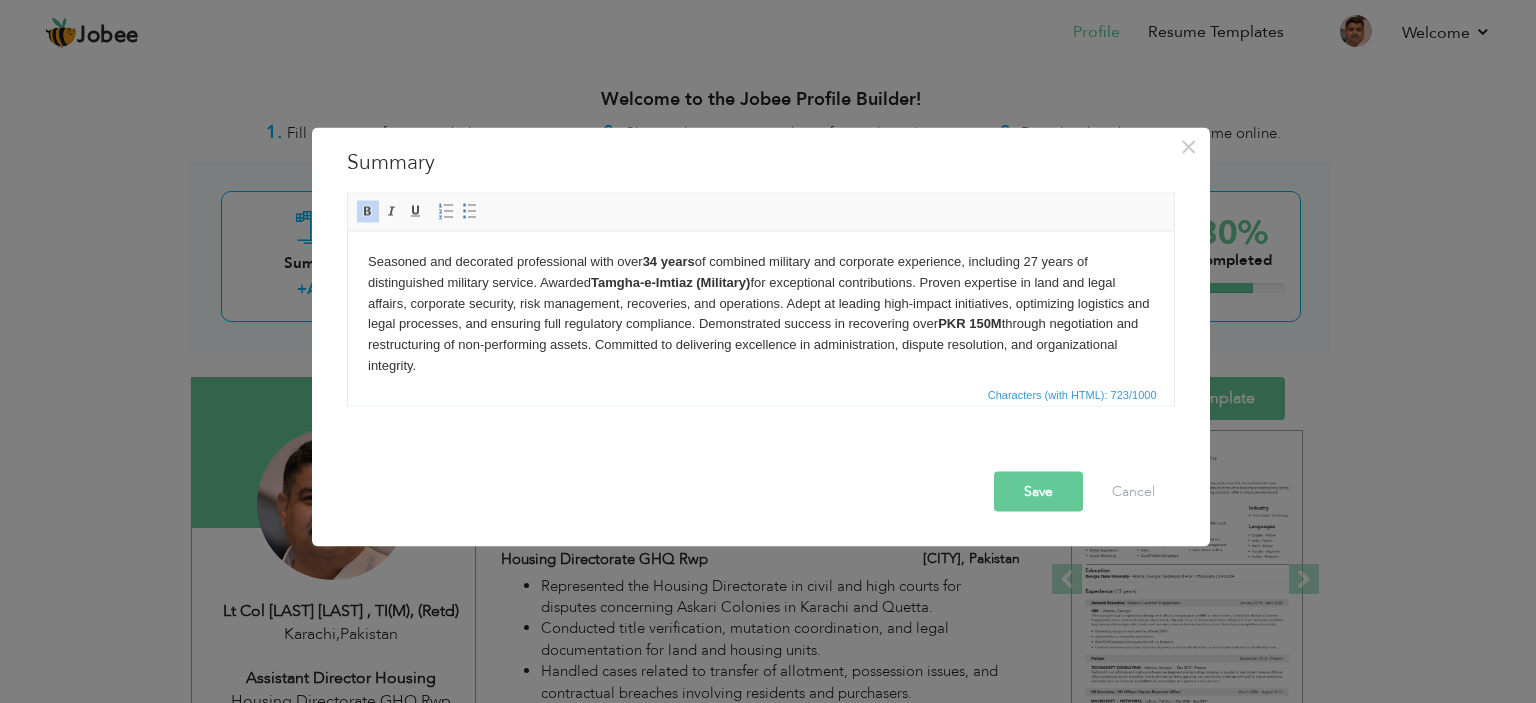 click on "Save" at bounding box center (1038, 491) 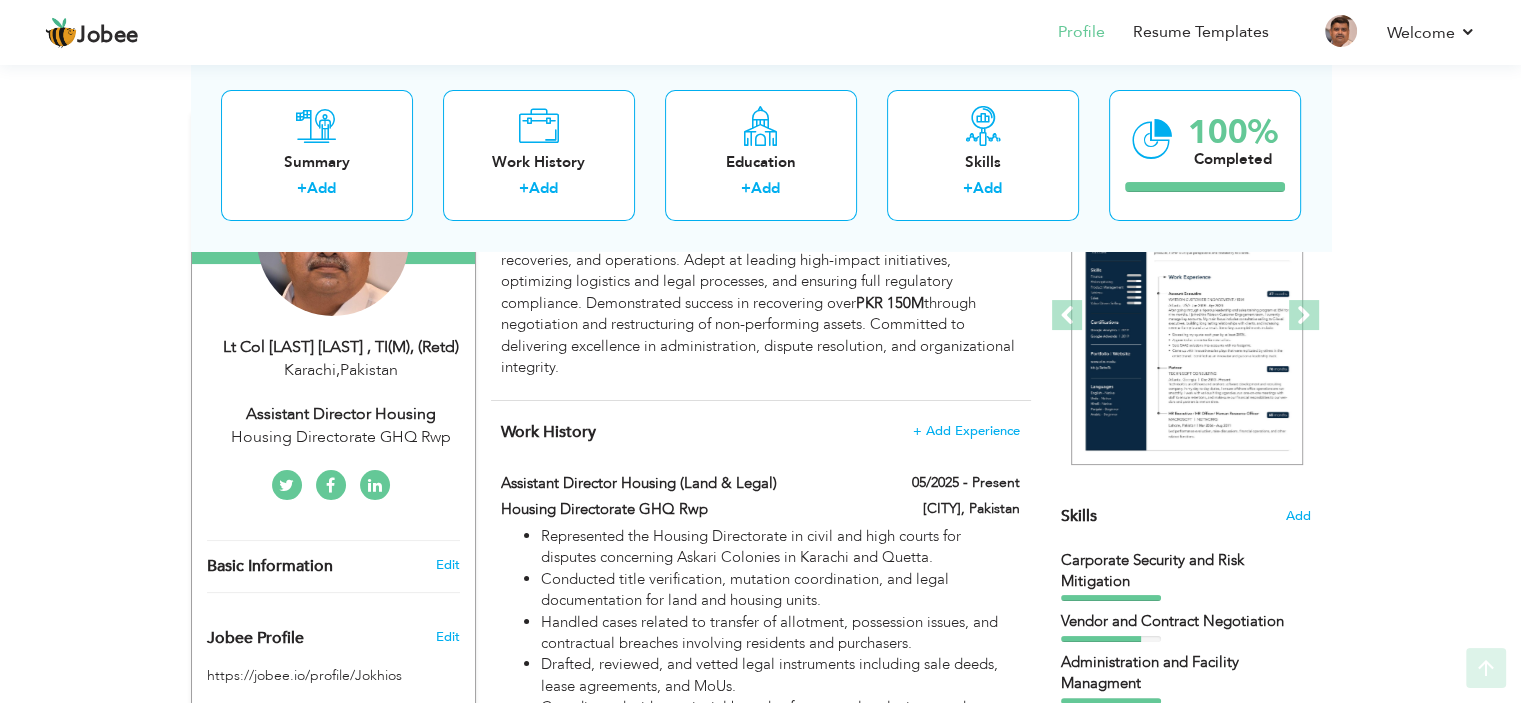 scroll, scrollTop: 380, scrollLeft: 0, axis: vertical 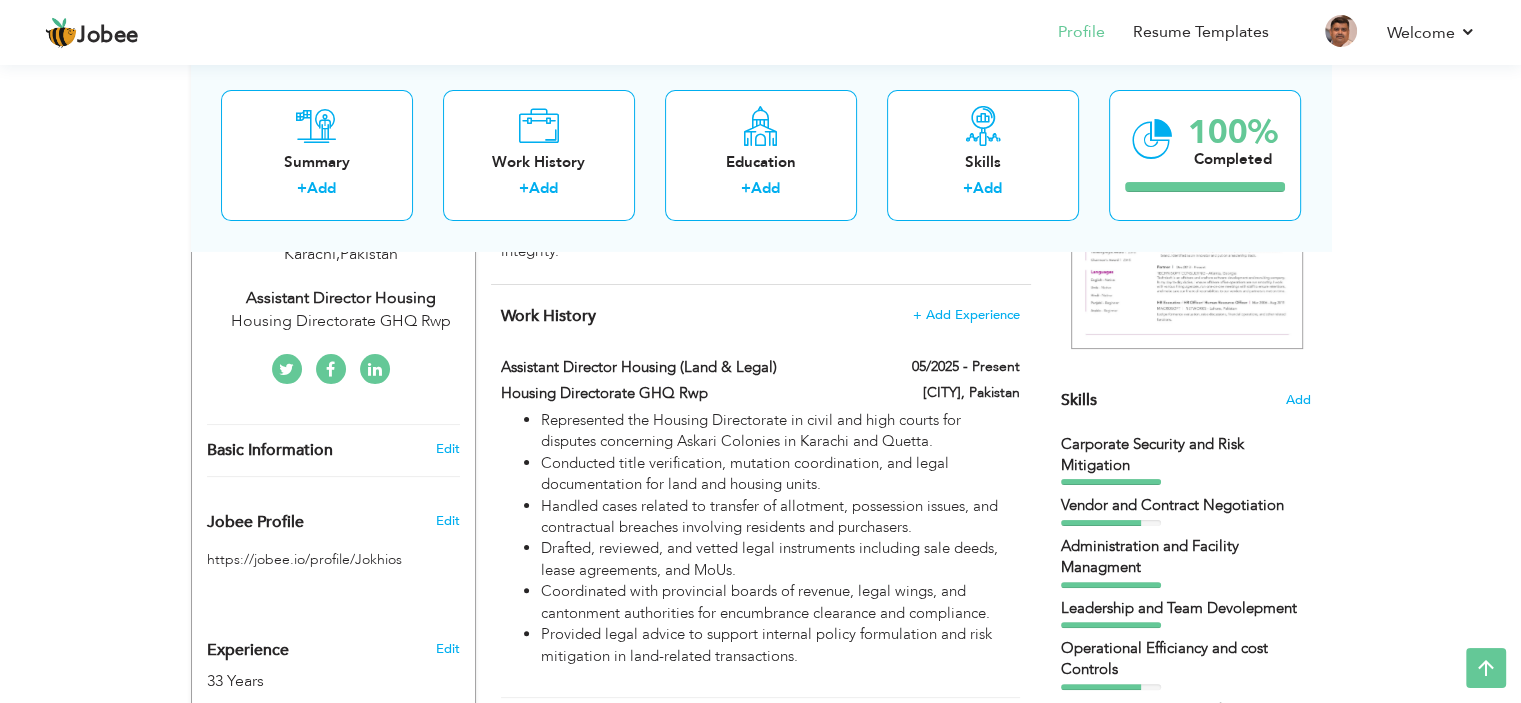 click on "Carporate Security and Risk Mitigation" at bounding box center [1186, 455] 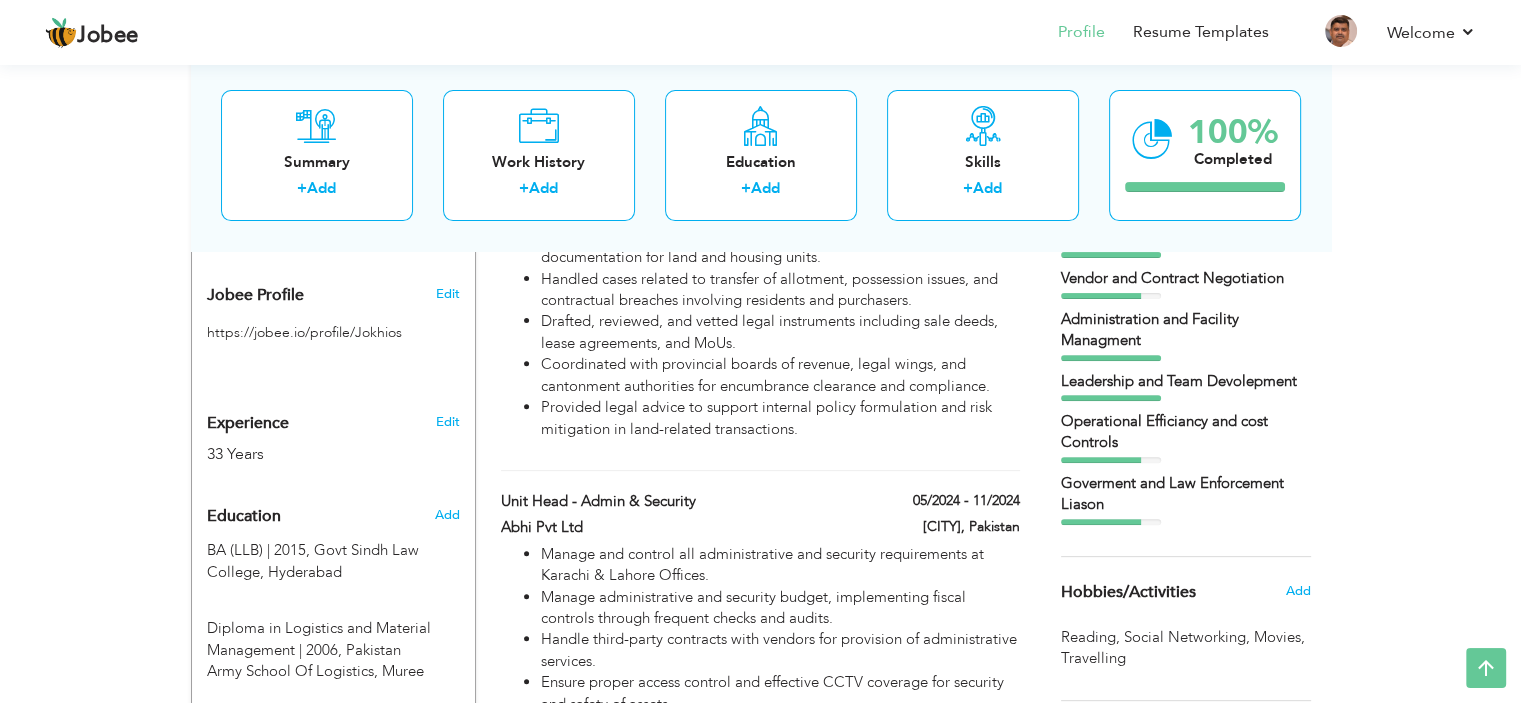 scroll, scrollTop: 370, scrollLeft: 0, axis: vertical 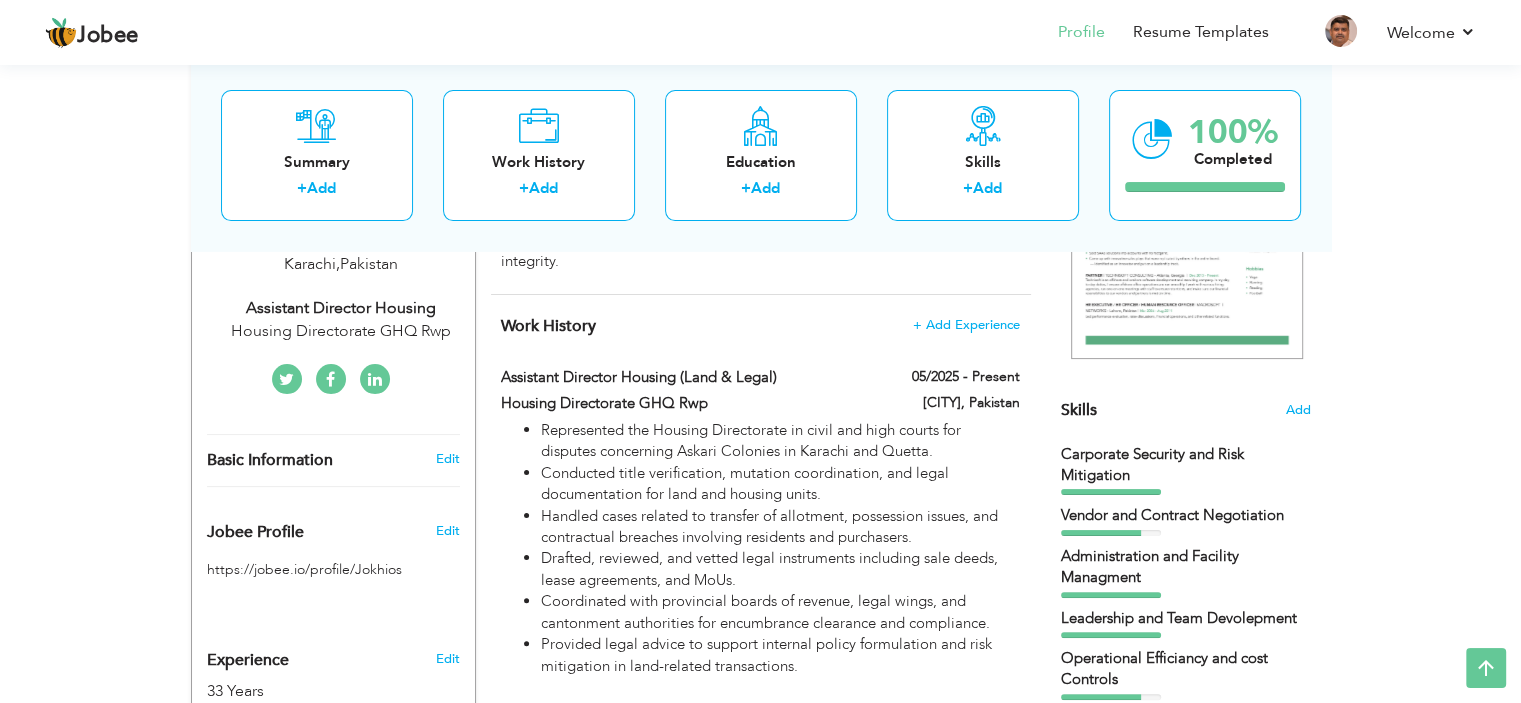 click on "Skills" at bounding box center (1079, 410) 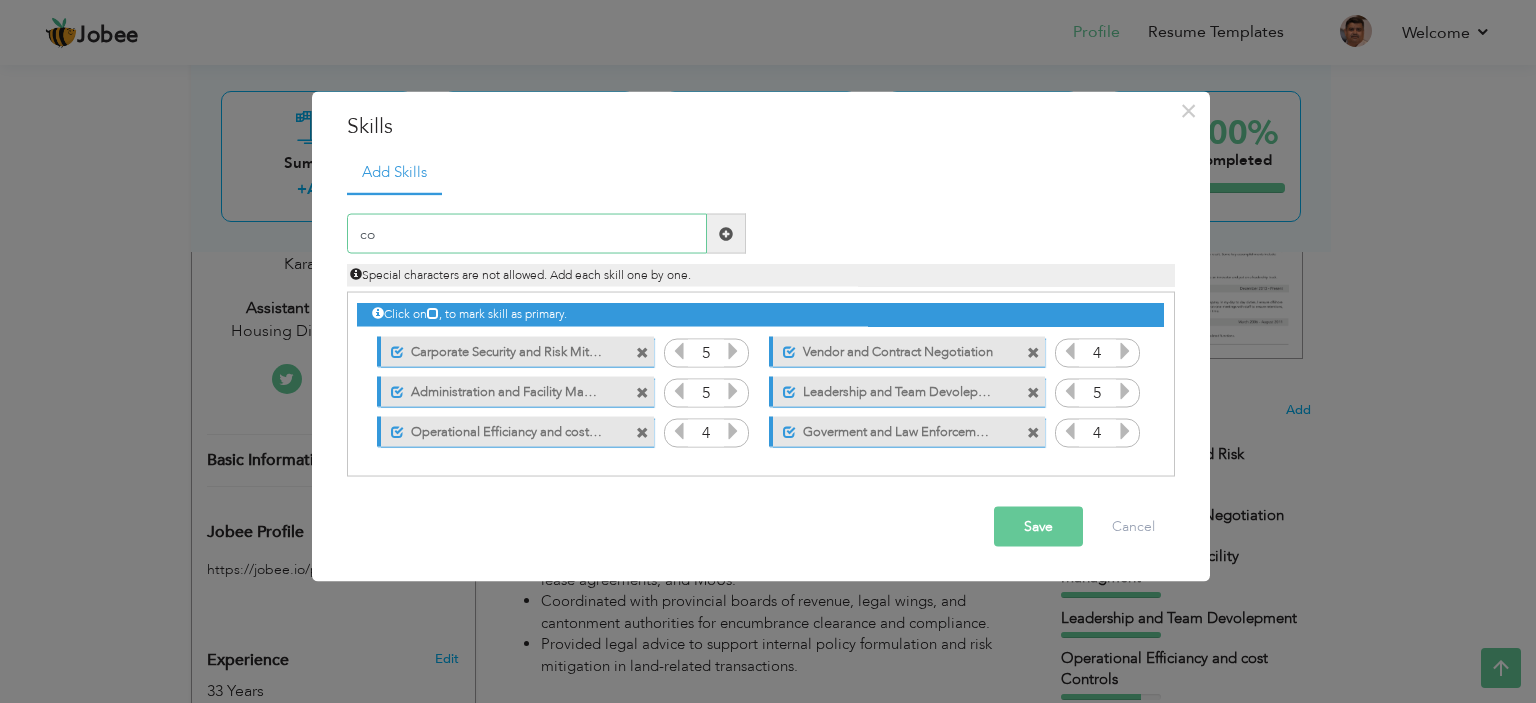 type on "c" 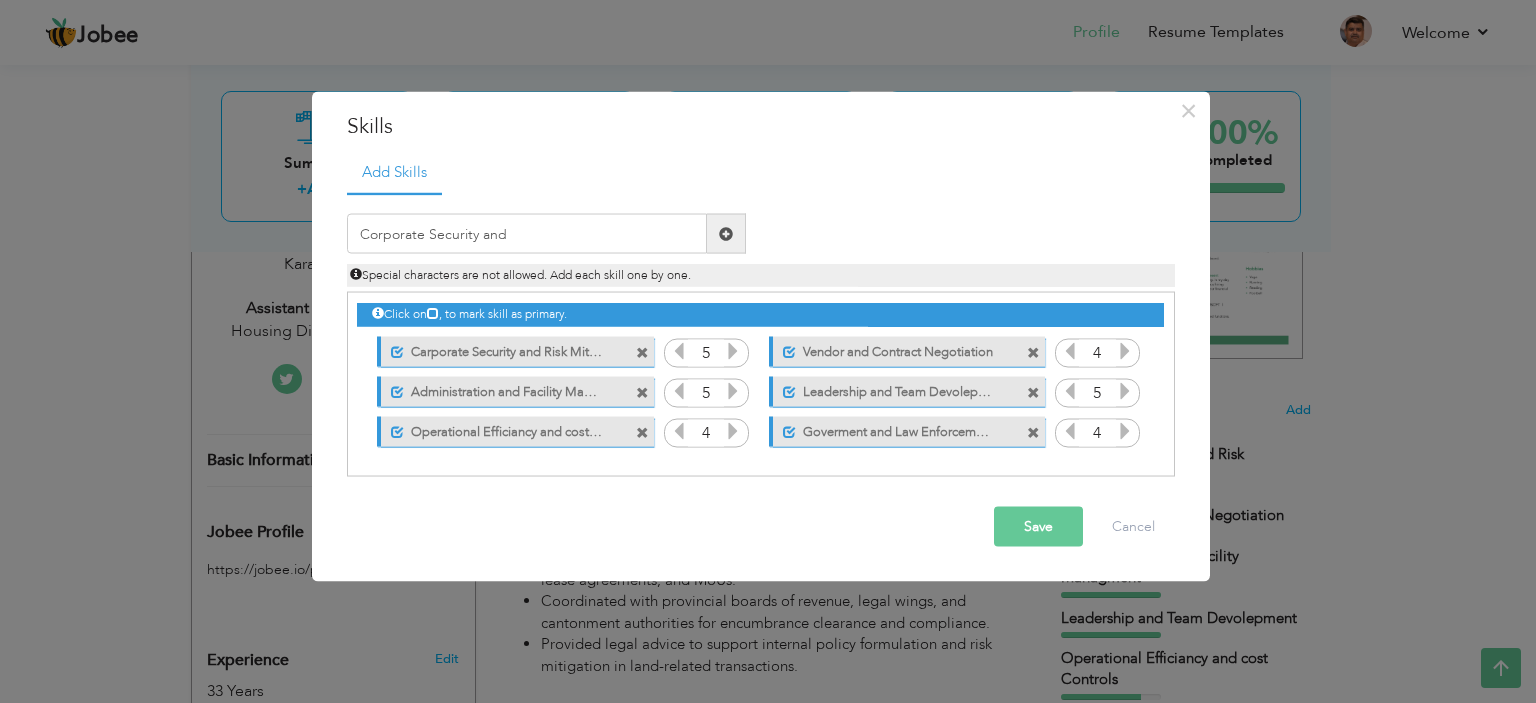 click on "Carporate Security and Risk Mitigation" at bounding box center (503, 348) 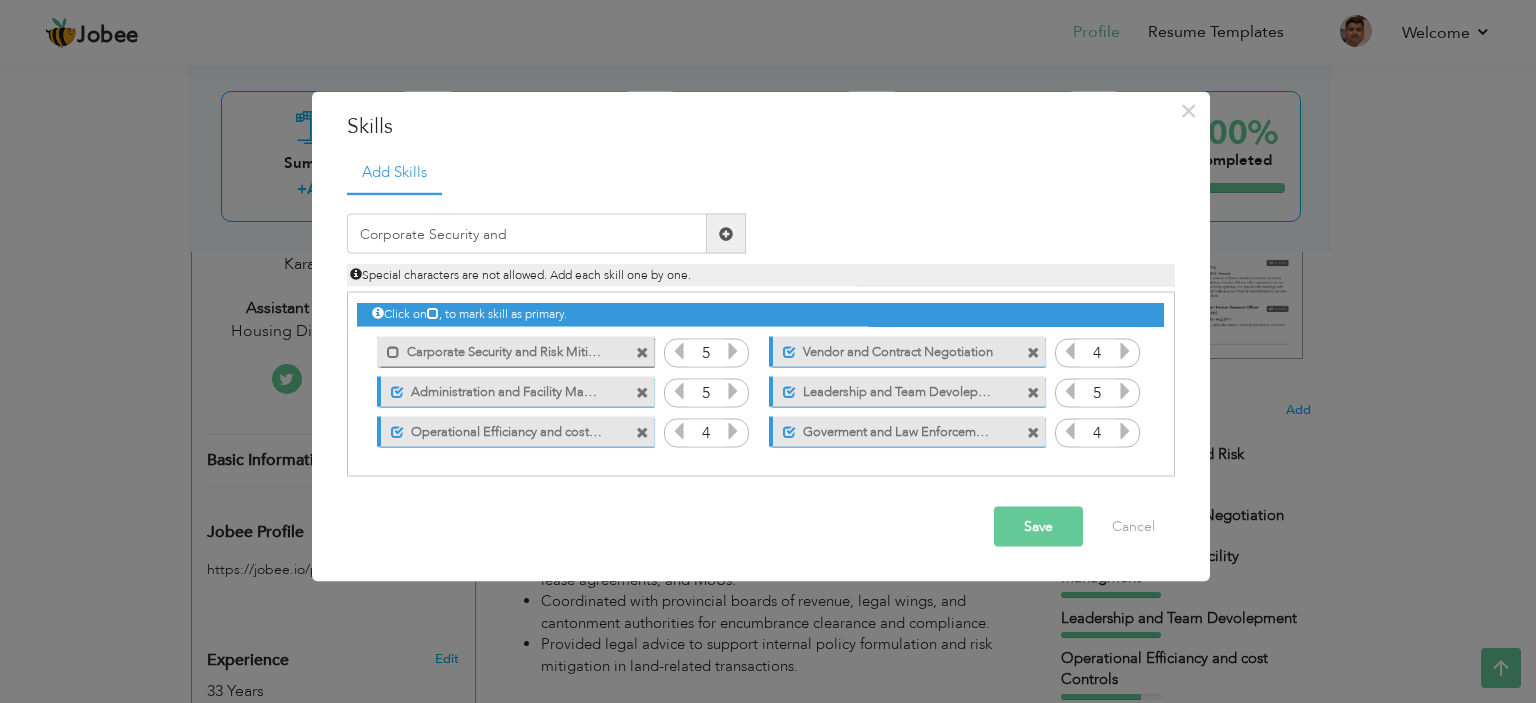 click on "Carporate Security and Risk Mitigation" at bounding box center (501, 348) 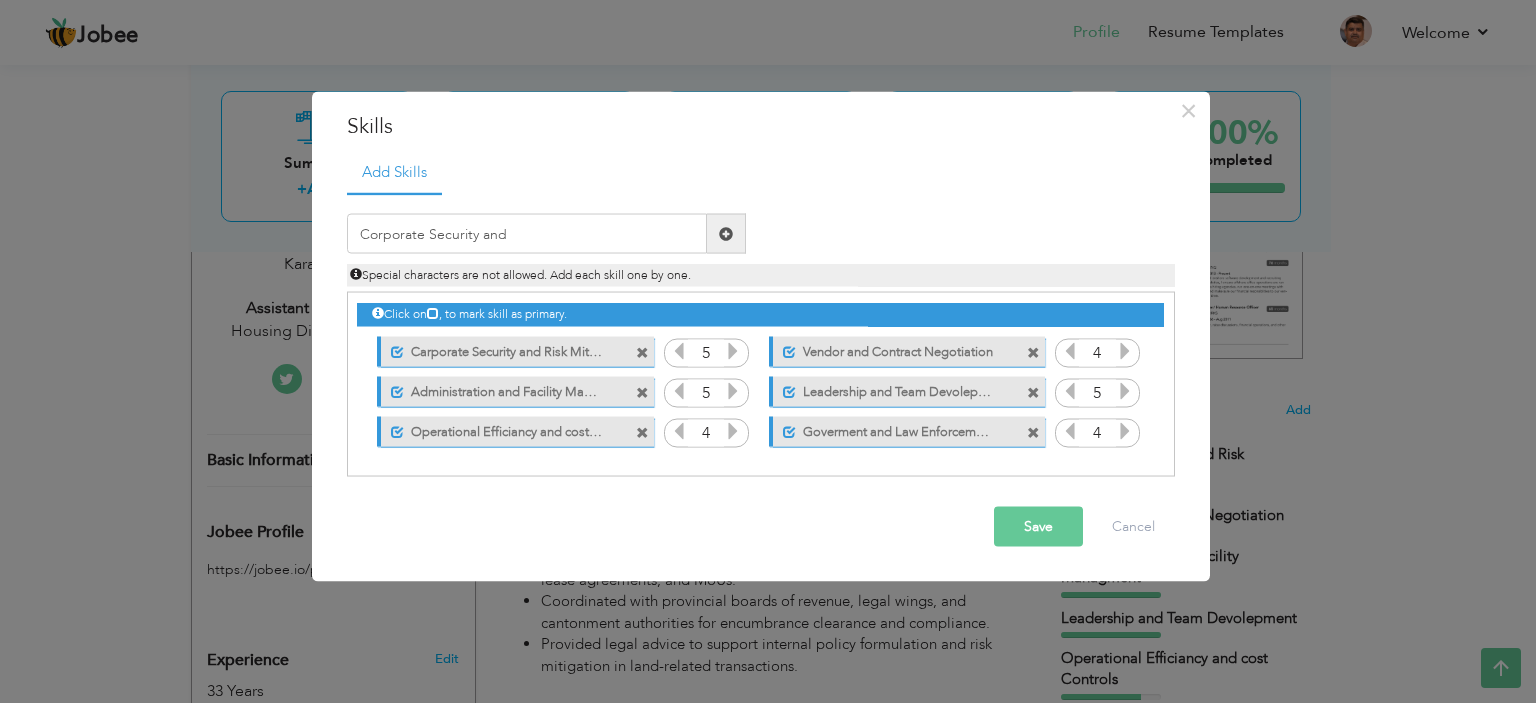 click on "Carporate Security and Risk Mitigation" at bounding box center (503, 348) 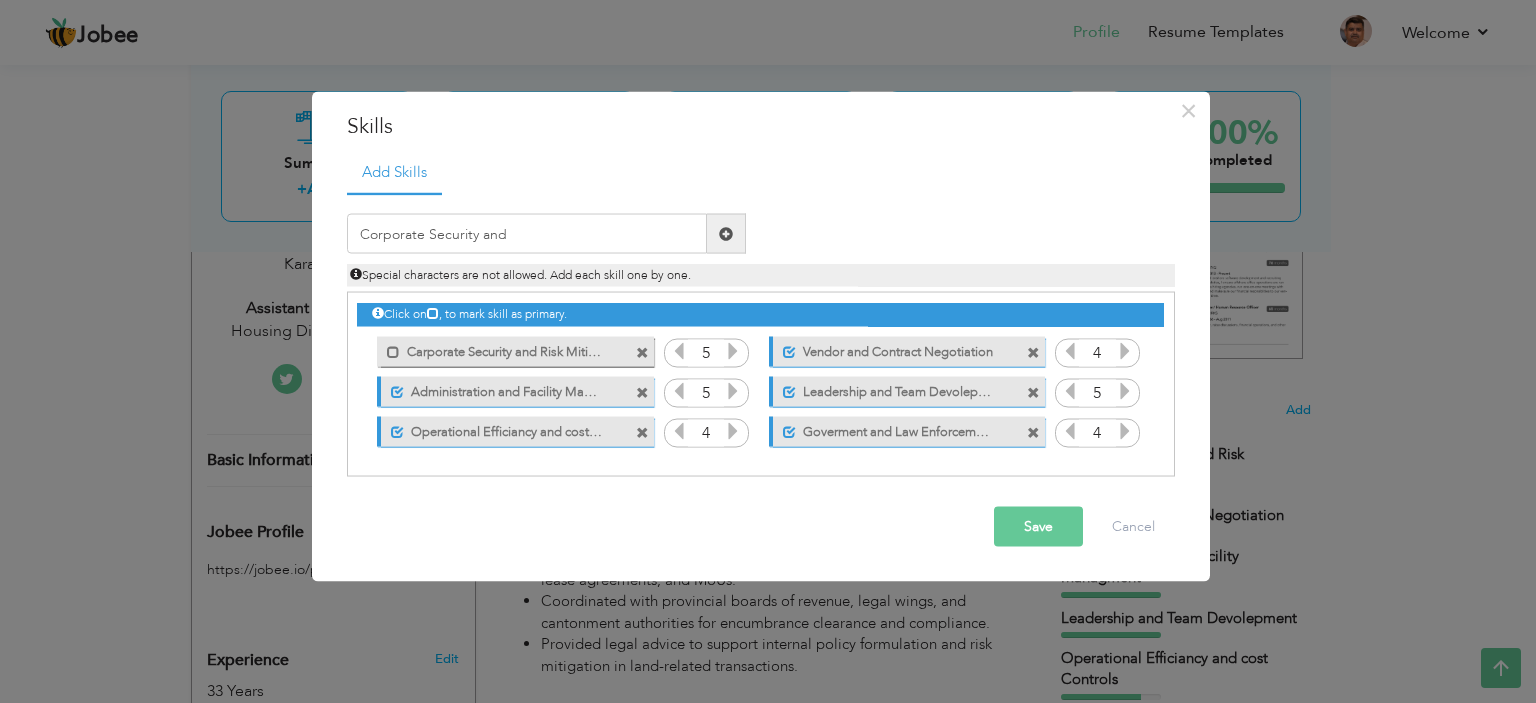 drag, startPoint x: 585, startPoint y: 355, endPoint x: 557, endPoint y: 351, distance: 28.284271 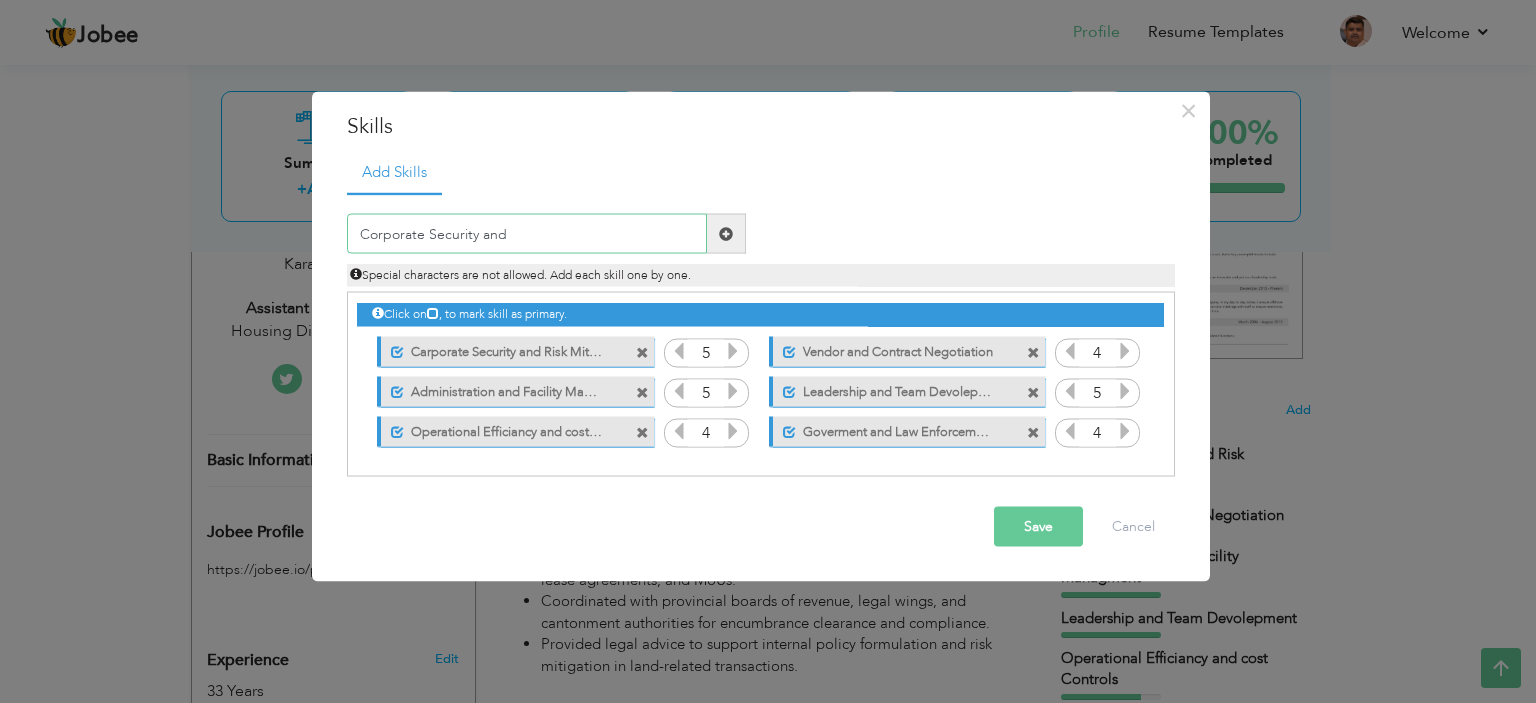 click on "Corporate Security and" at bounding box center (527, 234) 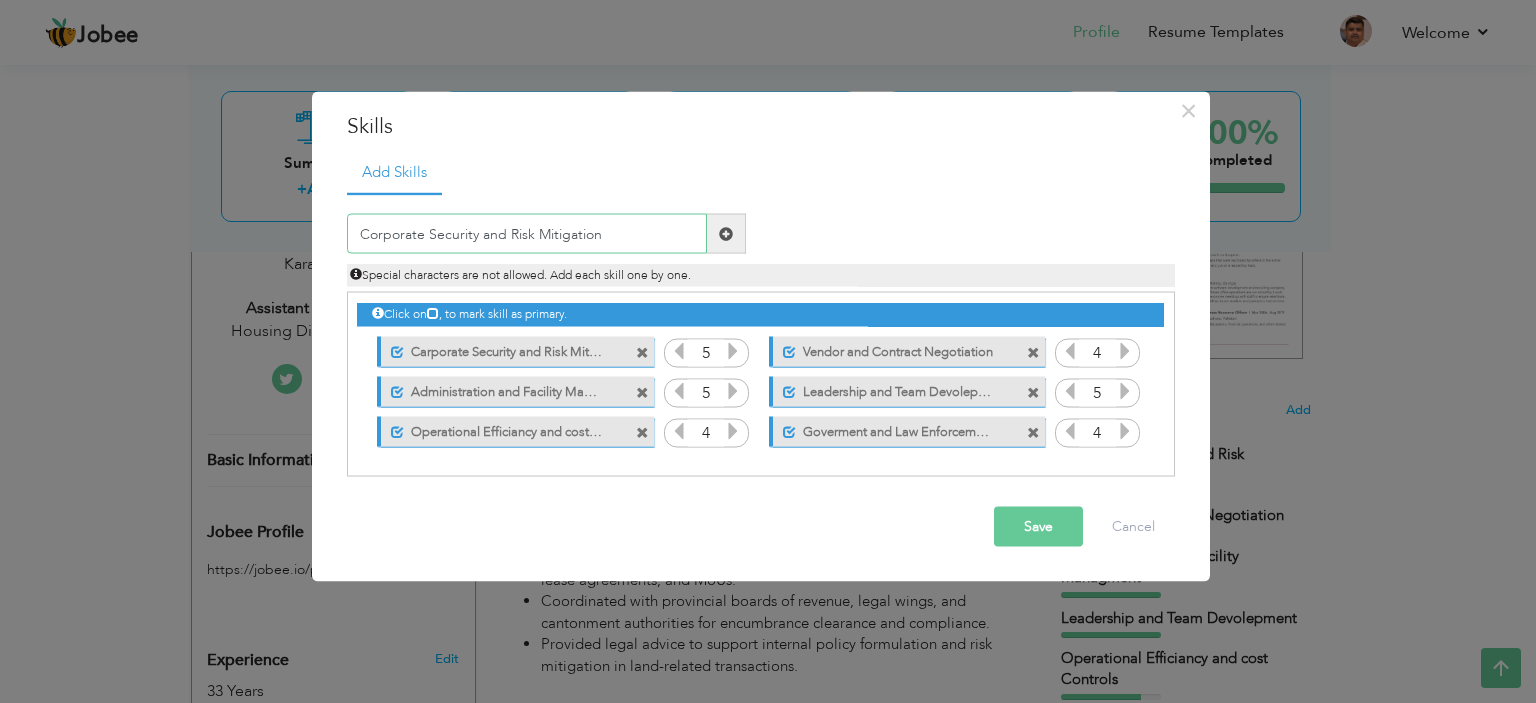 type on "Corporate Security and Risk Mitigation" 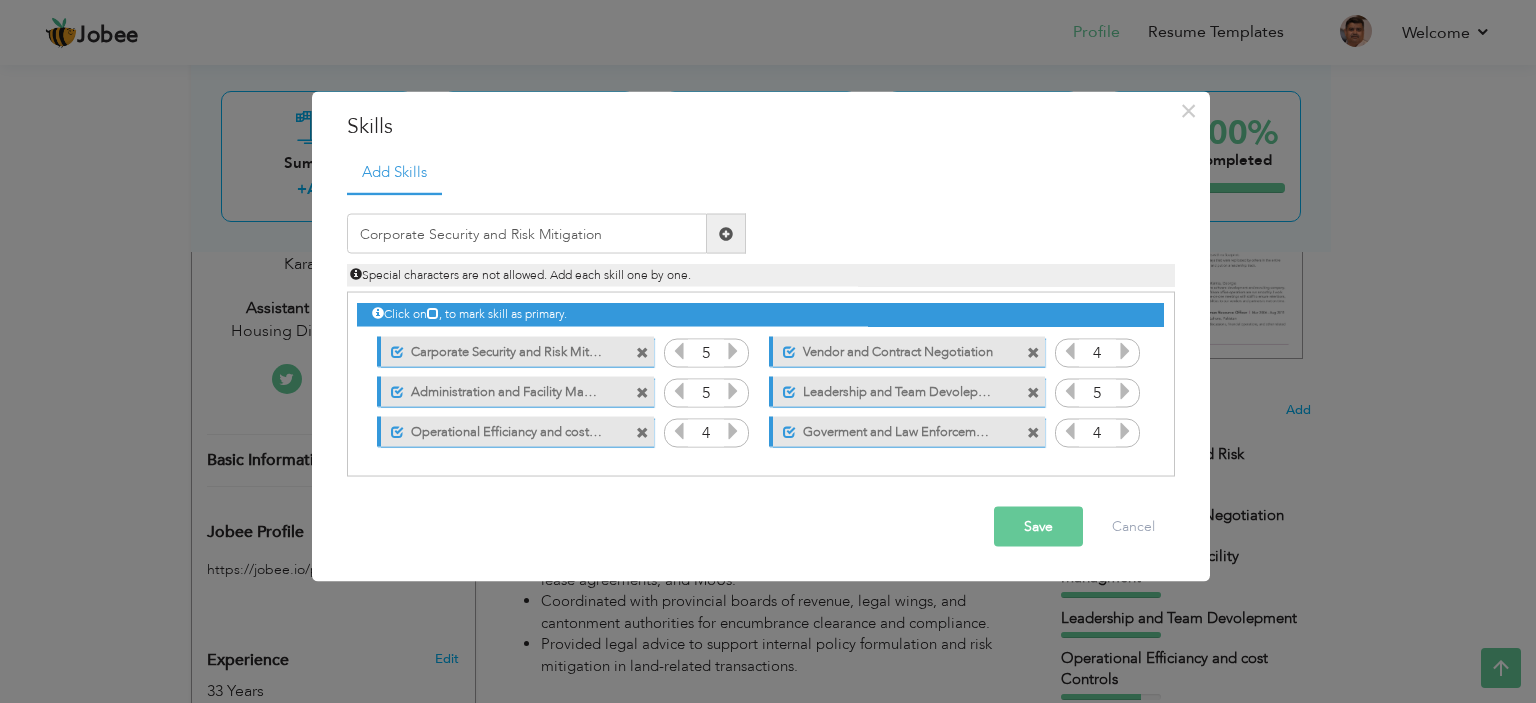 click at bounding box center [726, 233] 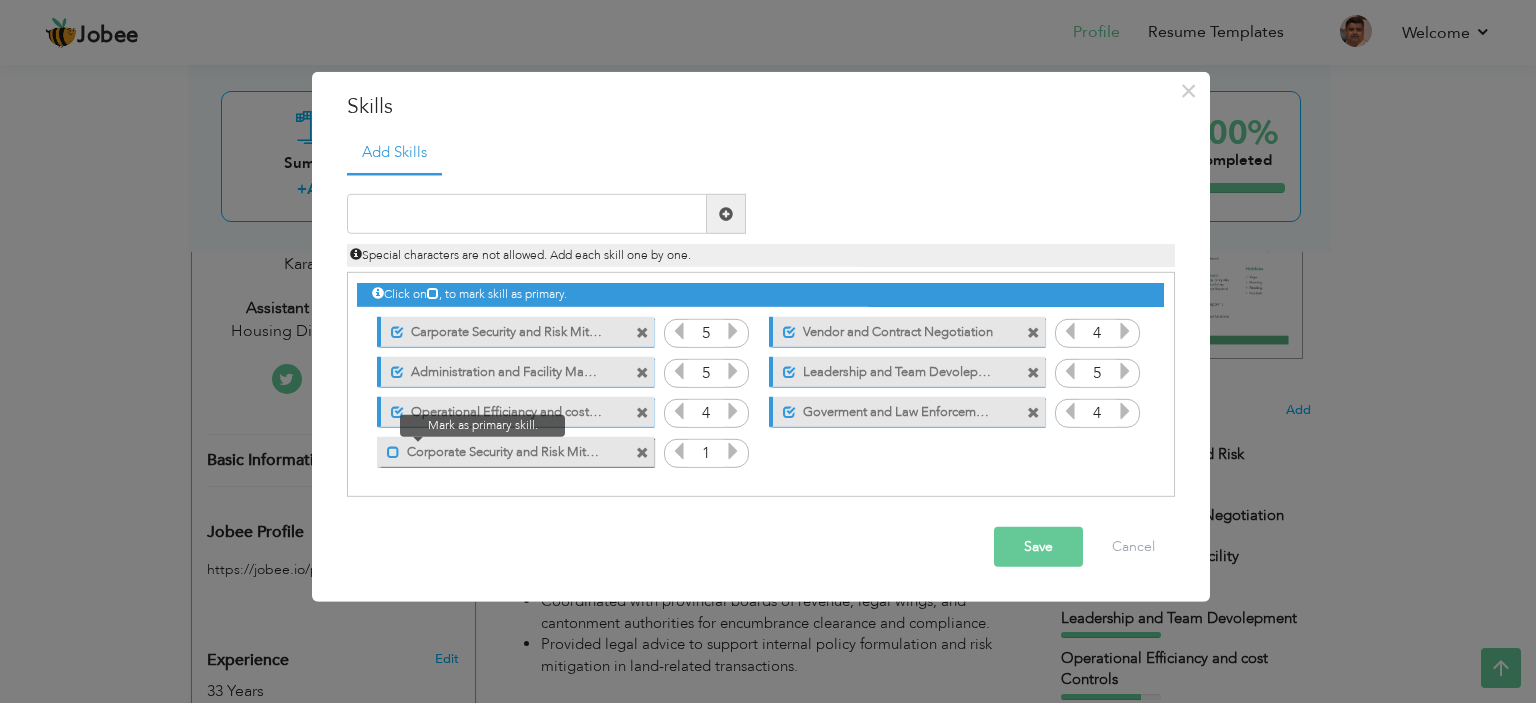 click at bounding box center [393, 451] 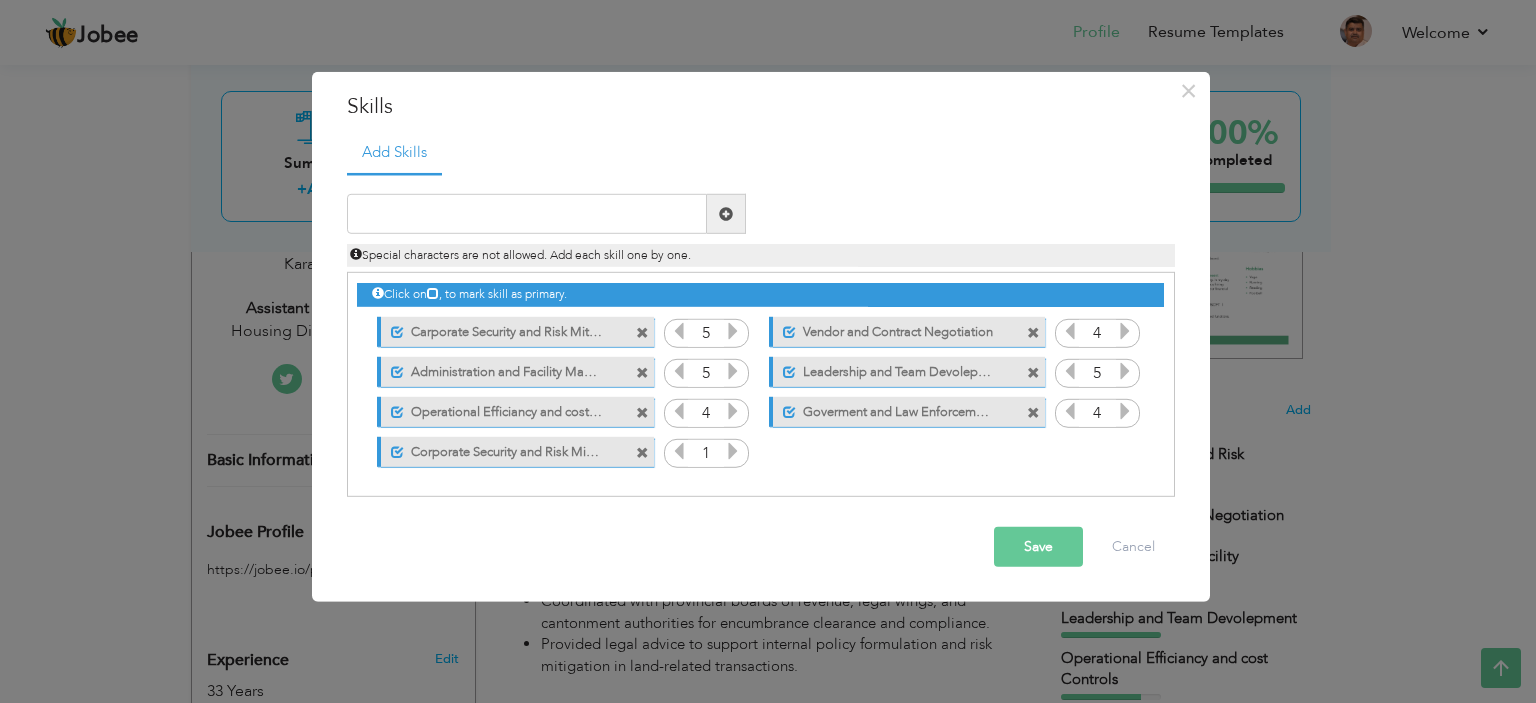 click at bounding box center [642, 332] 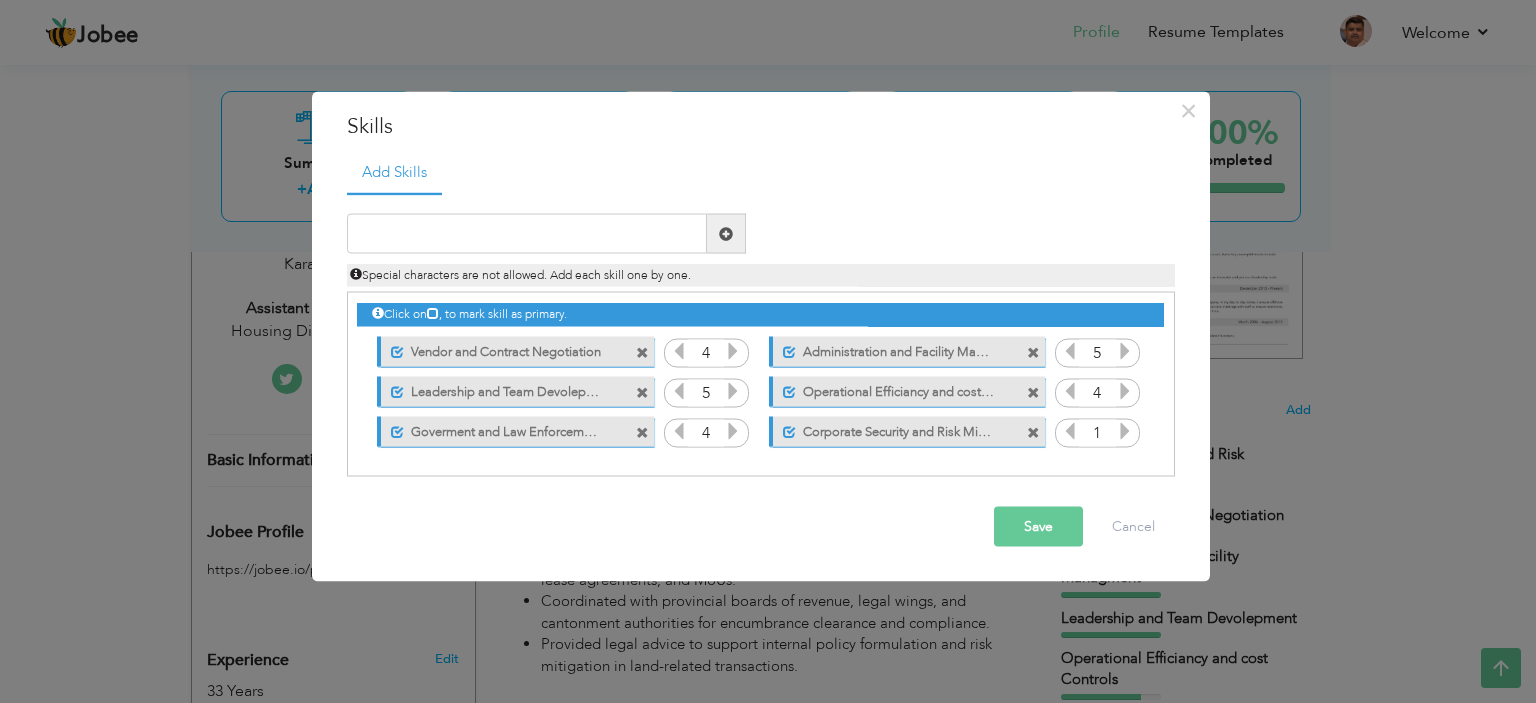 click on "Leadership and Team Devolepment" at bounding box center [503, 388] 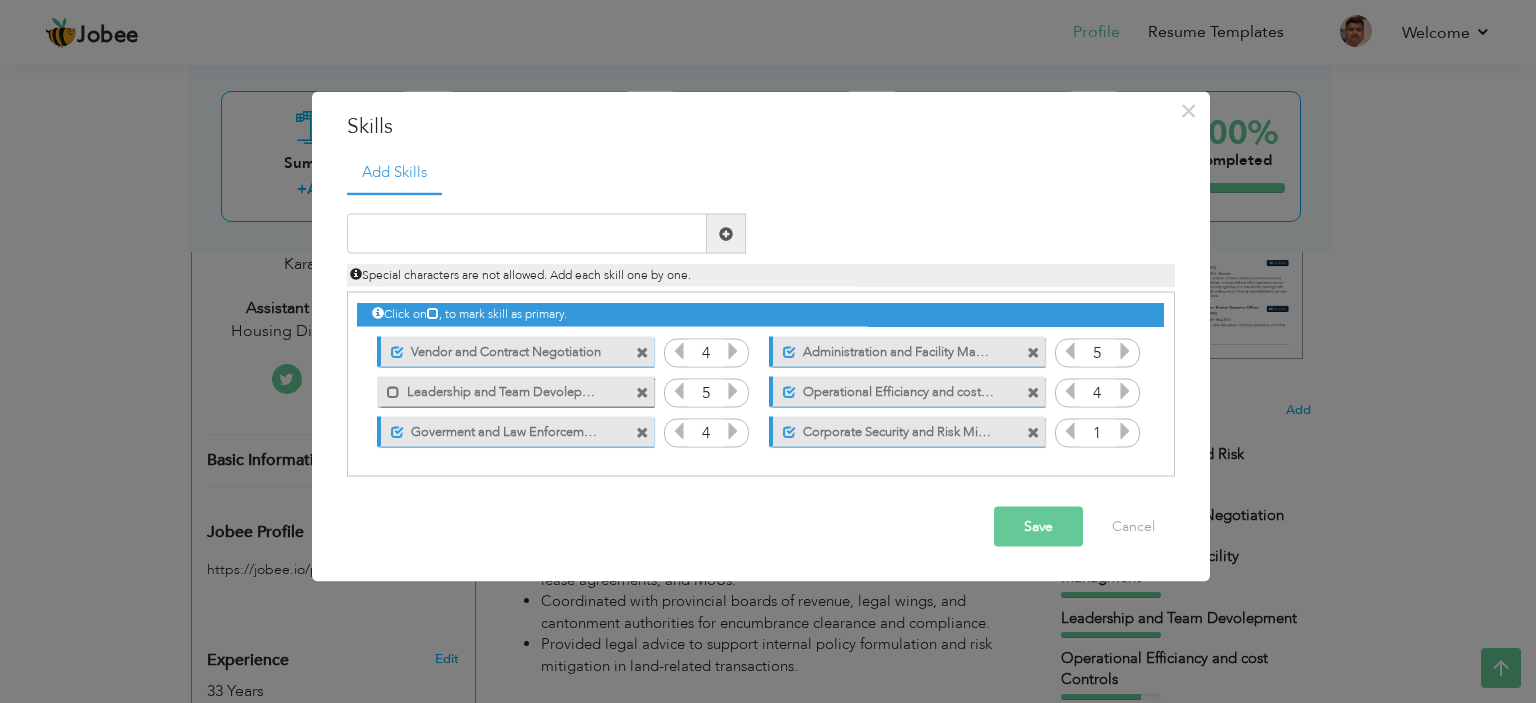 click on "Leadership and Team Devolepment" at bounding box center (501, 388) 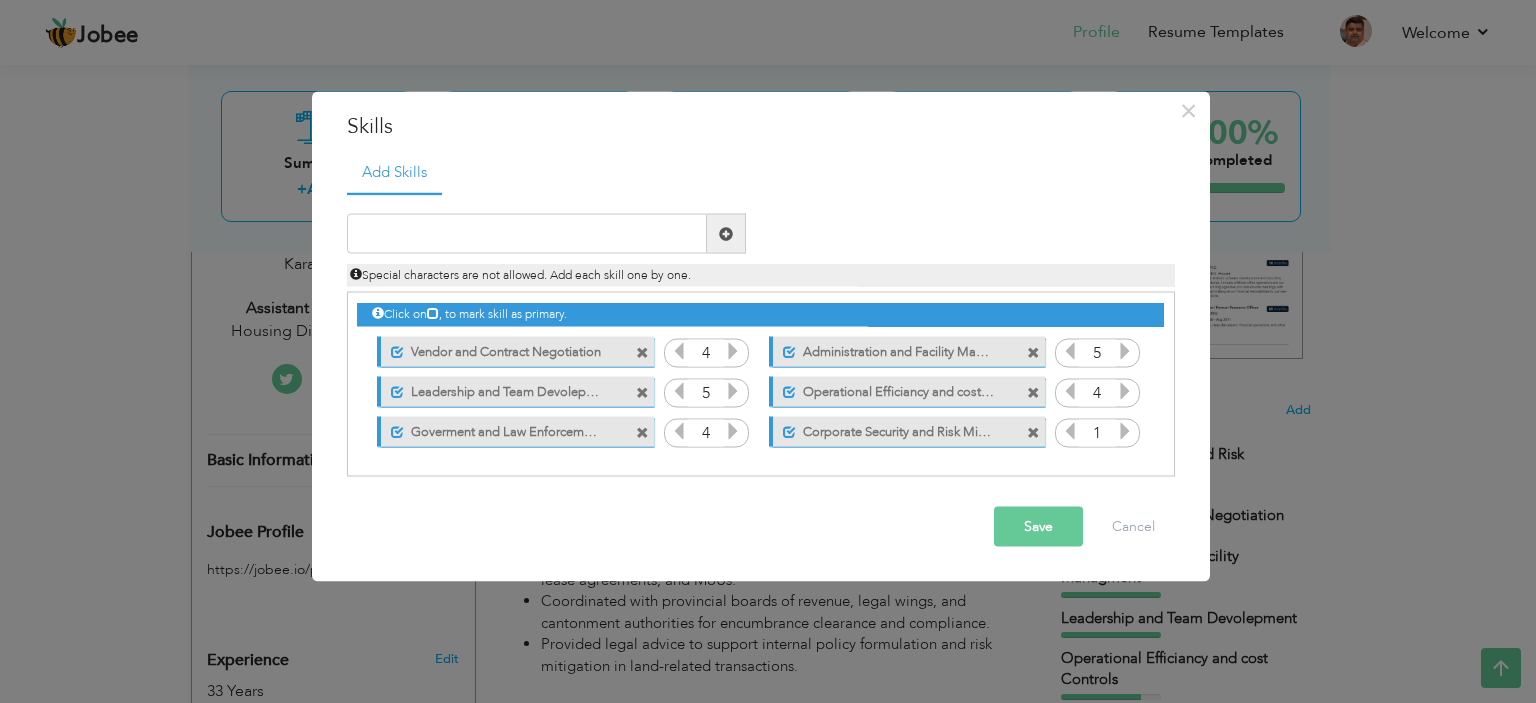 click on "Leadership and Team Devolepment" at bounding box center (503, 388) 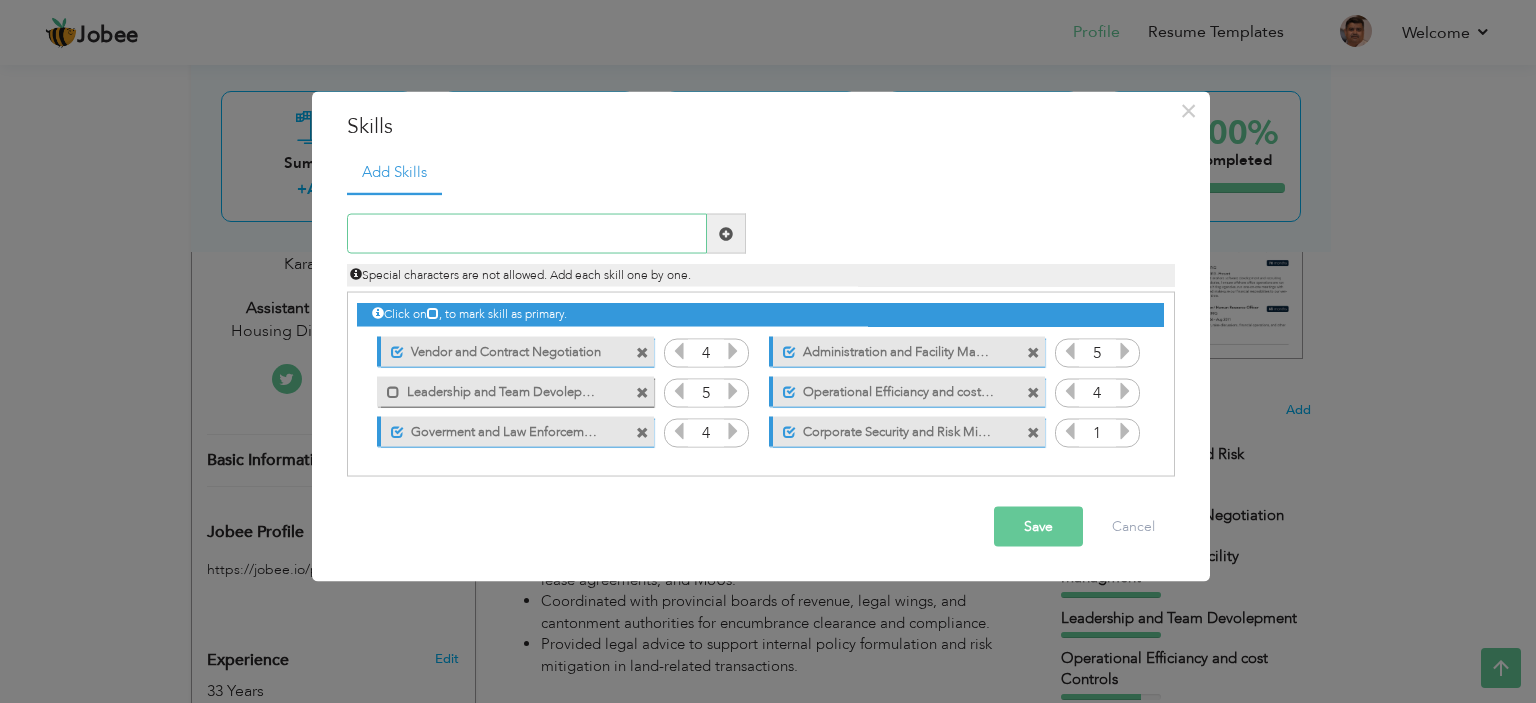 click at bounding box center [527, 234] 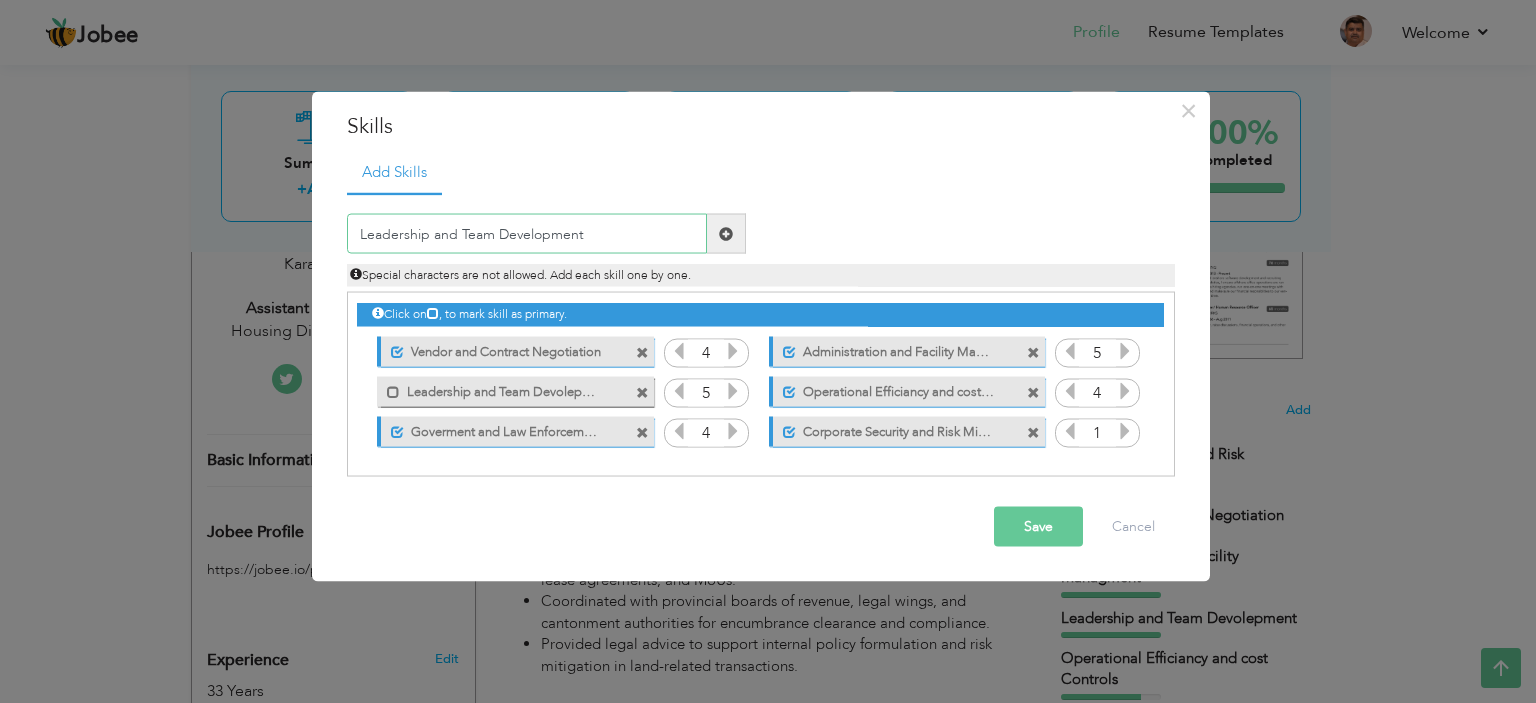 type on "Leadership and Team Development" 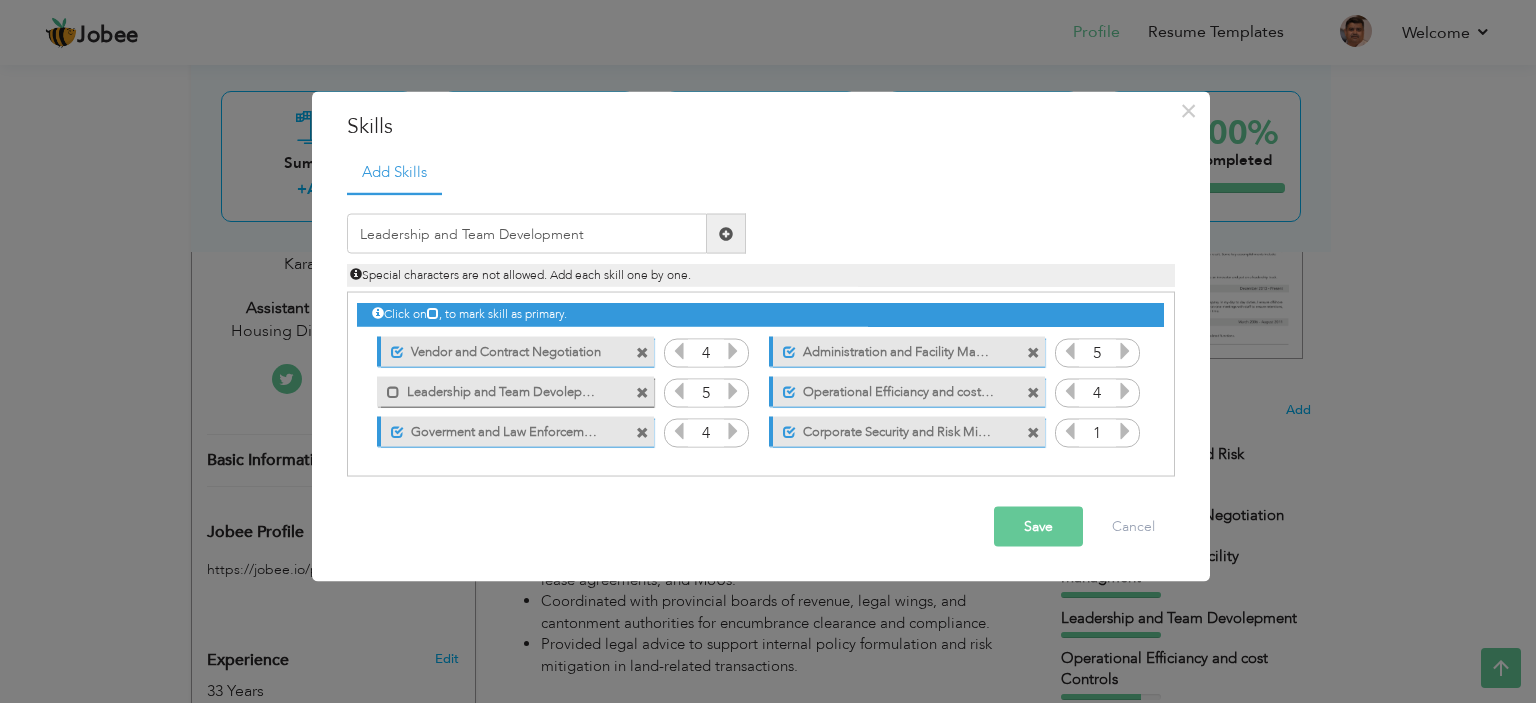 click at bounding box center [726, 233] 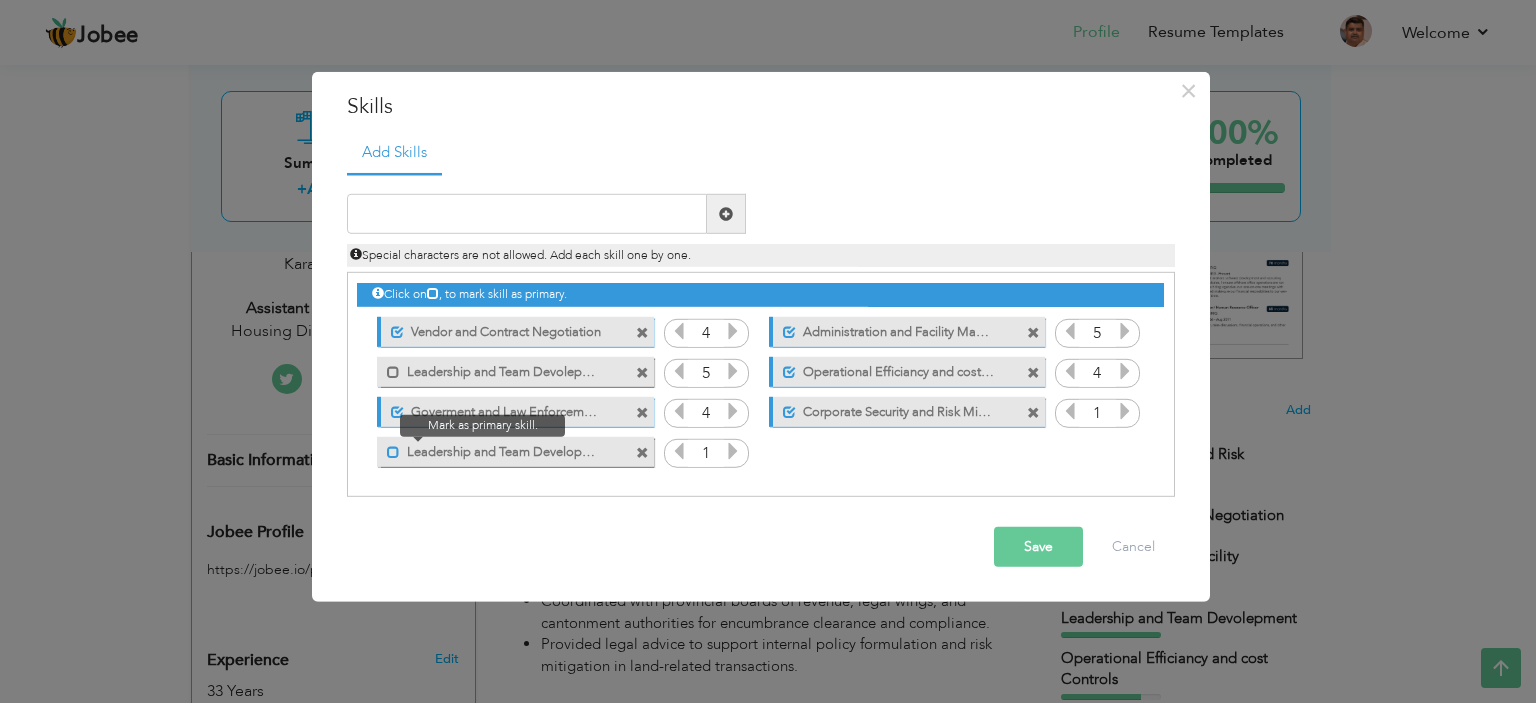 click at bounding box center (393, 451) 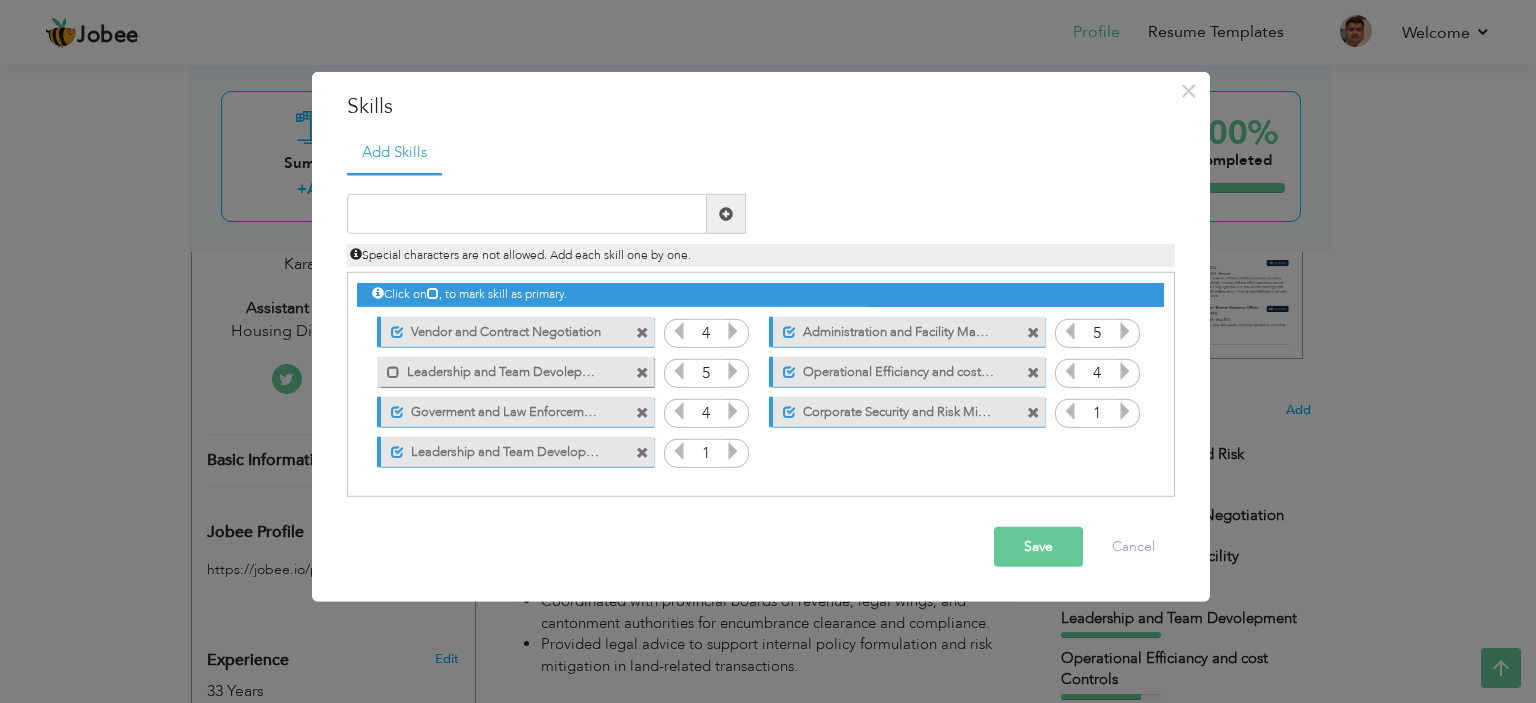 click at bounding box center (642, 372) 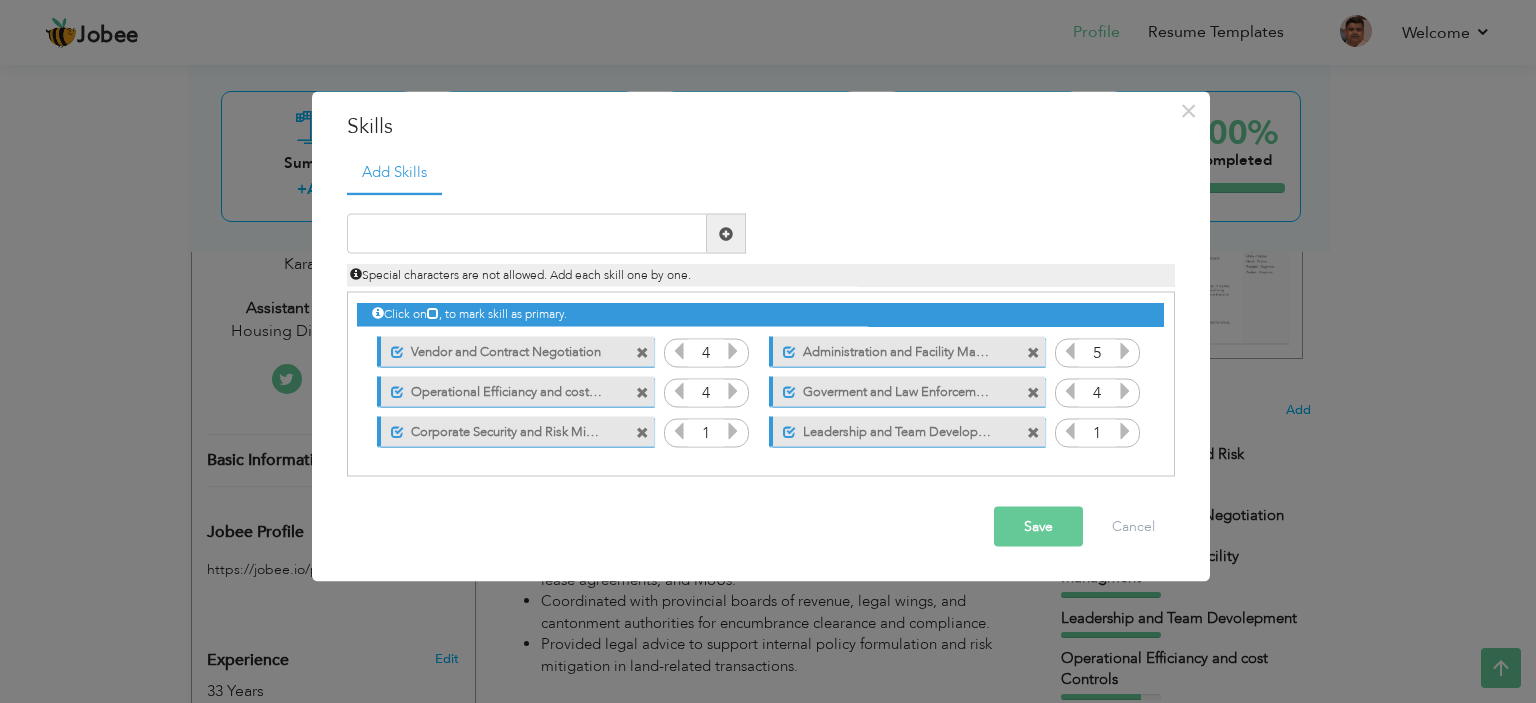 click at bounding box center [733, 431] 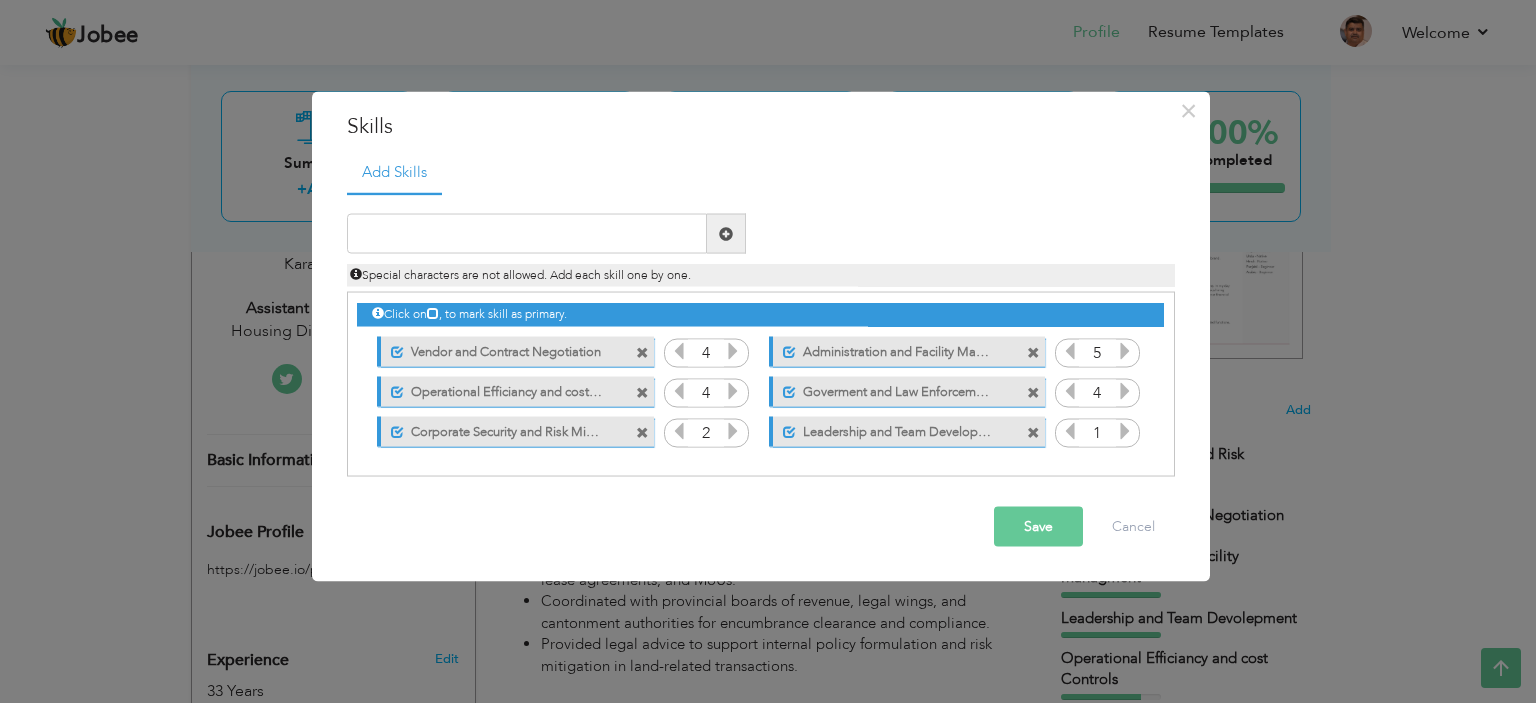 click at bounding box center [733, 431] 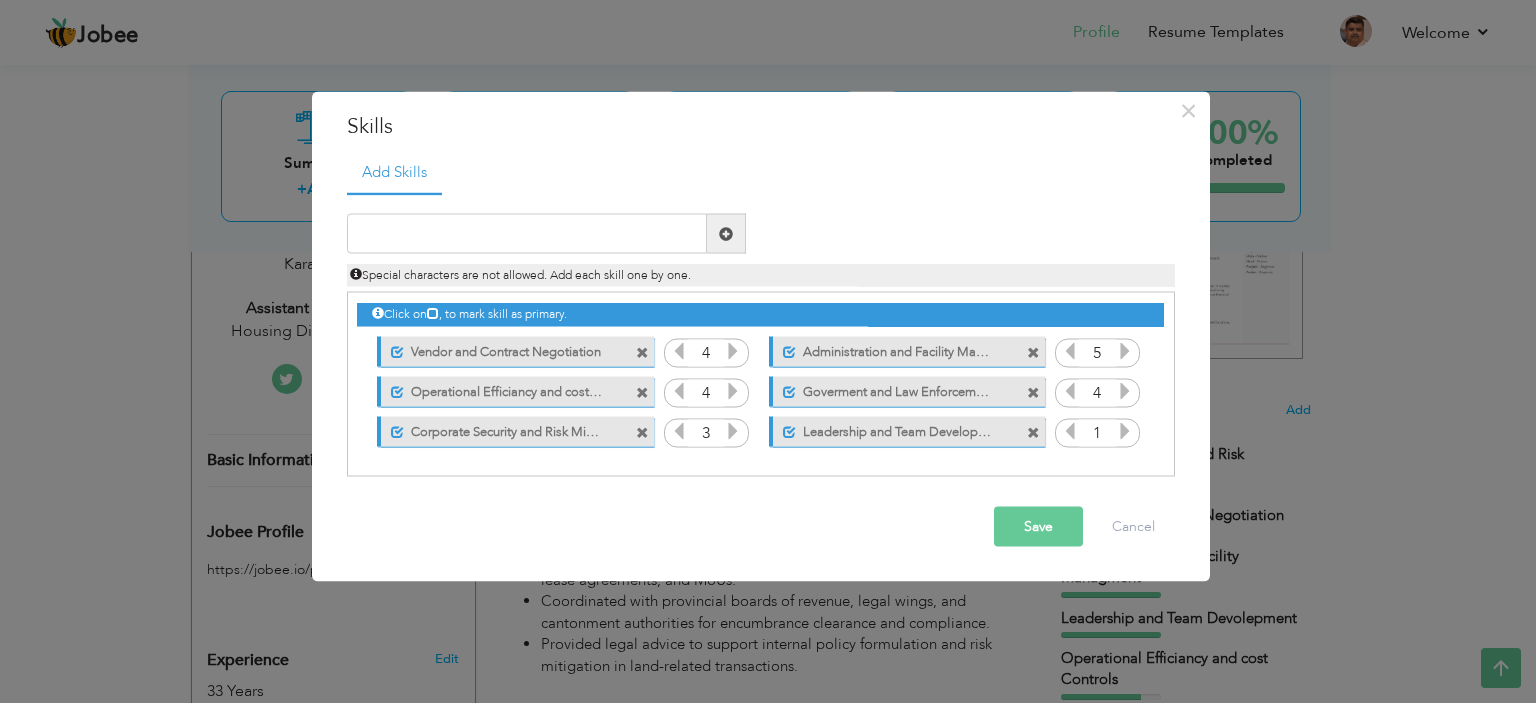 click at bounding box center (733, 431) 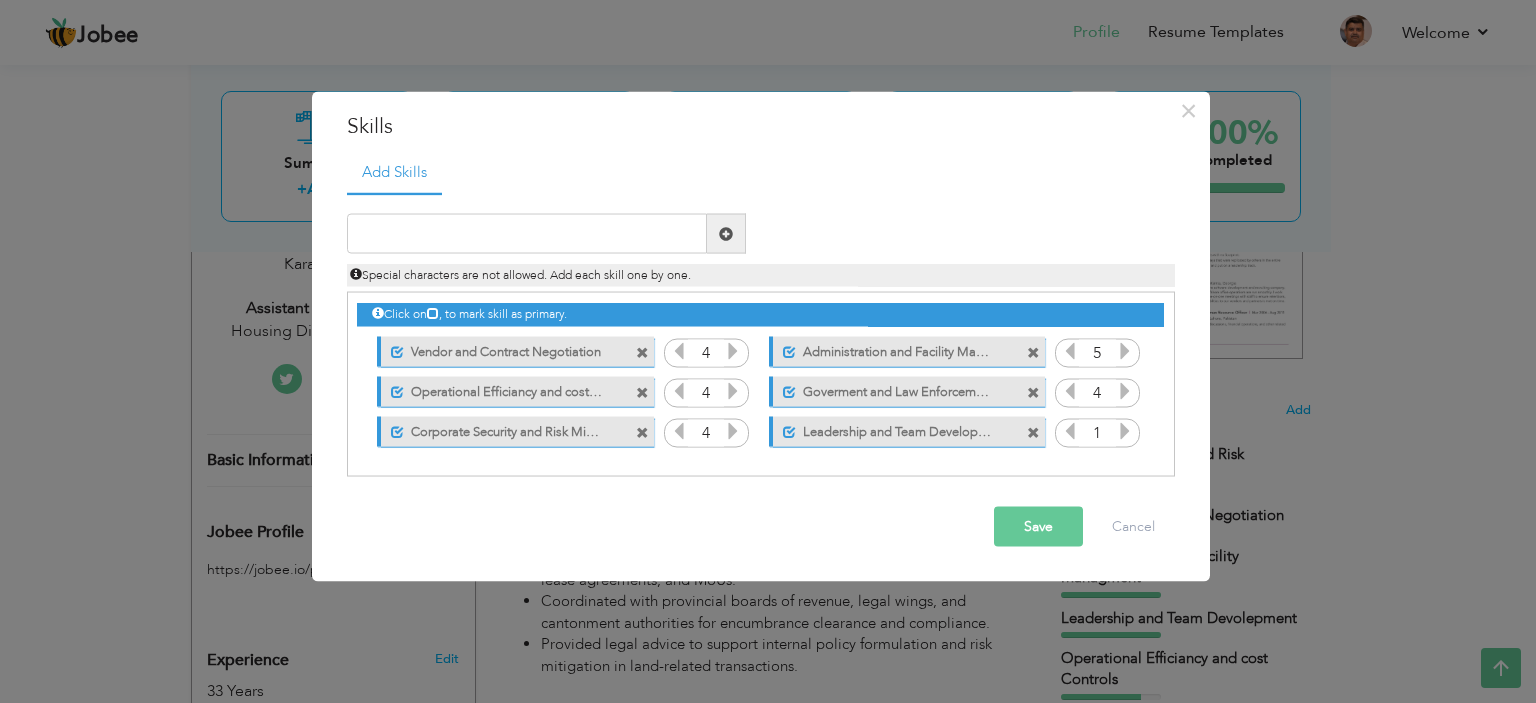 click at bounding box center (733, 431) 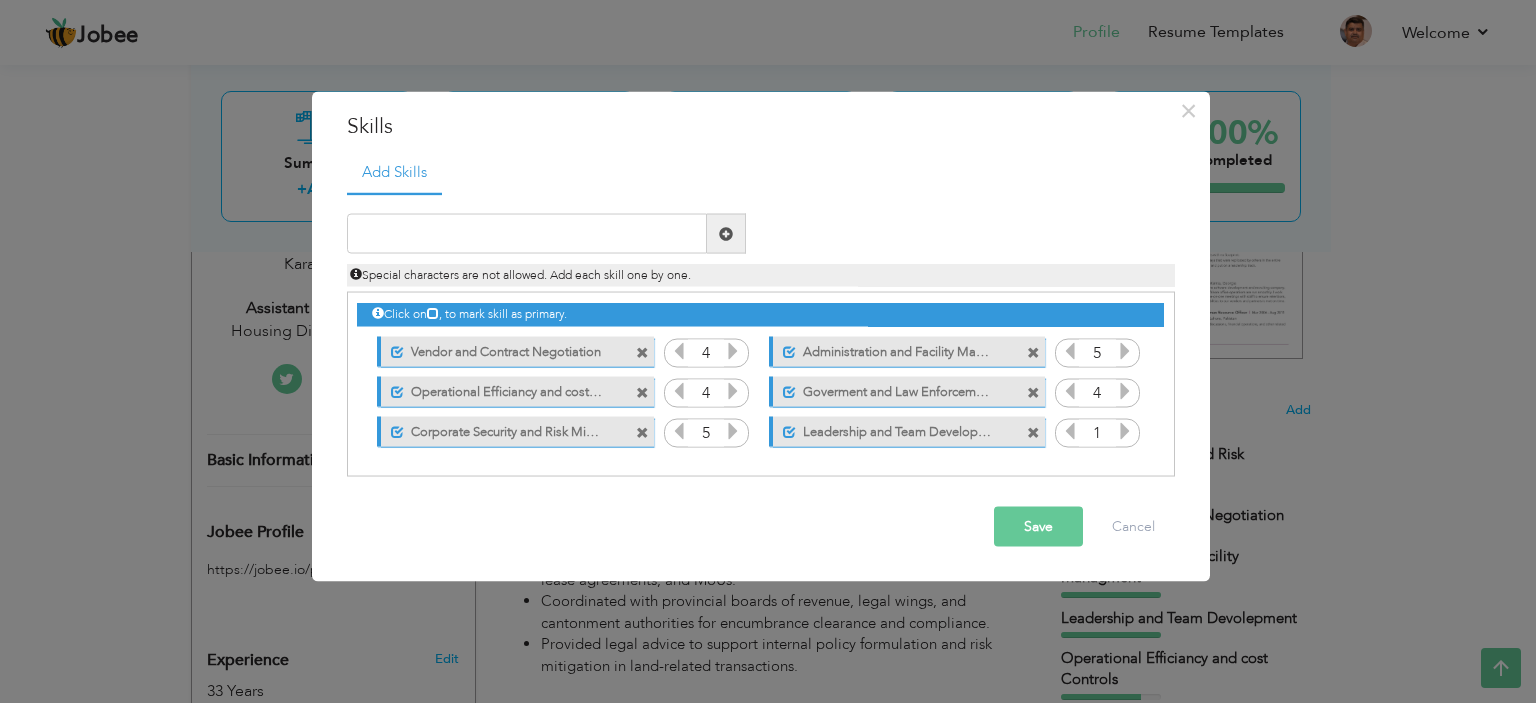 click at bounding box center [1125, 431] 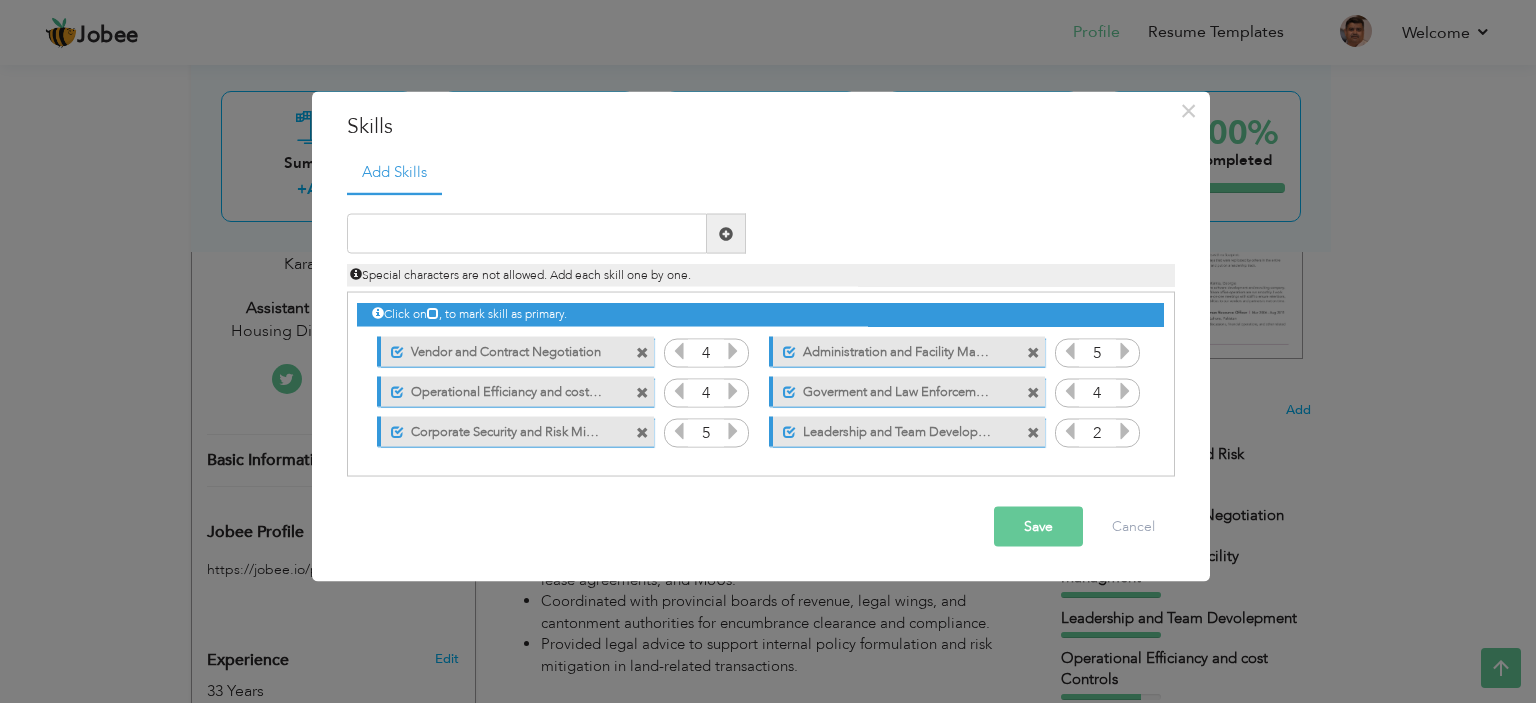 click at bounding box center [1125, 431] 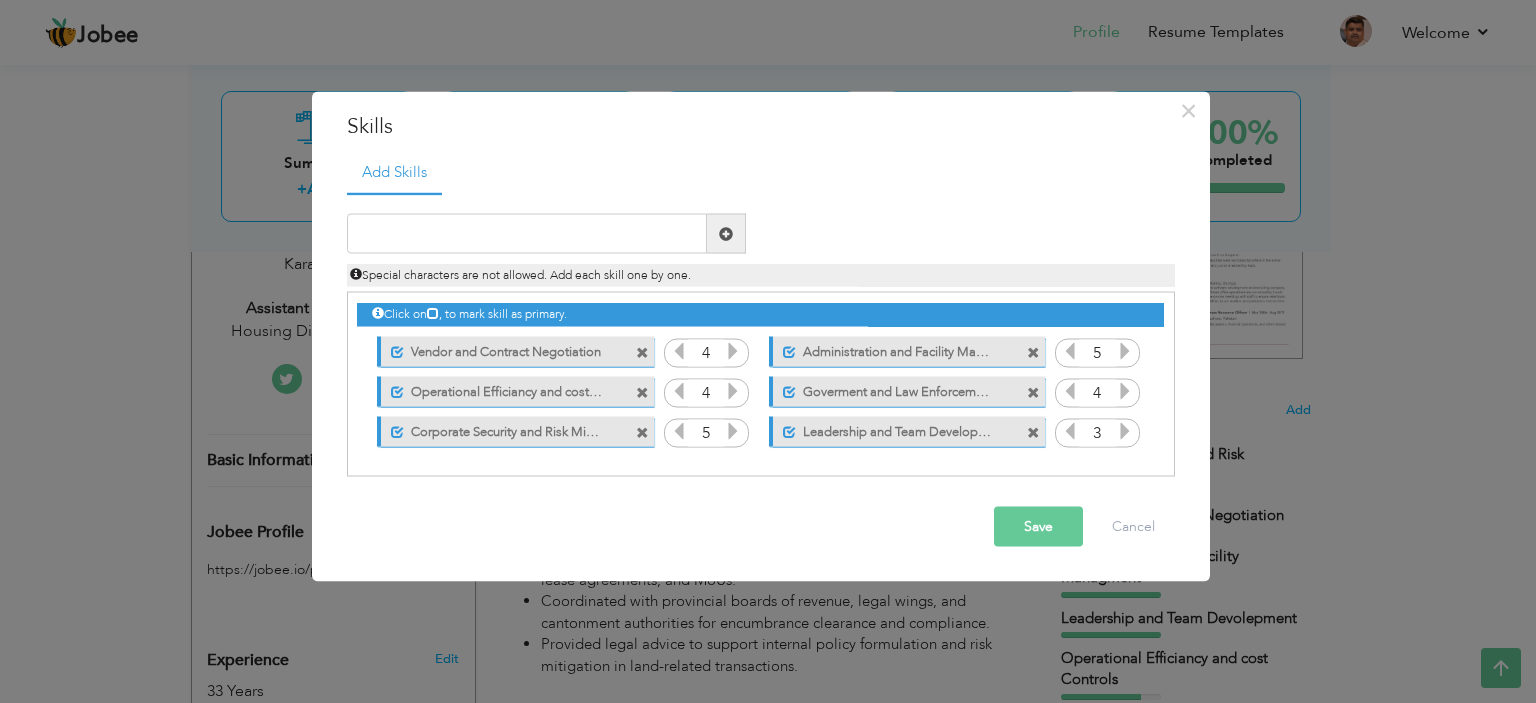 click at bounding box center (1125, 431) 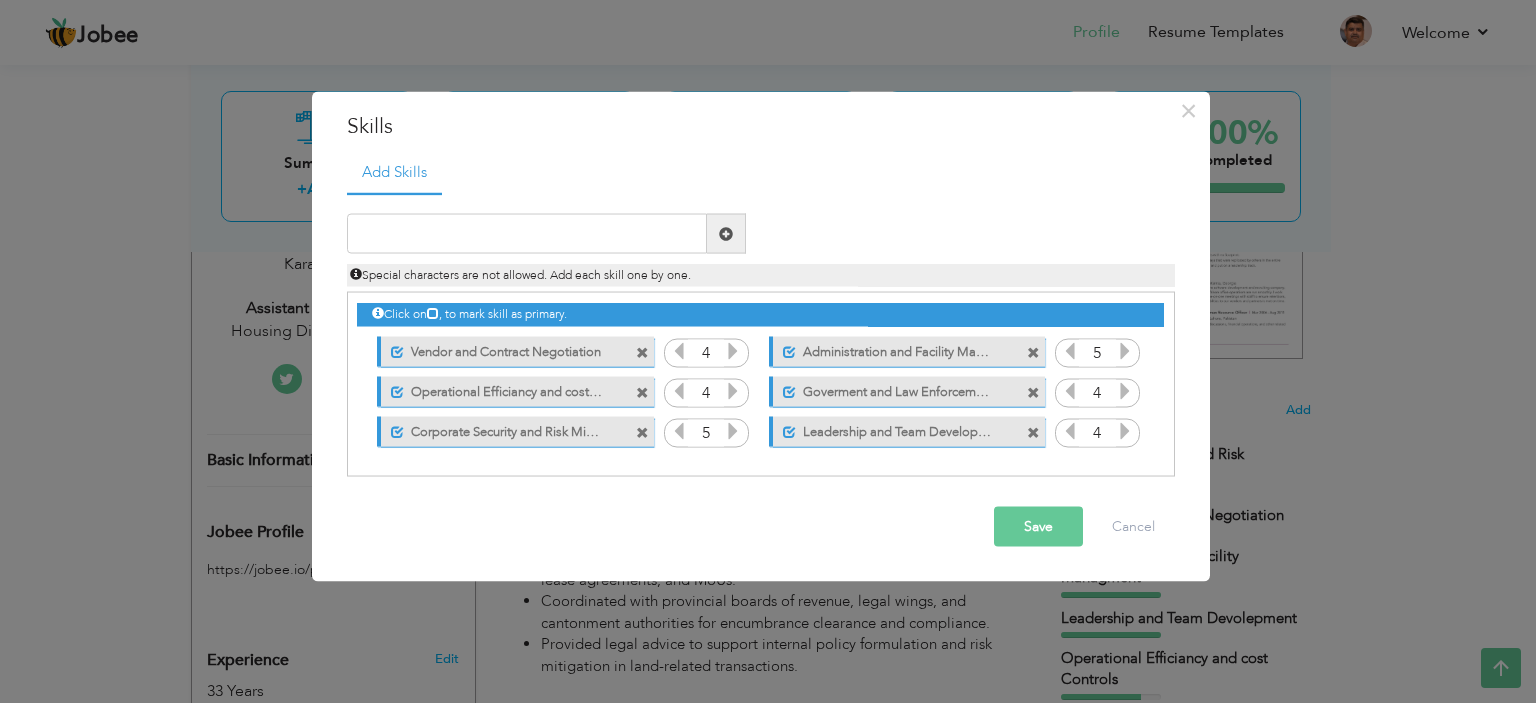 click at bounding box center [1125, 431] 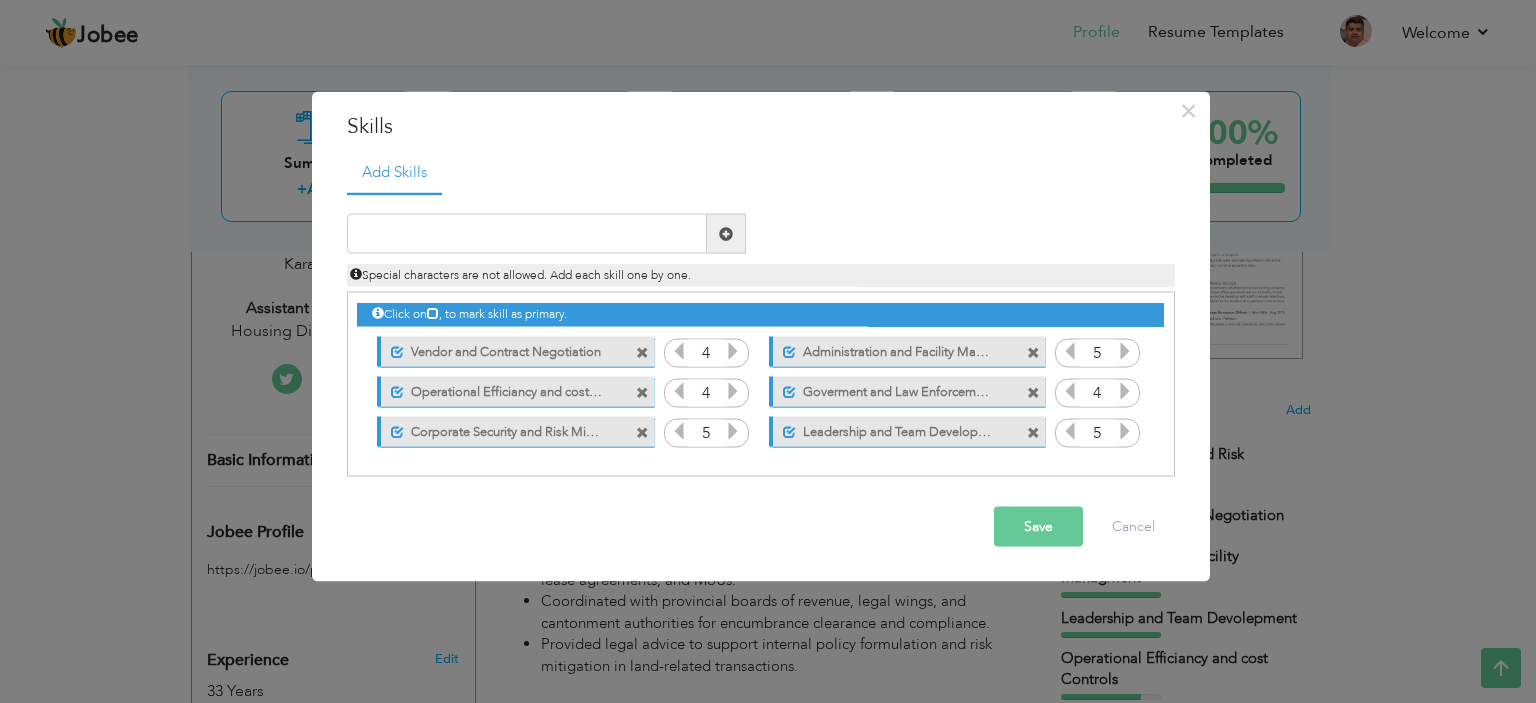 click at bounding box center (1125, 431) 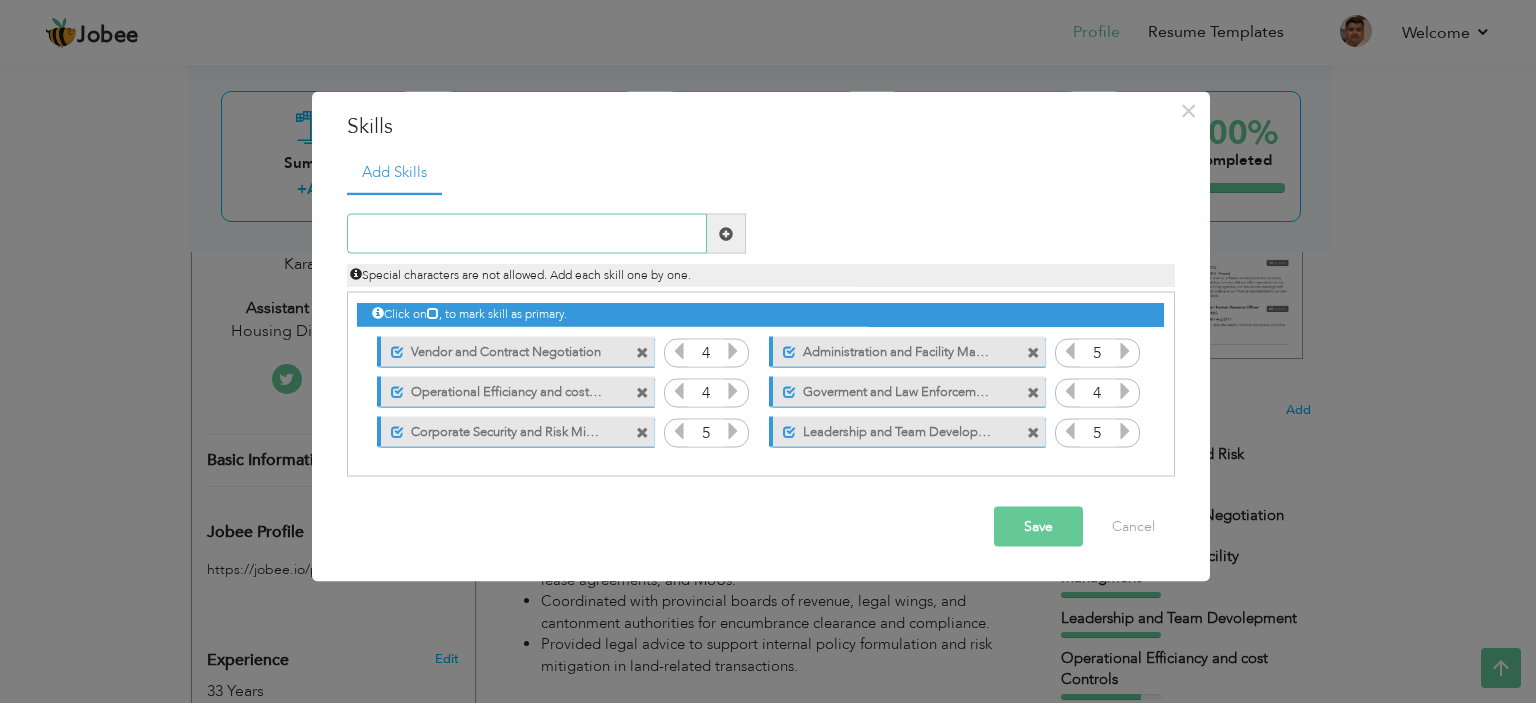 click at bounding box center (527, 234) 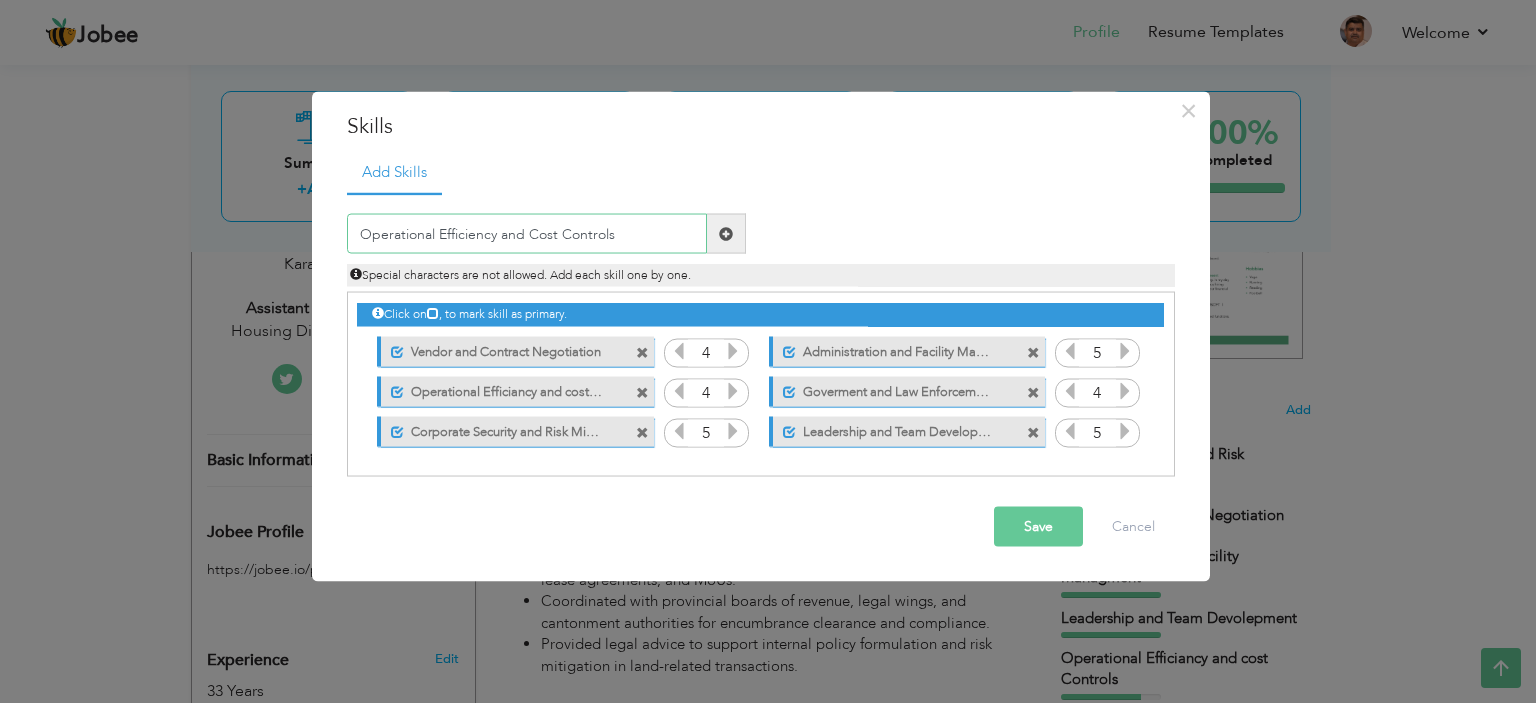 type on "Operational Efficiency and Cost Controls" 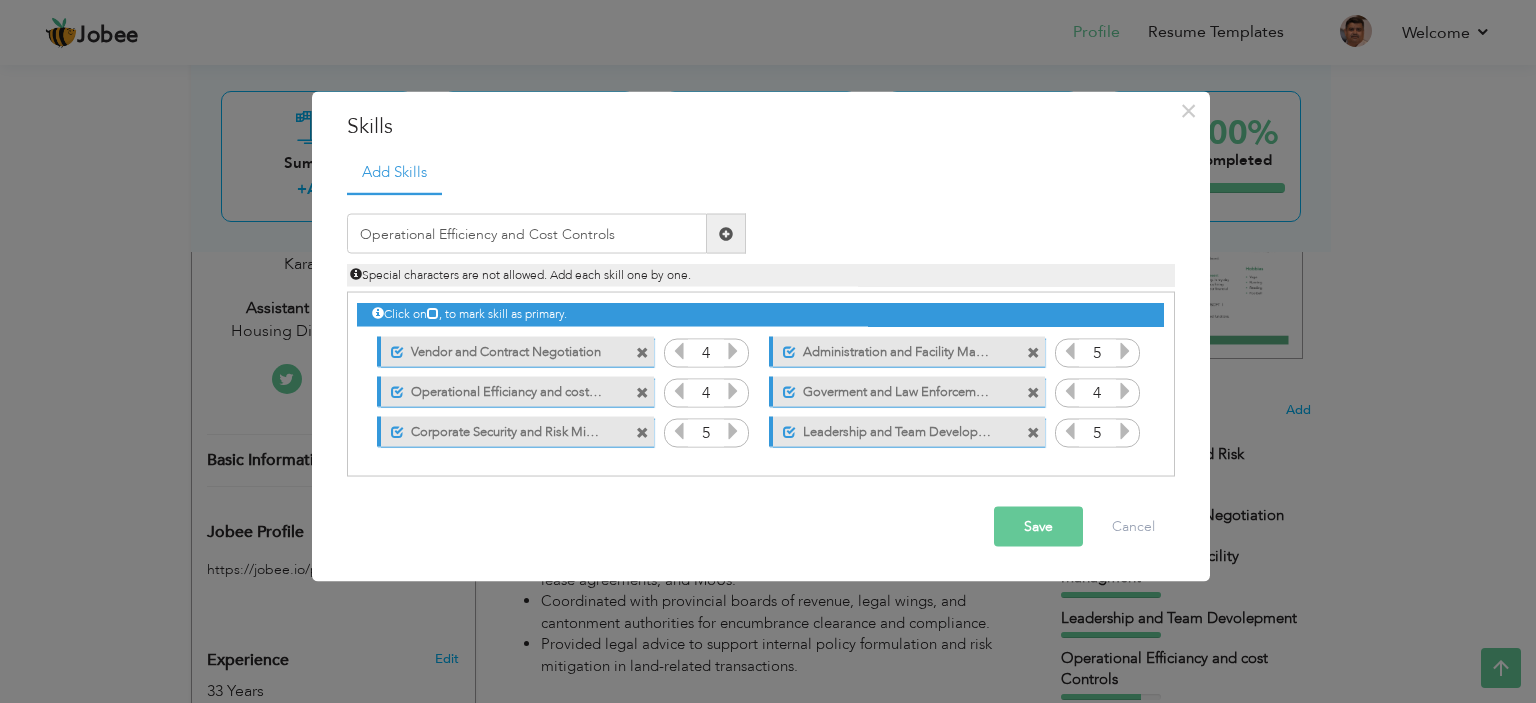click at bounding box center (726, 233) 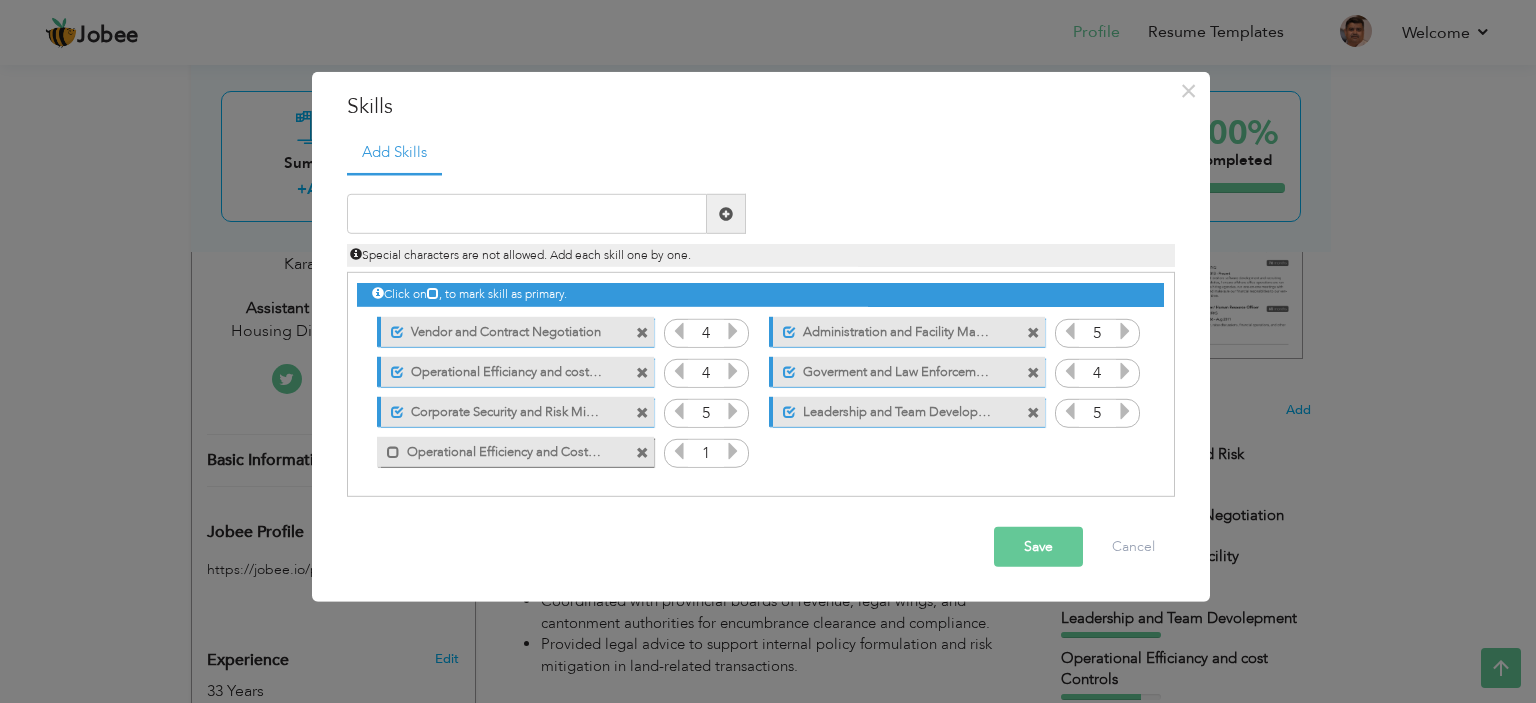 click at bounding box center (733, 451) 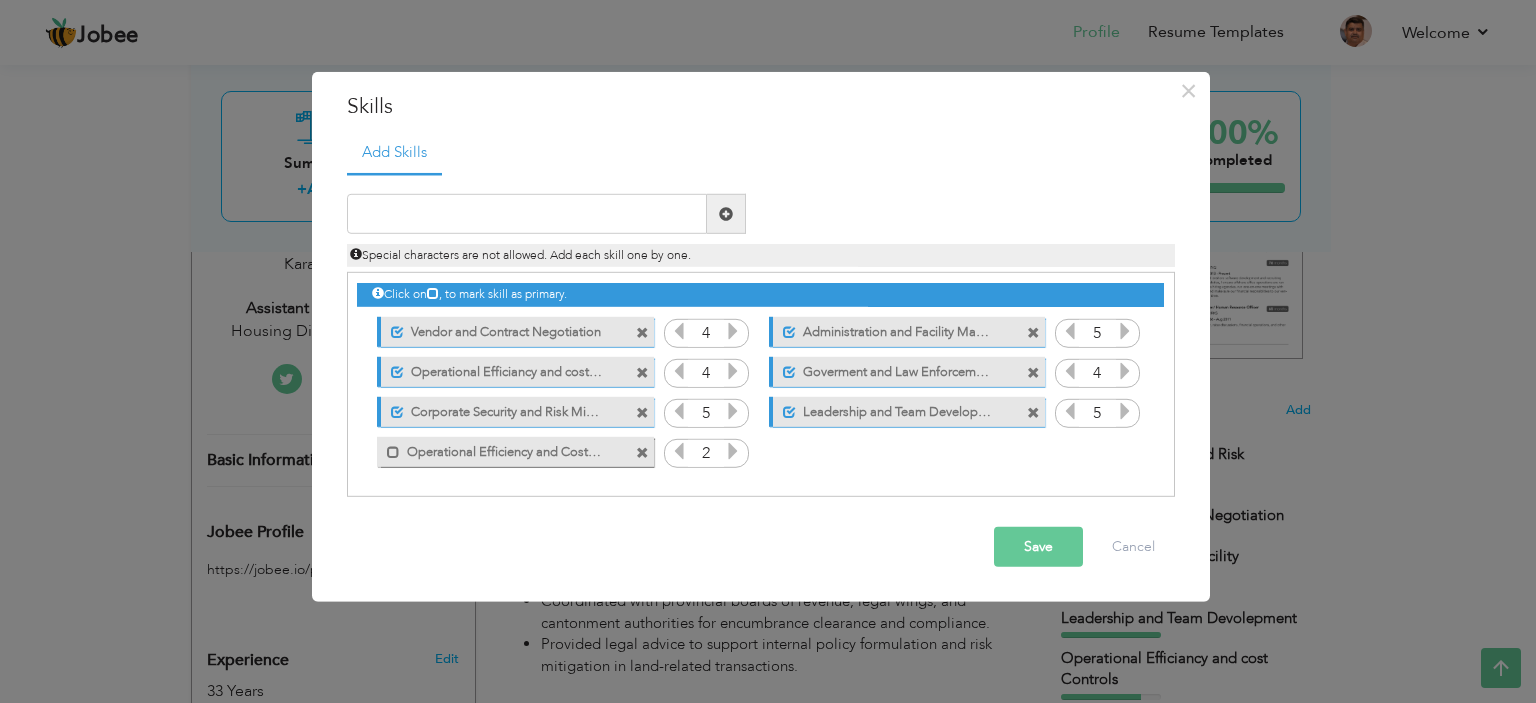 click at bounding box center (733, 451) 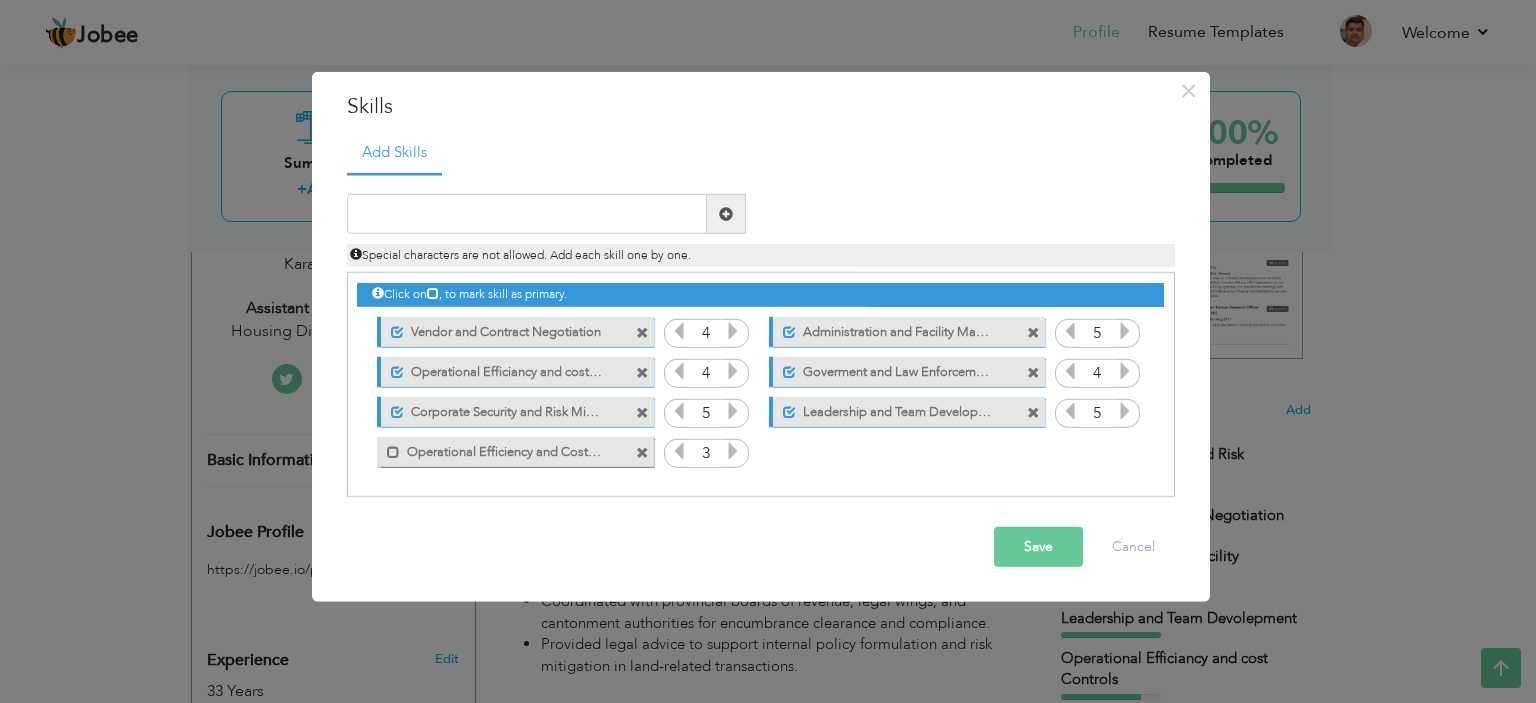 click at bounding box center (733, 451) 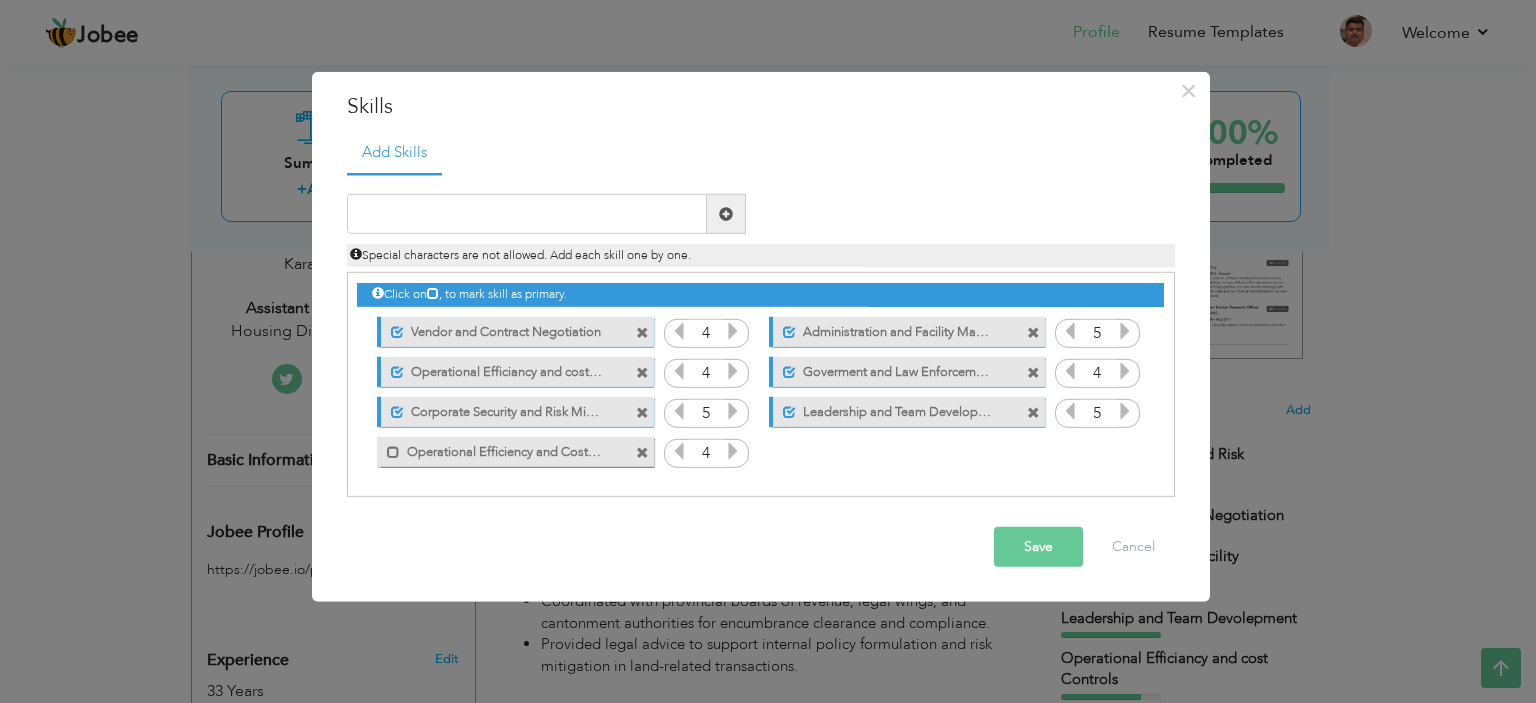 click at bounding box center [642, 372] 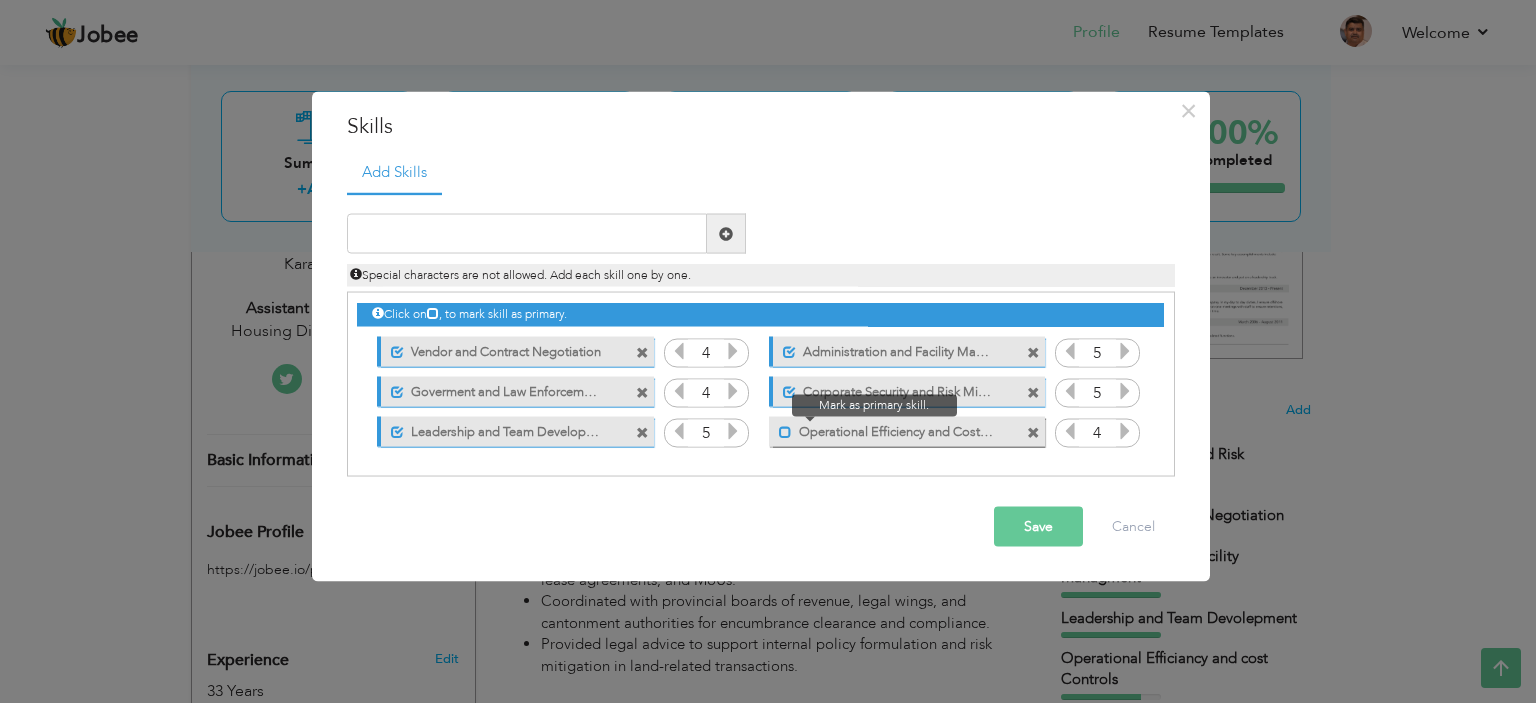 click at bounding box center (785, 431) 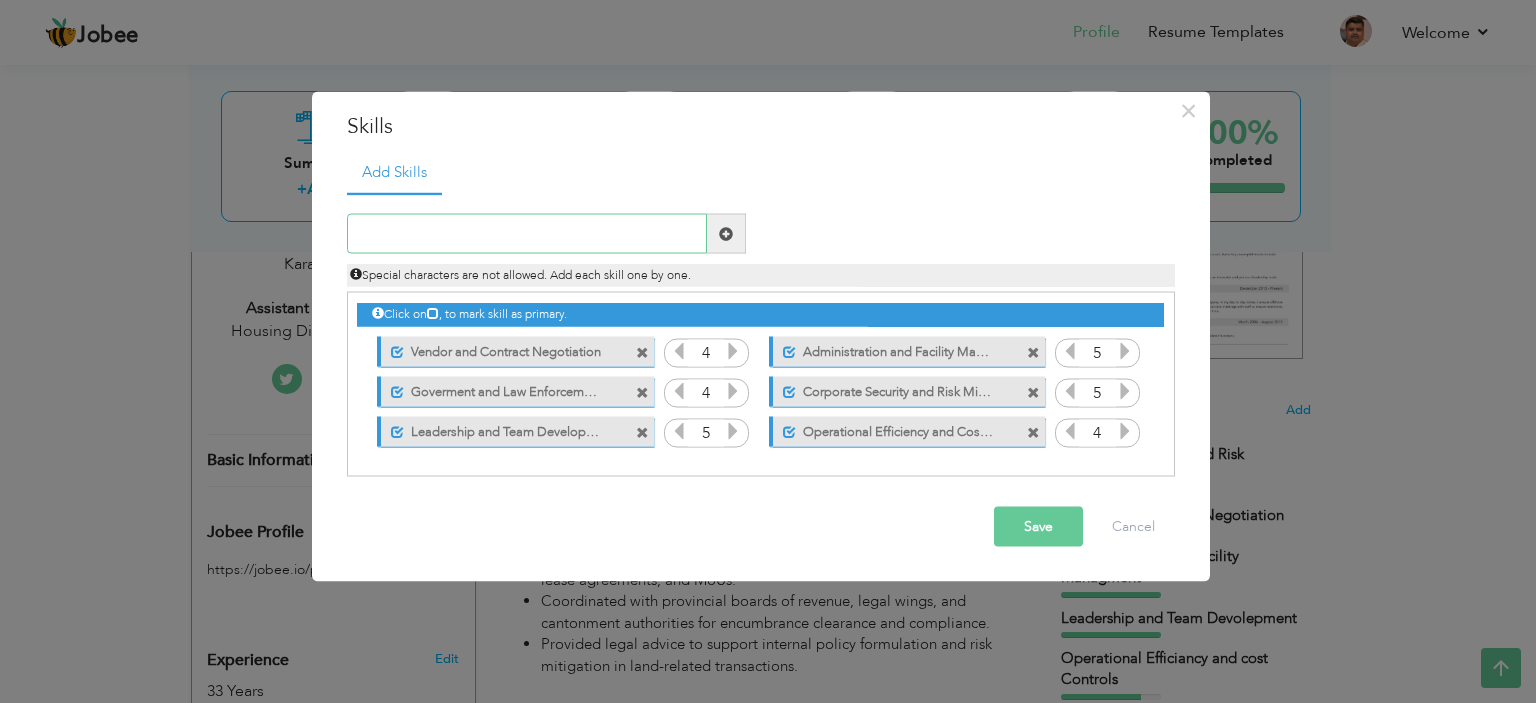 click at bounding box center [527, 234] 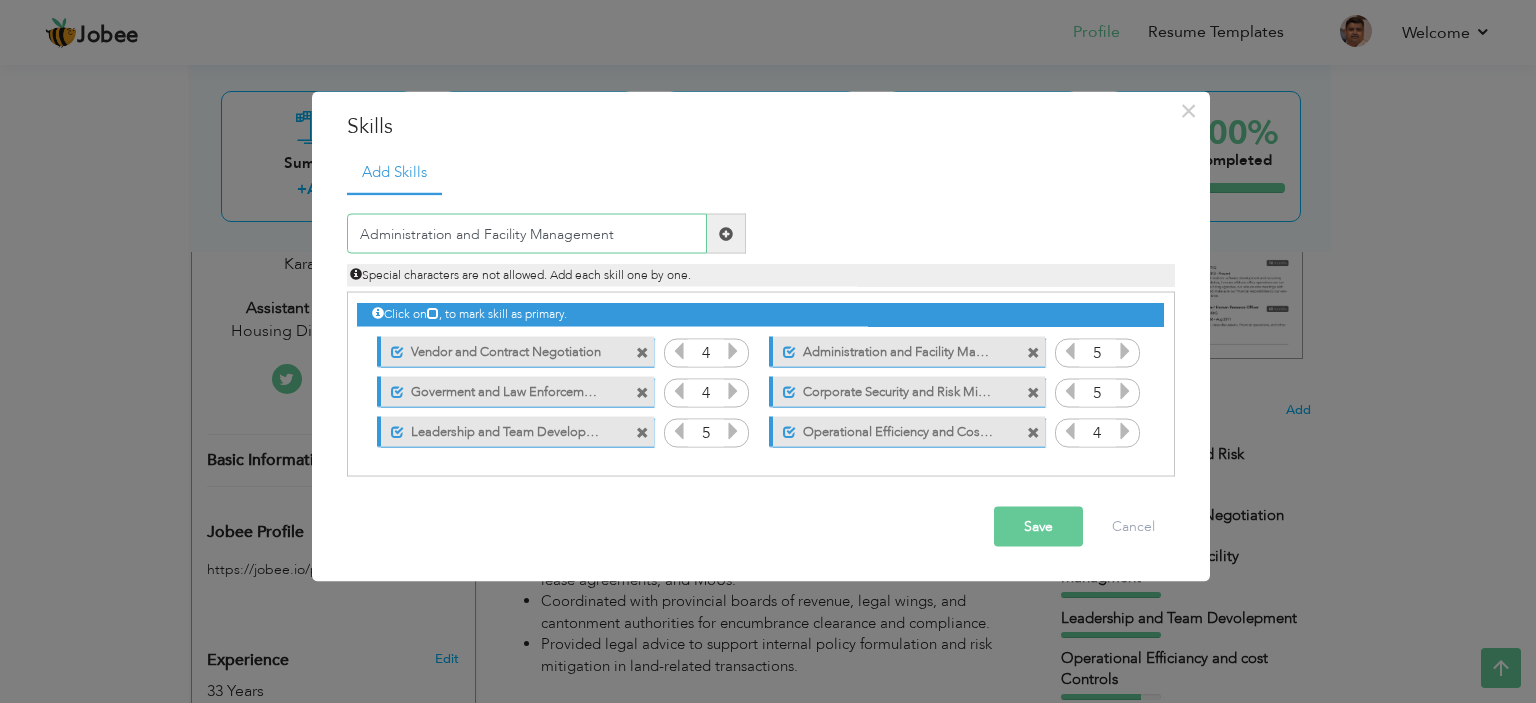 type on "Administration and Facility Management" 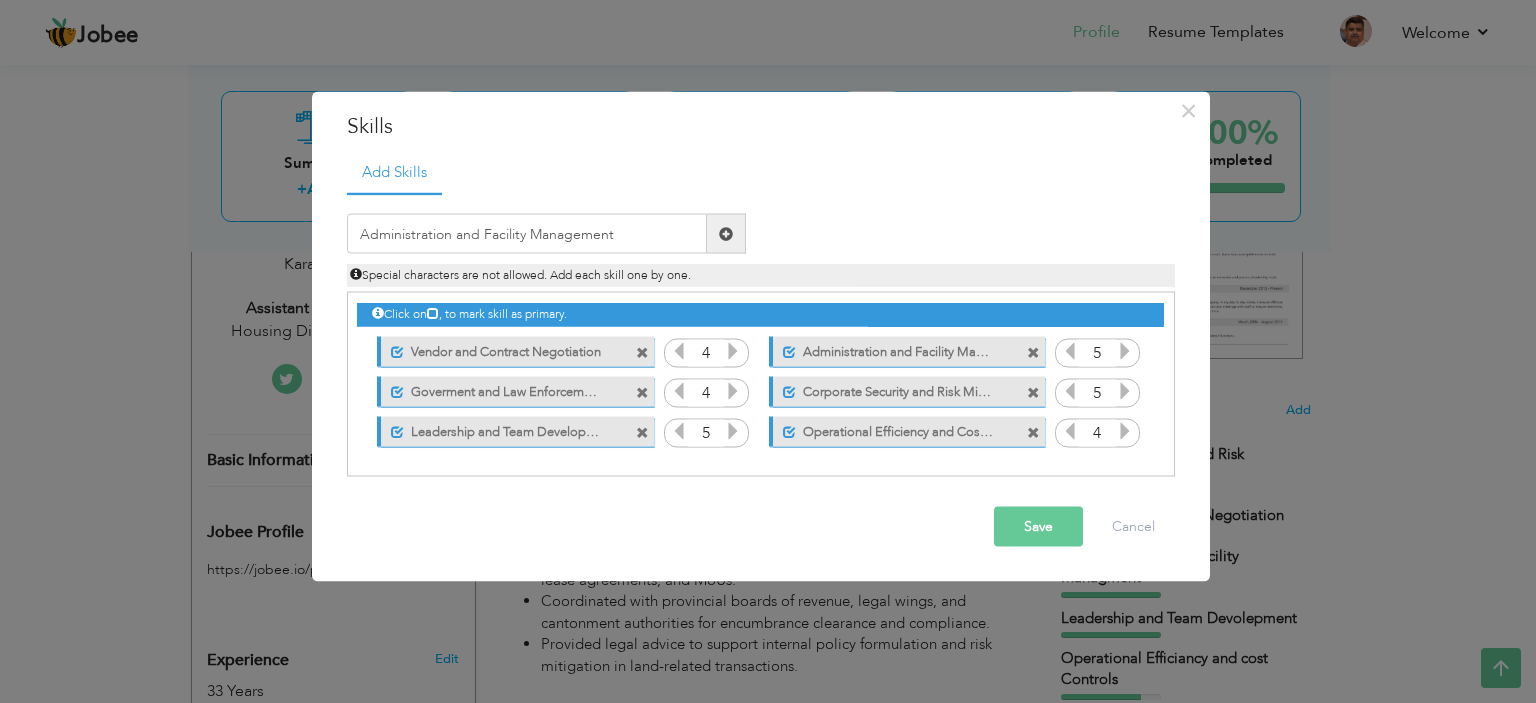 click at bounding box center [726, 233] 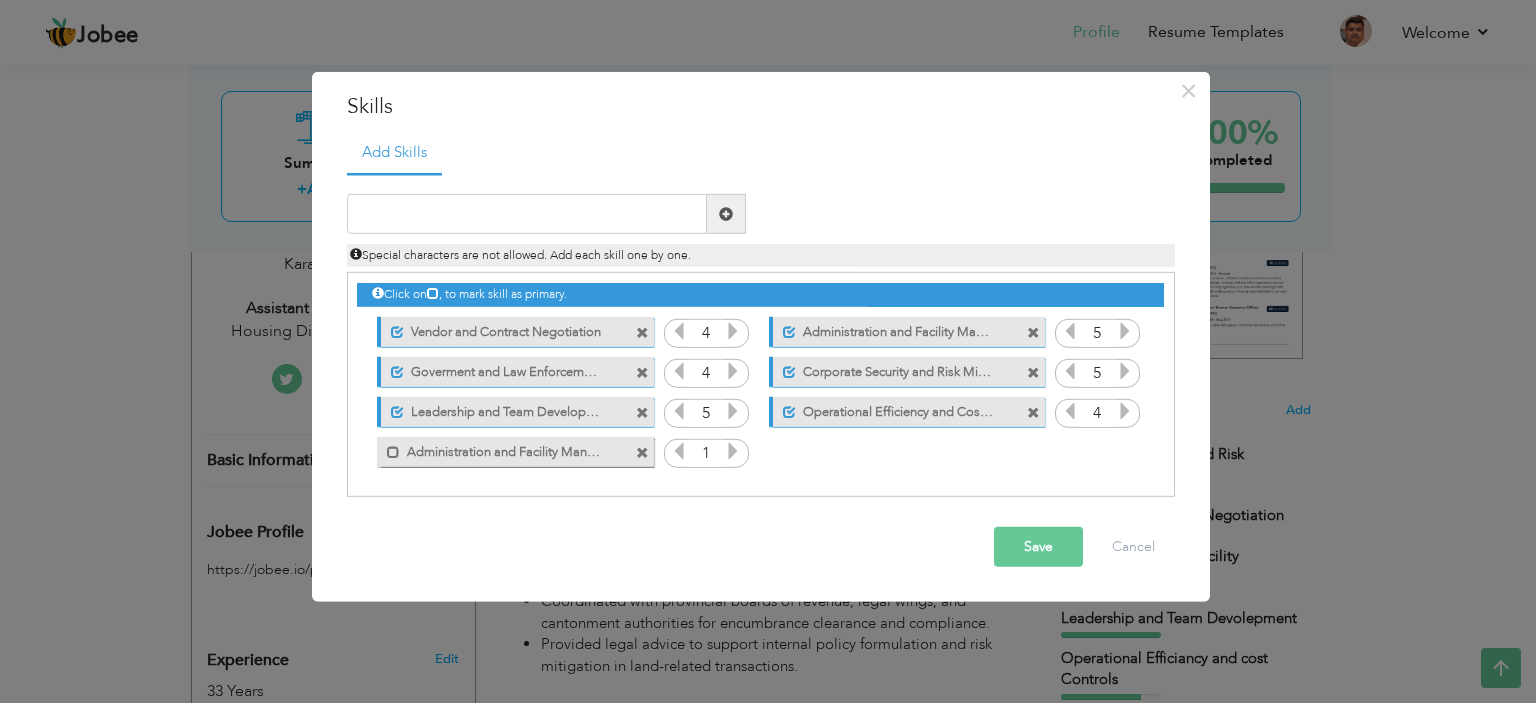 click at bounding box center [733, 451] 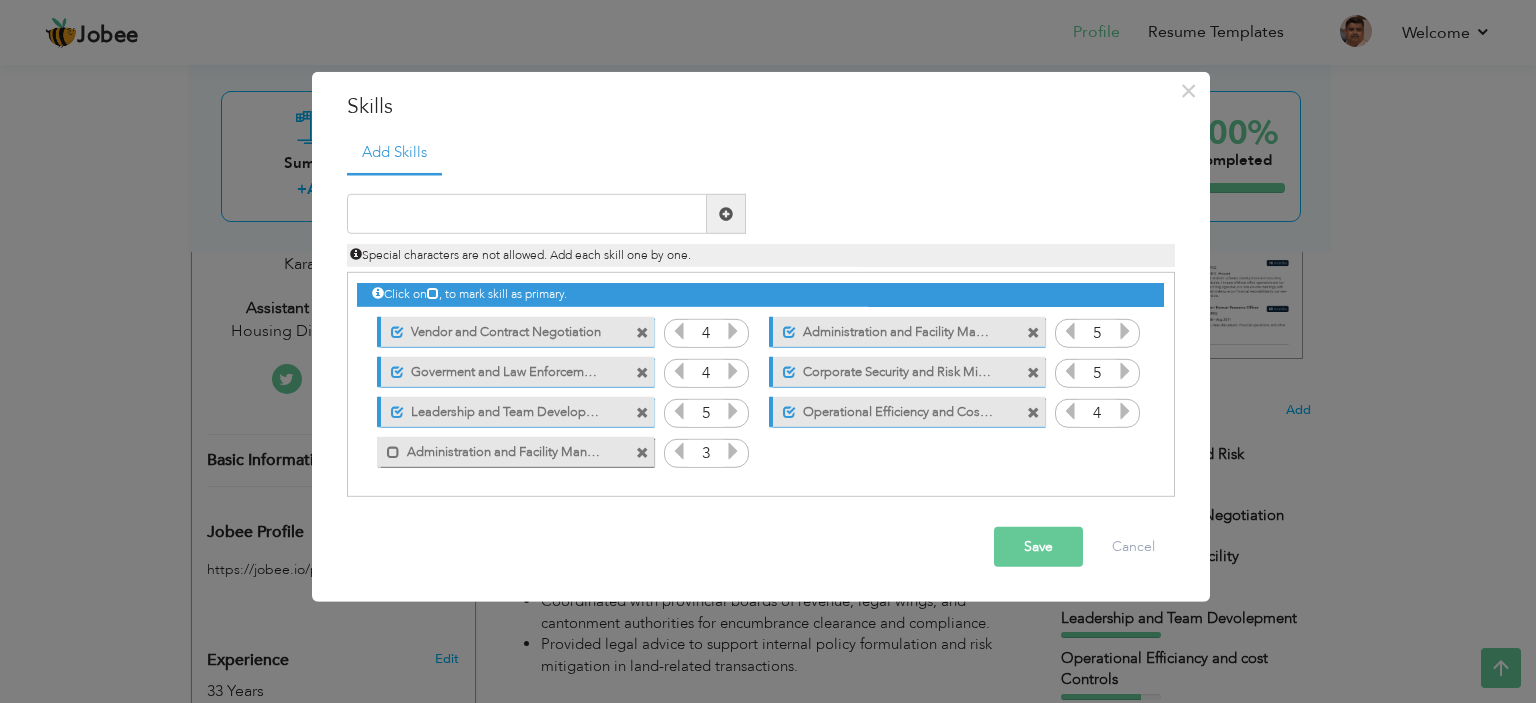 click at bounding box center [733, 451] 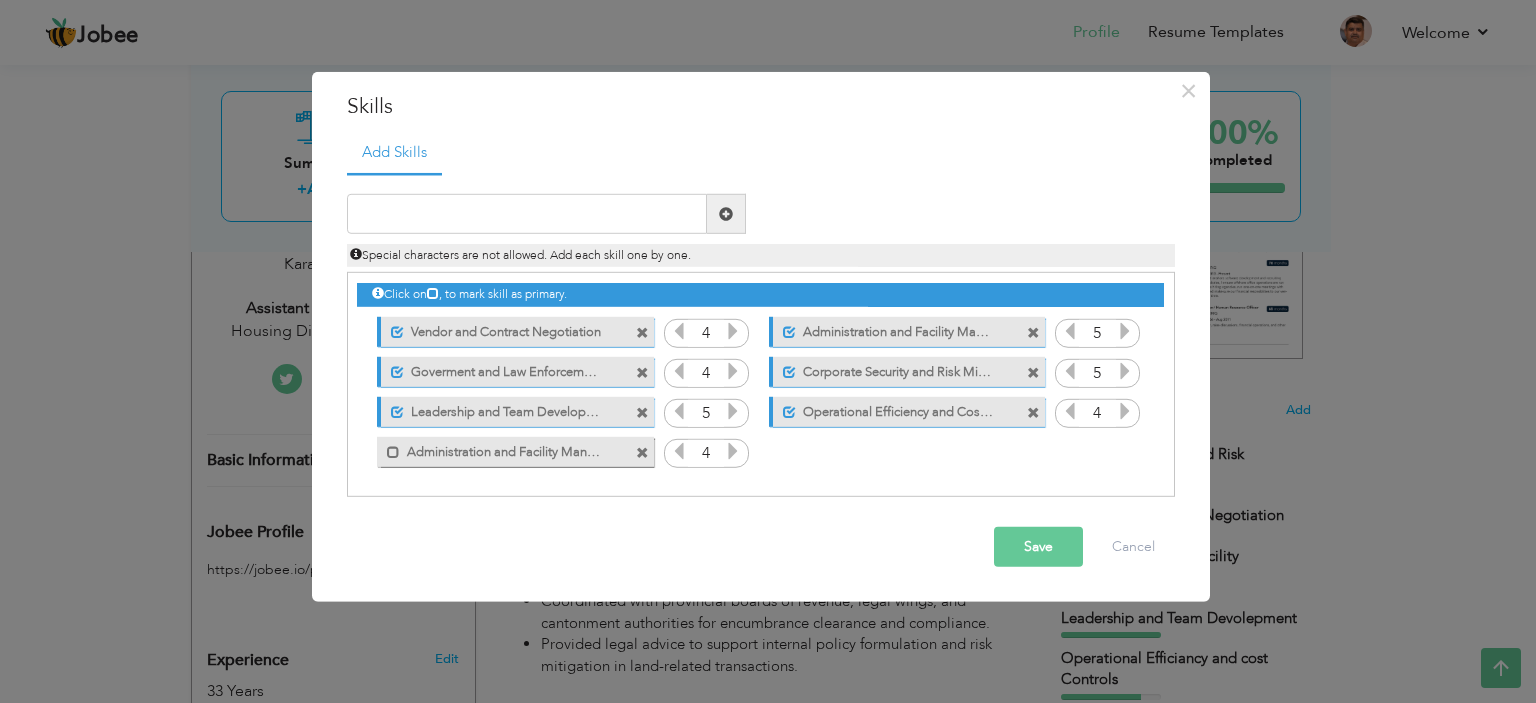 click at bounding box center [733, 451] 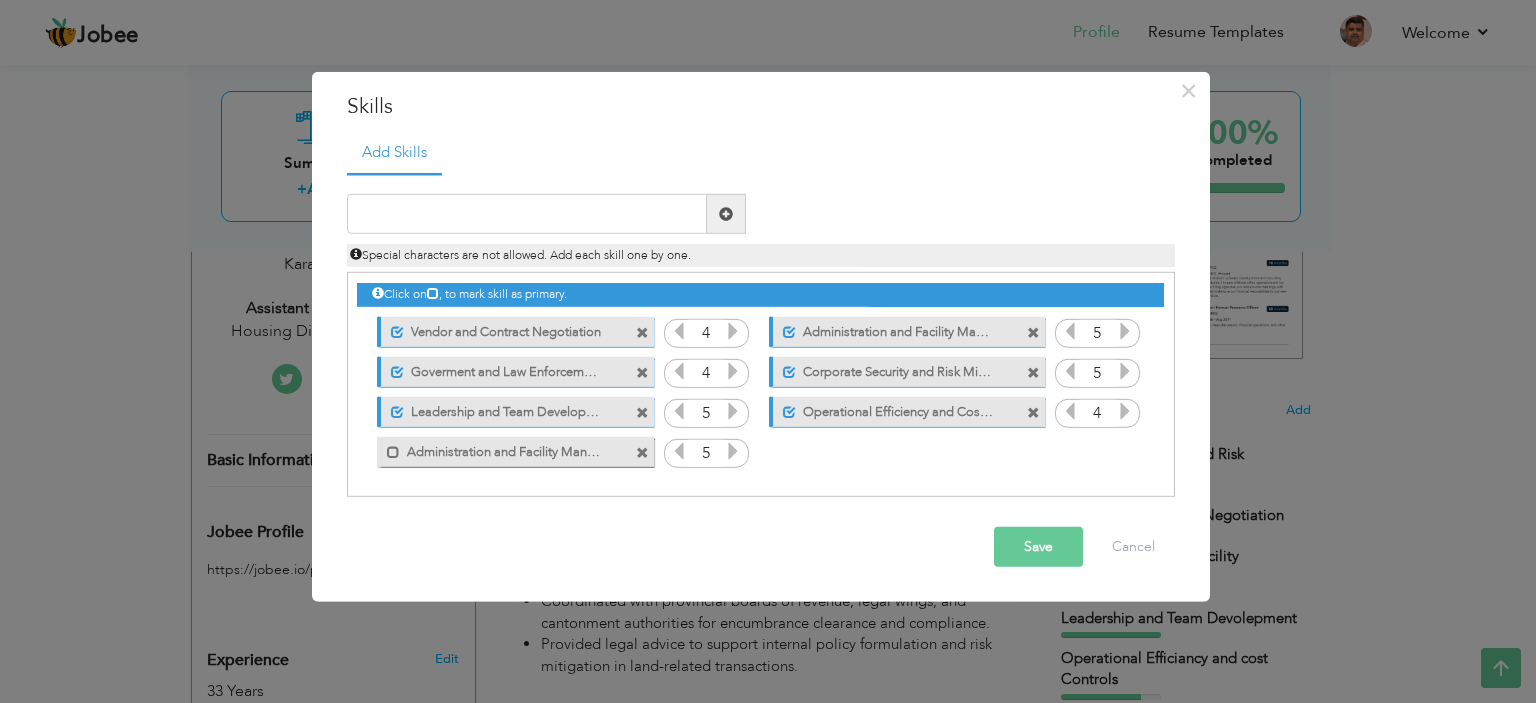 click at bounding box center (1033, 332) 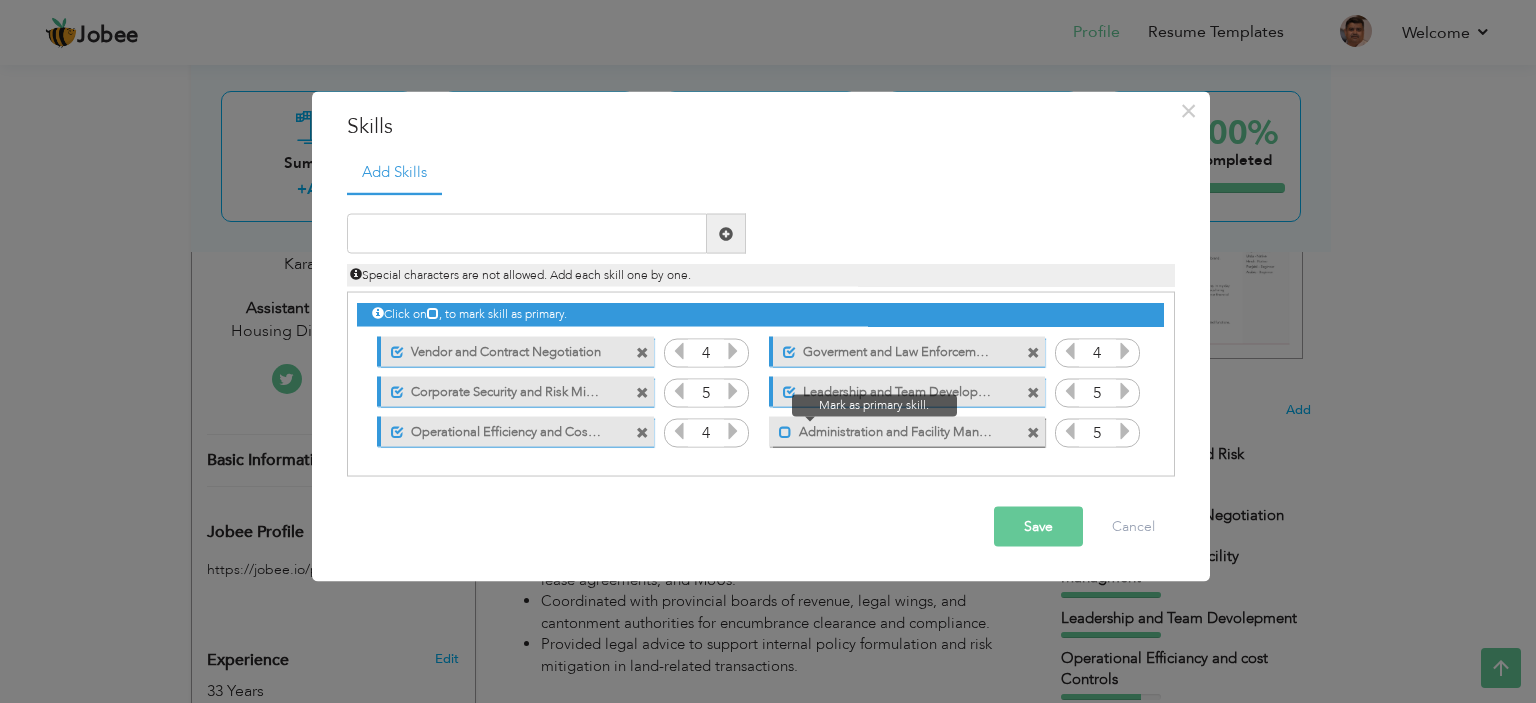 click at bounding box center (785, 431) 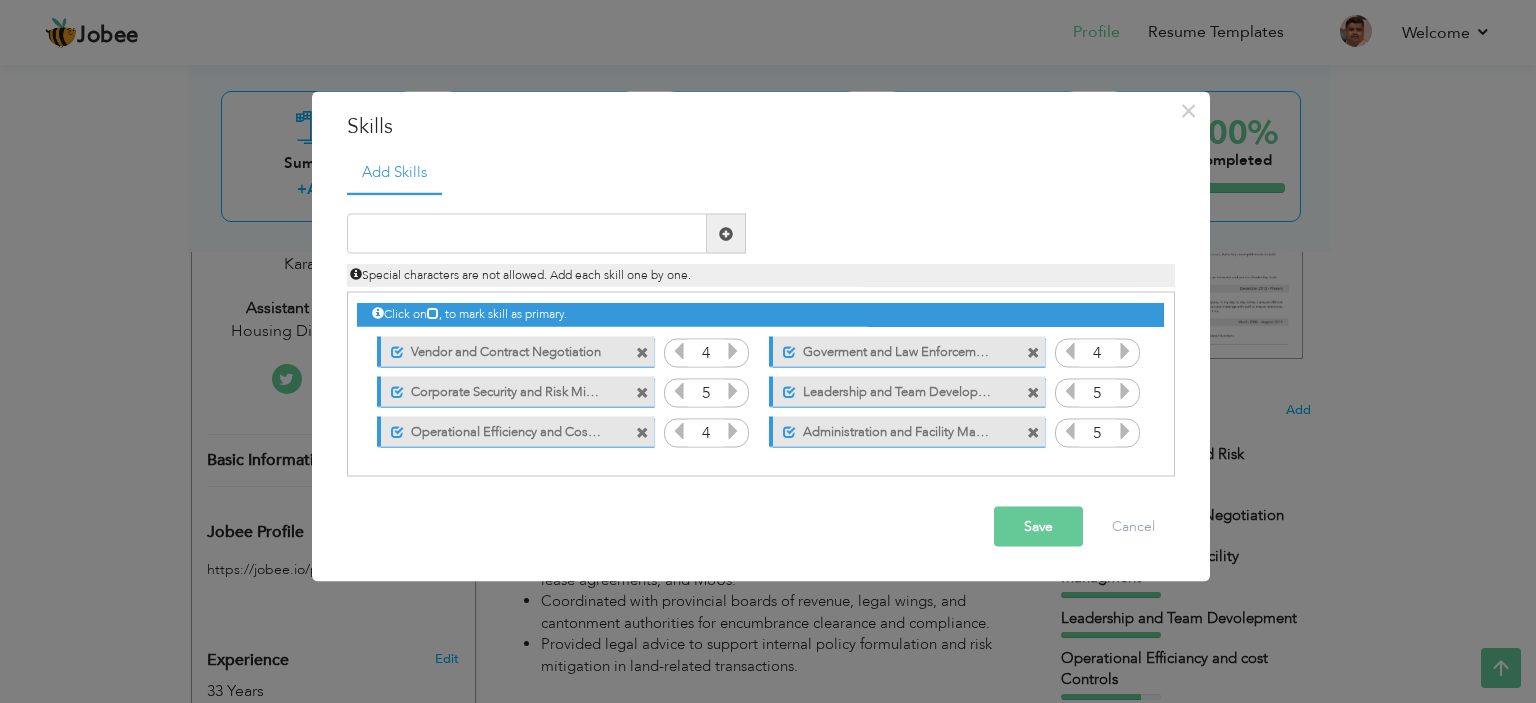 click on "Goverment and Law Enforcement Liason" at bounding box center [895, 348] 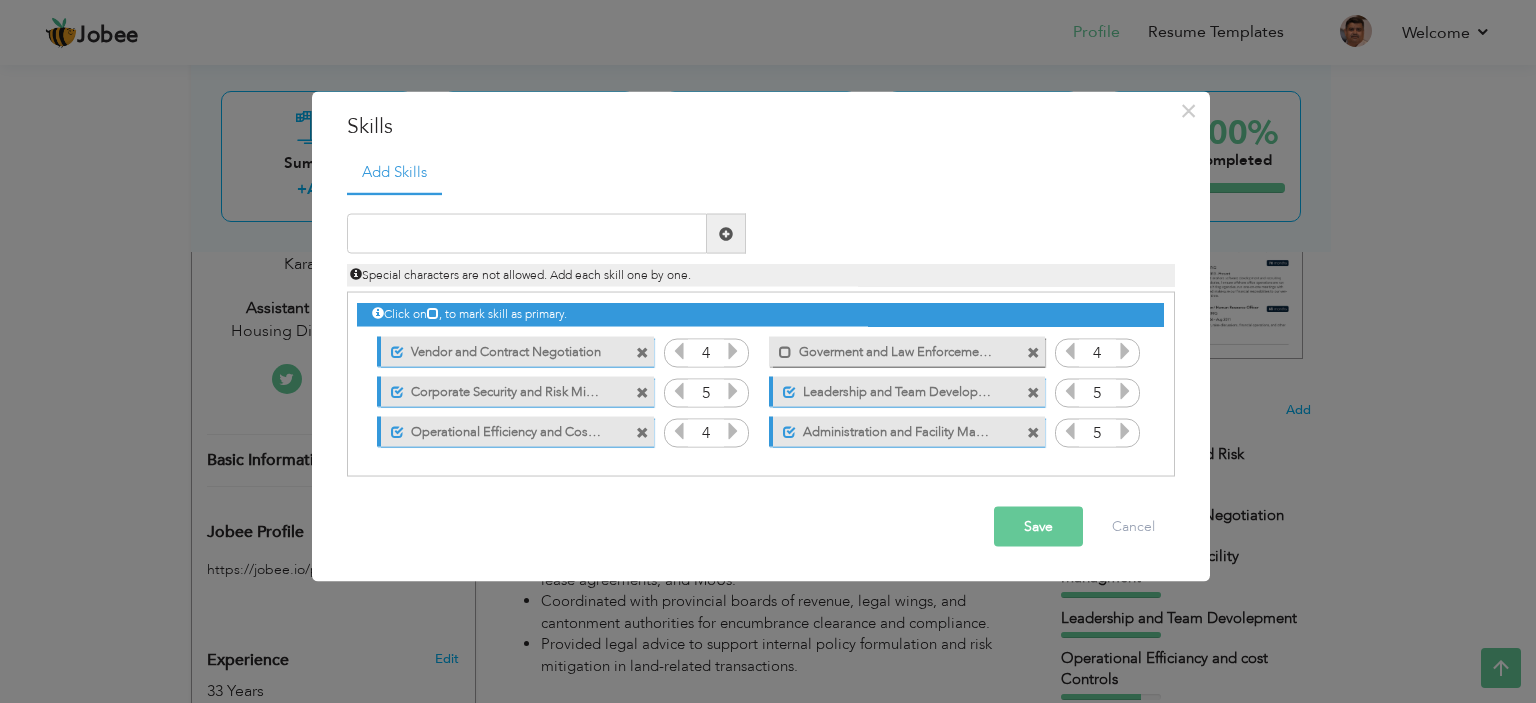 drag, startPoint x: 900, startPoint y: 354, endPoint x: 816, endPoint y: 349, distance: 84.14868 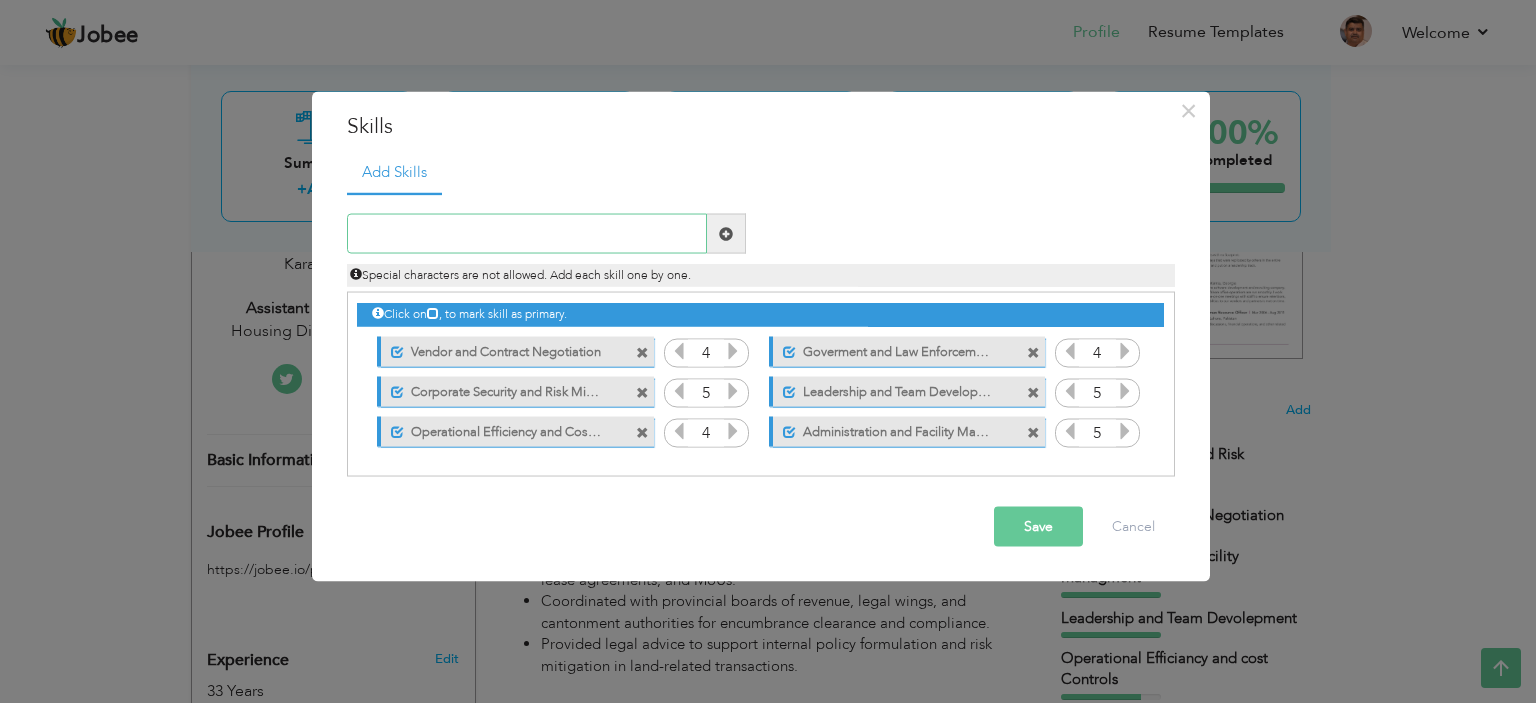 click at bounding box center [527, 234] 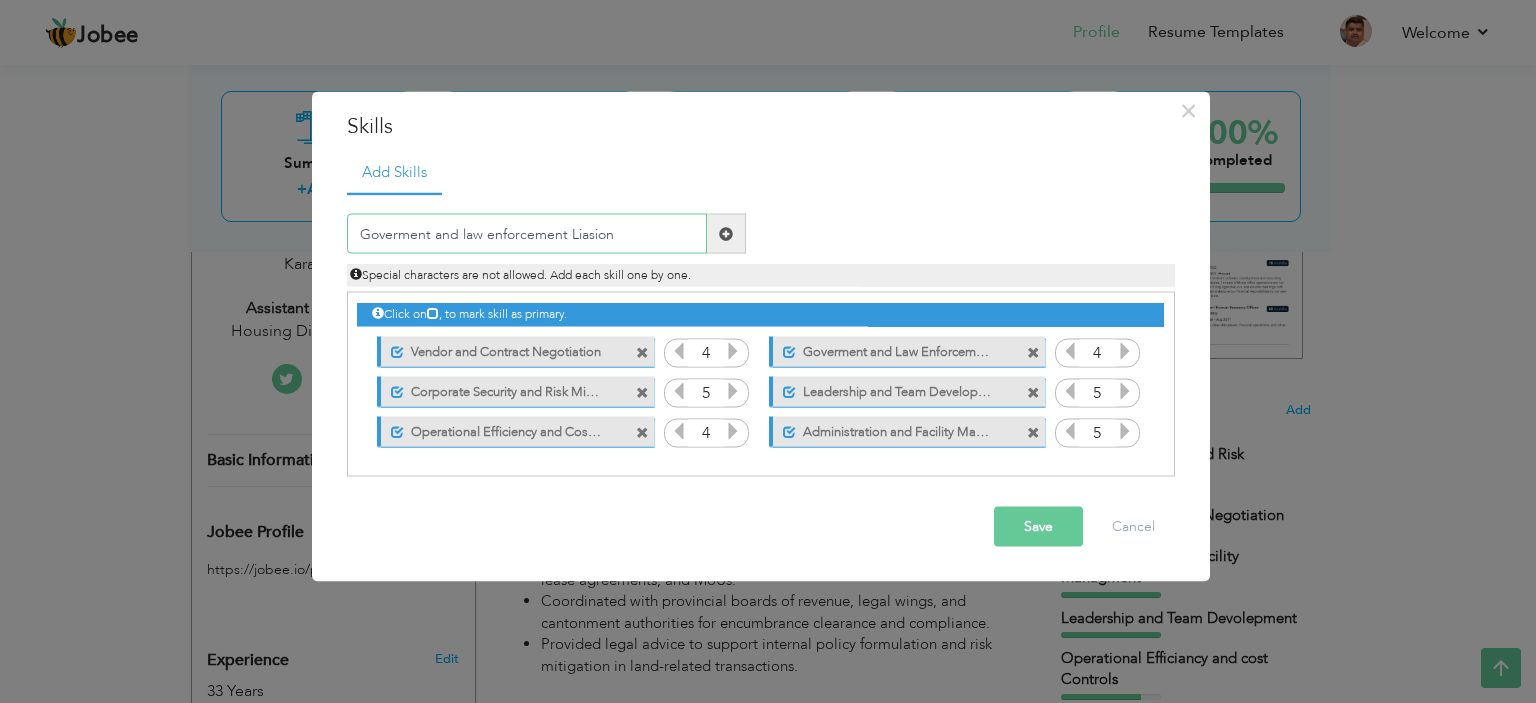 click on "Goverment and law enforcement Liasion" at bounding box center [527, 234] 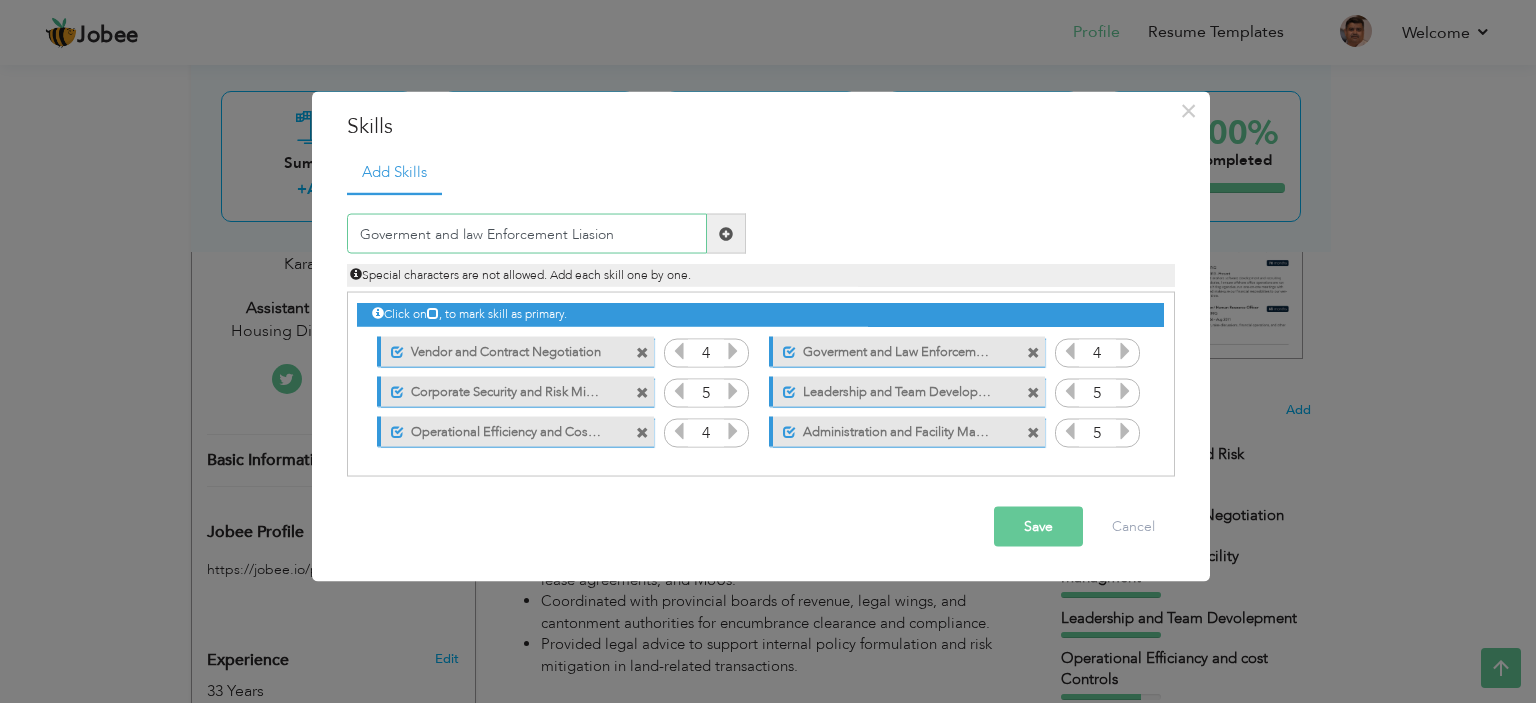 click on "Goverment and law Enforcement Liasion" at bounding box center (527, 234) 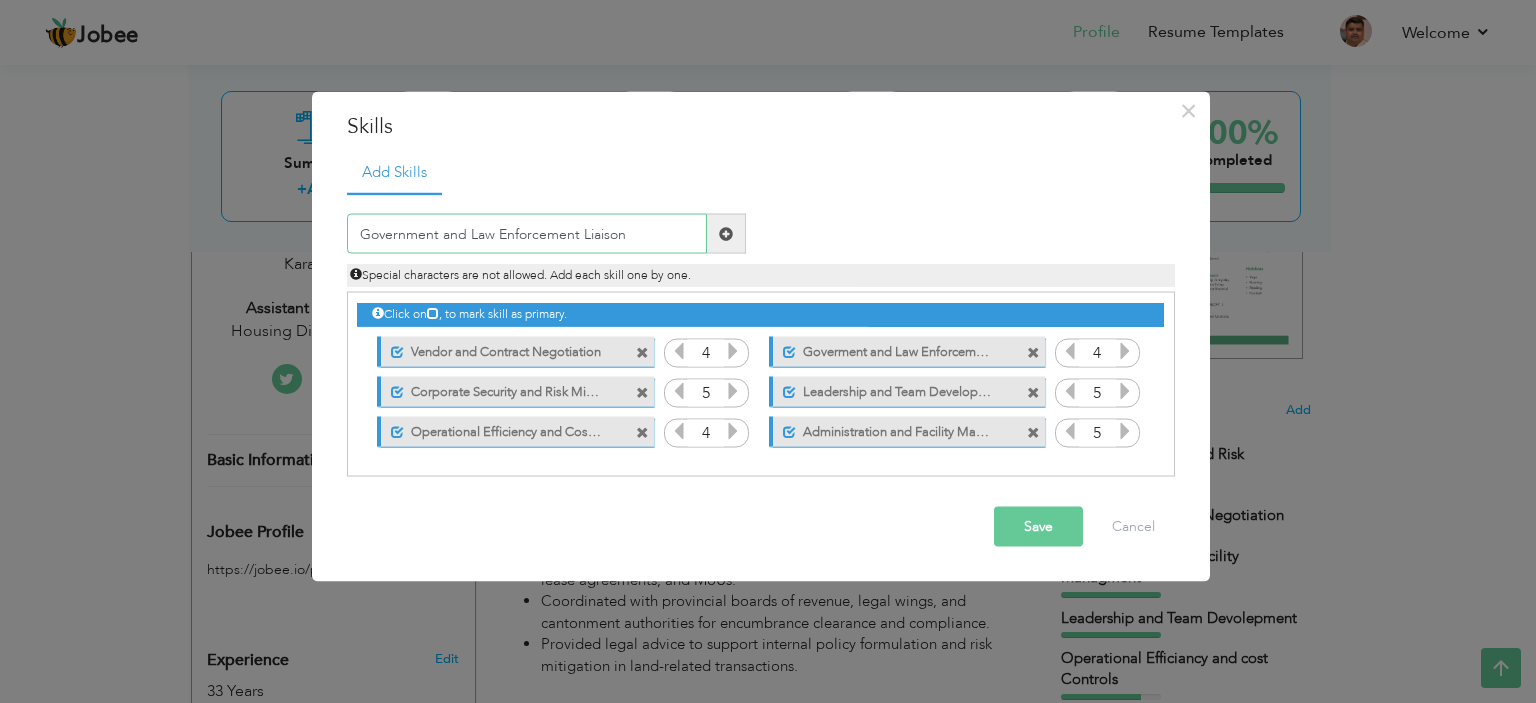 type on "Government and Law Enforcement Liaison" 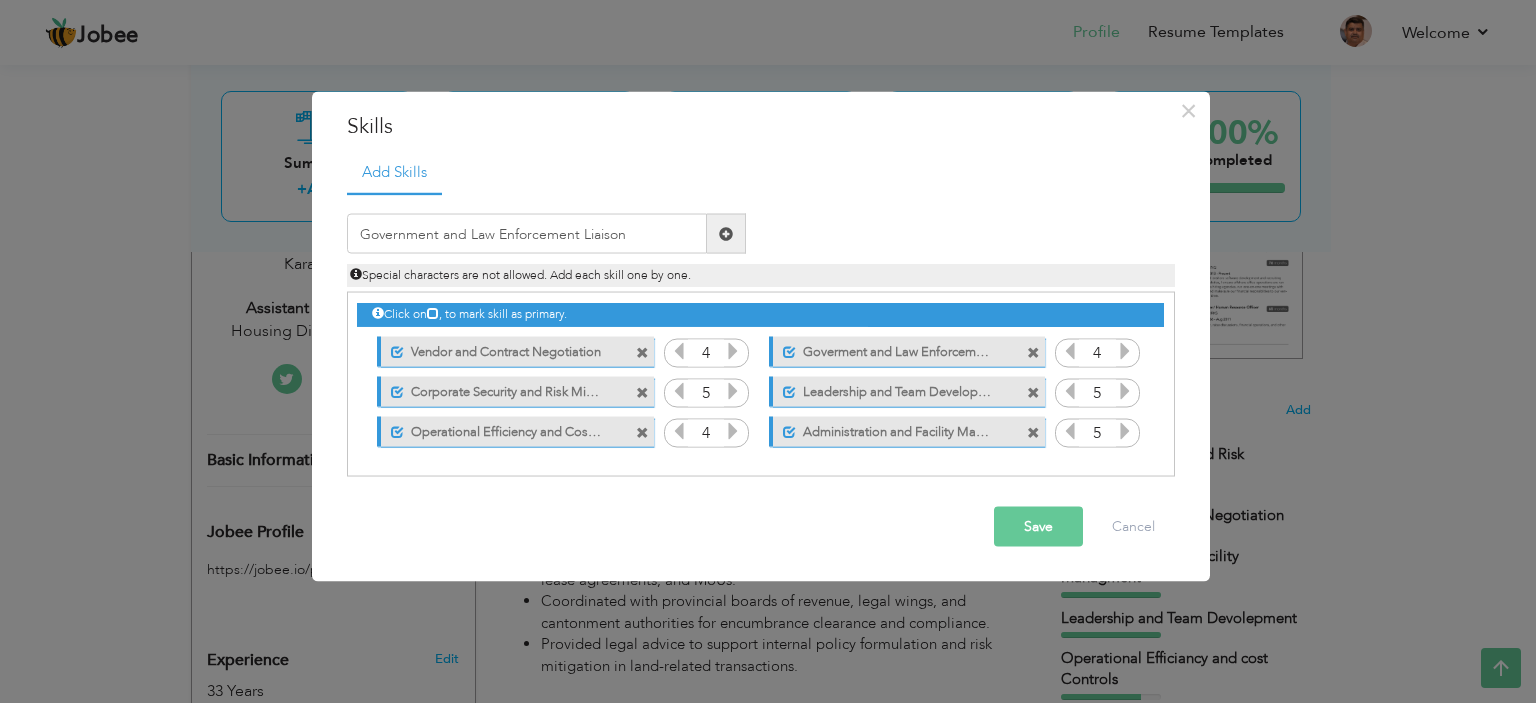 click at bounding box center [726, 233] 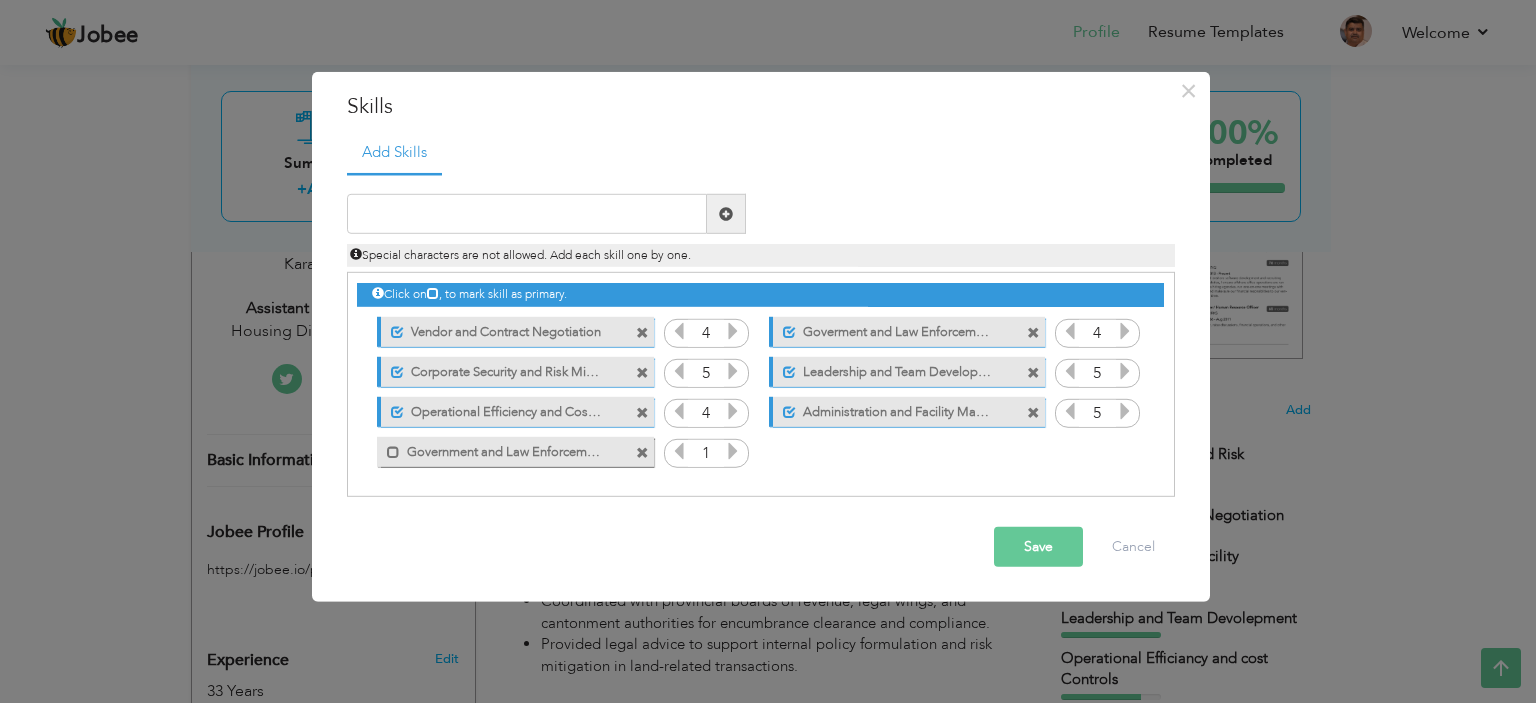 click at bounding box center (733, 451) 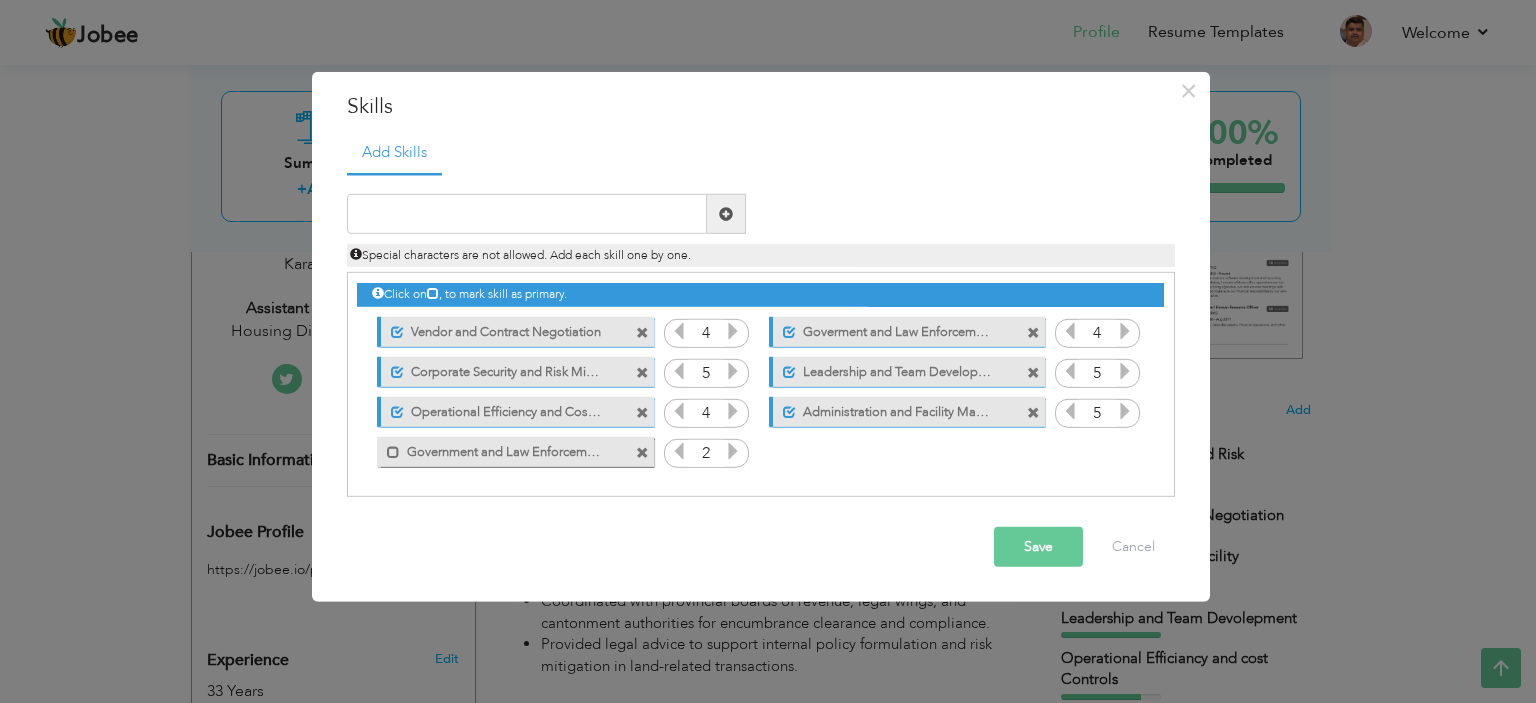 click at bounding box center (733, 451) 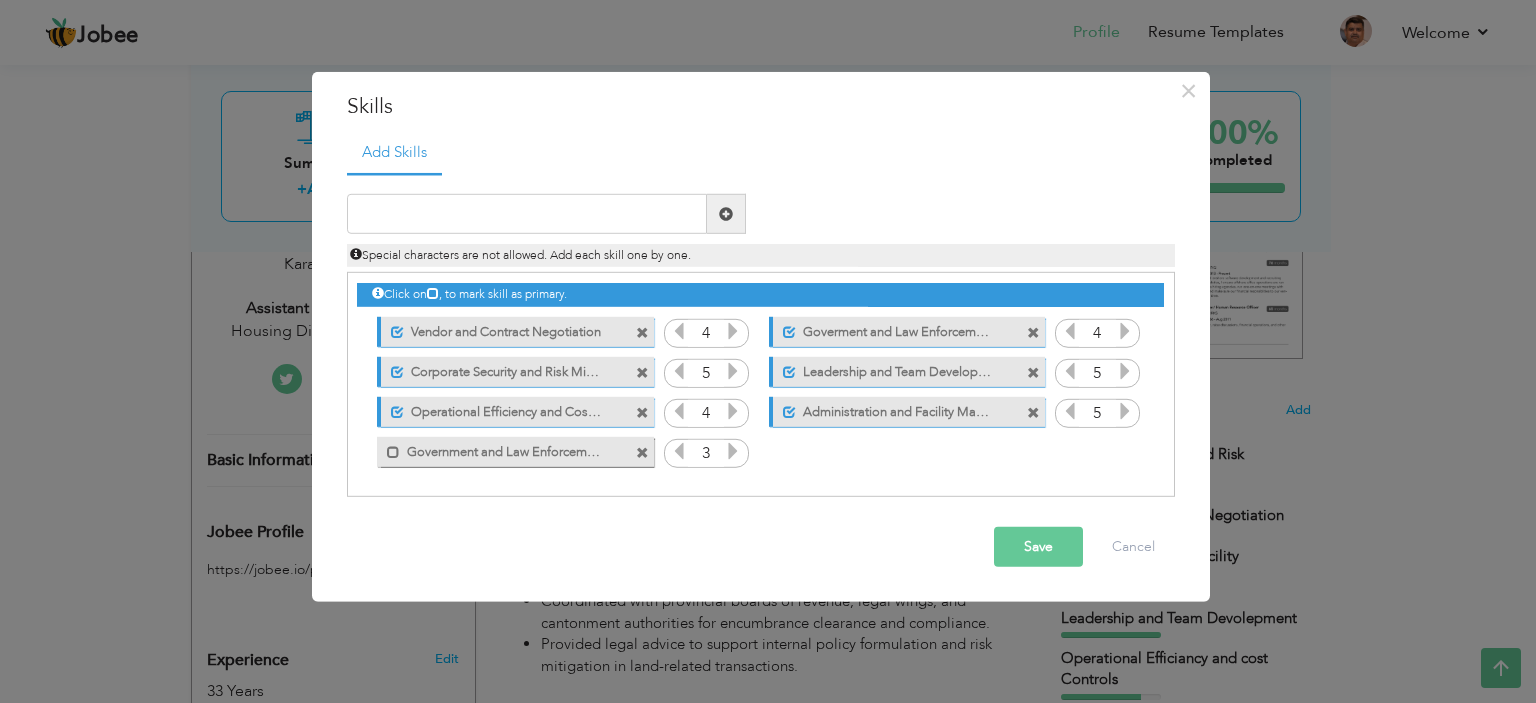 click at bounding box center (733, 451) 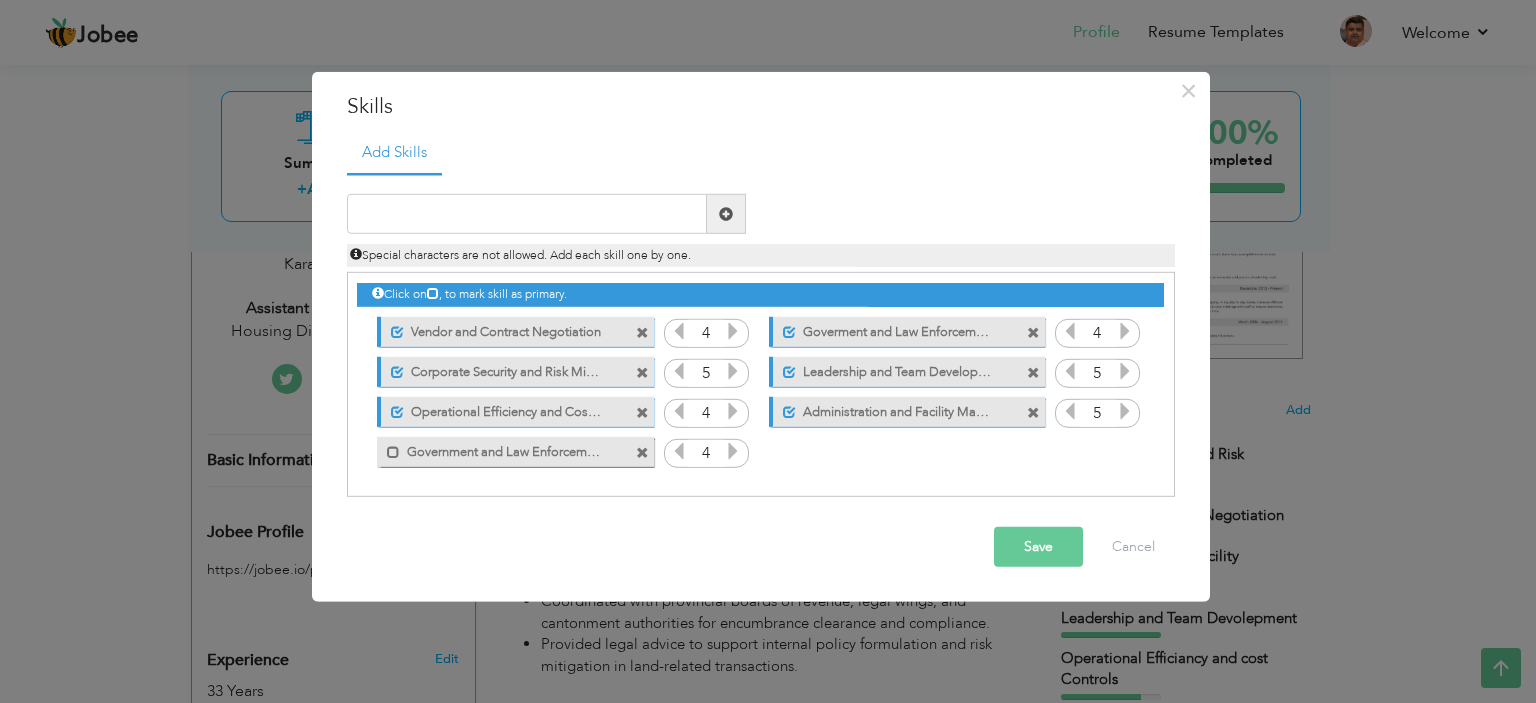 click at bounding box center [1033, 332] 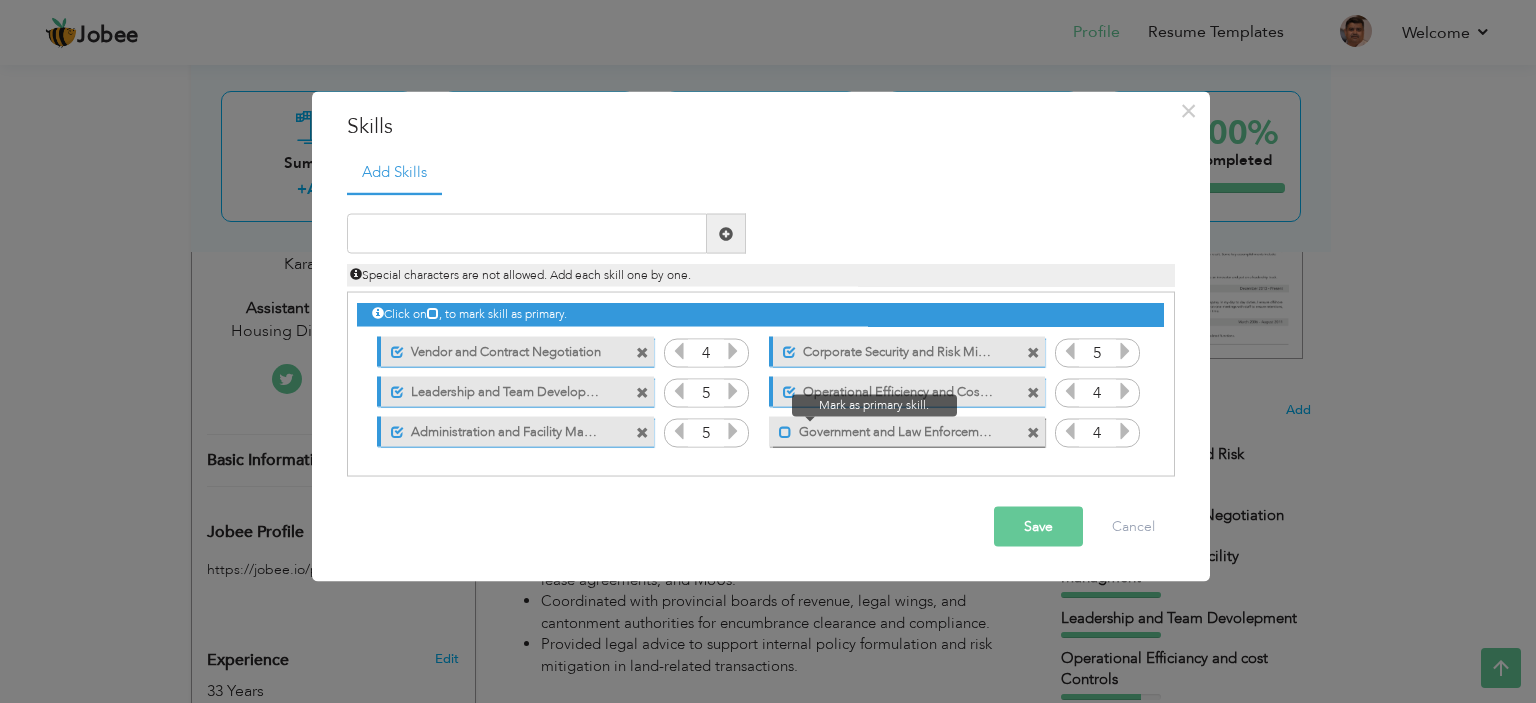 click at bounding box center [785, 431] 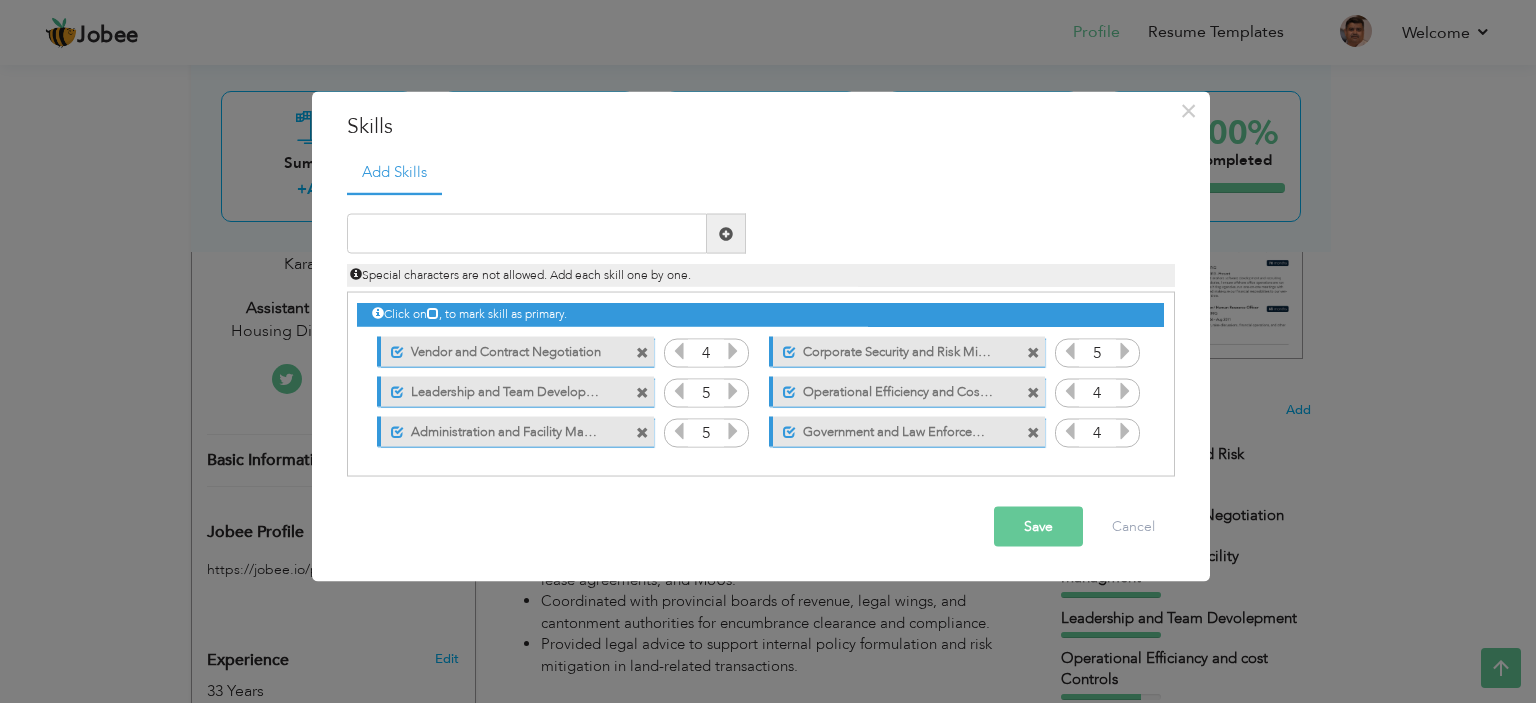 click on "Save" at bounding box center [1038, 527] 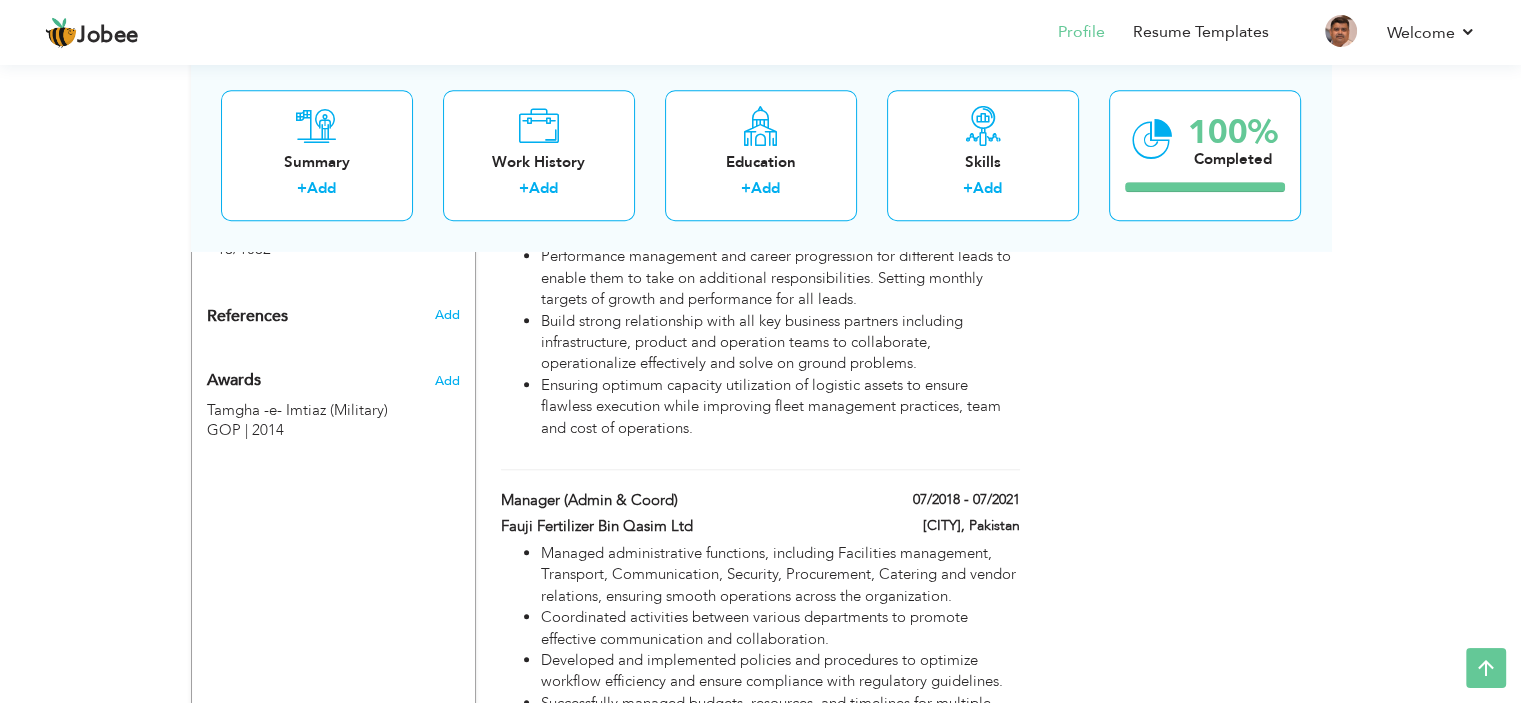 scroll, scrollTop: 1727, scrollLeft: 0, axis: vertical 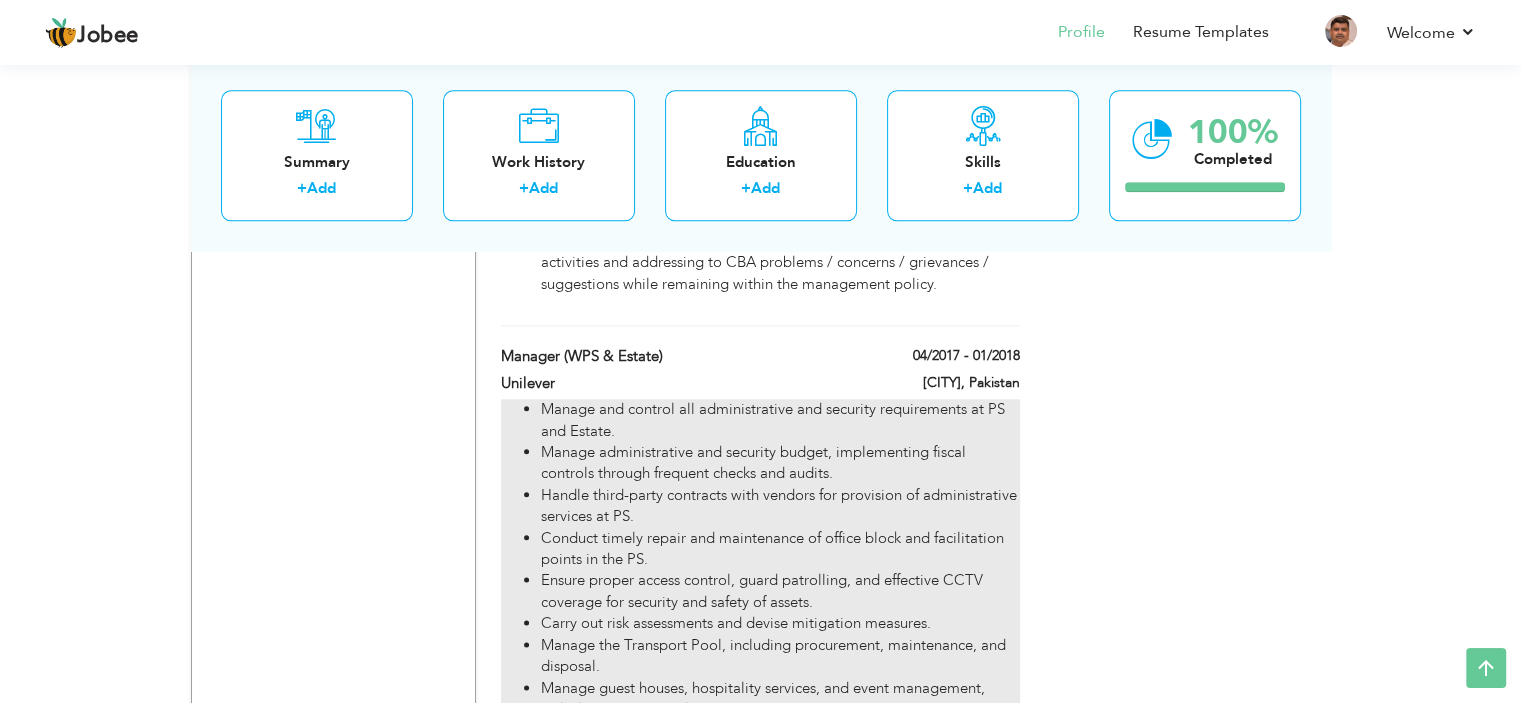 click on "Manage and control all administrative and security requirements at PS and Estate." at bounding box center [780, 420] 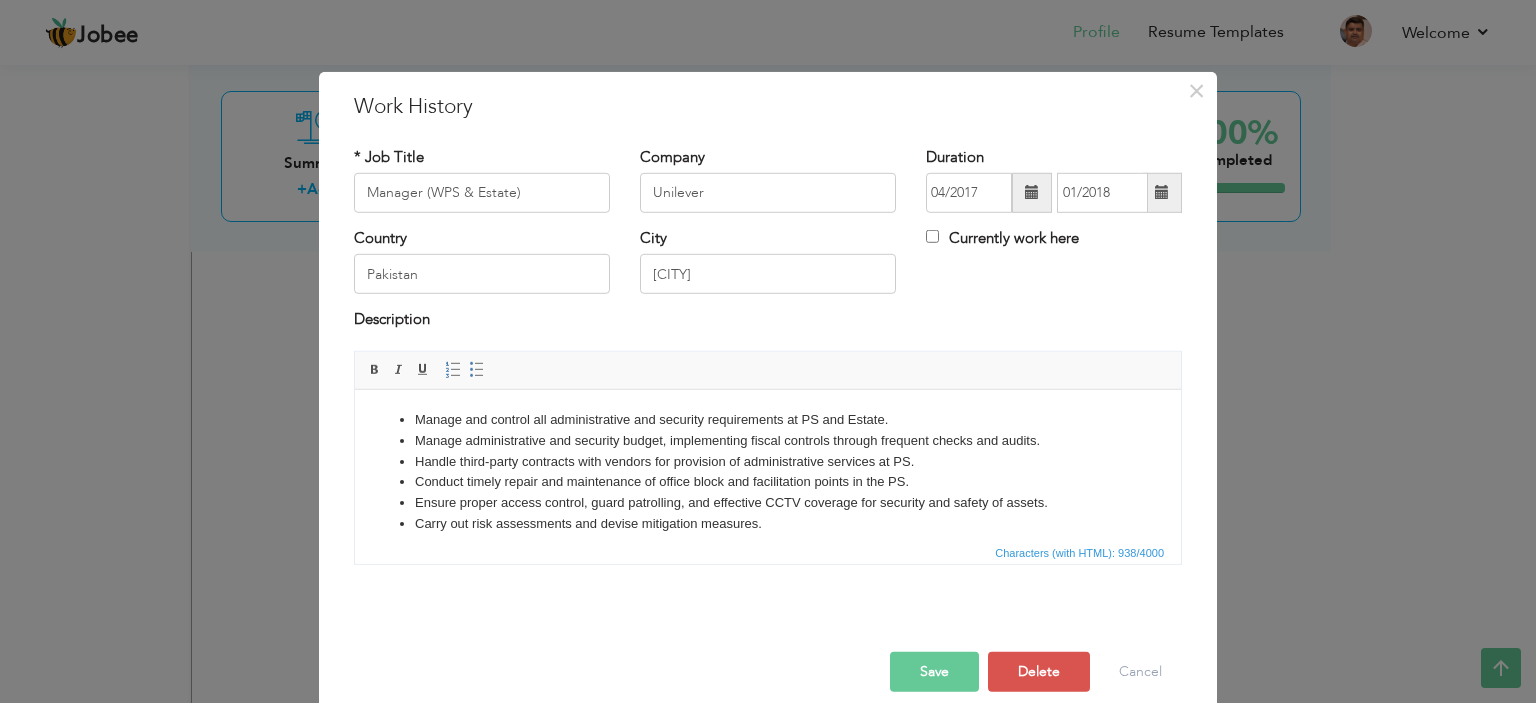 click on "Manage and control all administrative and security requirements at PS and Estate." at bounding box center [768, 419] 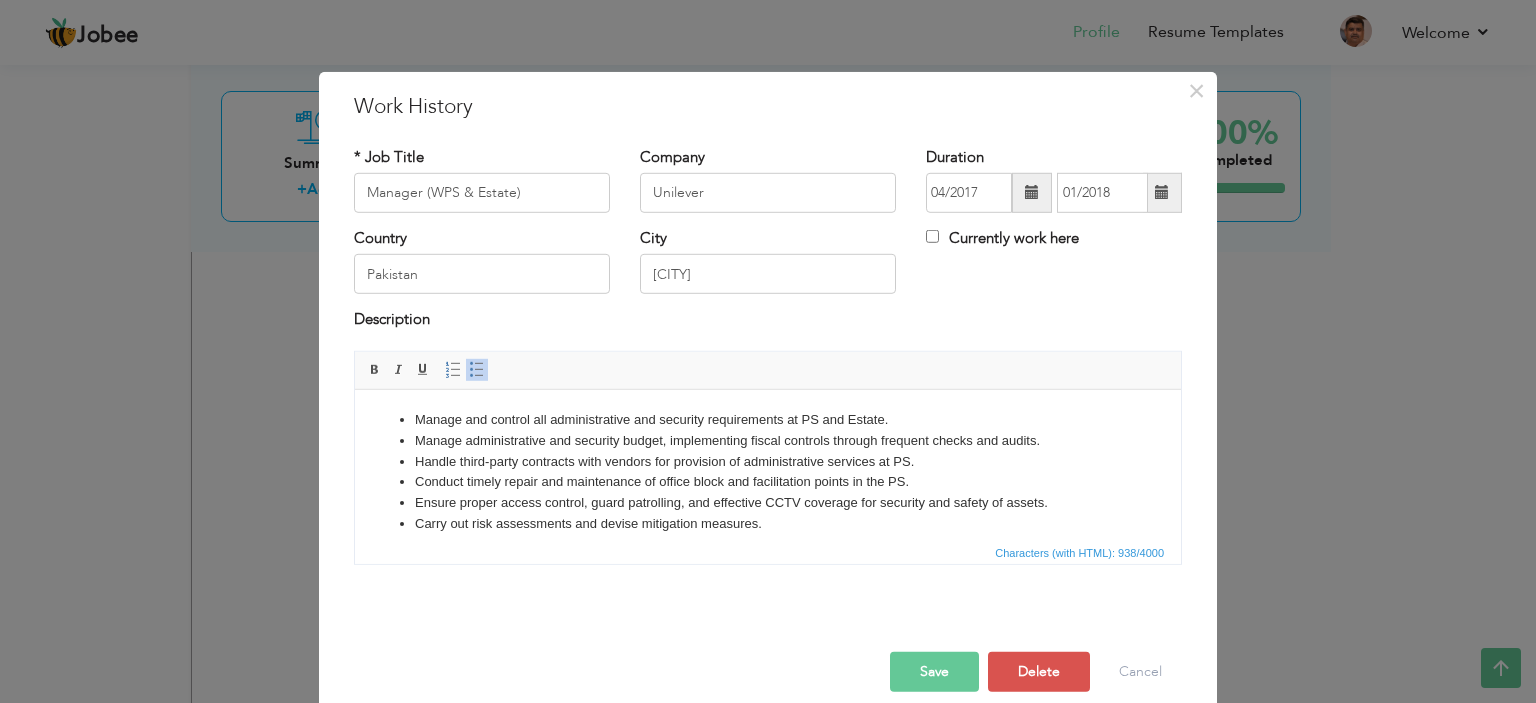 type 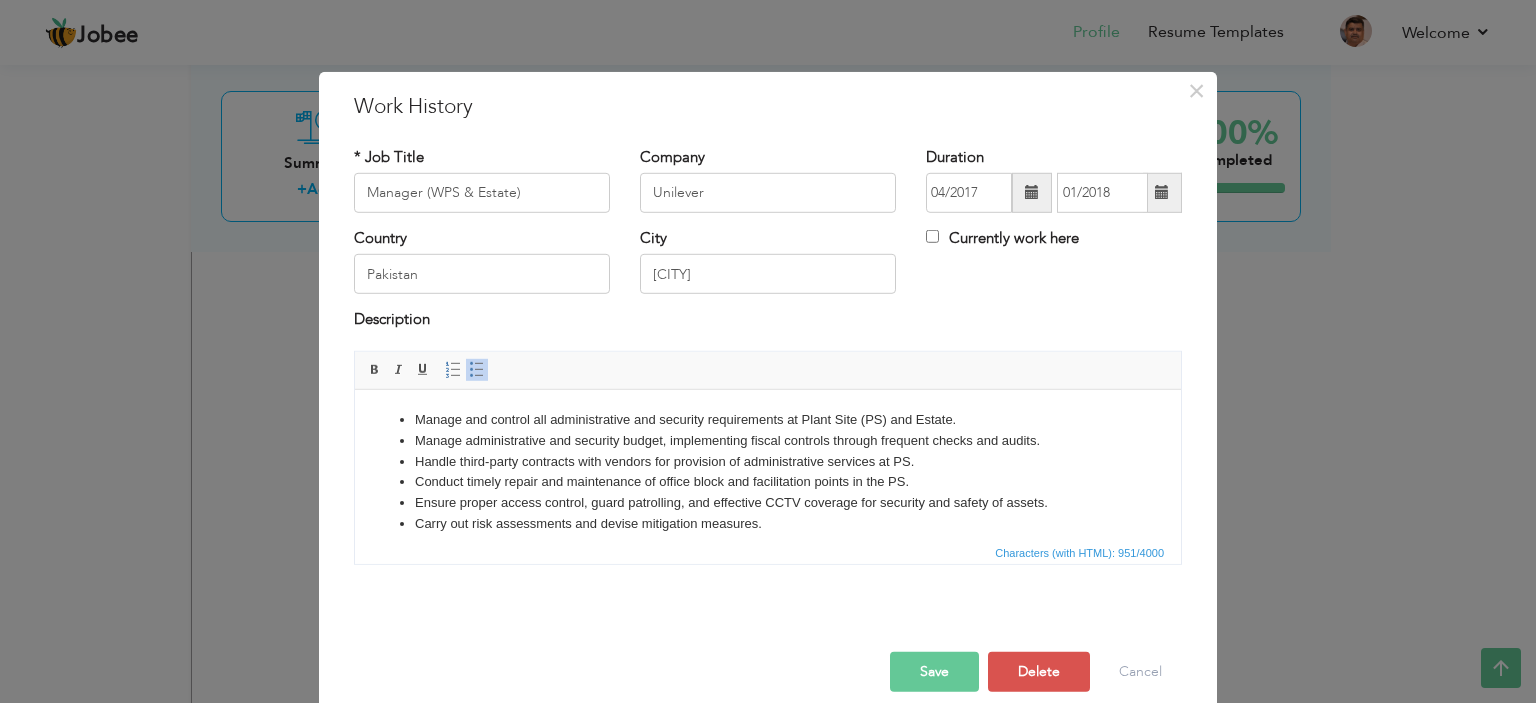 click on "Save" at bounding box center (934, 672) 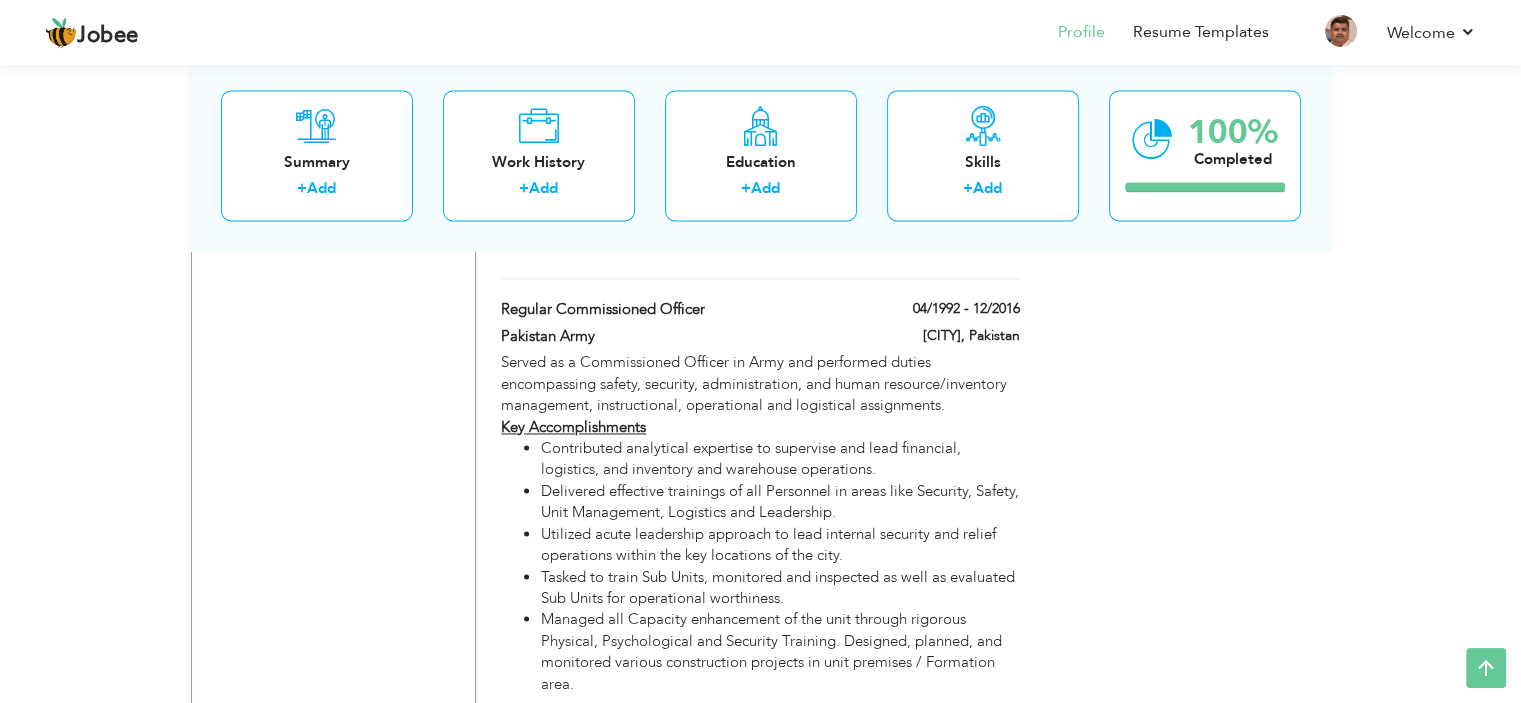 scroll, scrollTop: 3081, scrollLeft: 0, axis: vertical 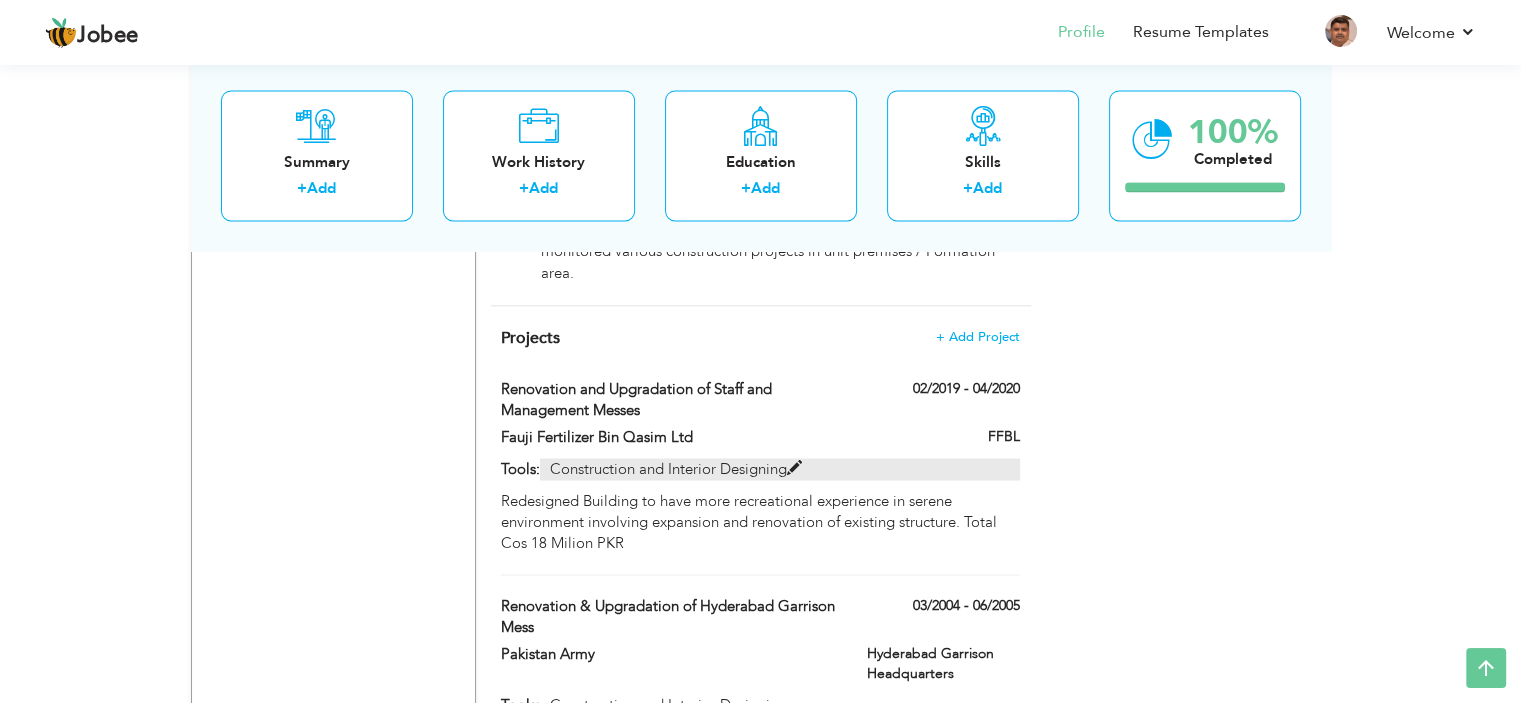 click at bounding box center [794, 467] 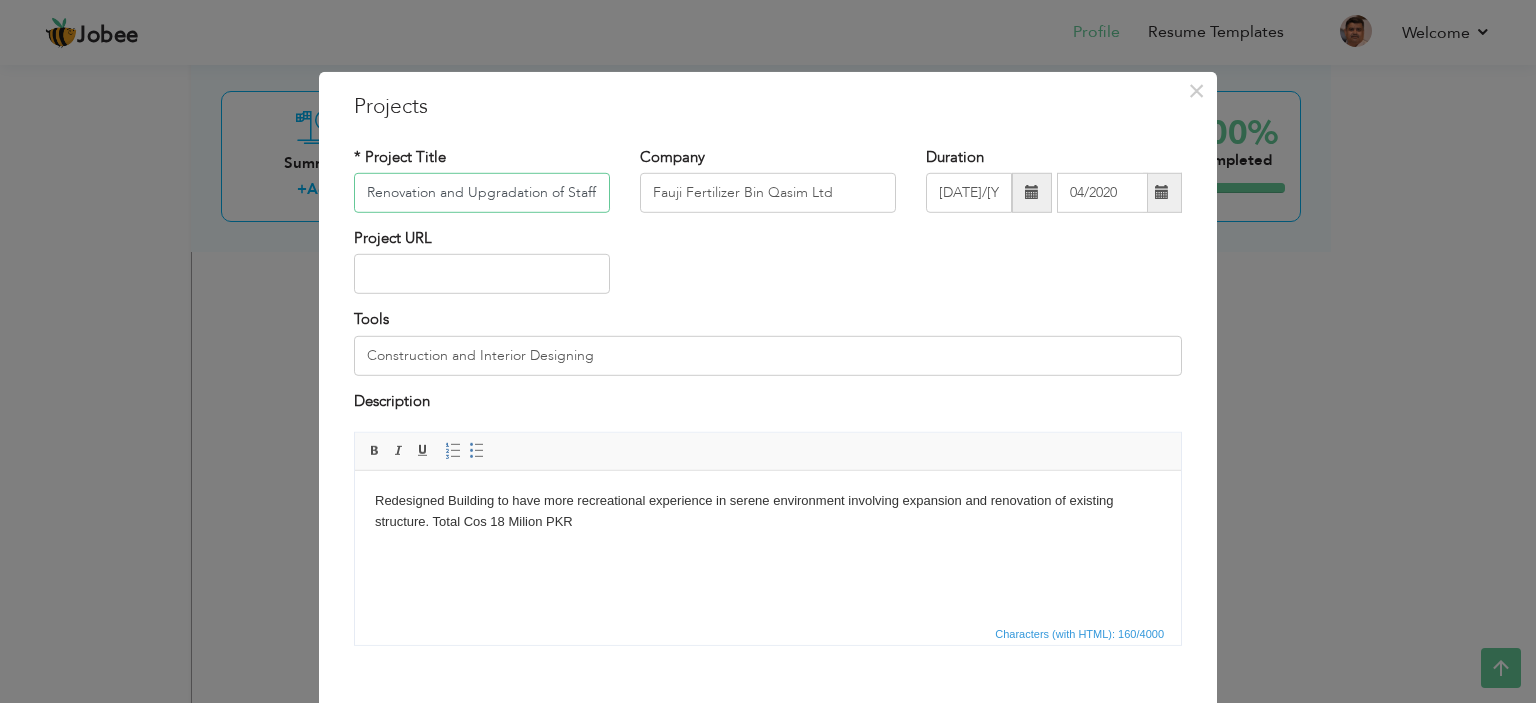 scroll, scrollTop: 0, scrollLeft: 160, axis: horizontal 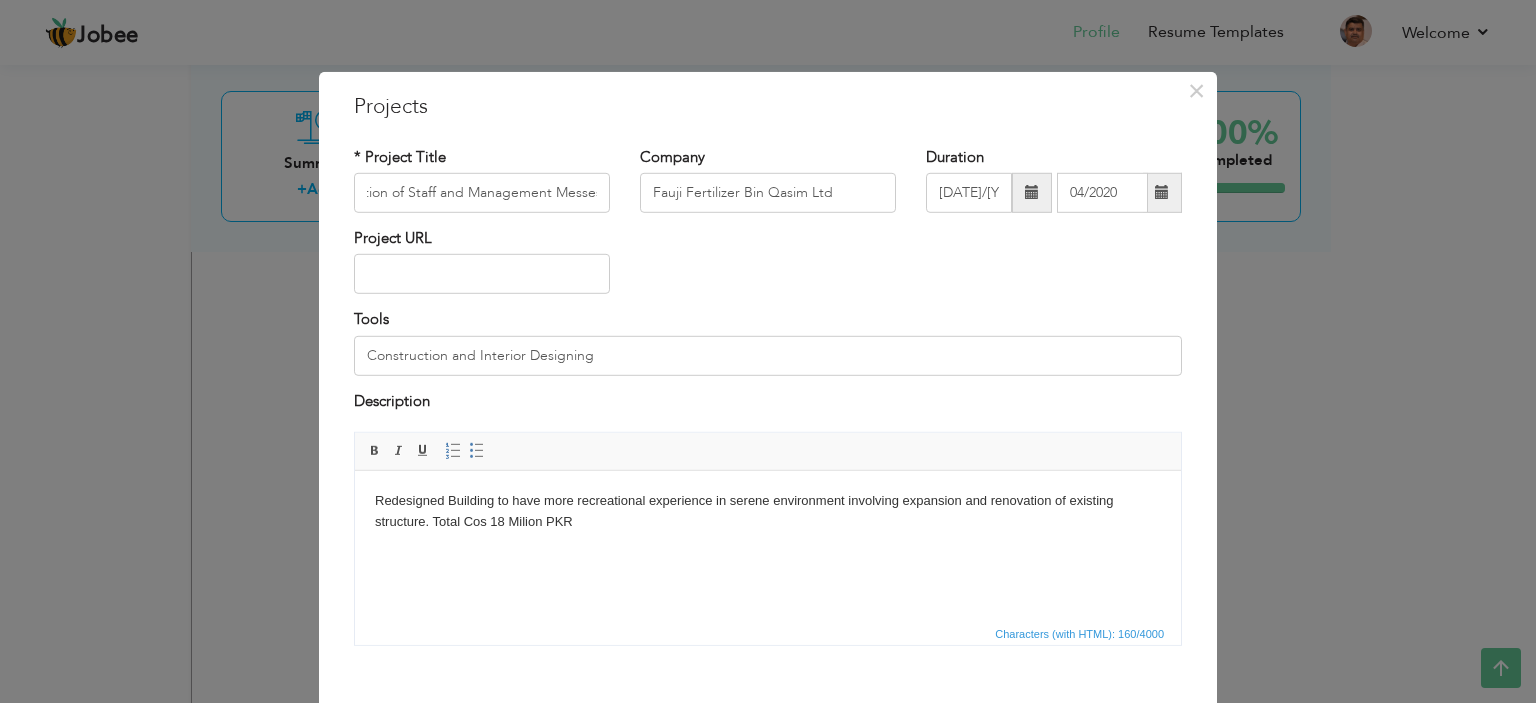 click on "Redesigned Building to have more recreational experience in serene environment involving expansion and renovation of existing structure. Total Cos 18 Milion PKR" at bounding box center (768, 512) 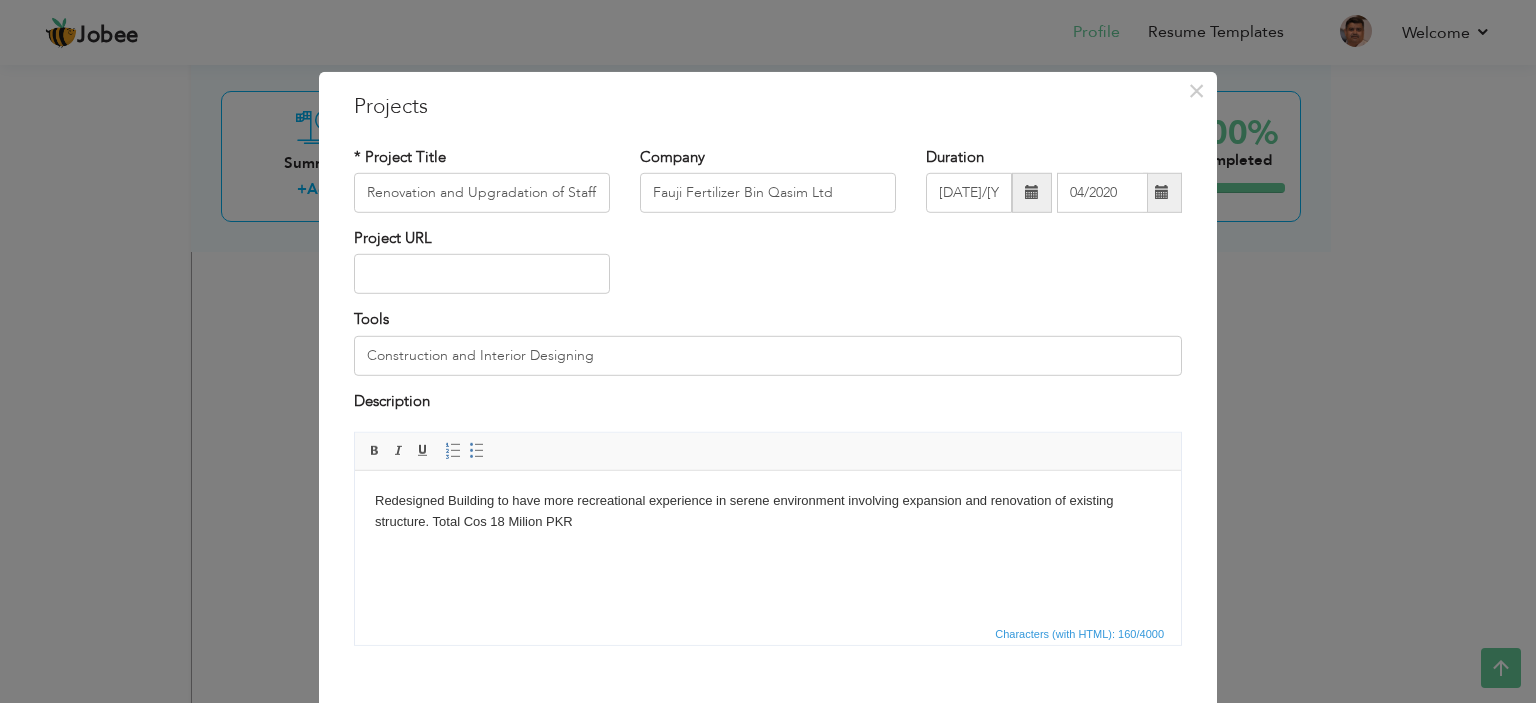 type 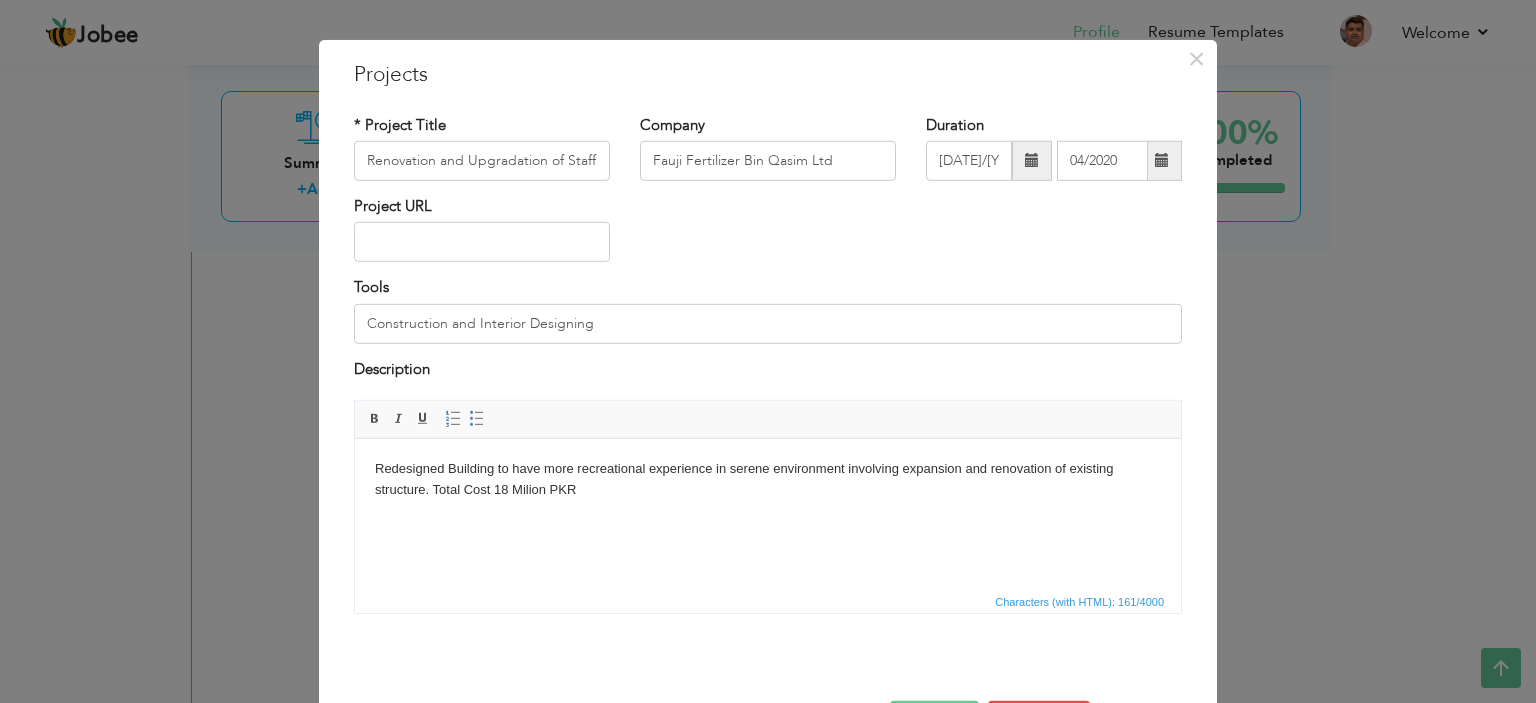 scroll, scrollTop: 33, scrollLeft: 0, axis: vertical 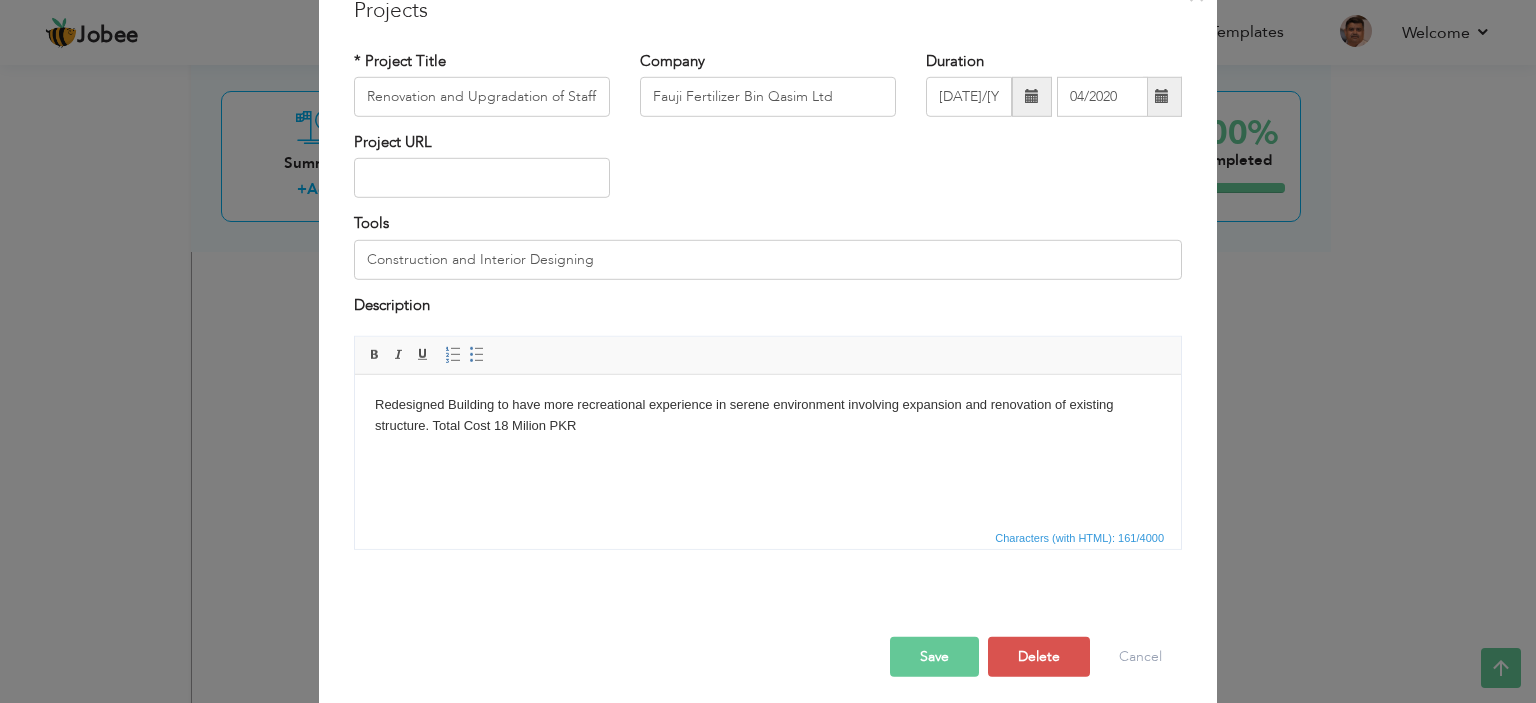 click on "Save" at bounding box center (934, 657) 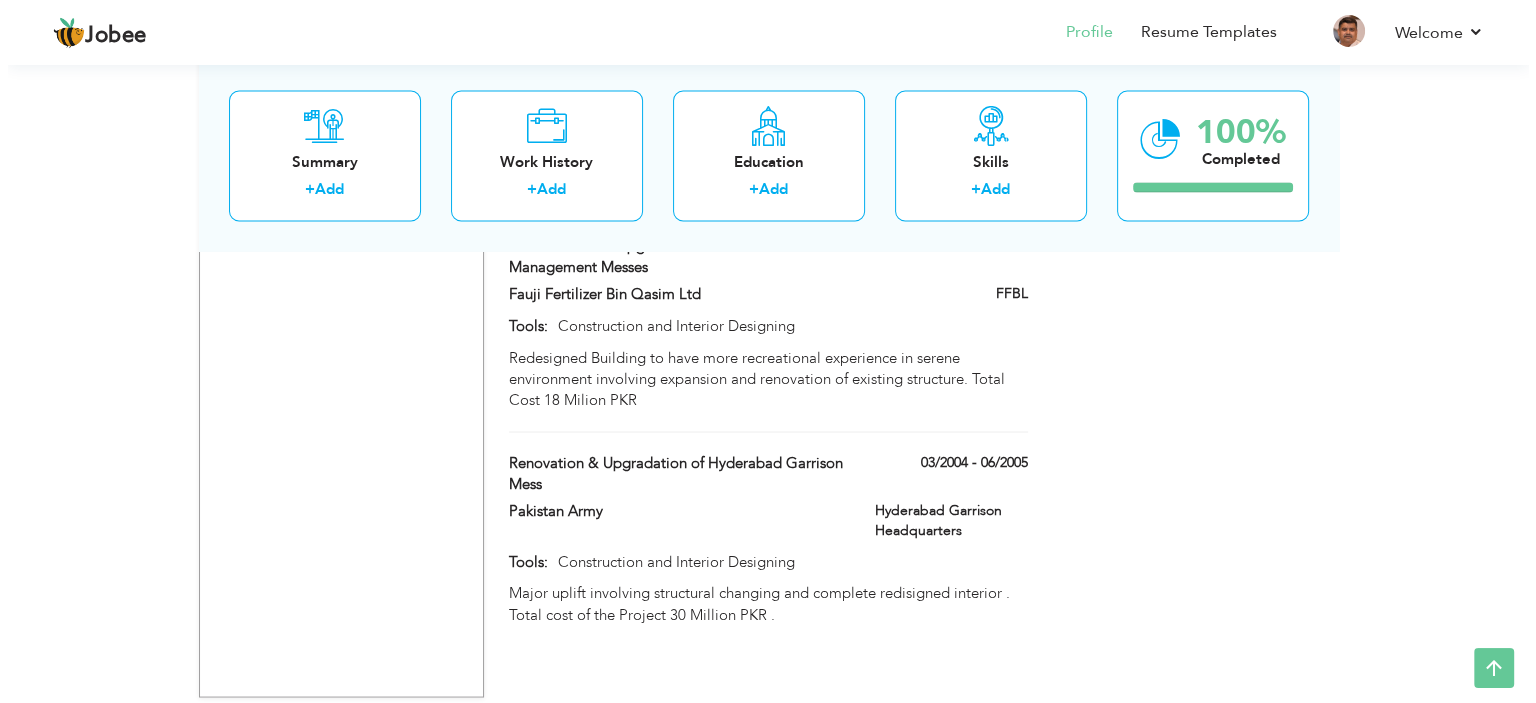 scroll, scrollTop: 3630, scrollLeft: 0, axis: vertical 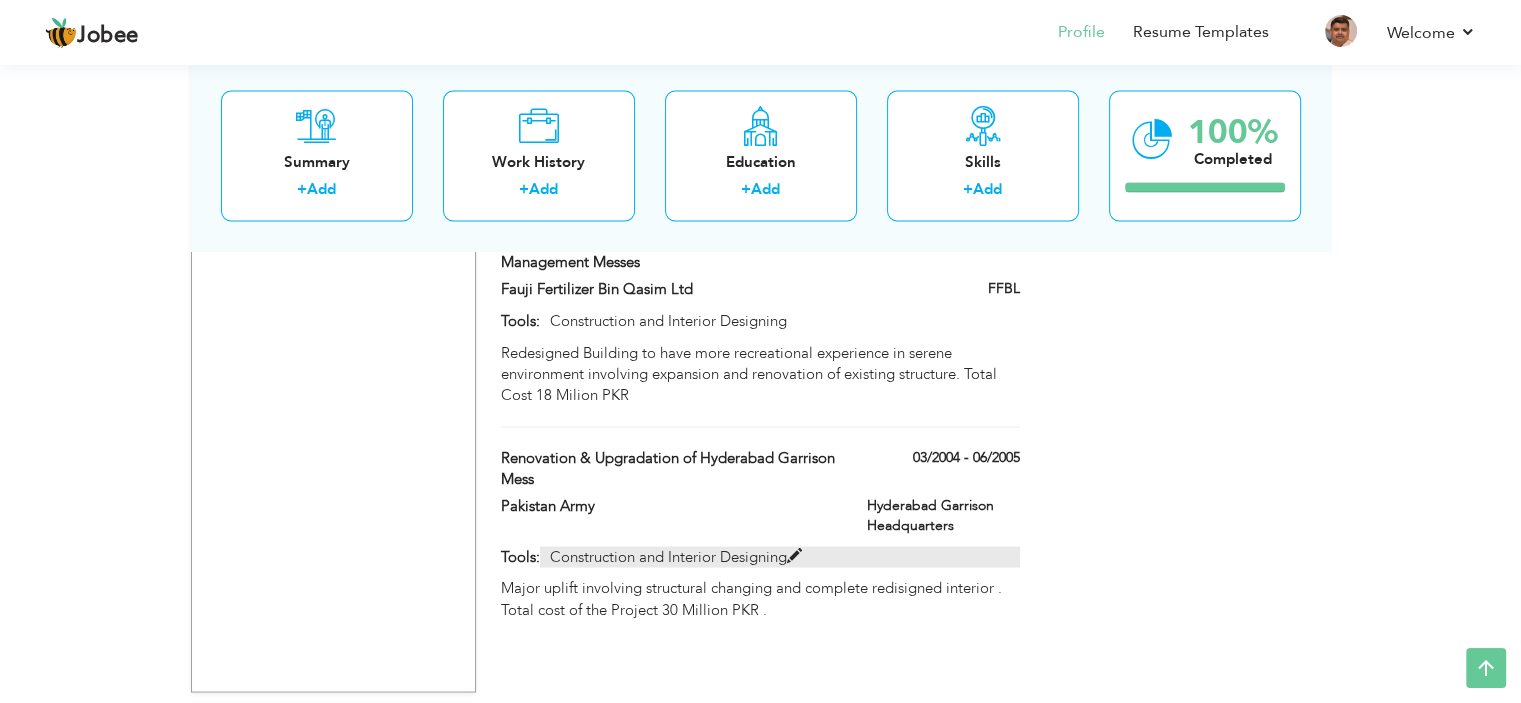 click at bounding box center [794, 555] 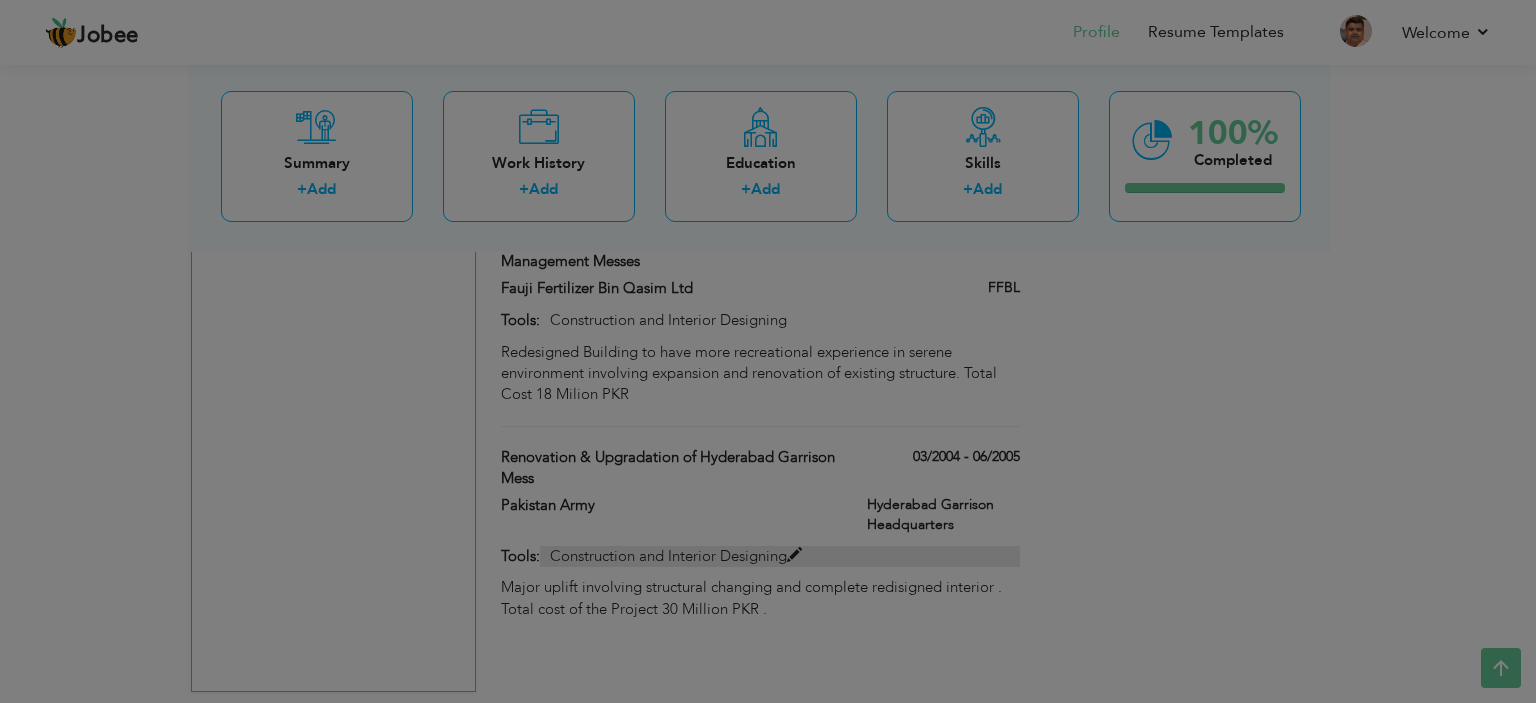 scroll, scrollTop: 0, scrollLeft: 0, axis: both 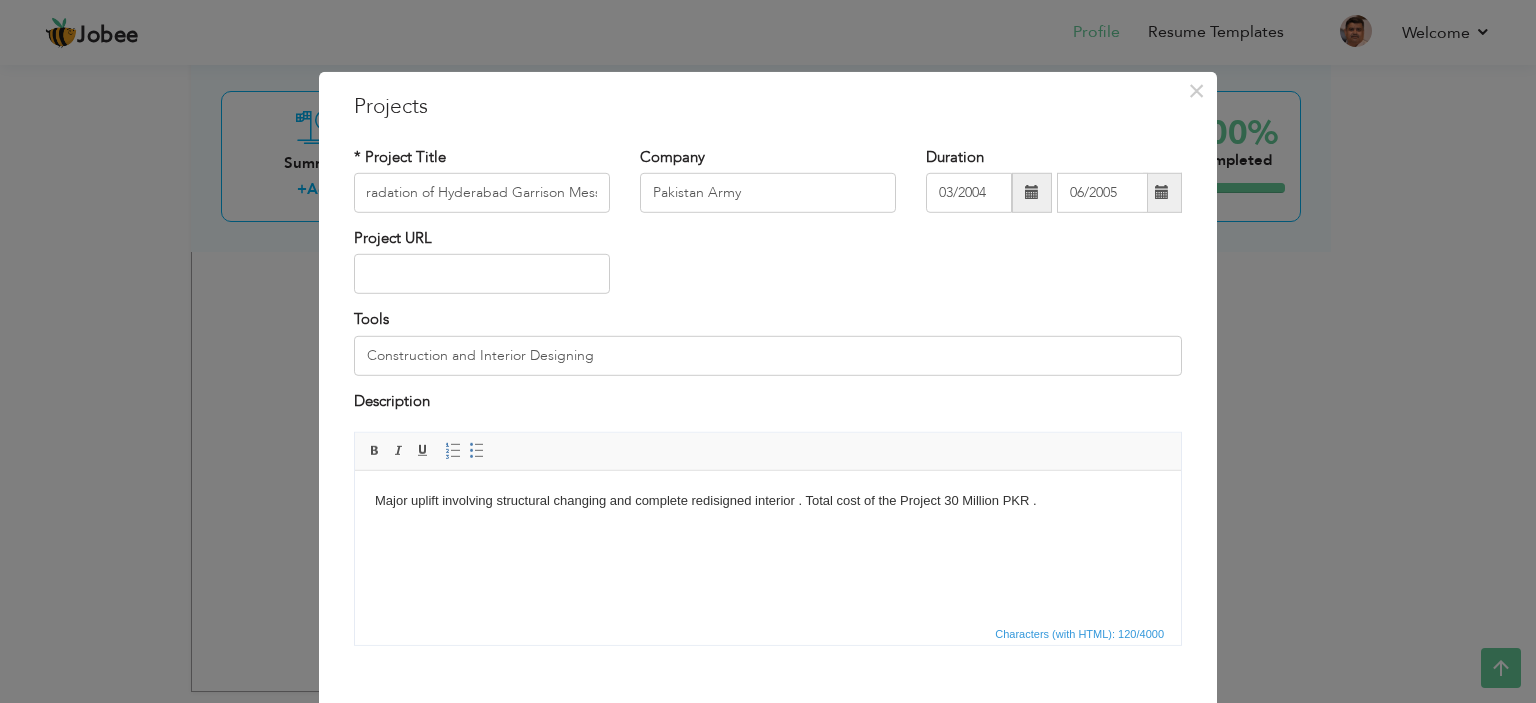 click on "Major uplift involving structural changing and complete redisigned interior . Total cost of the Project 30 Million PKR ." at bounding box center [768, 501] 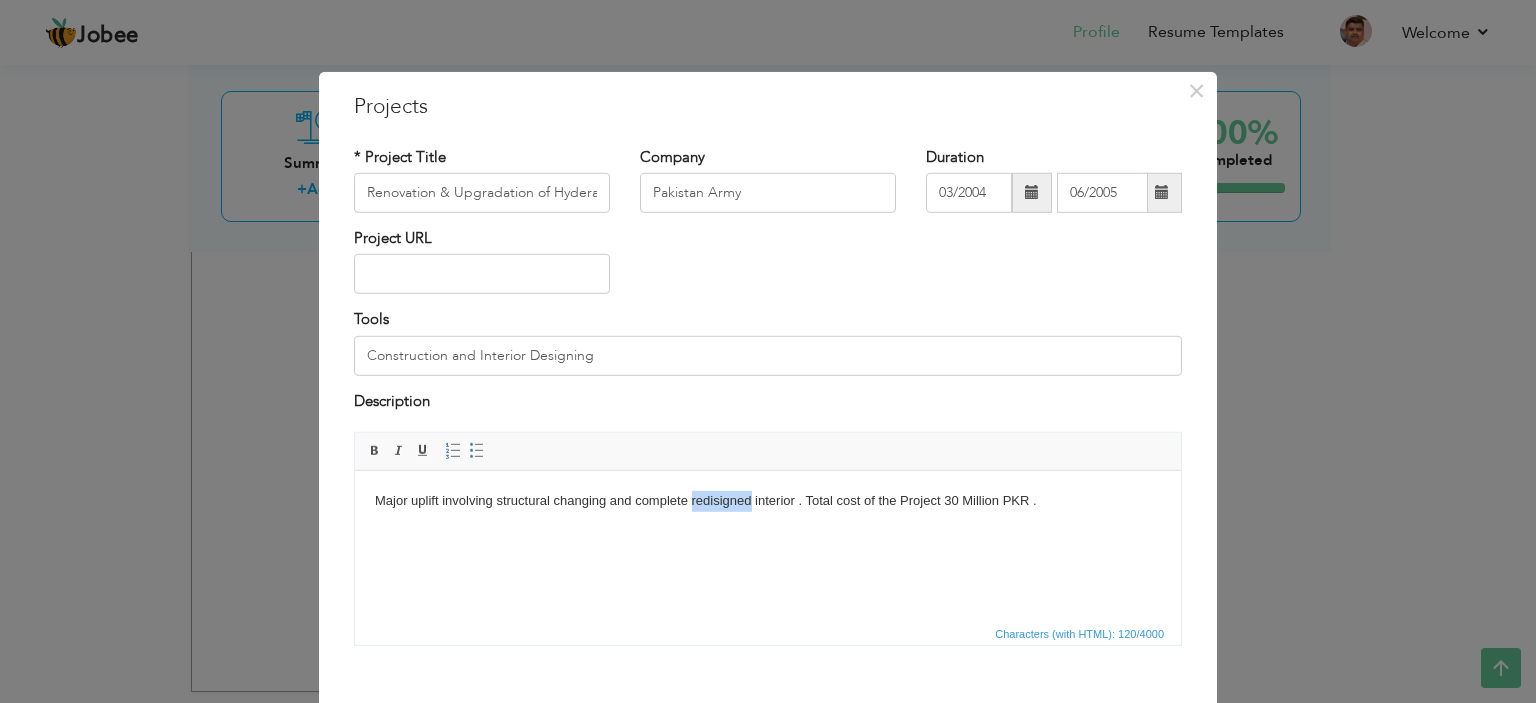 drag, startPoint x: 748, startPoint y: 496, endPoint x: 692, endPoint y: 497, distance: 56.008926 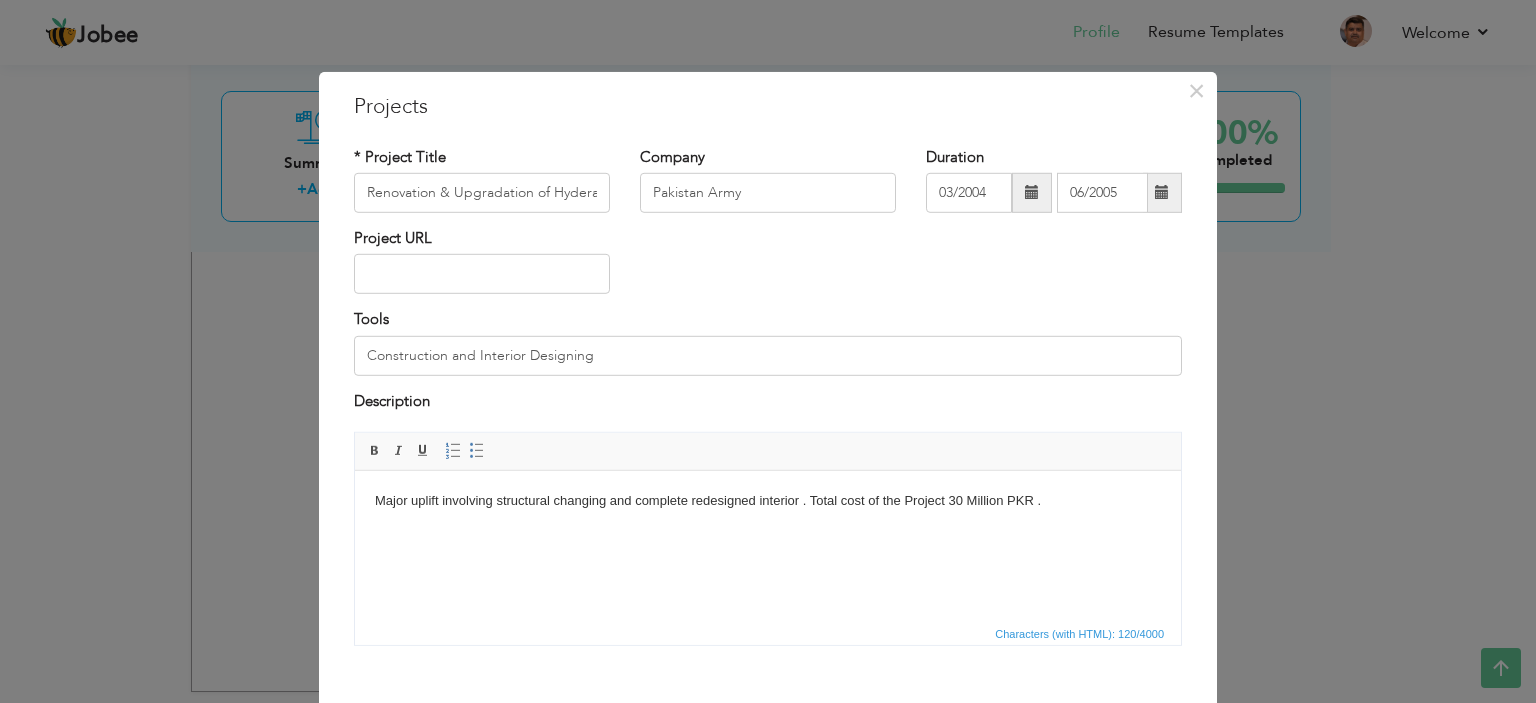 click on "Major uplift involving structural changing and complete redesigned interior . Total cost of the Project 30 Million PKR ." at bounding box center (768, 501) 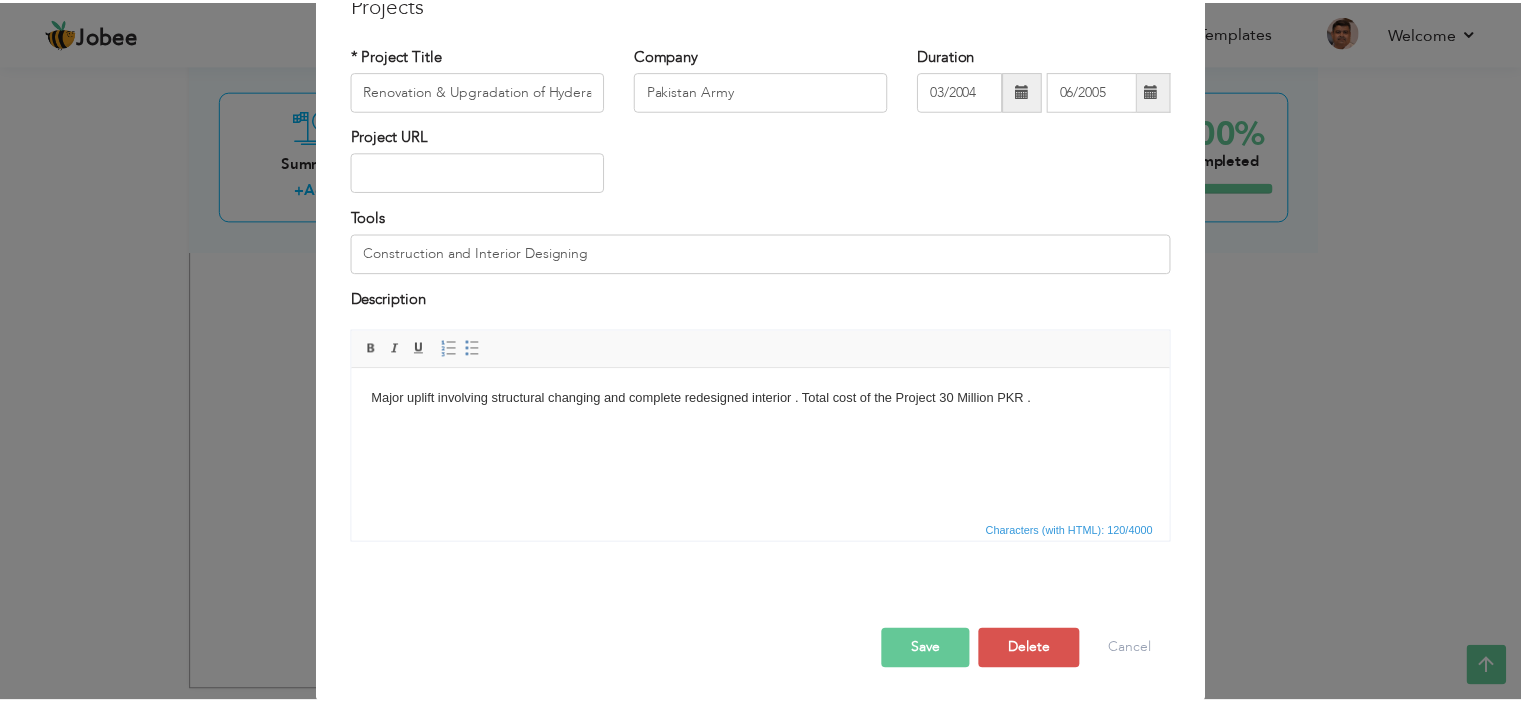 scroll, scrollTop: 104, scrollLeft: 0, axis: vertical 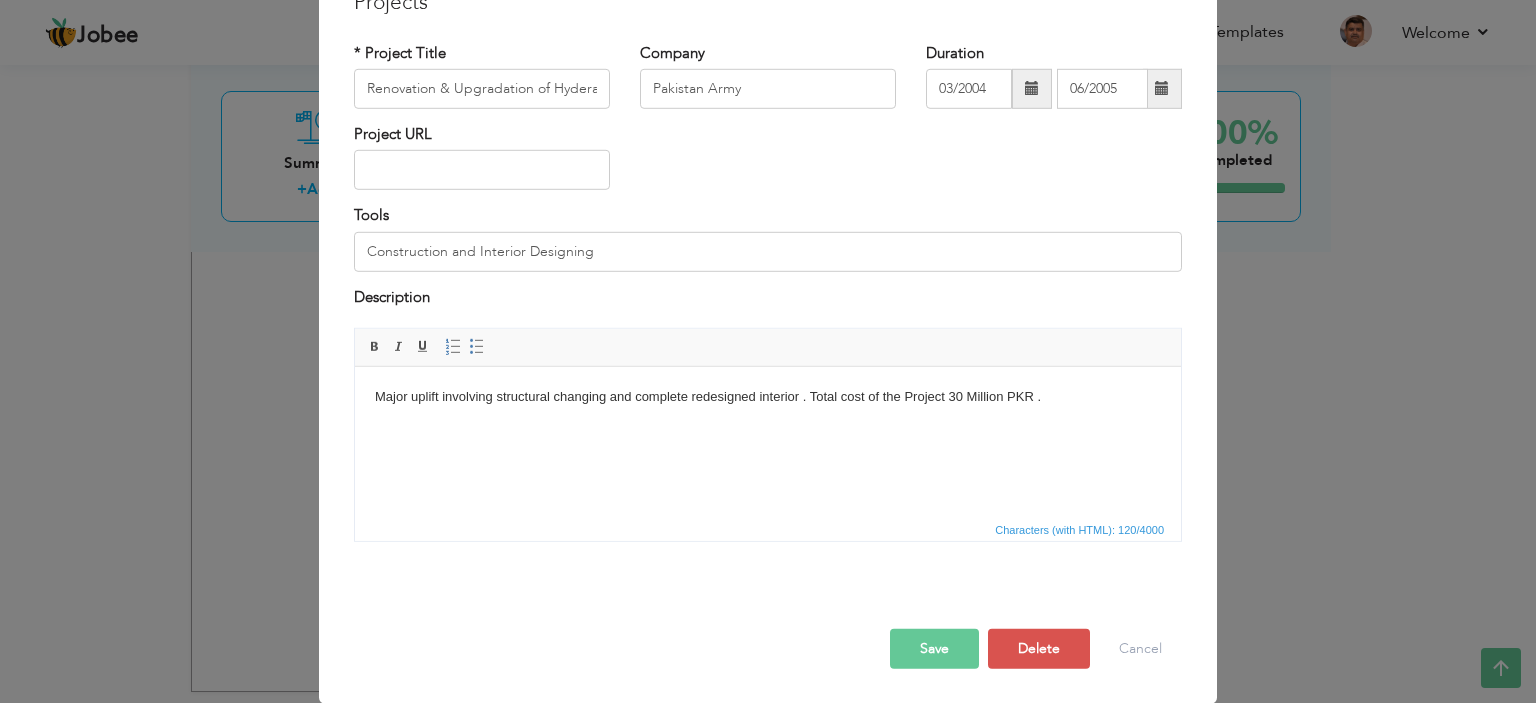 click on "Save" at bounding box center [934, 649] 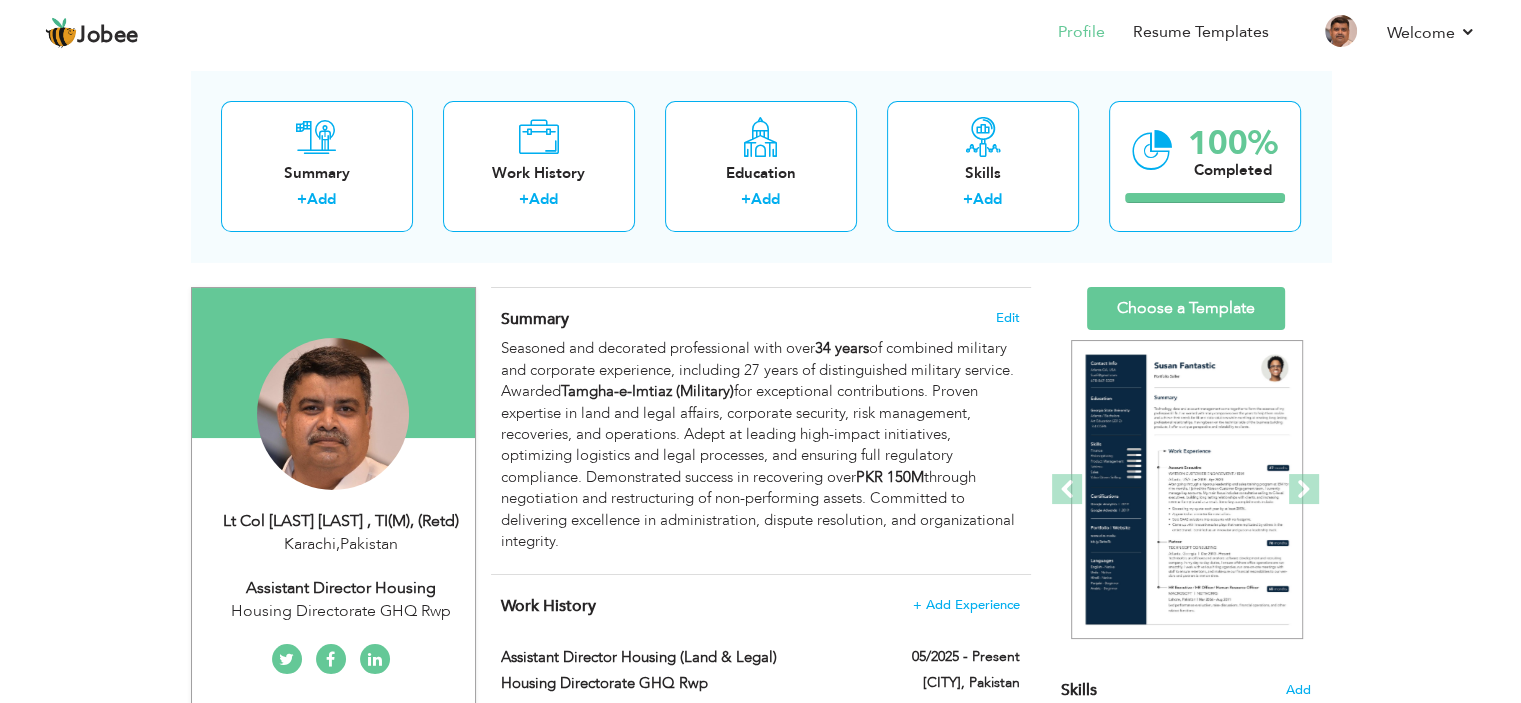 scroll, scrollTop: 106, scrollLeft: 0, axis: vertical 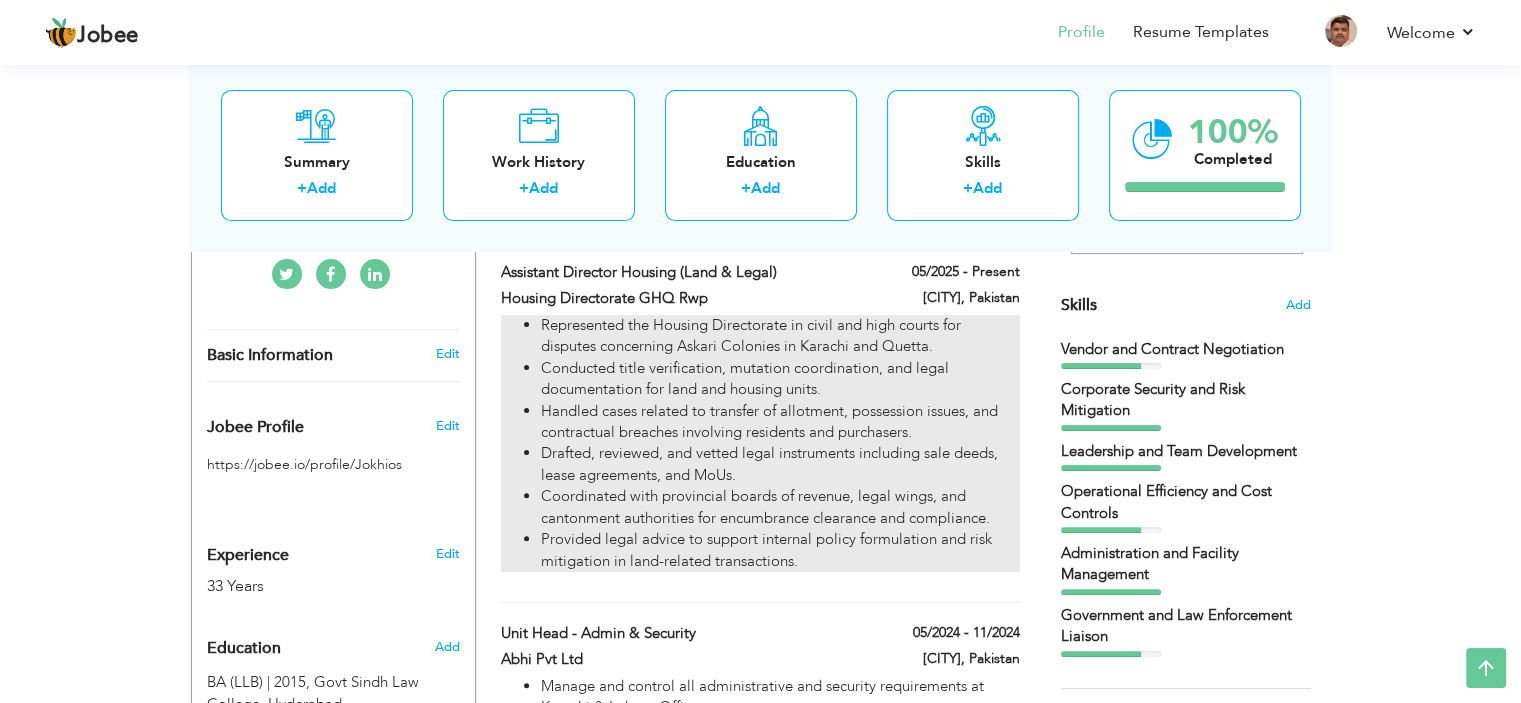 click on "Represented the Housing Directorate in civil and high courts for disputes concerning Askari Colonies in Karachi and Quetta." at bounding box center (780, 336) 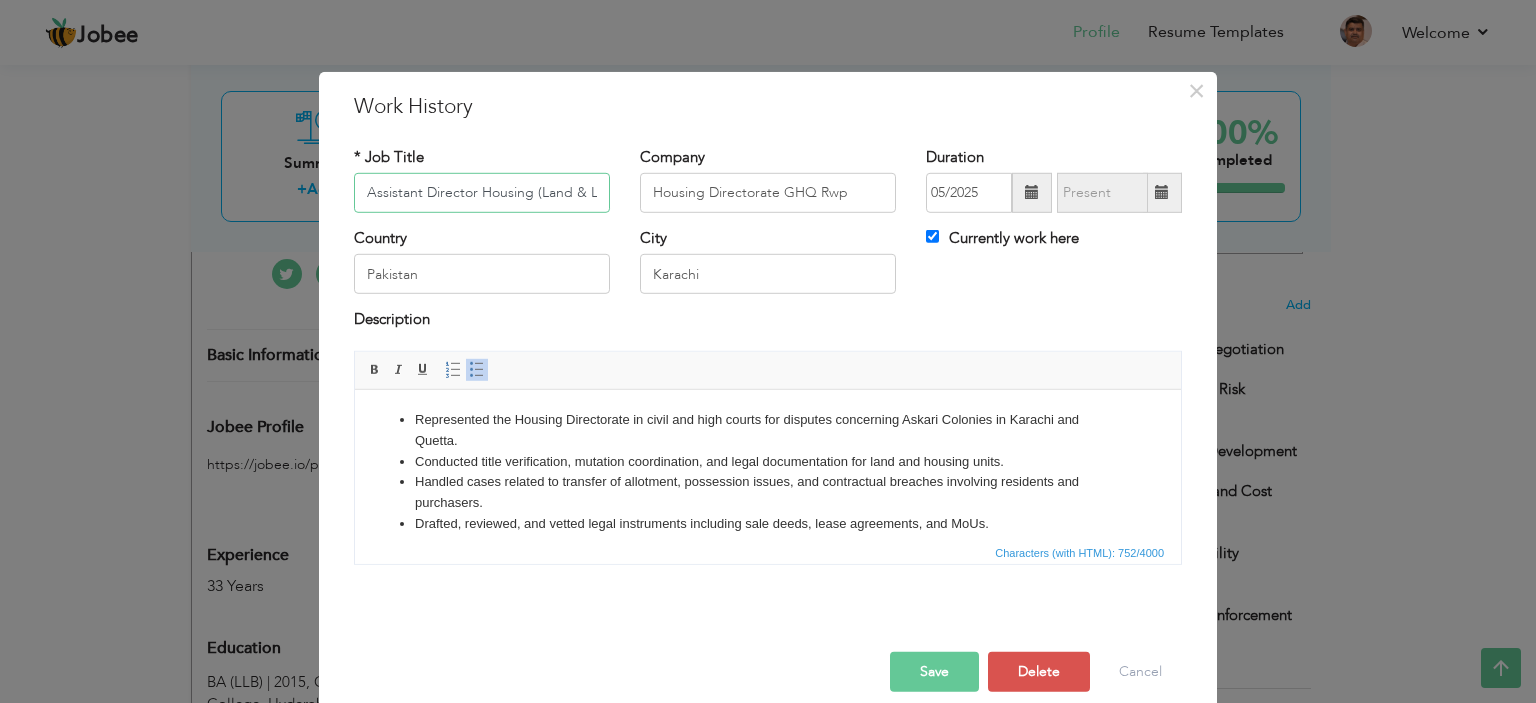 scroll, scrollTop: 0, scrollLeft: 27, axis: horizontal 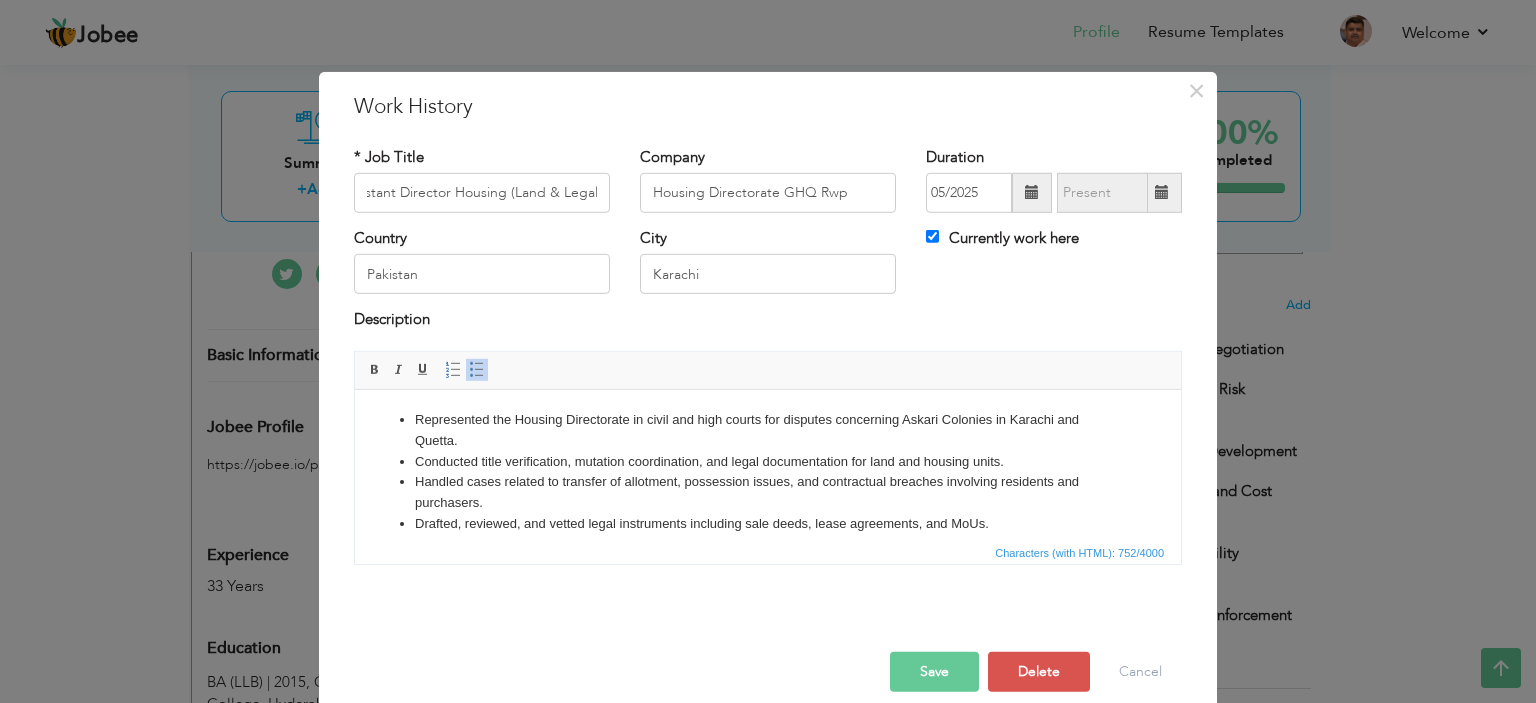 click on "Represented the Housing Directorate in civil and high courts for disputes concerning Askari Colonies in Karachi and Quetta." at bounding box center [768, 430] 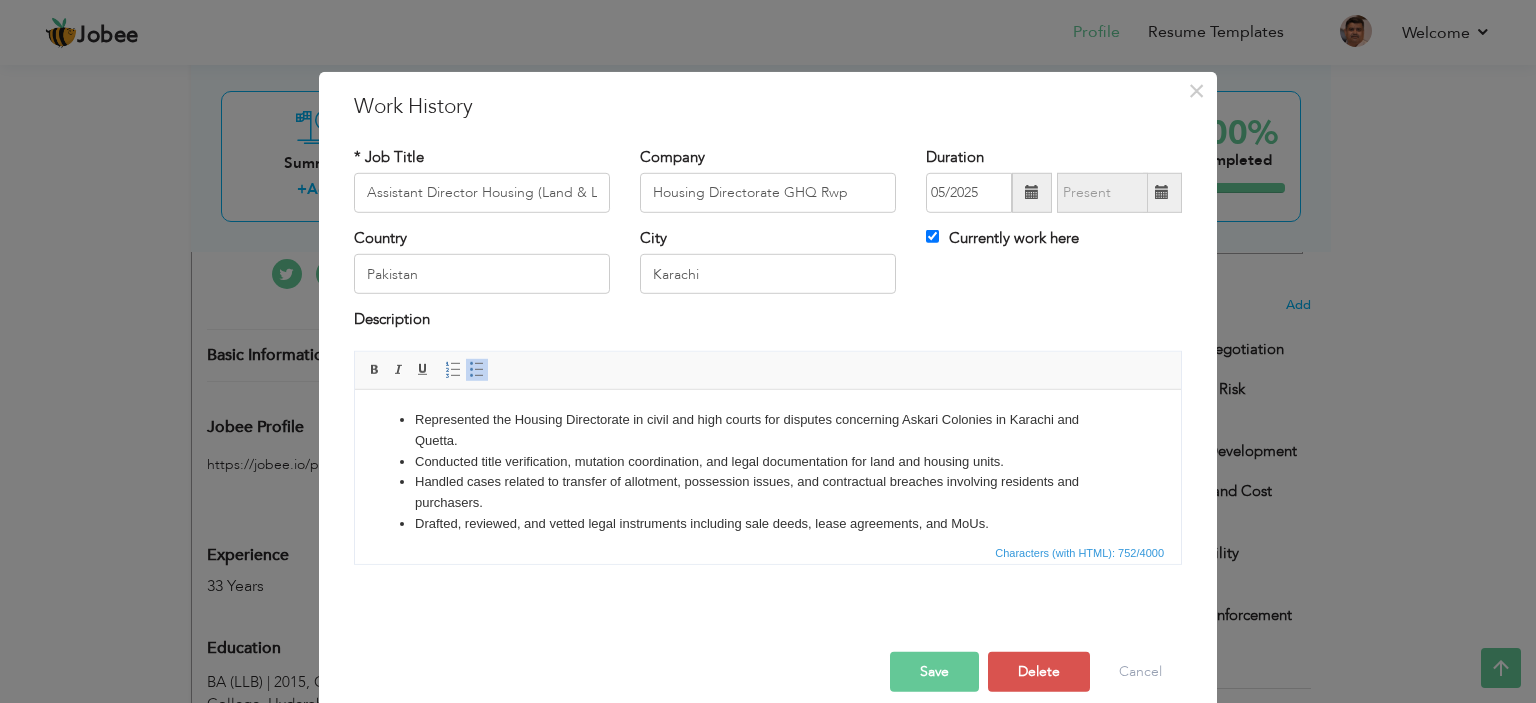 type 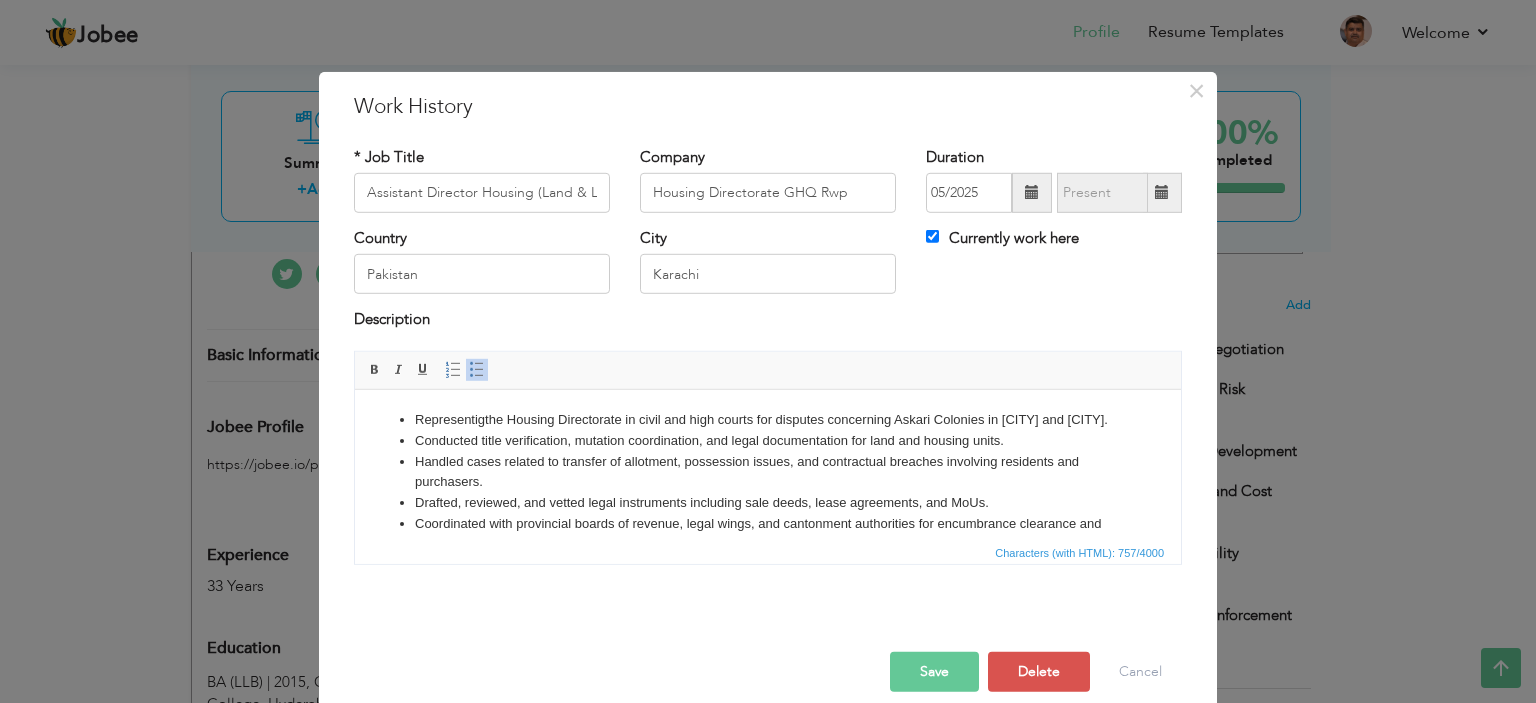 click on "Representig  the Housing Directorate in civil and high courts for disputes concerning Askari Colonies in Karachi and Quetta." at bounding box center (768, 419) 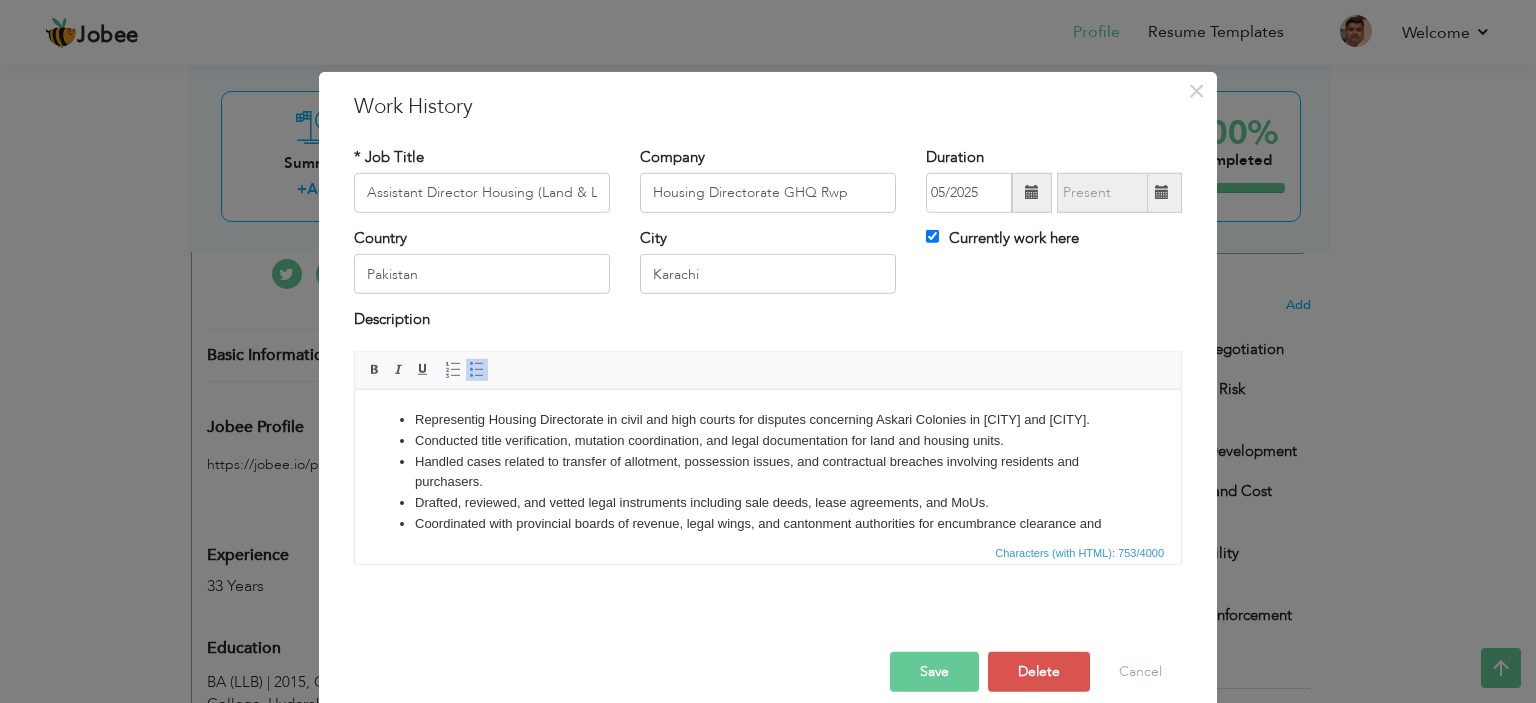 click on "Conducted title verification, mutation coordination, and legal documentation for land and housing units." at bounding box center (768, 440) 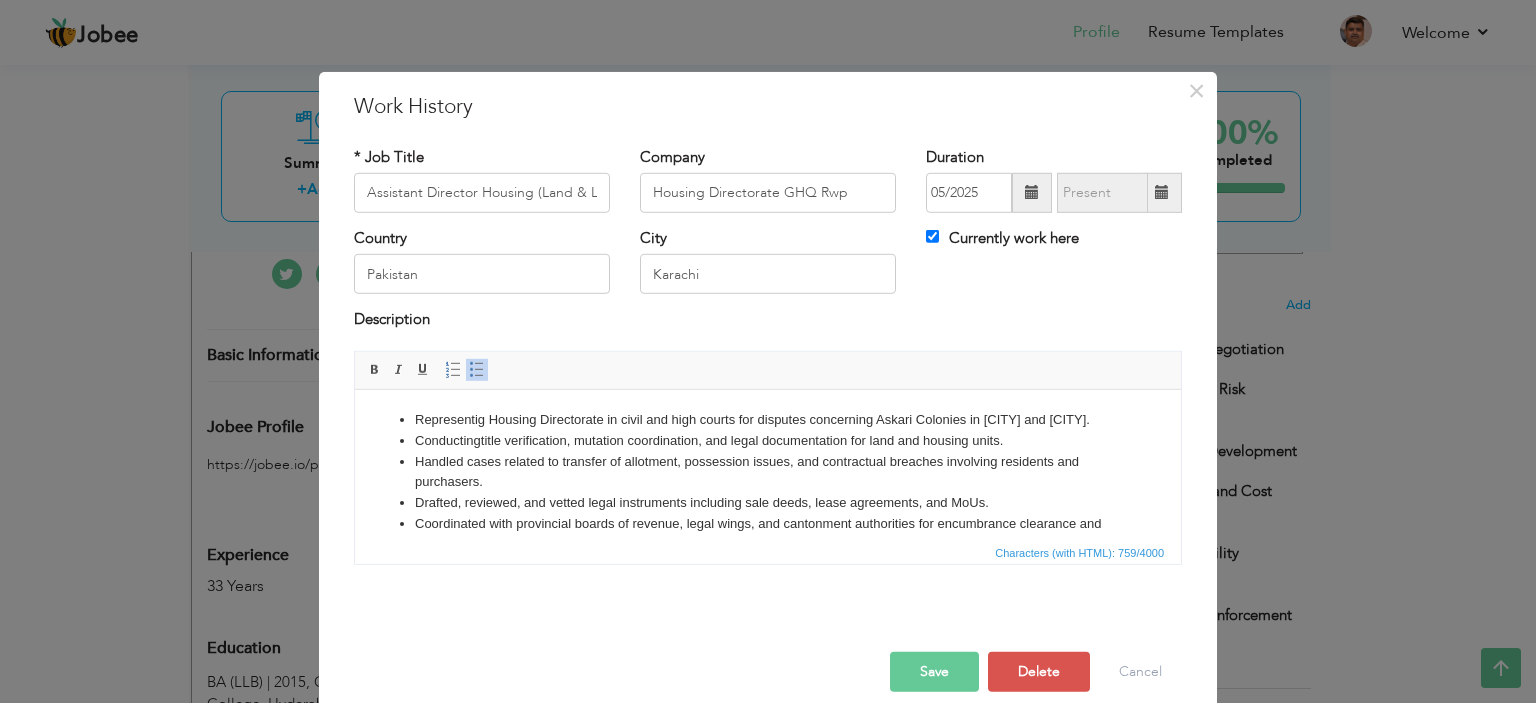 click on "Handled cases related to transfer of allotment, possession issues, and contractual breaches involving residents and purchasers." at bounding box center [768, 472] 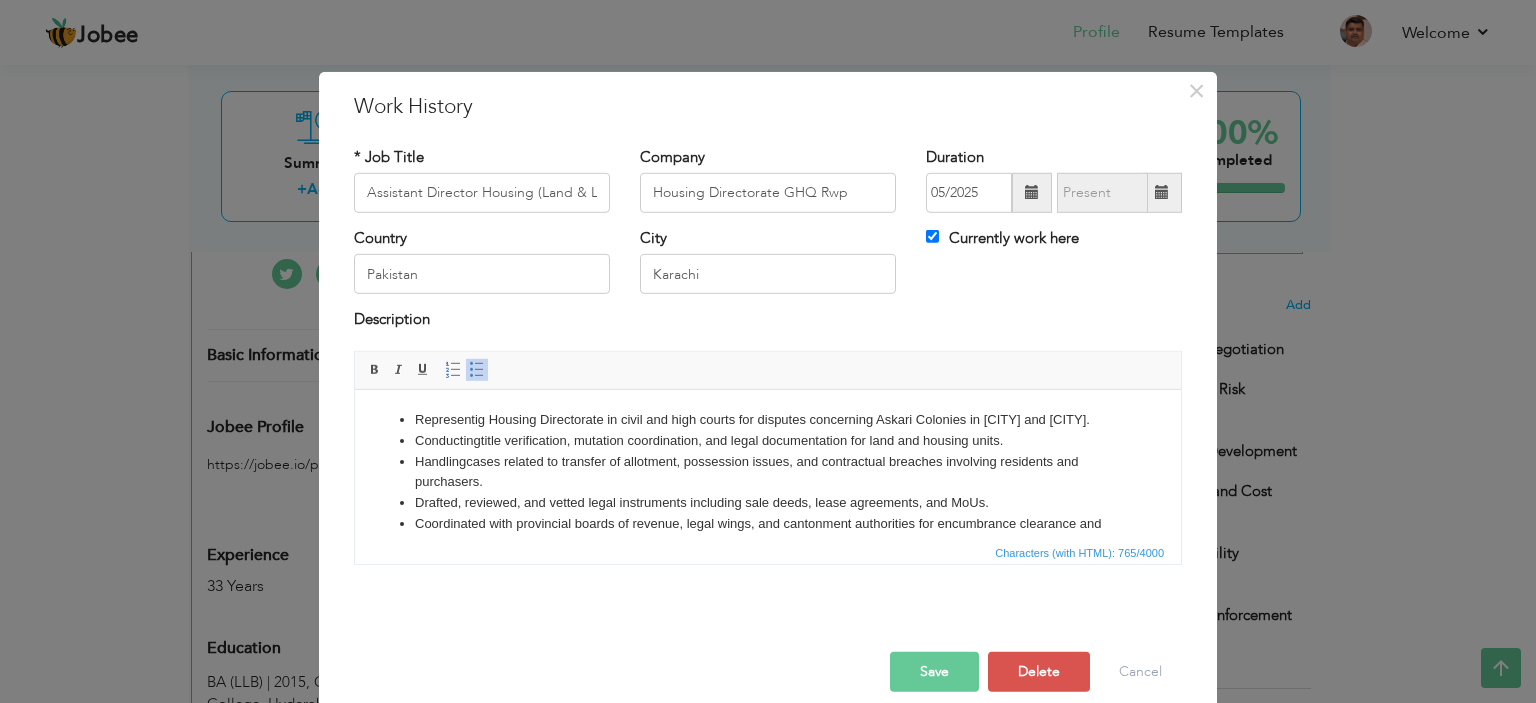 click on "Handling  cases related to transfer of allotment, possession issues, and contractual breaches involving residents and purchasers." at bounding box center [768, 472] 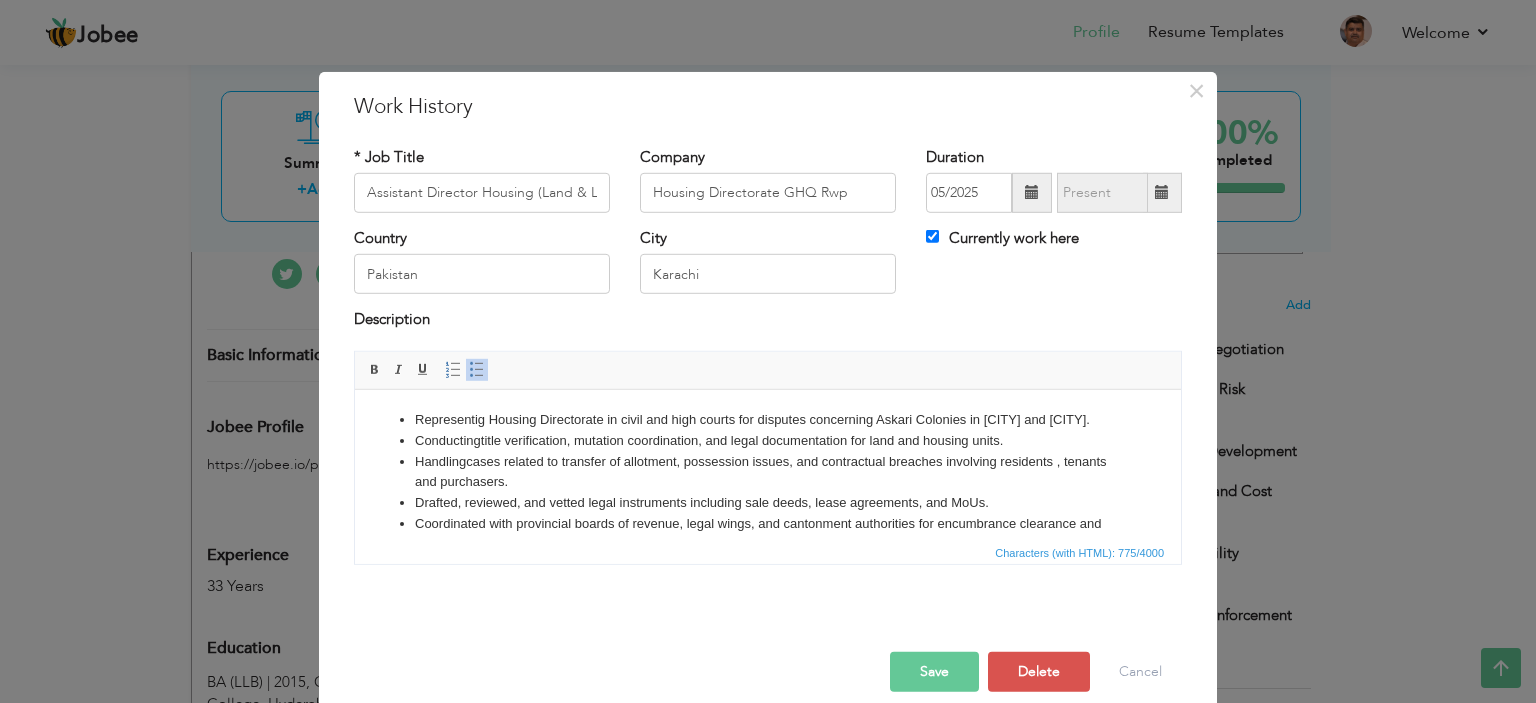 click on "Drafted, reviewed, and vetted legal instruments including sale deeds, lease agreements, and MoUs." at bounding box center (768, 502) 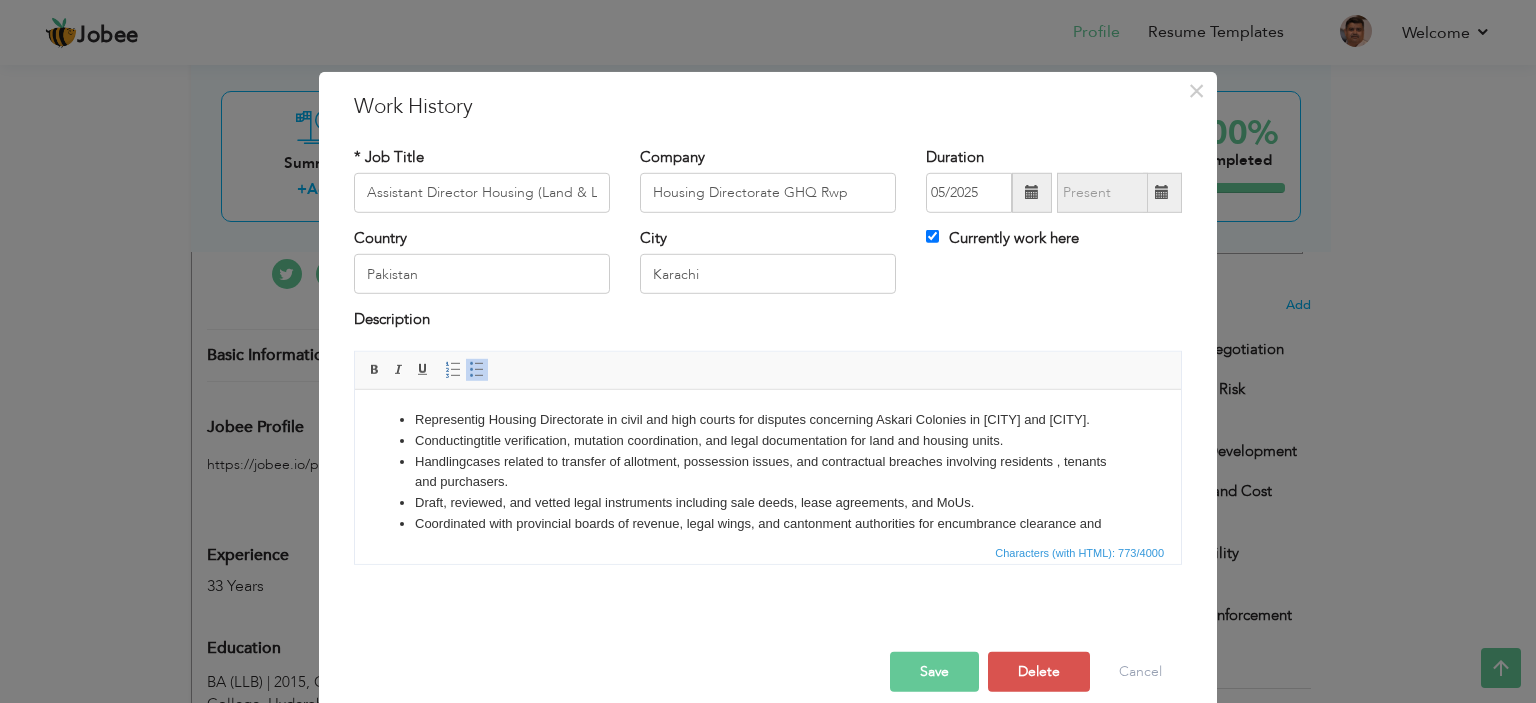 click on "Draft , reviewed, and vetted legal instruments including sale deeds, lease agreements, and MoUs." at bounding box center [768, 502] 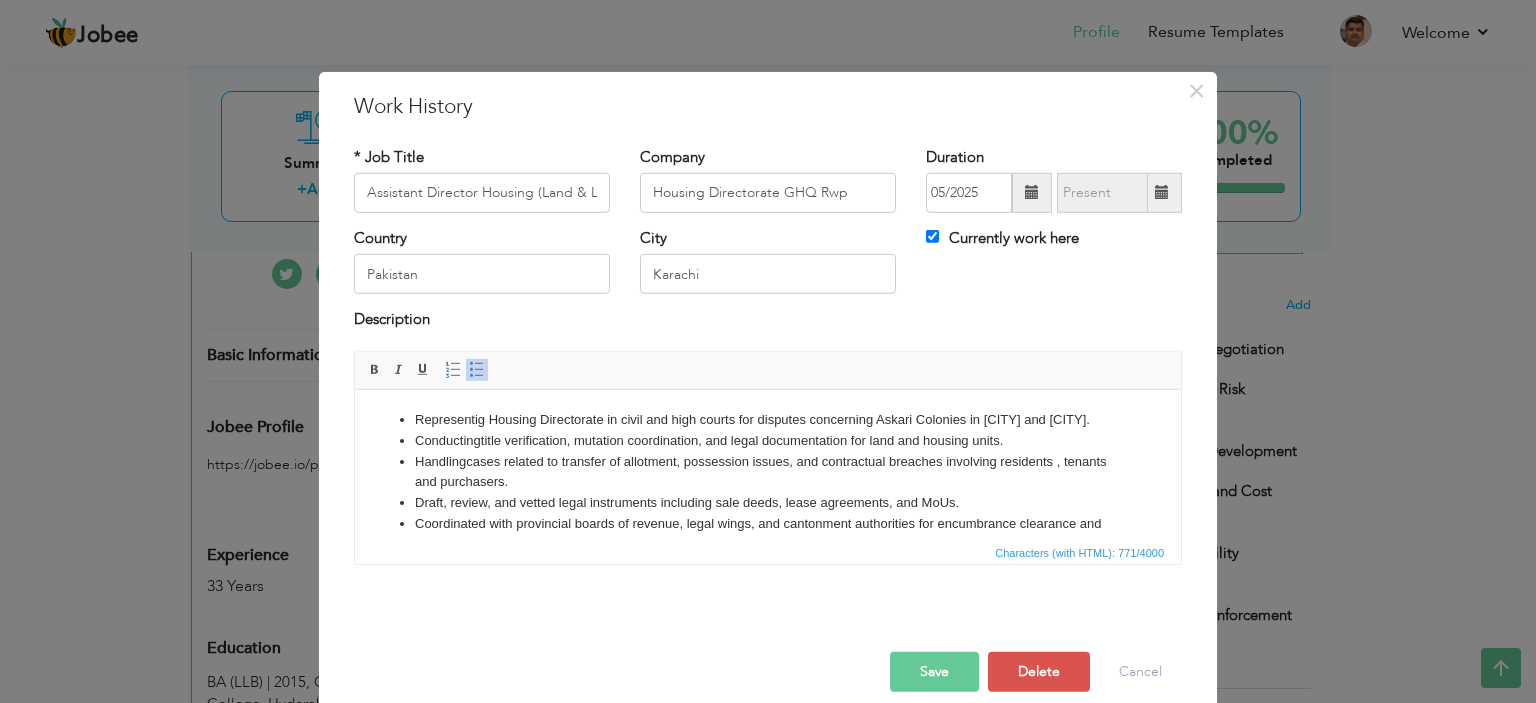 click on "Draft , review , and vetted legal instruments including sale deeds, lease agreements, and MoUs." at bounding box center [768, 502] 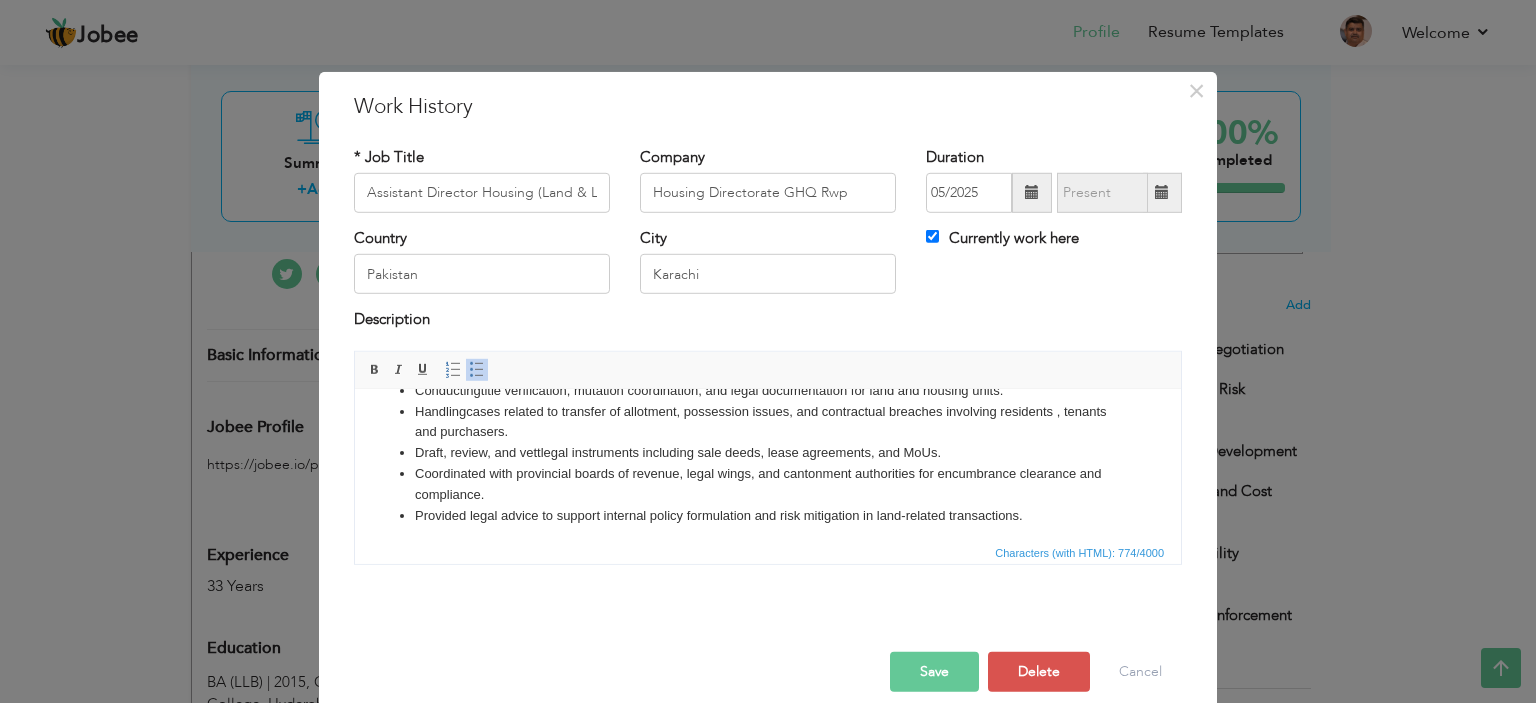 scroll, scrollTop: 56, scrollLeft: 0, axis: vertical 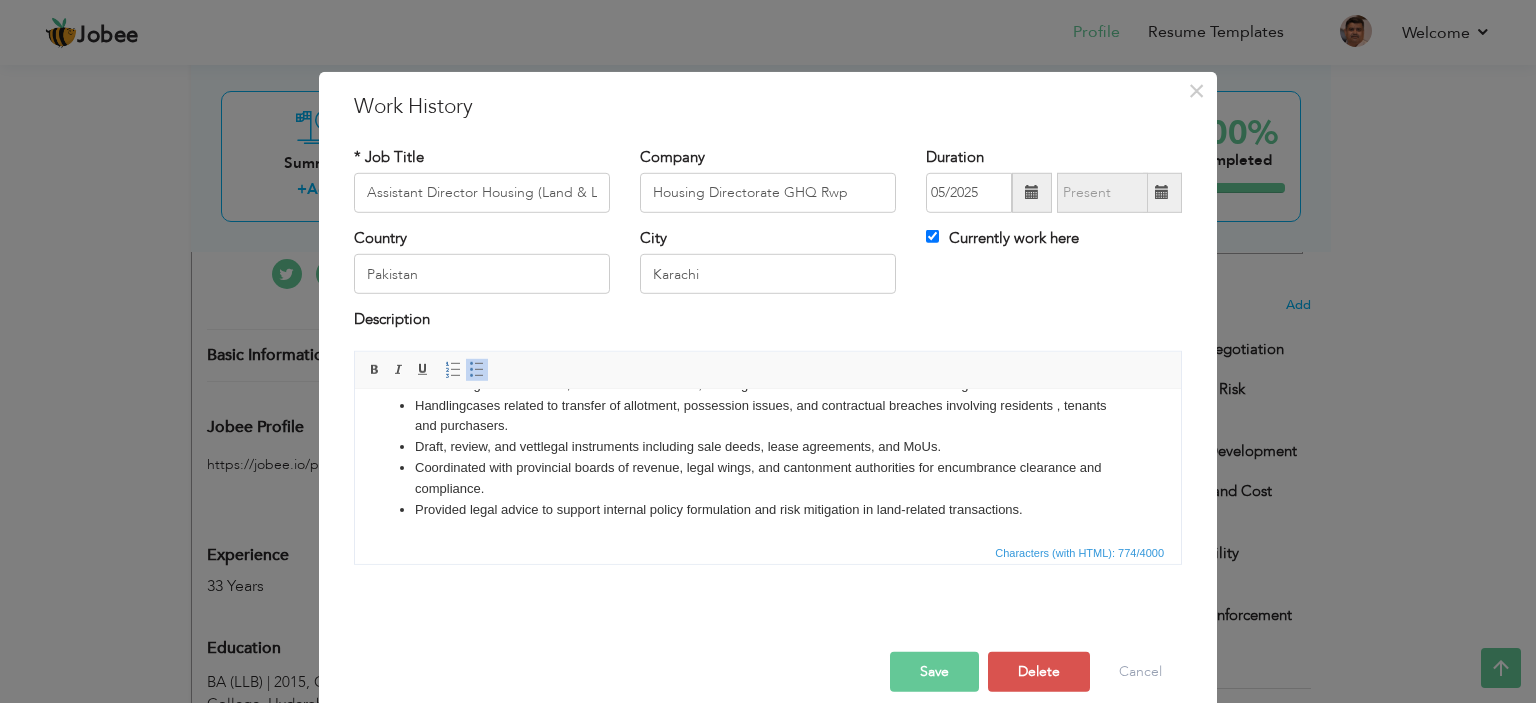 click on "Save" at bounding box center [934, 672] 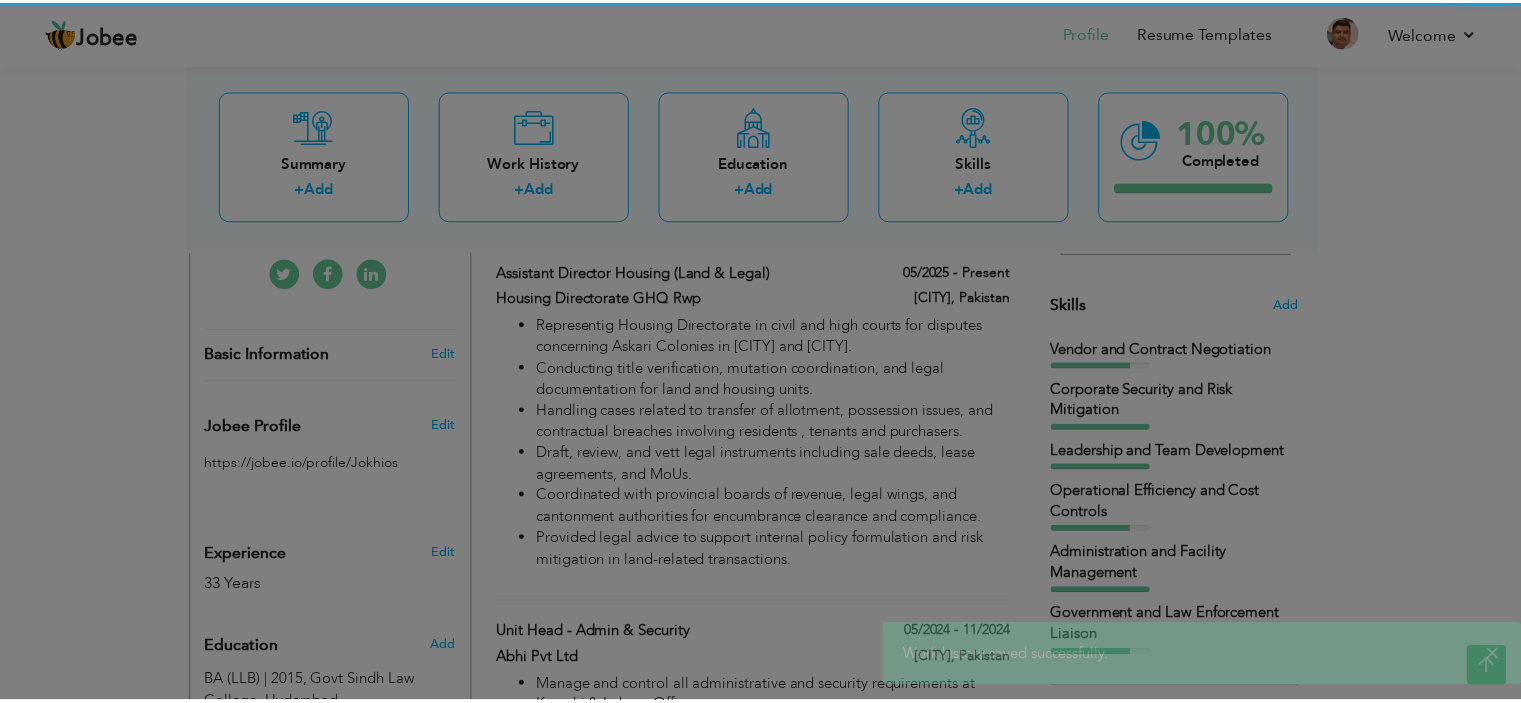 scroll, scrollTop: 0, scrollLeft: 0, axis: both 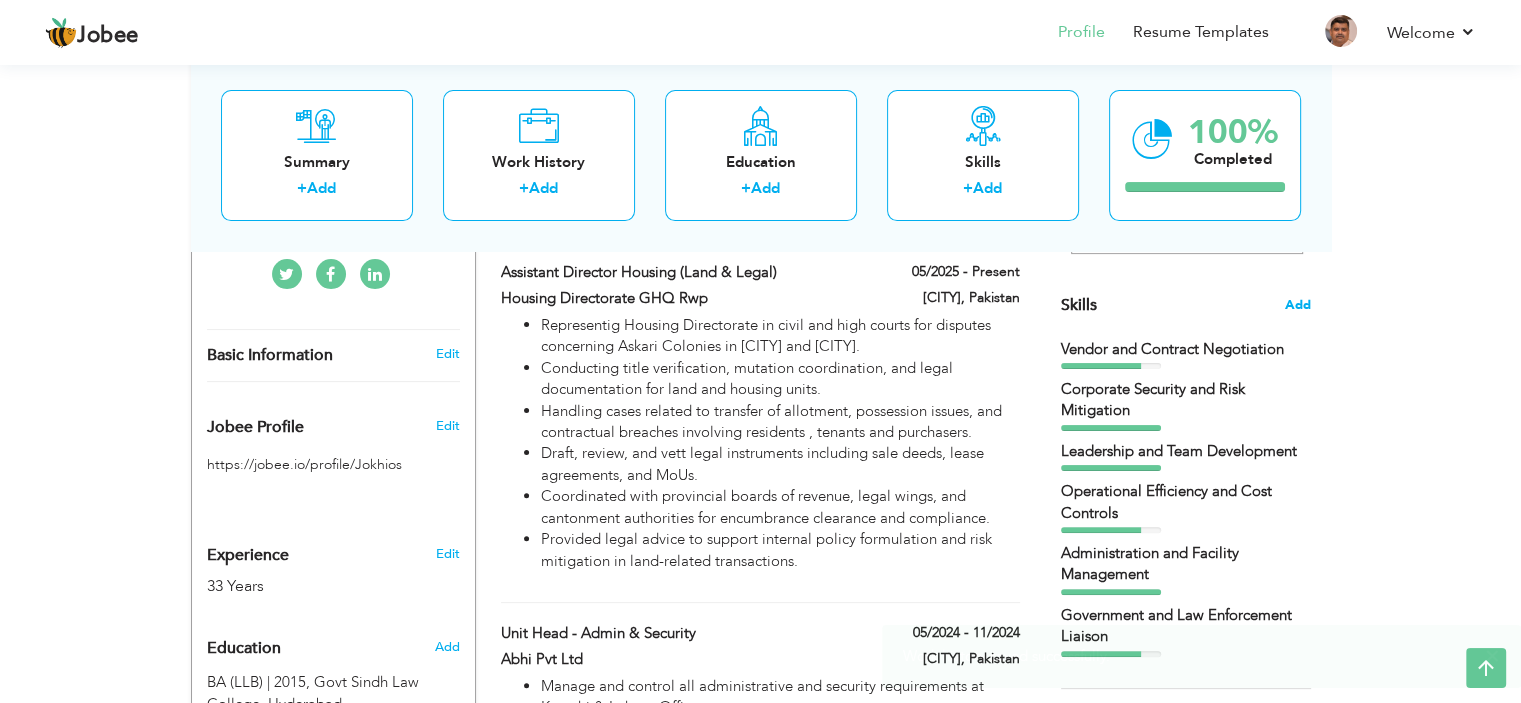 click on "Add" at bounding box center (1298, 305) 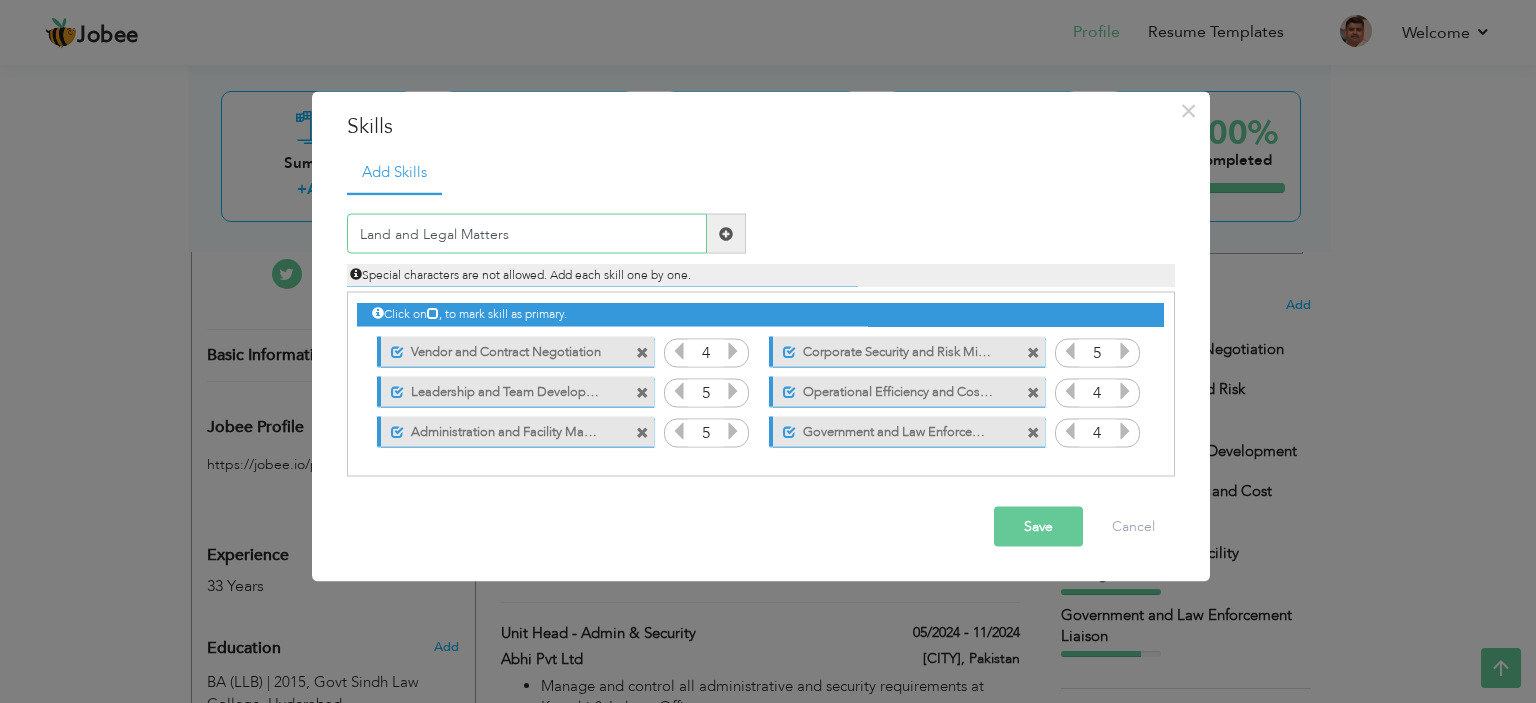 type on "Land and Legal Matters" 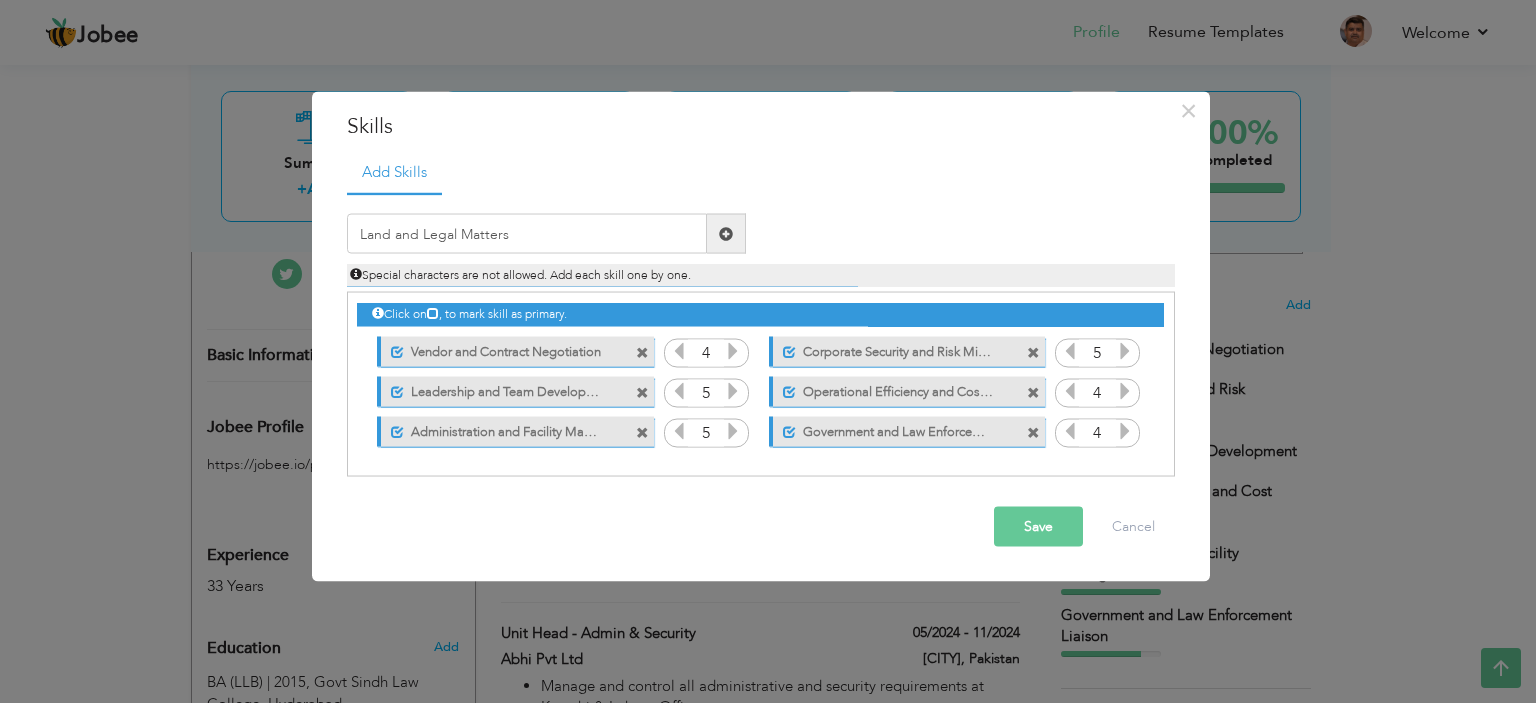 click at bounding box center [726, 233] 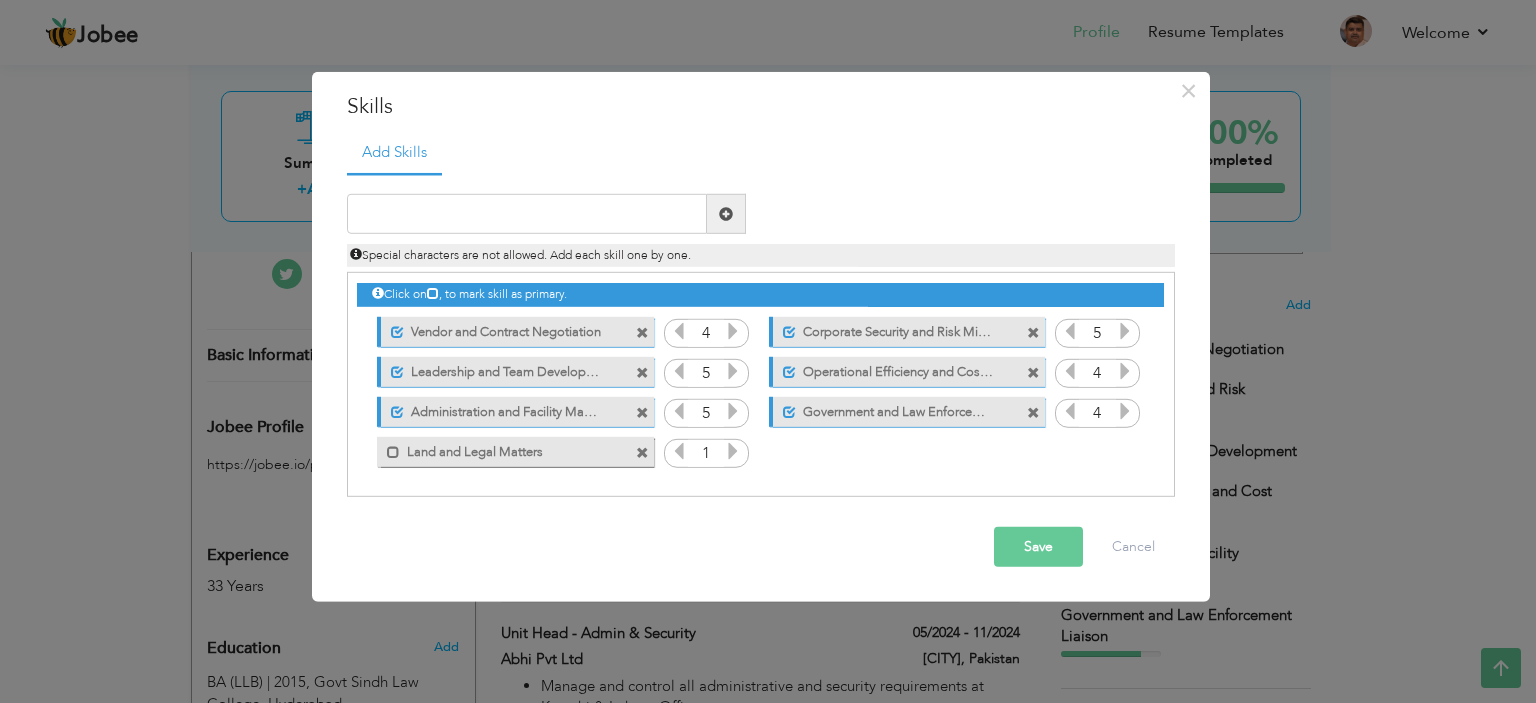 click at bounding box center (733, 451) 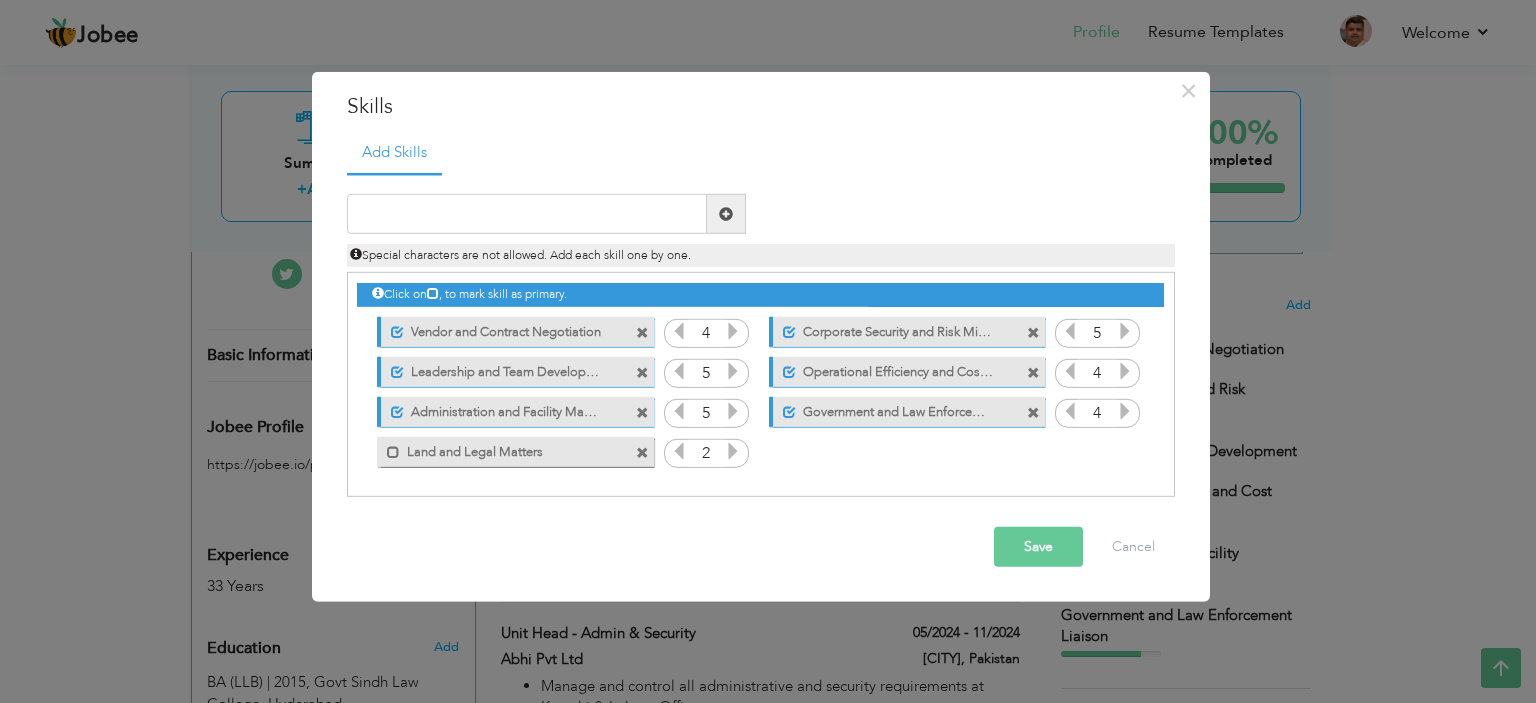 click at bounding box center (733, 451) 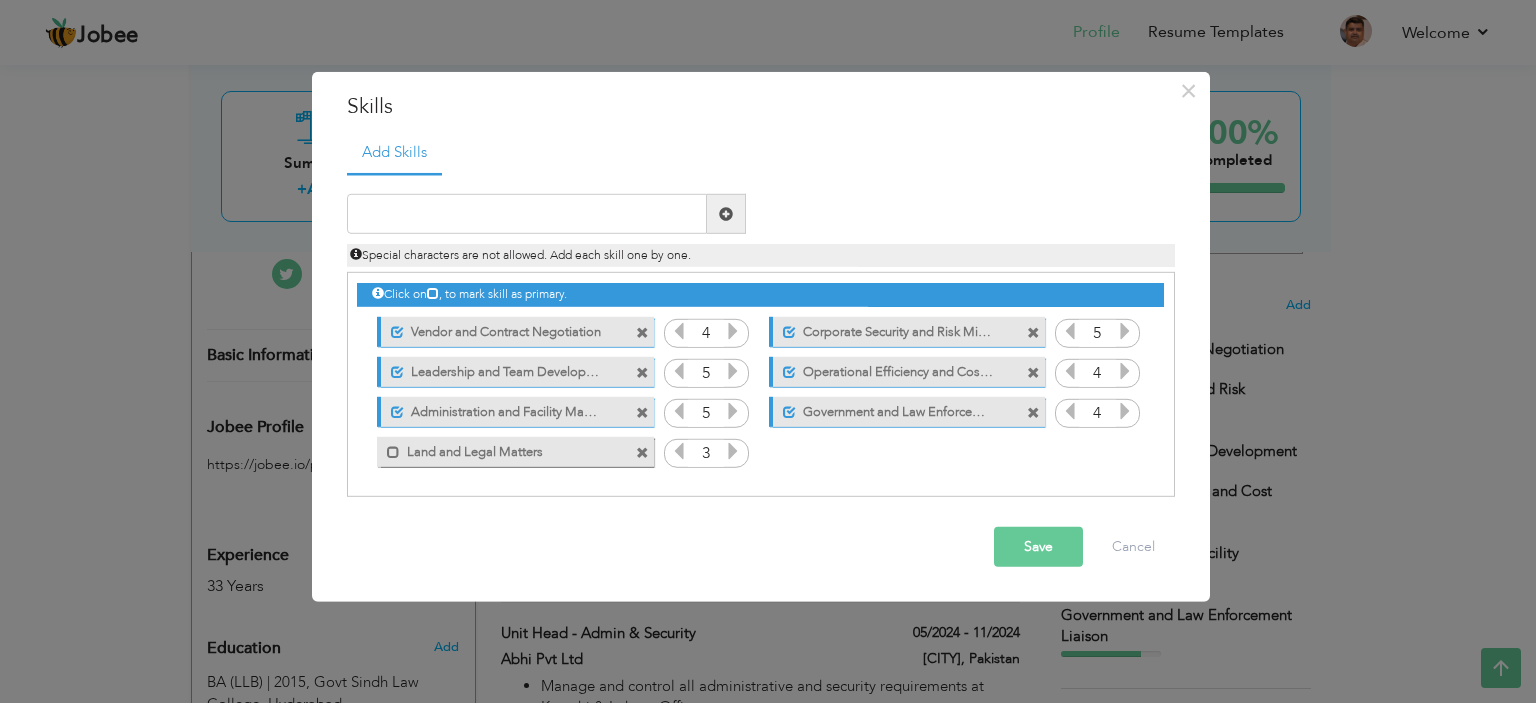 click at bounding box center (733, 451) 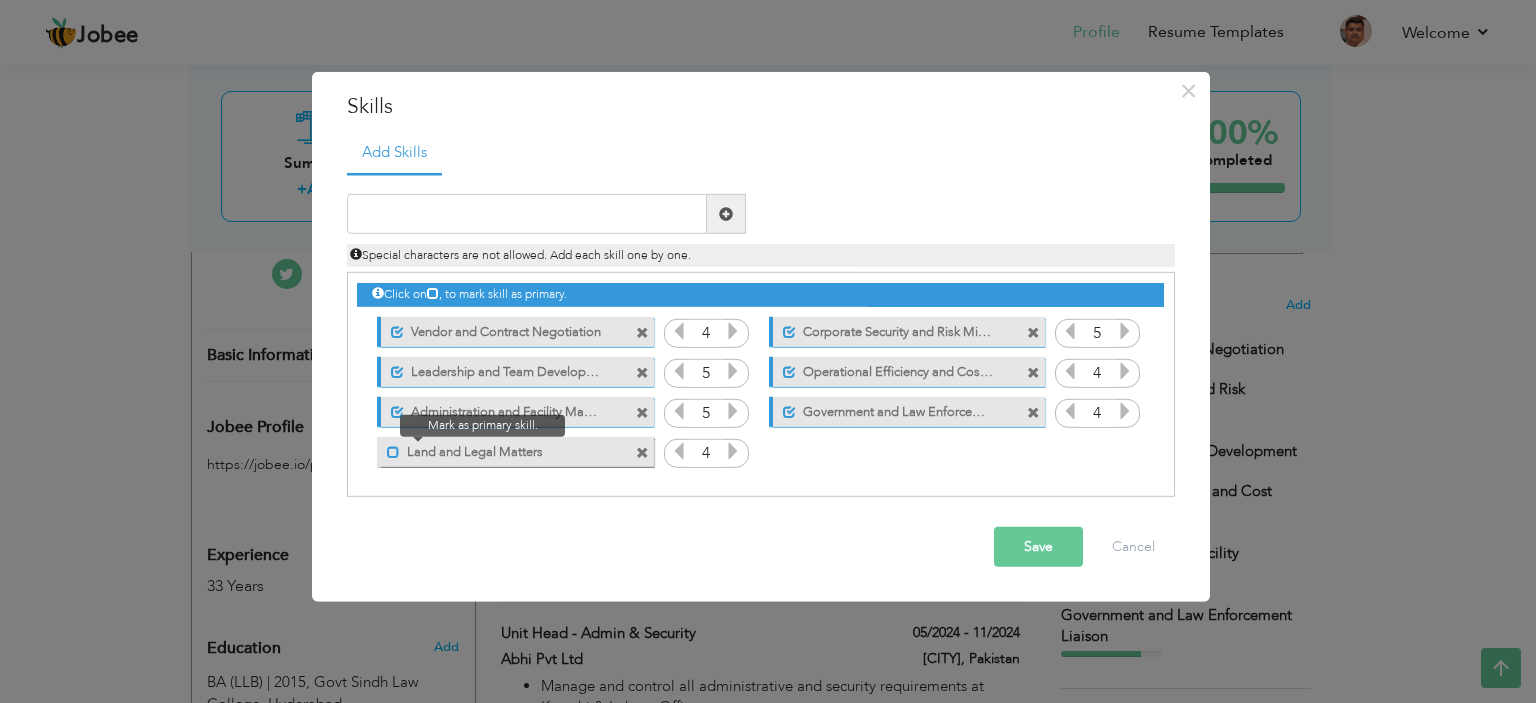 click at bounding box center [393, 451] 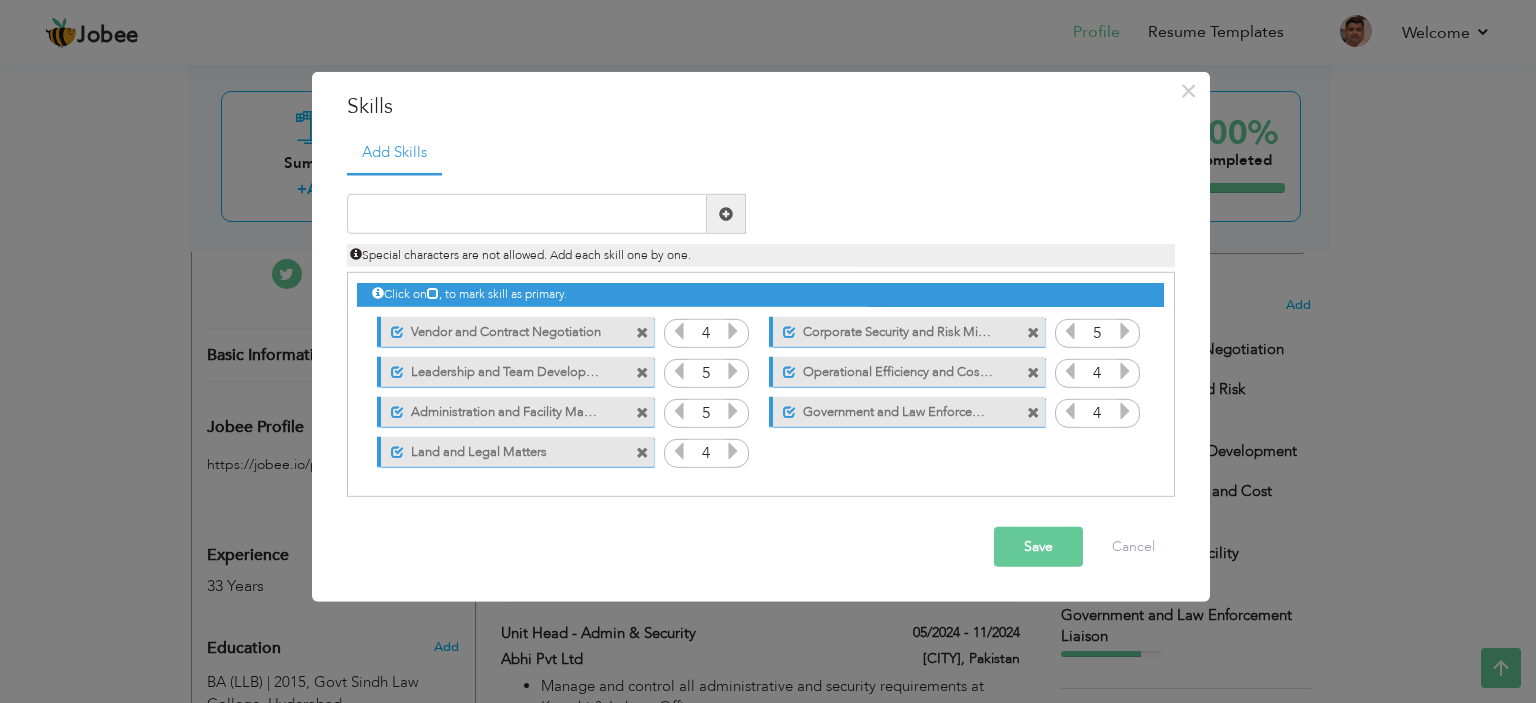 click on "Save" at bounding box center [1038, 547] 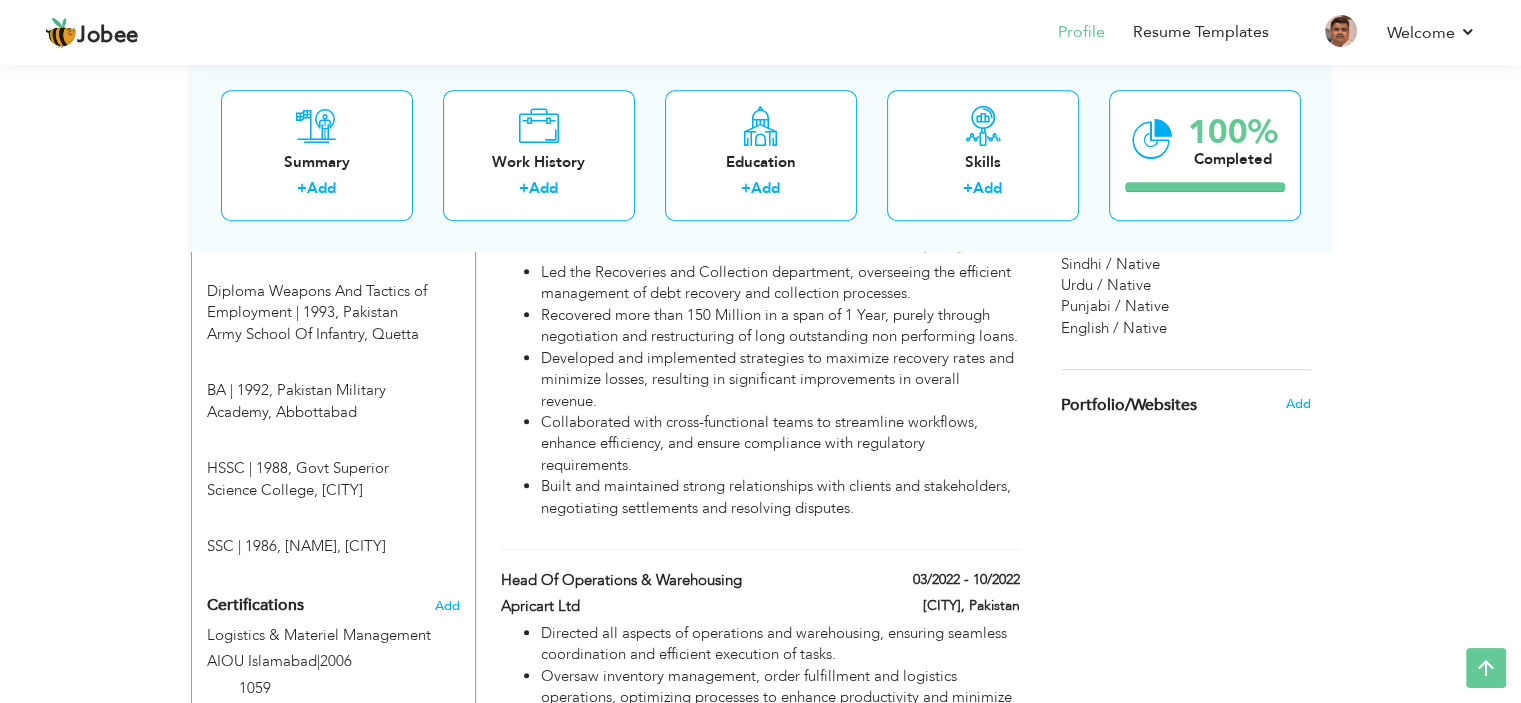scroll, scrollTop: 1186, scrollLeft: 0, axis: vertical 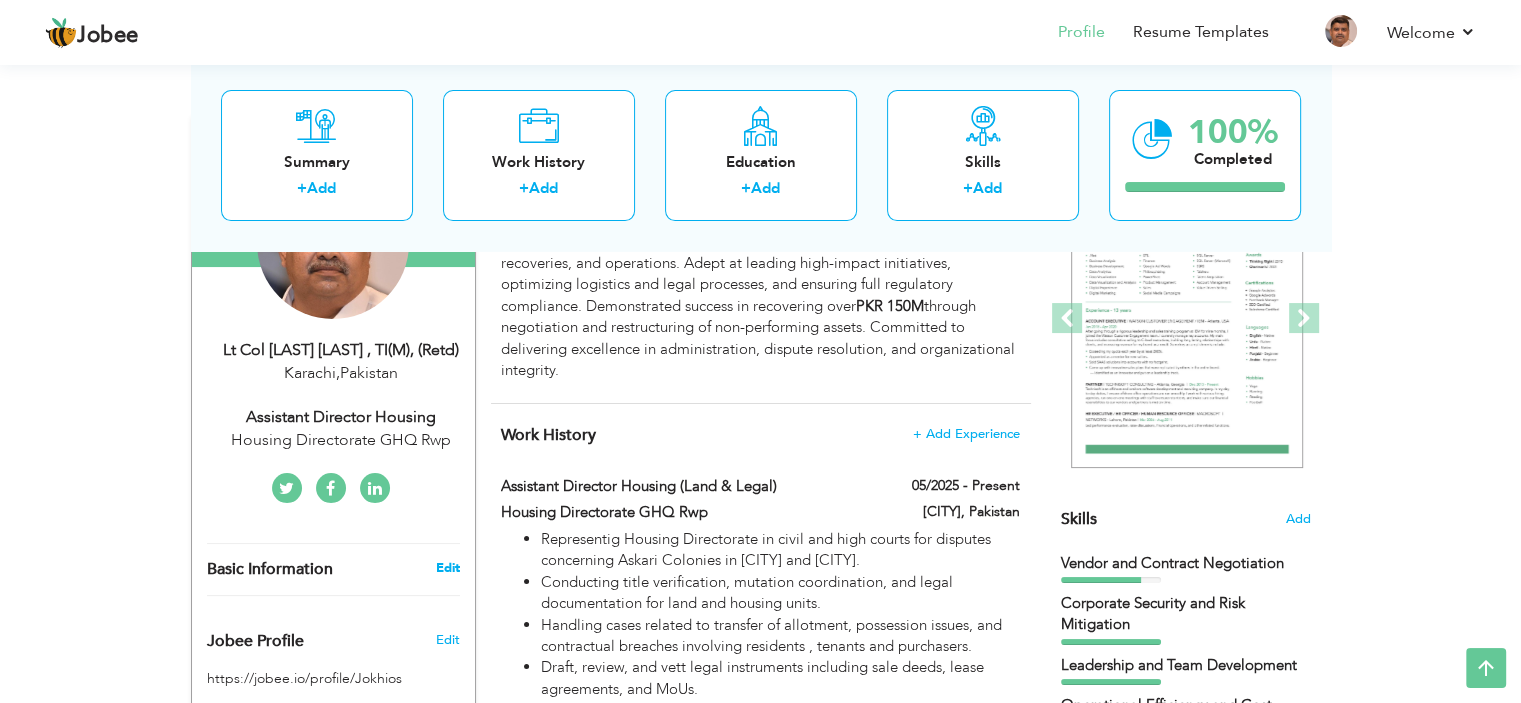 click on "Edit" at bounding box center [447, 568] 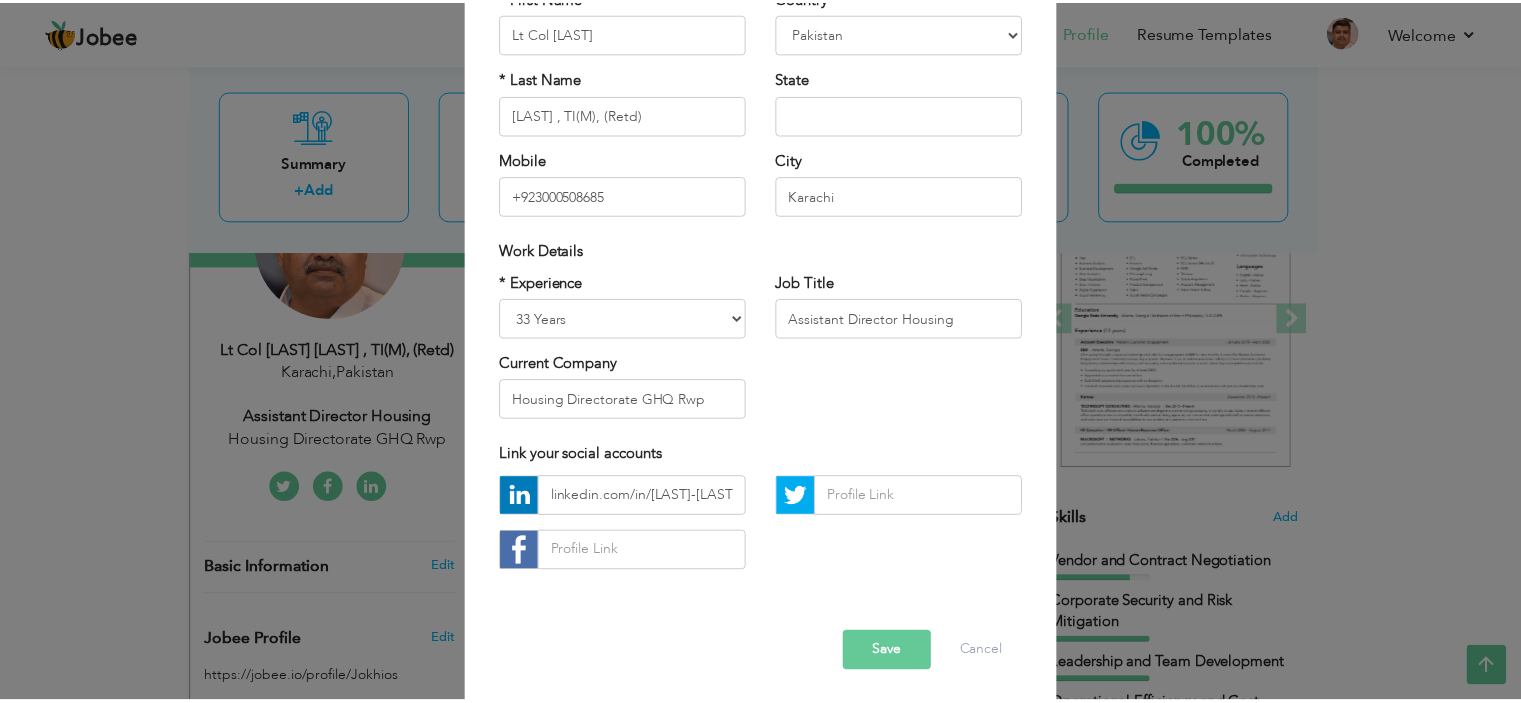 scroll, scrollTop: 205, scrollLeft: 0, axis: vertical 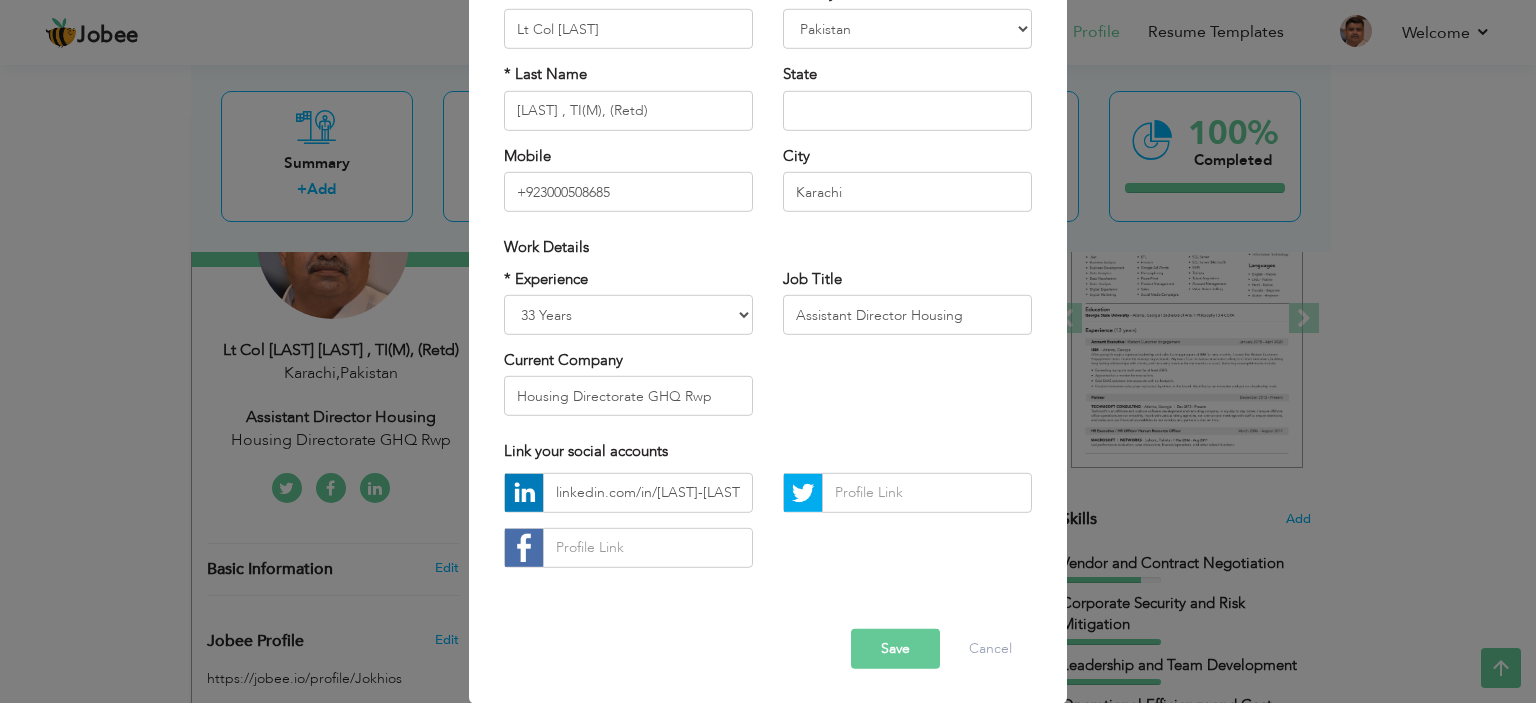 click on "Save" at bounding box center (895, 649) 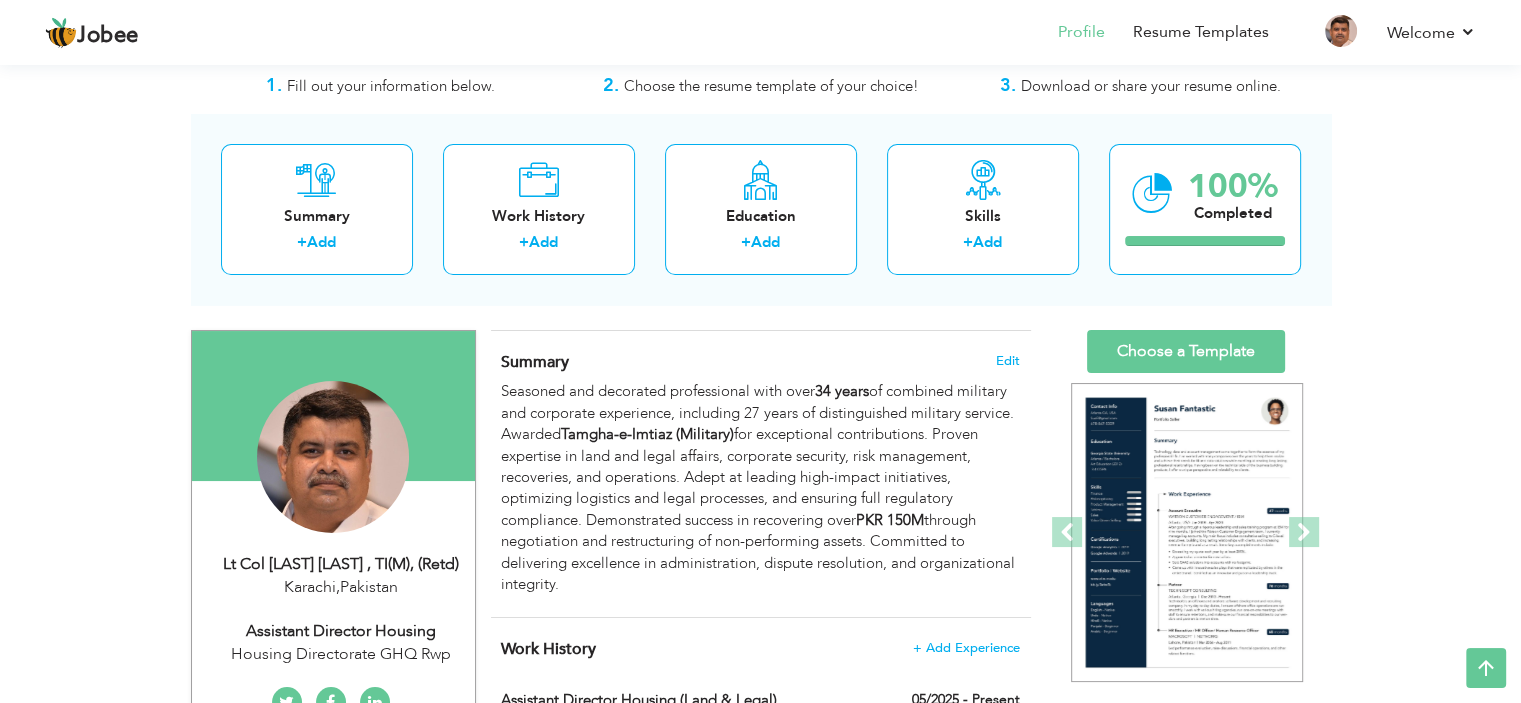 scroll, scrollTop: 0, scrollLeft: 0, axis: both 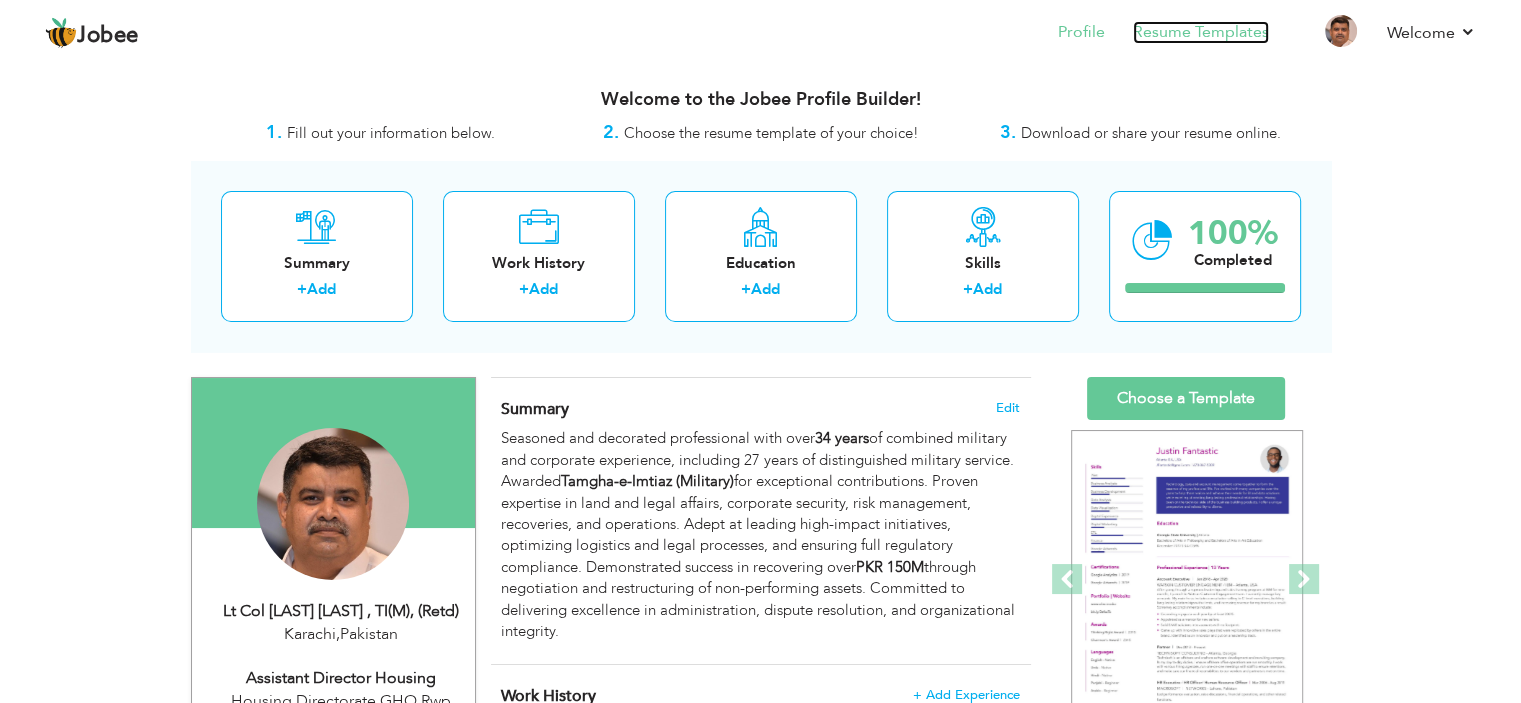 click on "Resume Templates" at bounding box center [1201, 32] 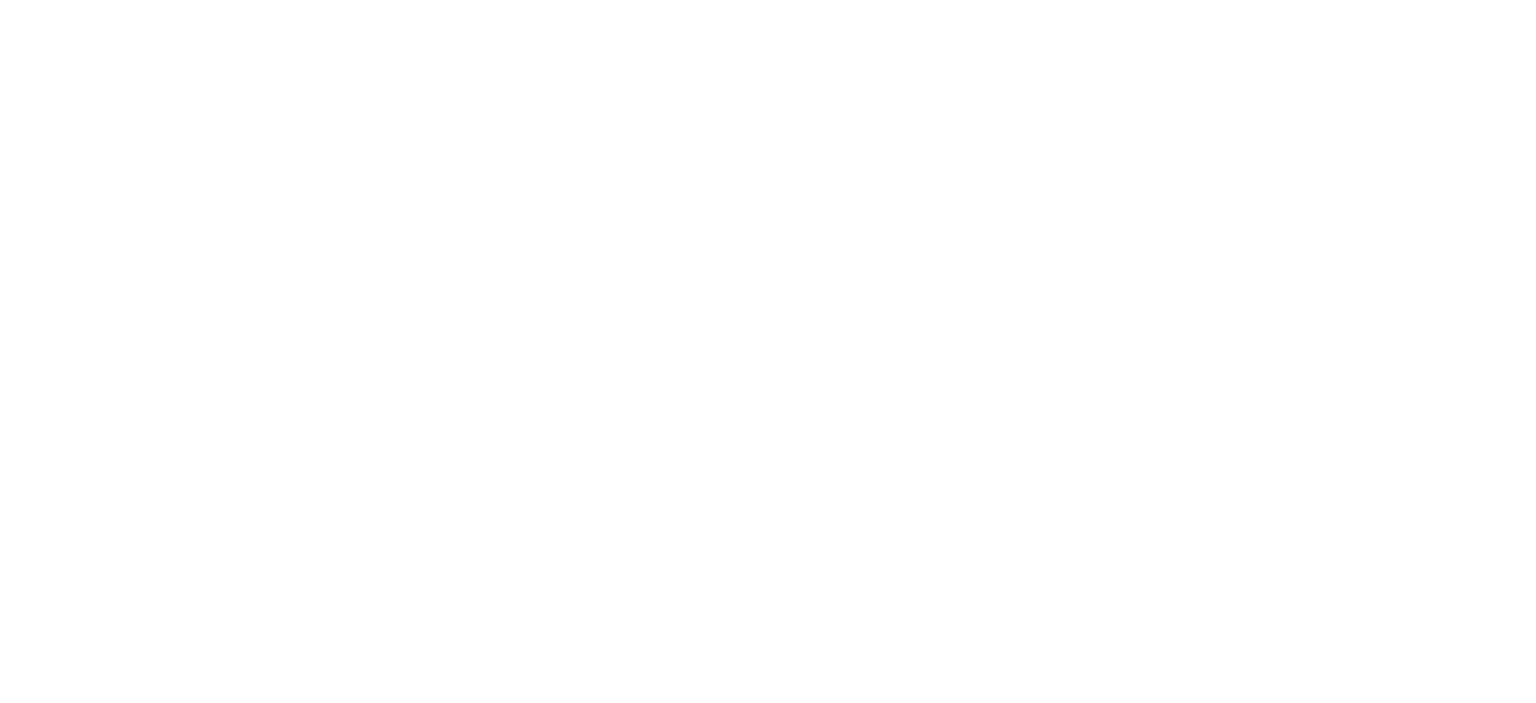 scroll, scrollTop: 0, scrollLeft: 0, axis: both 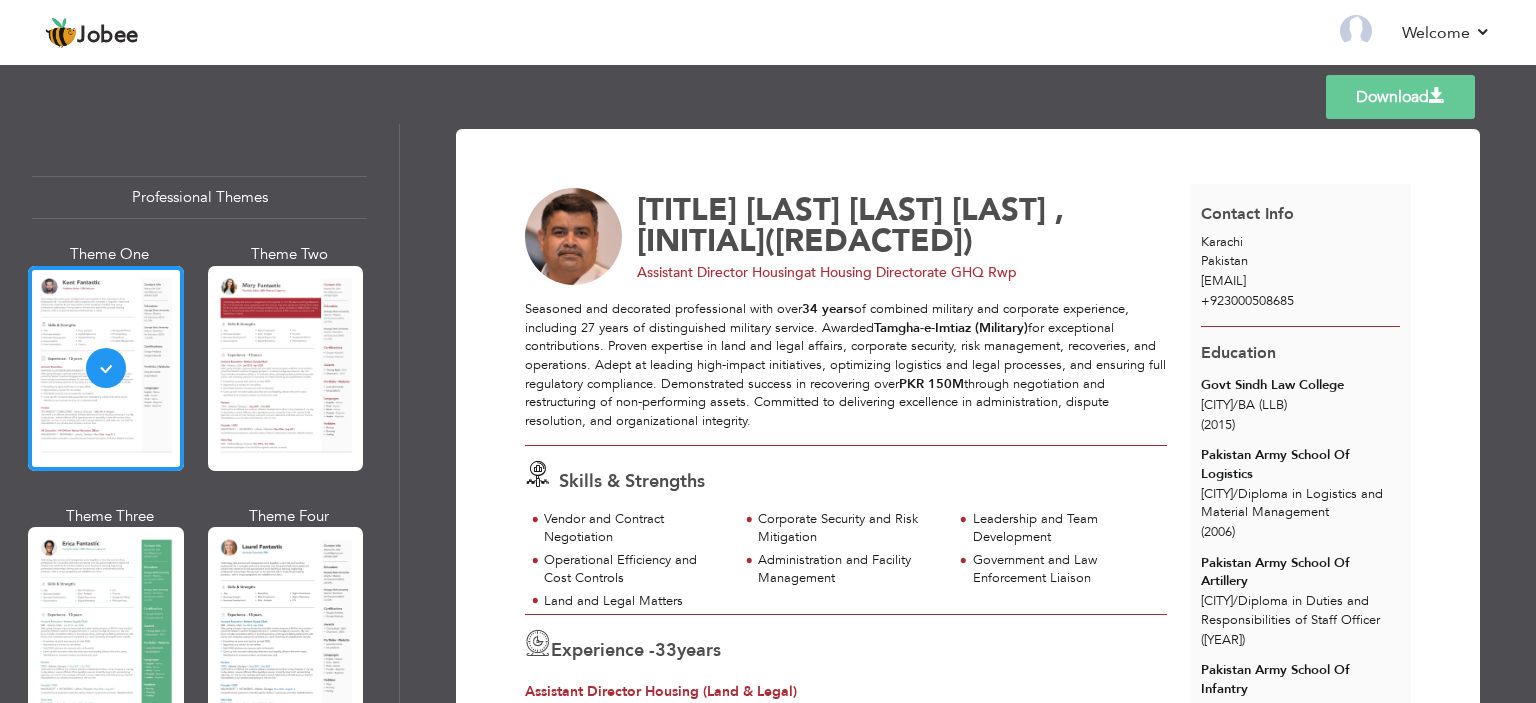 click on "Download" at bounding box center (1400, 97) 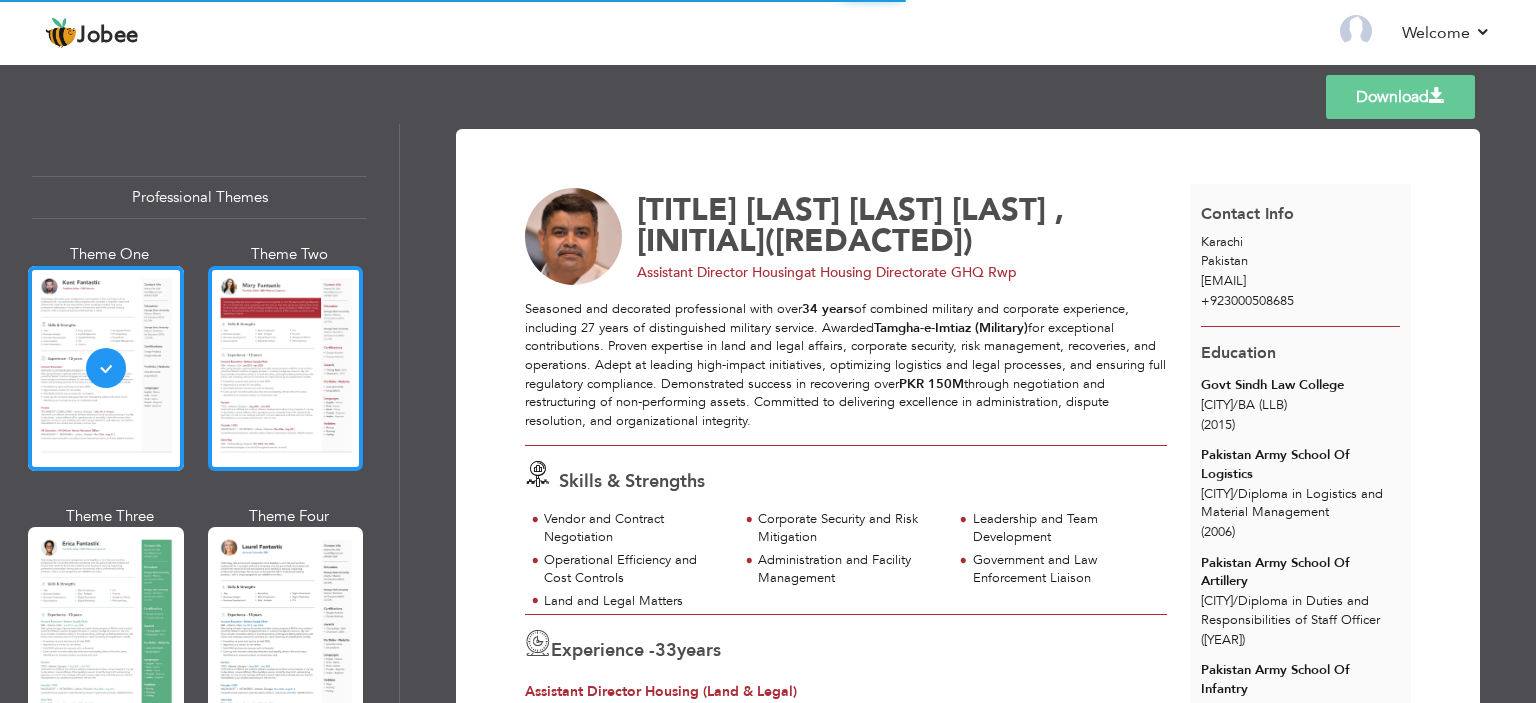 click at bounding box center (286, 368) 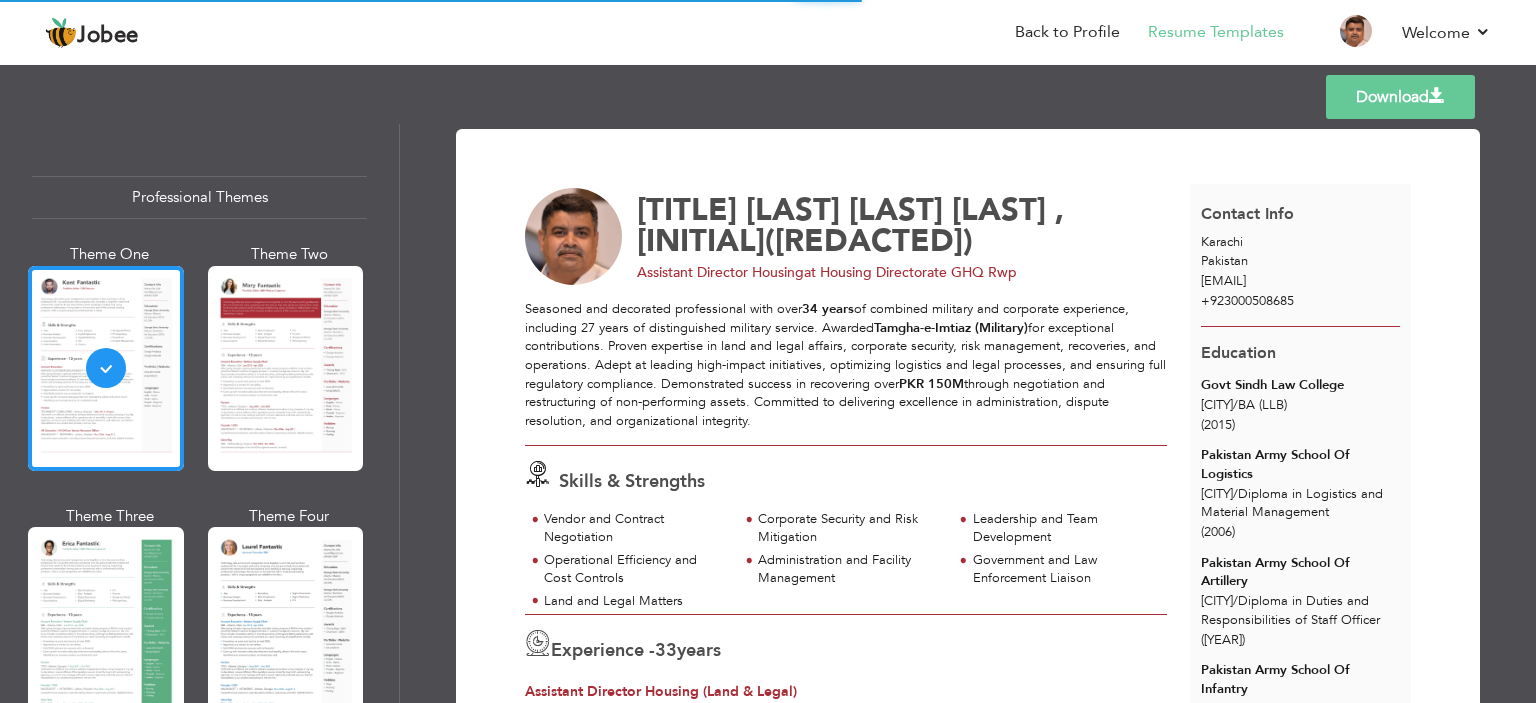 click on "Professional Themes
Theme One
Theme Two
Theme Three
Theme Four" at bounding box center (768, 413) 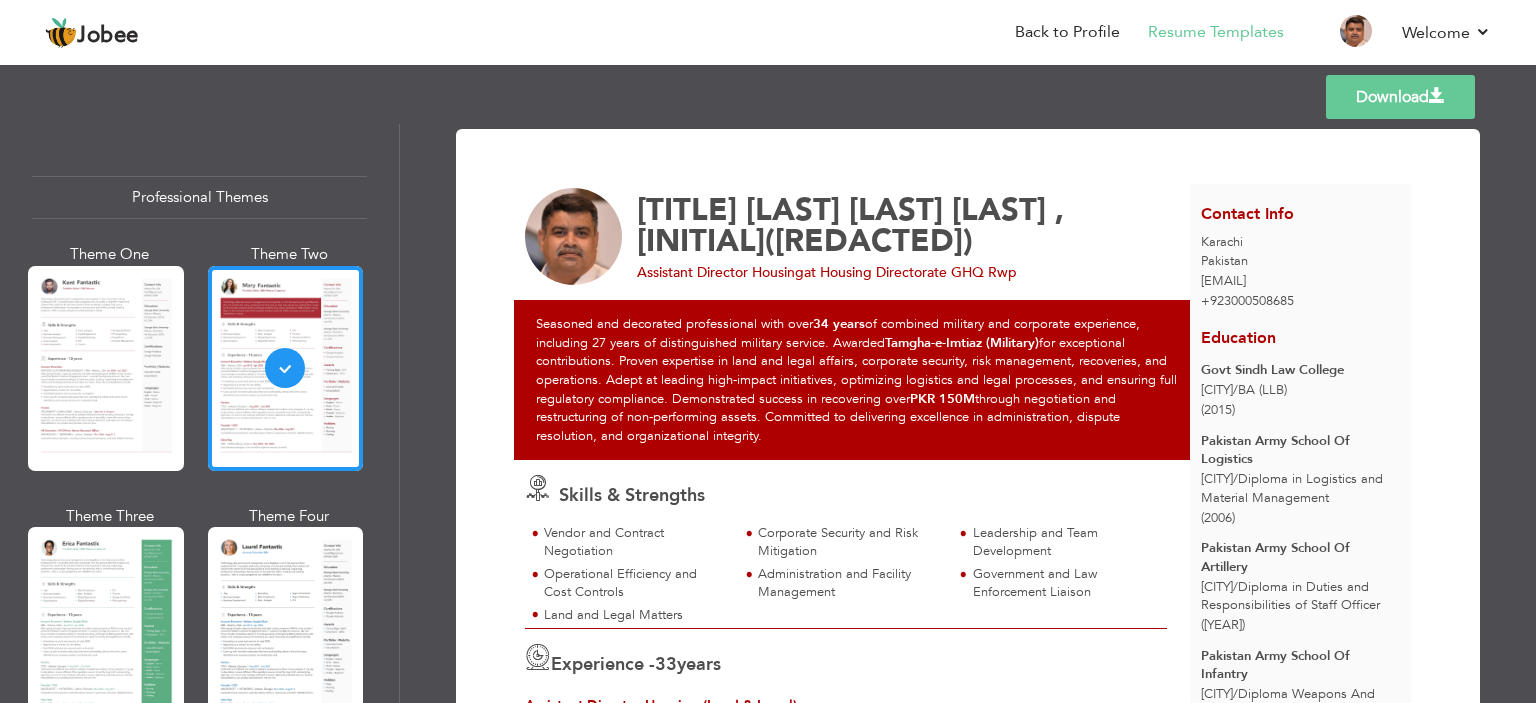 click on "Download" at bounding box center (1400, 97) 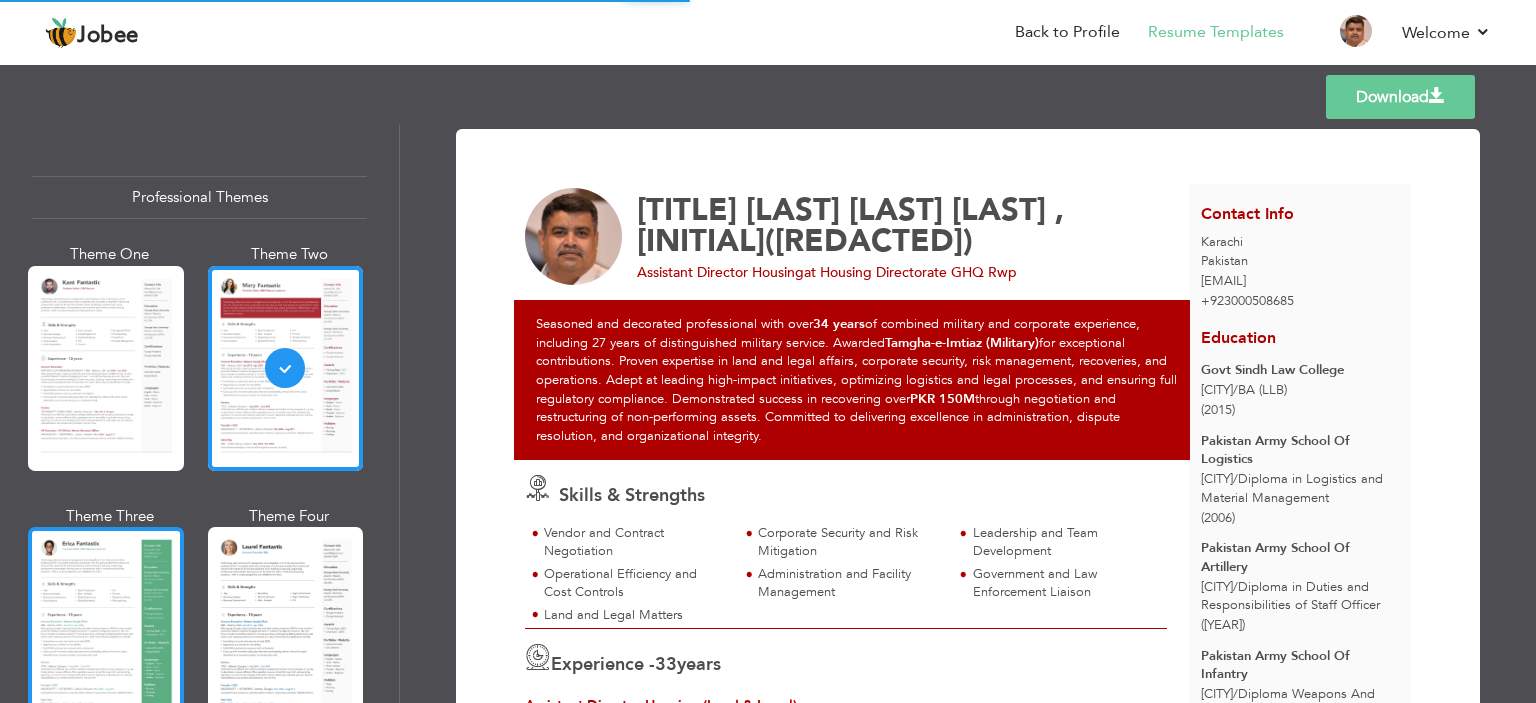click at bounding box center [106, 629] 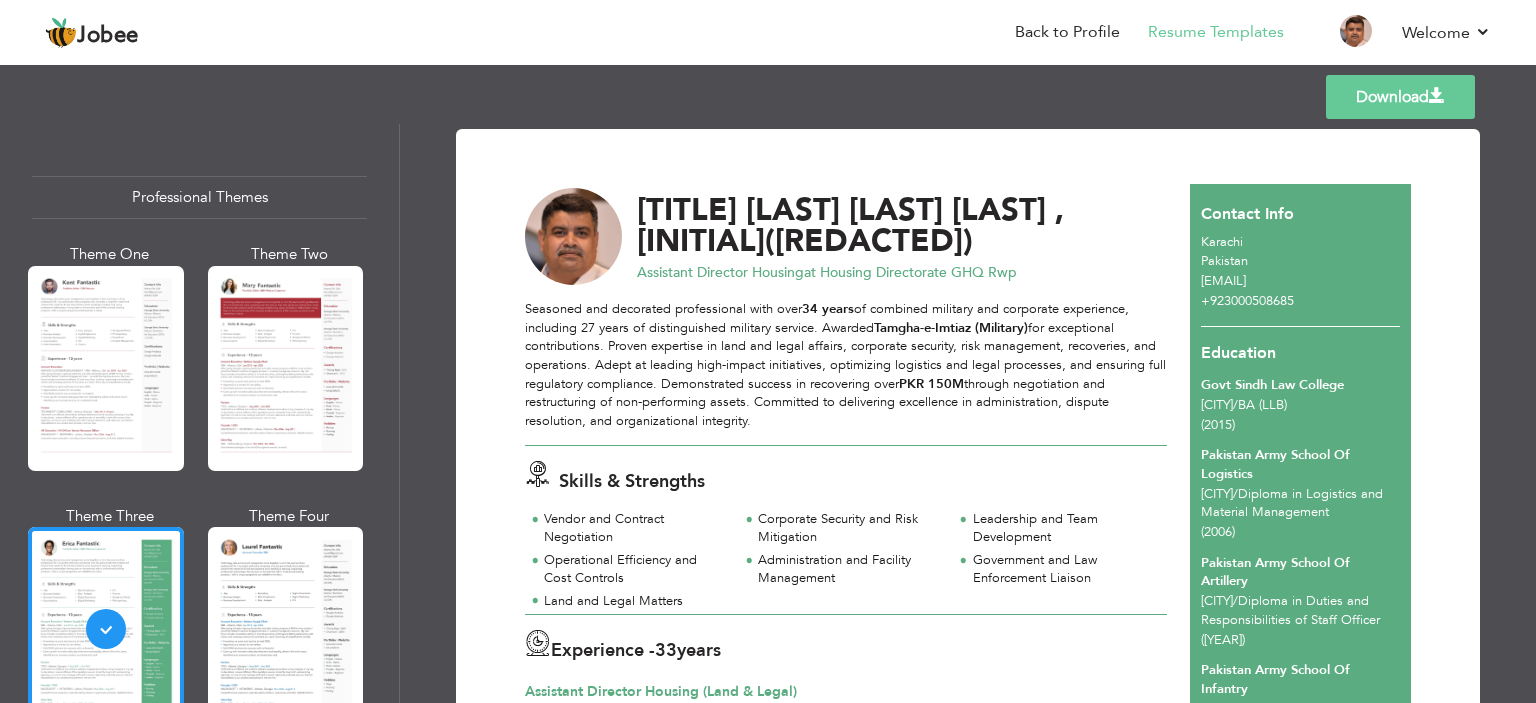 click on "Download" at bounding box center [1400, 97] 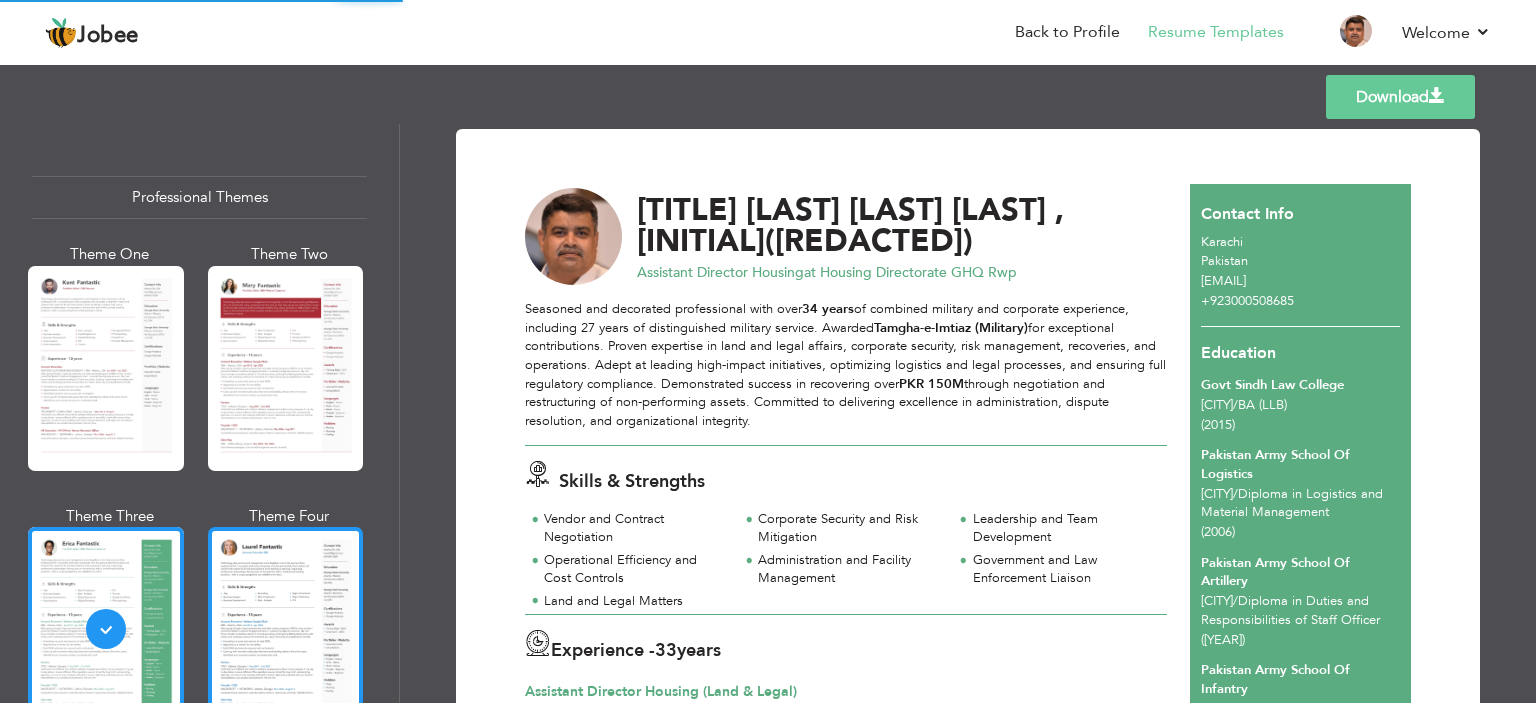 click at bounding box center [286, 629] 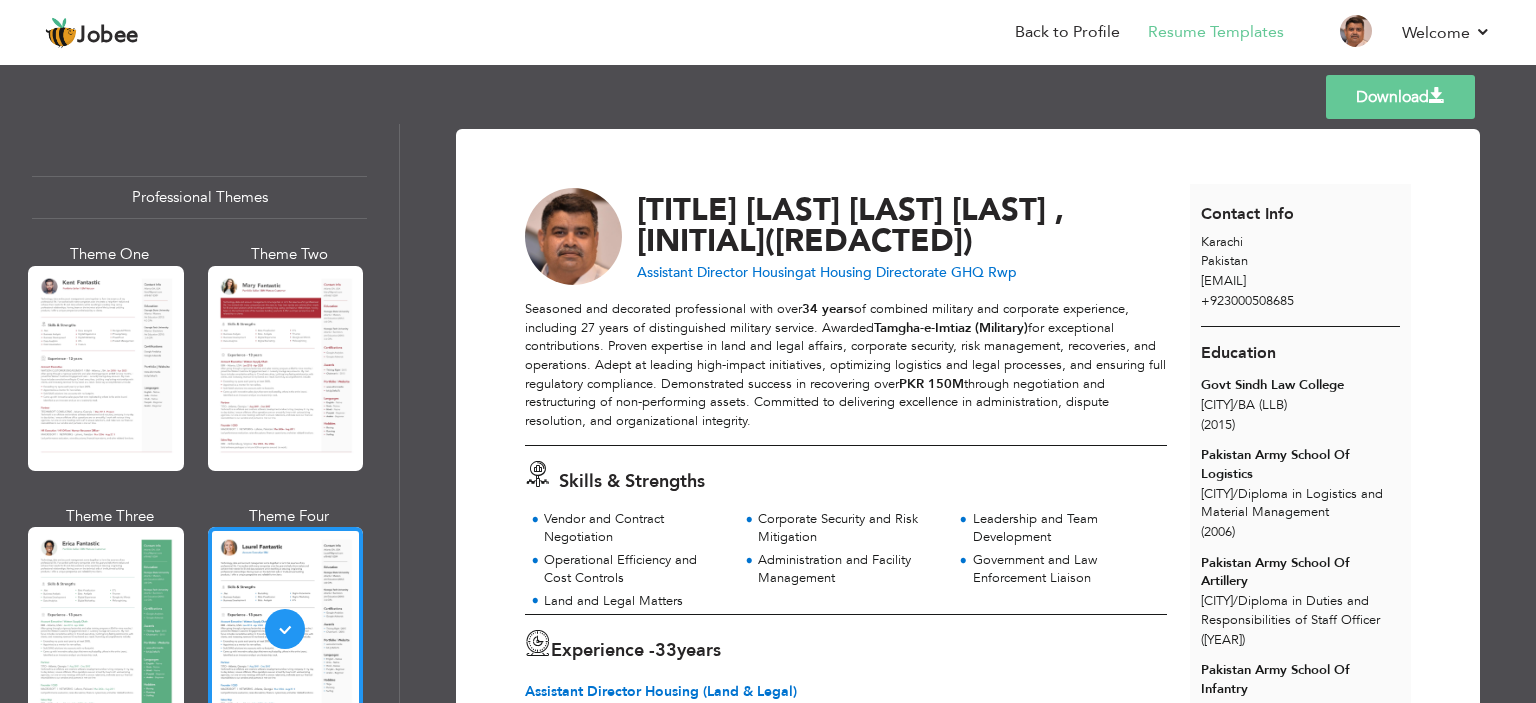 click on "Download" at bounding box center (1400, 97) 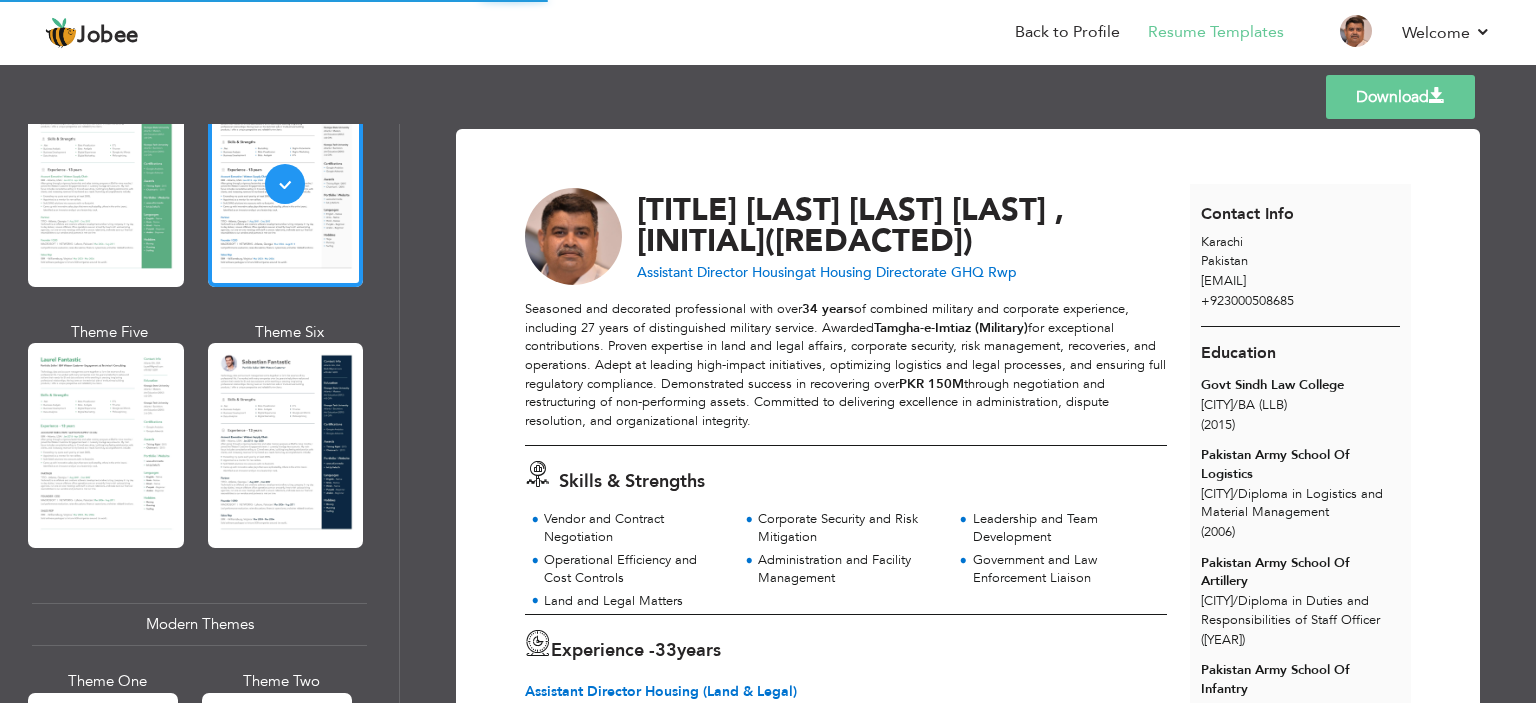 scroll, scrollTop: 479, scrollLeft: 0, axis: vertical 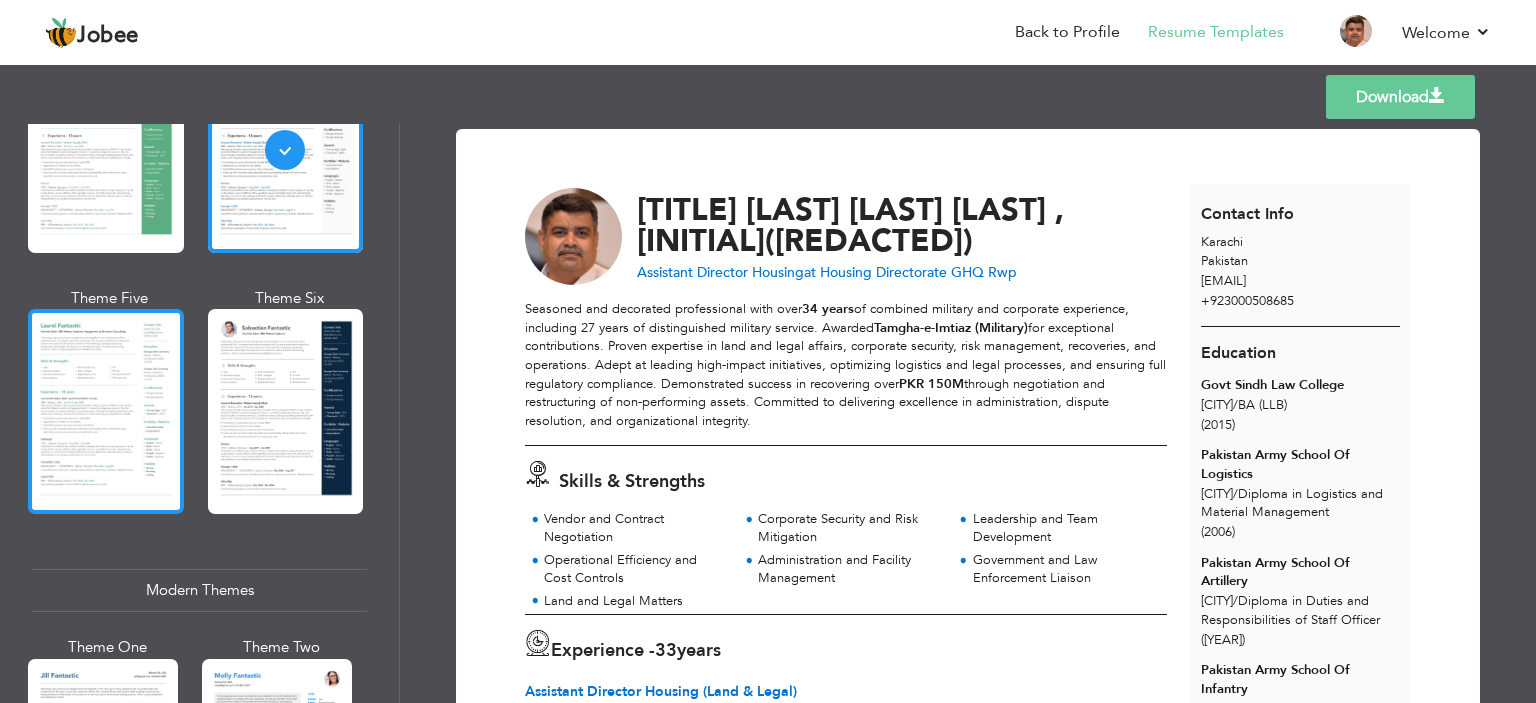 click at bounding box center [106, 411] 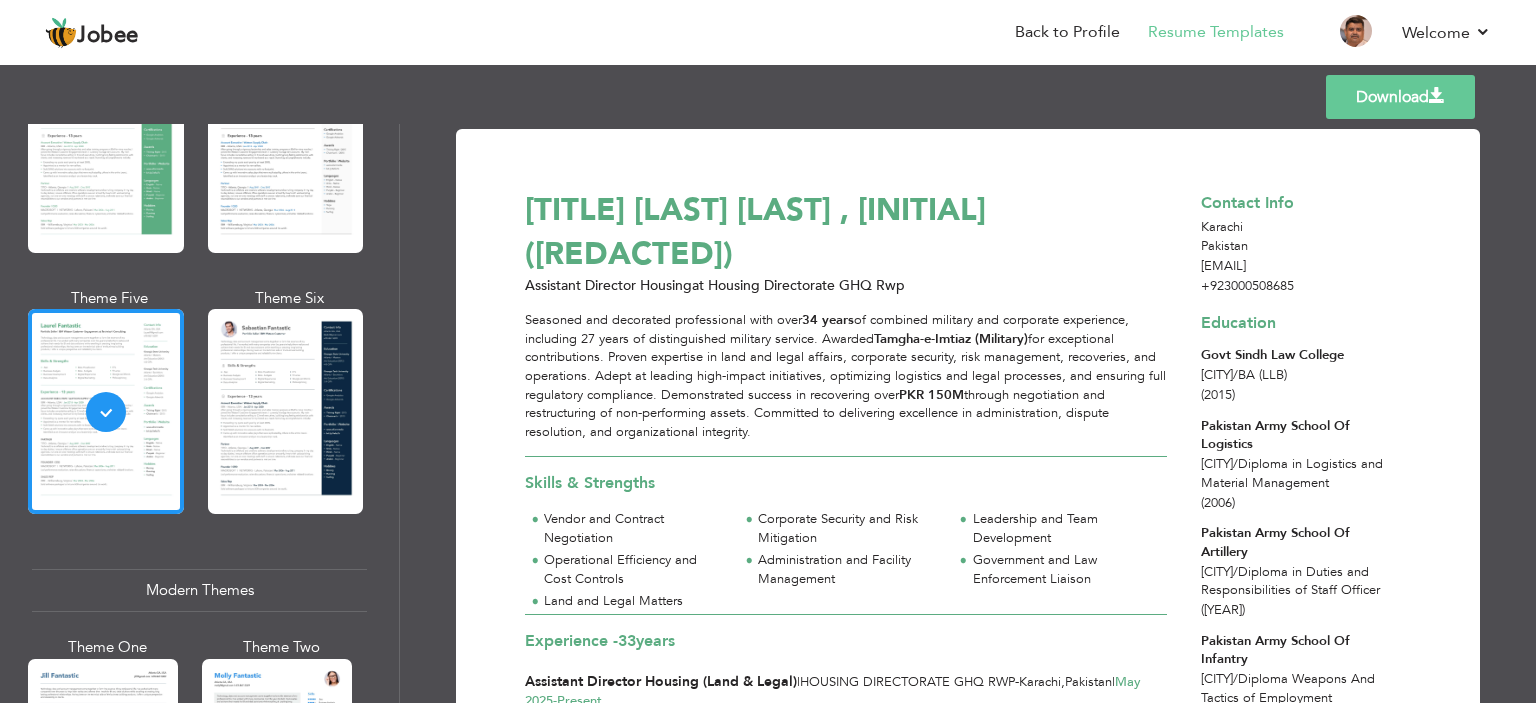 click on "Download" at bounding box center (1400, 97) 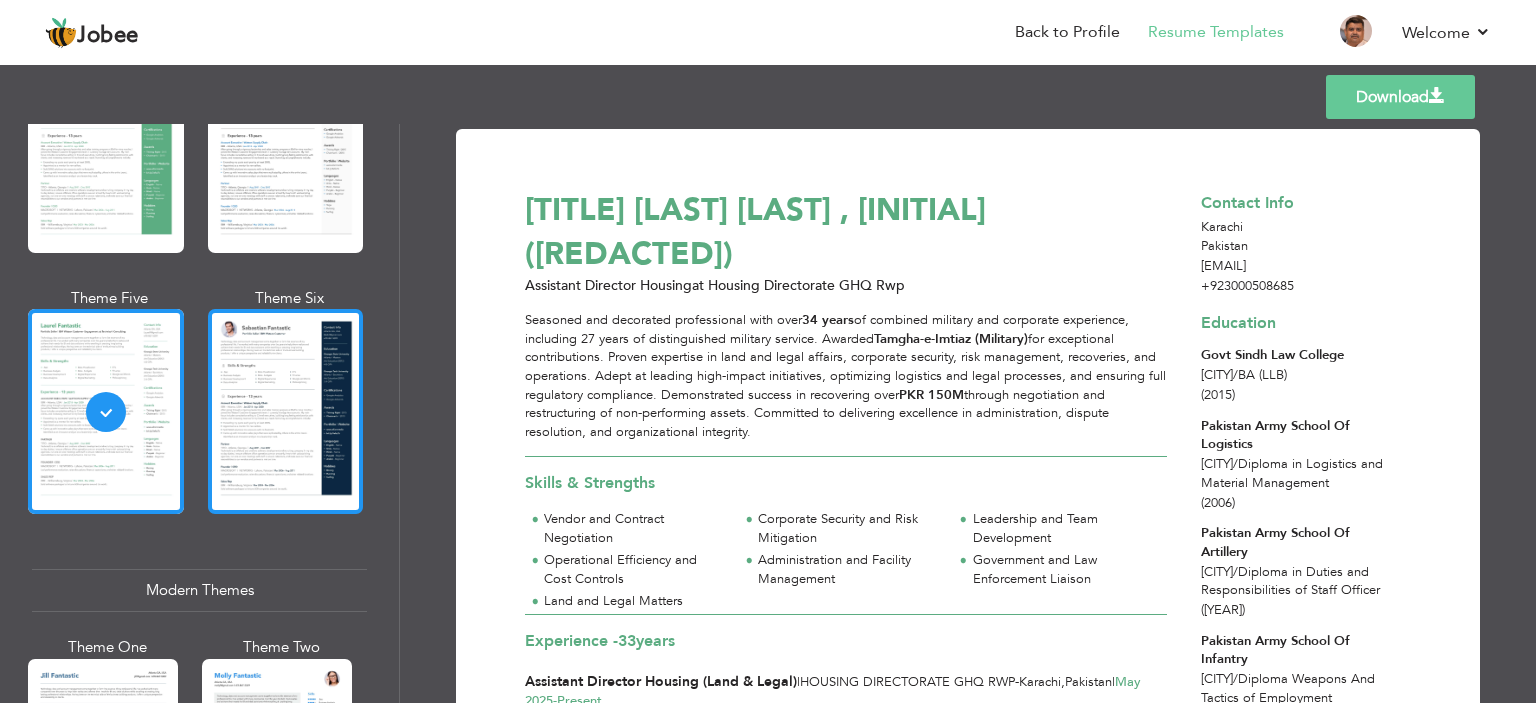 click at bounding box center [286, 411] 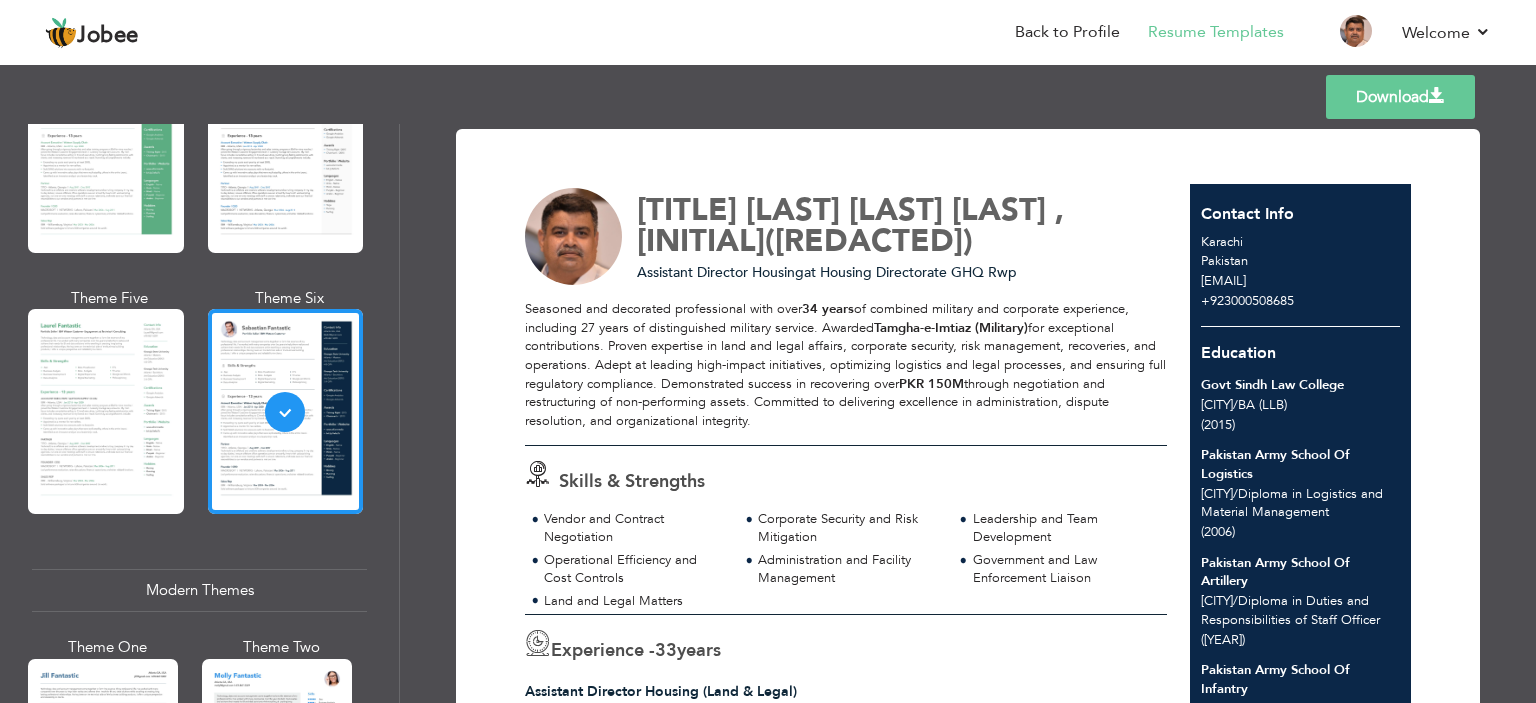 click on "Download" at bounding box center (1400, 97) 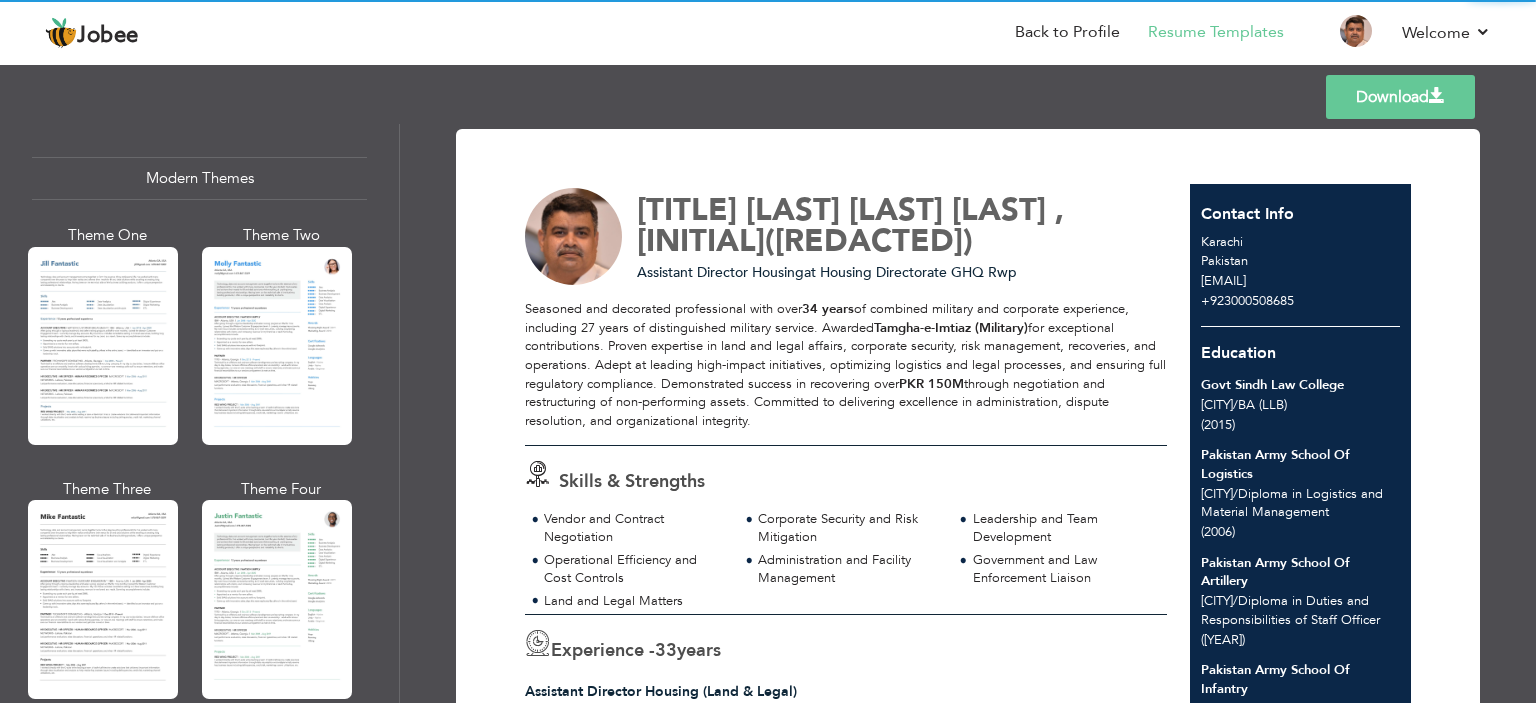 scroll, scrollTop: 896, scrollLeft: 0, axis: vertical 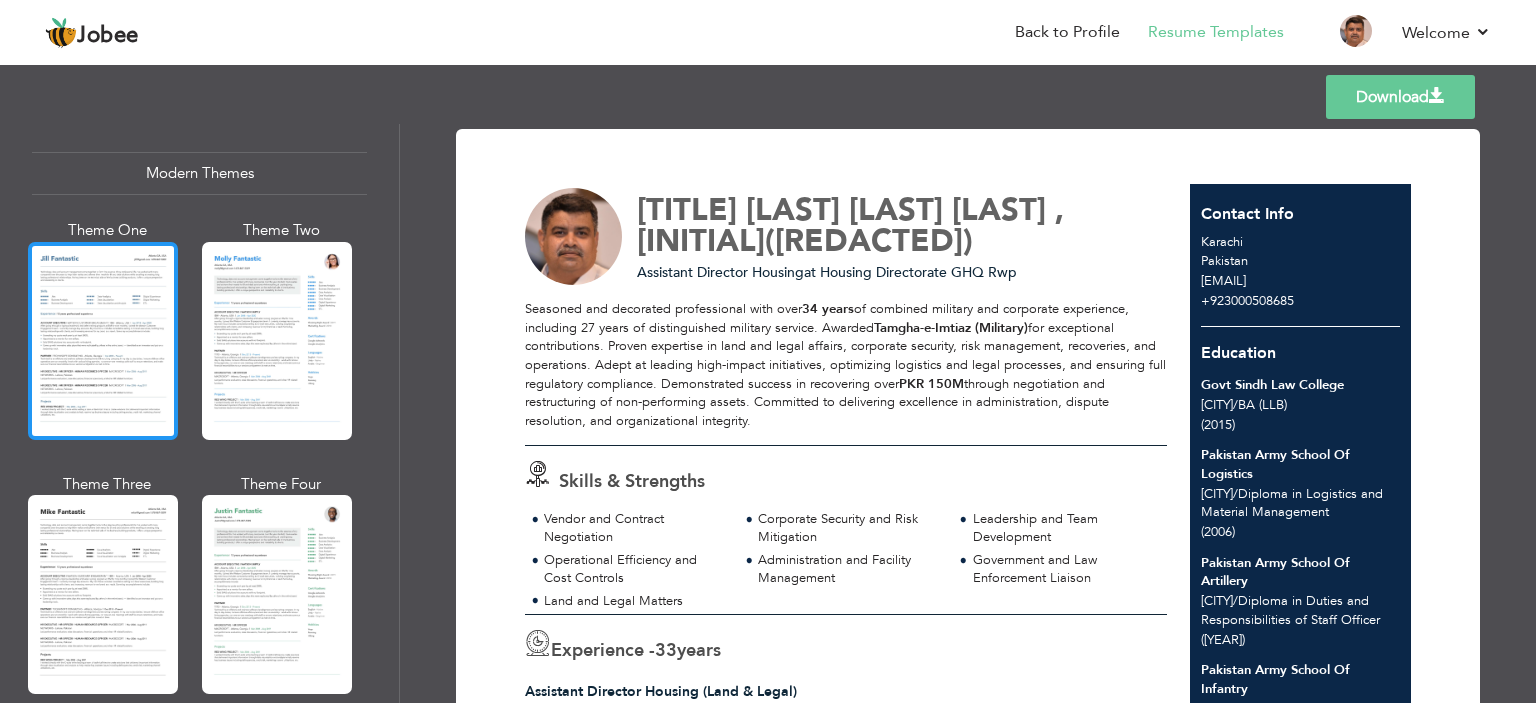click at bounding box center (103, 341) 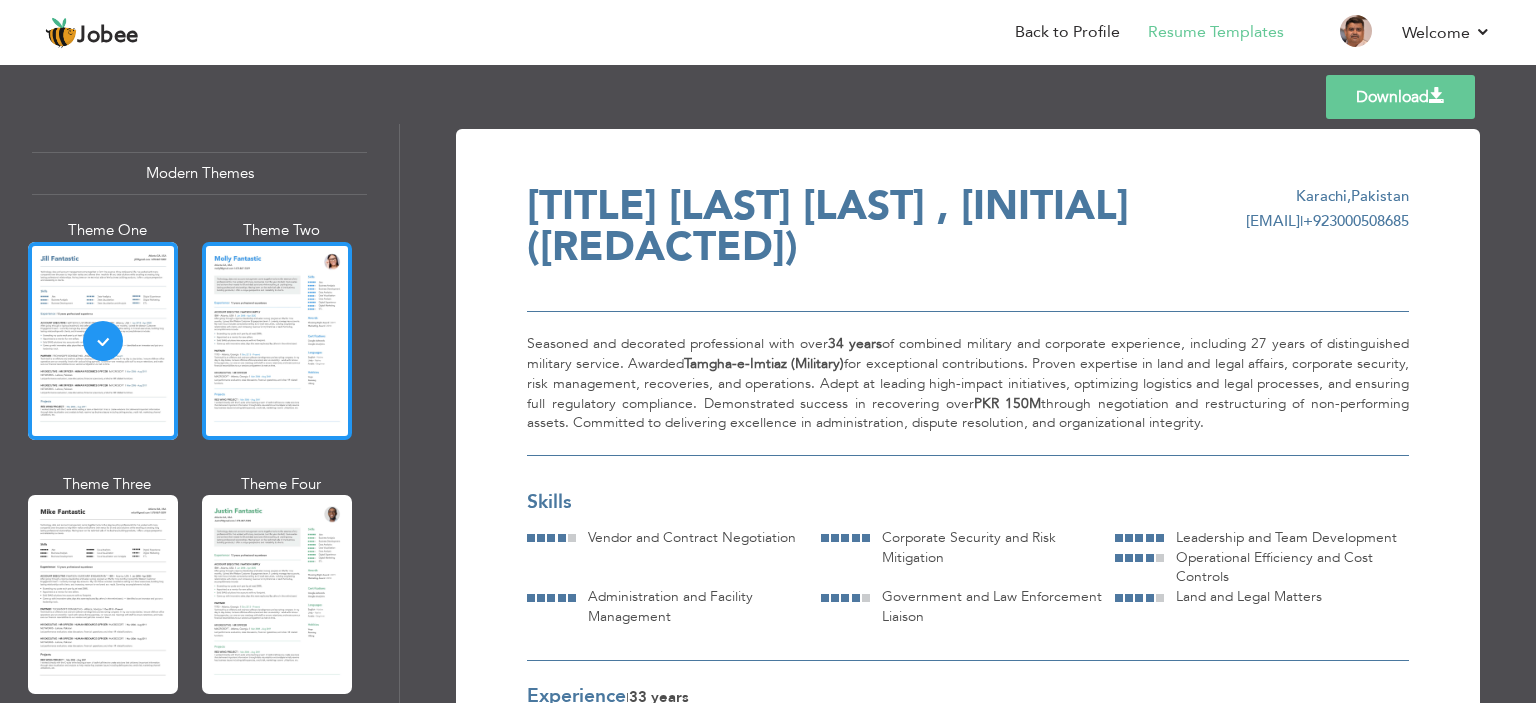 click at bounding box center [277, 341] 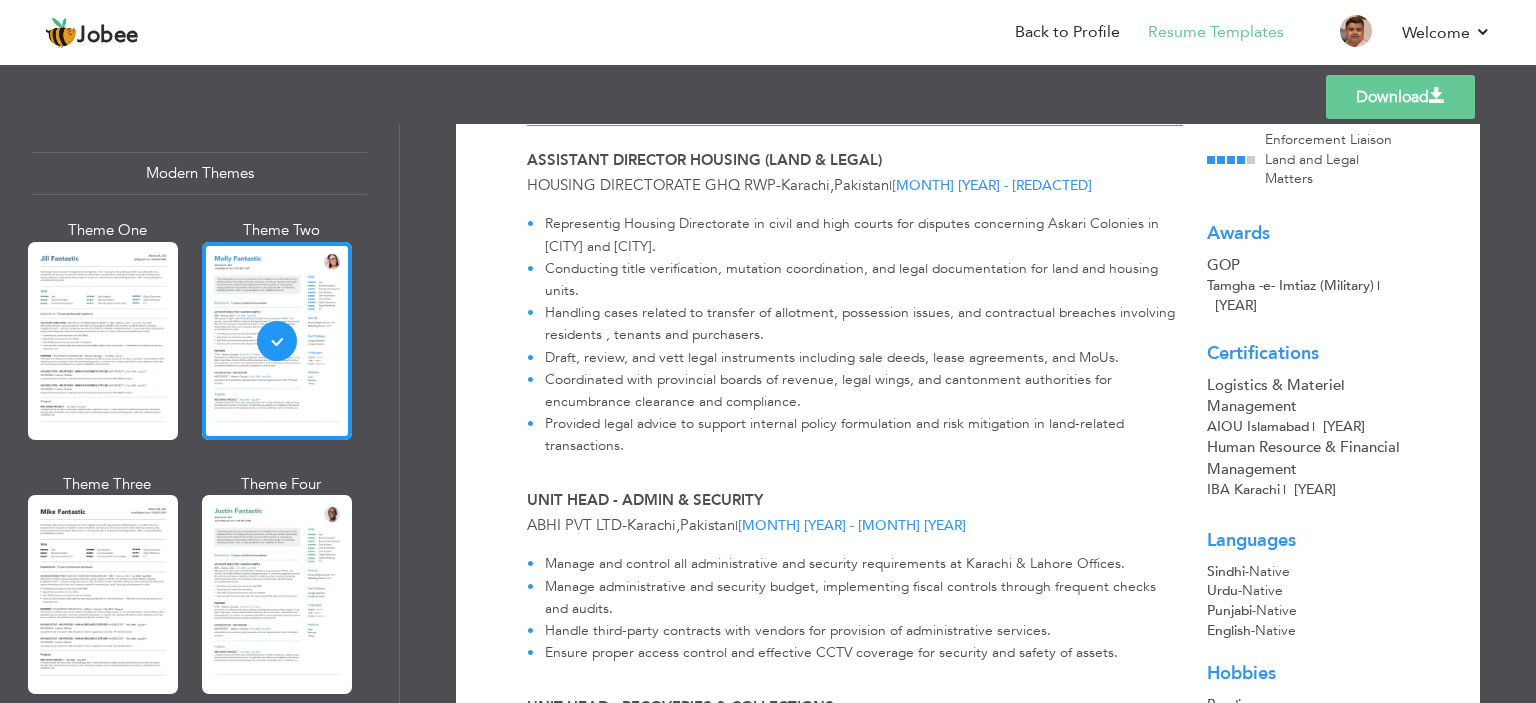 scroll, scrollTop: 488, scrollLeft: 0, axis: vertical 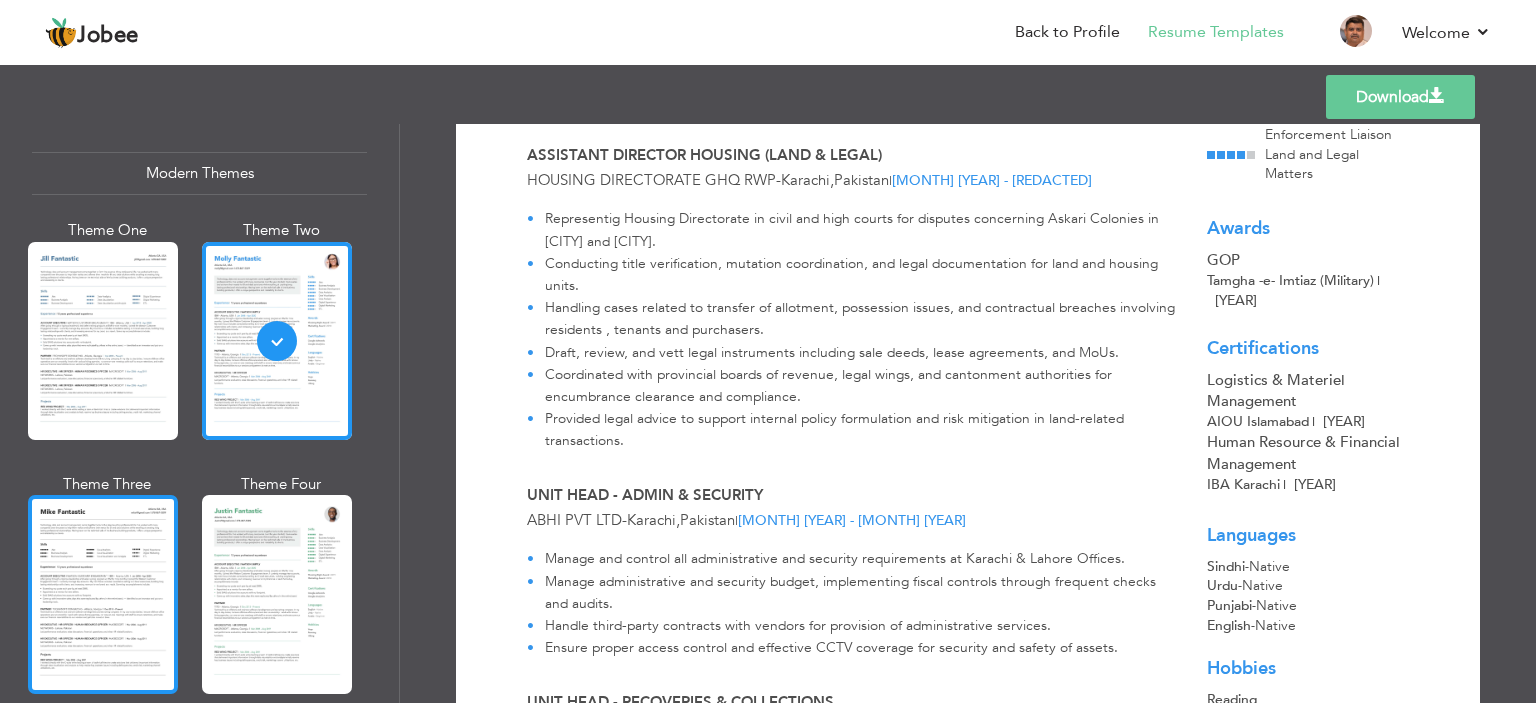 click at bounding box center [103, 594] 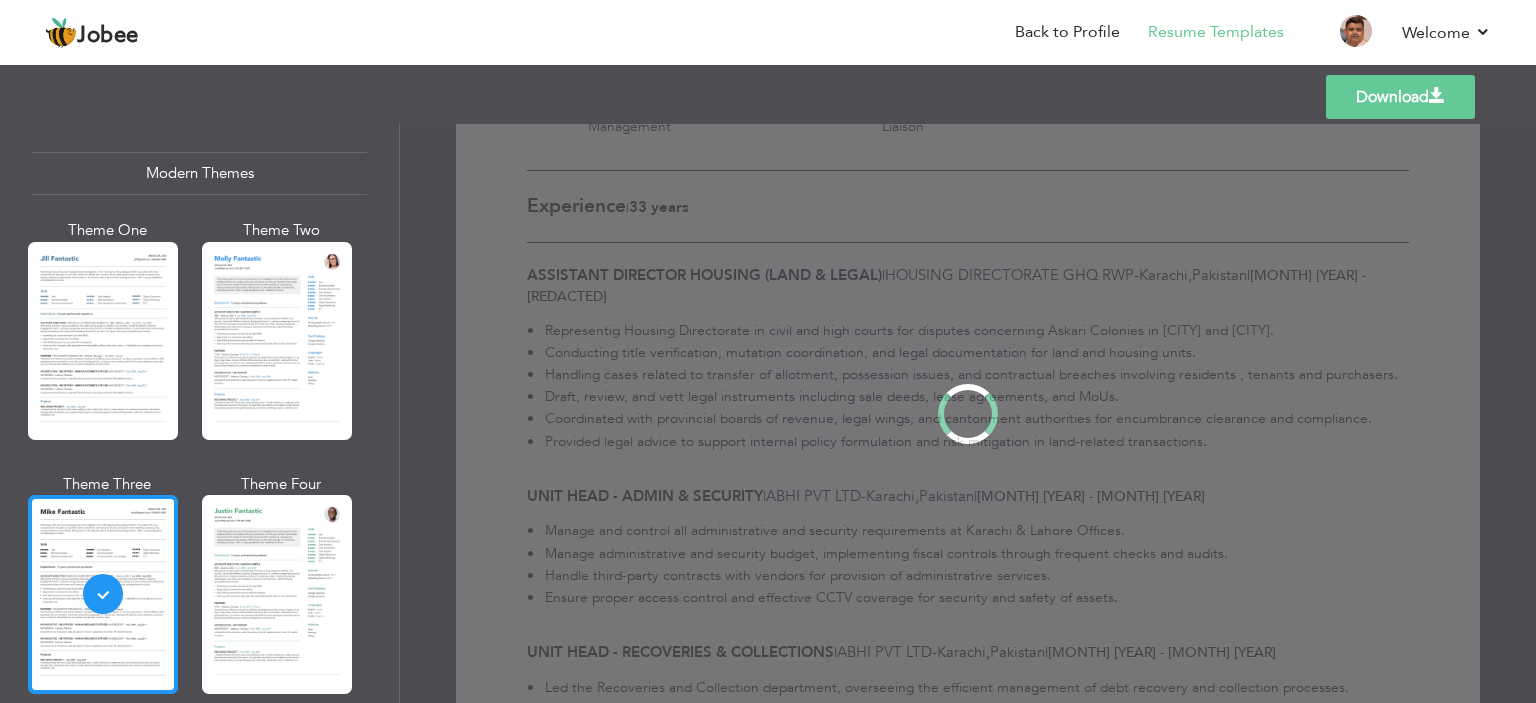 scroll, scrollTop: 0, scrollLeft: 0, axis: both 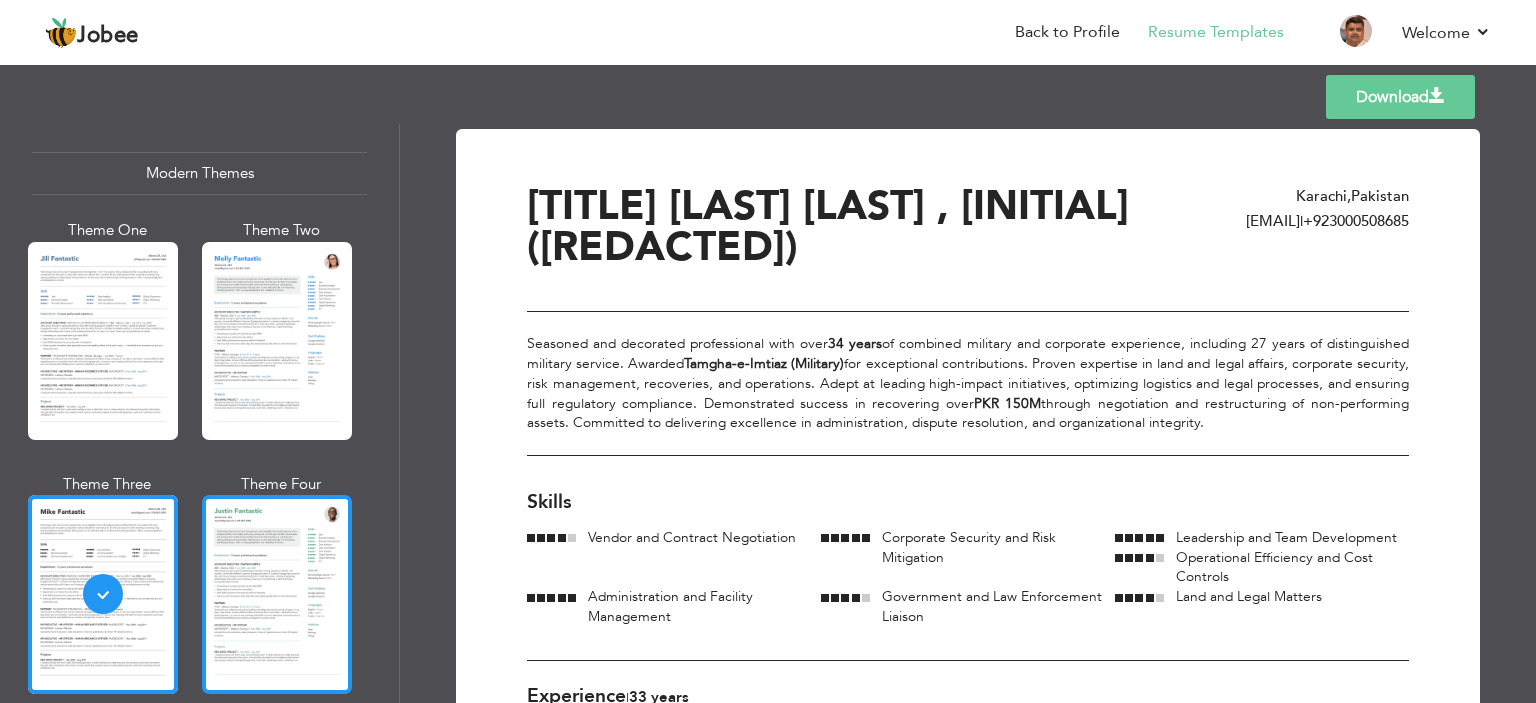 click at bounding box center (277, 594) 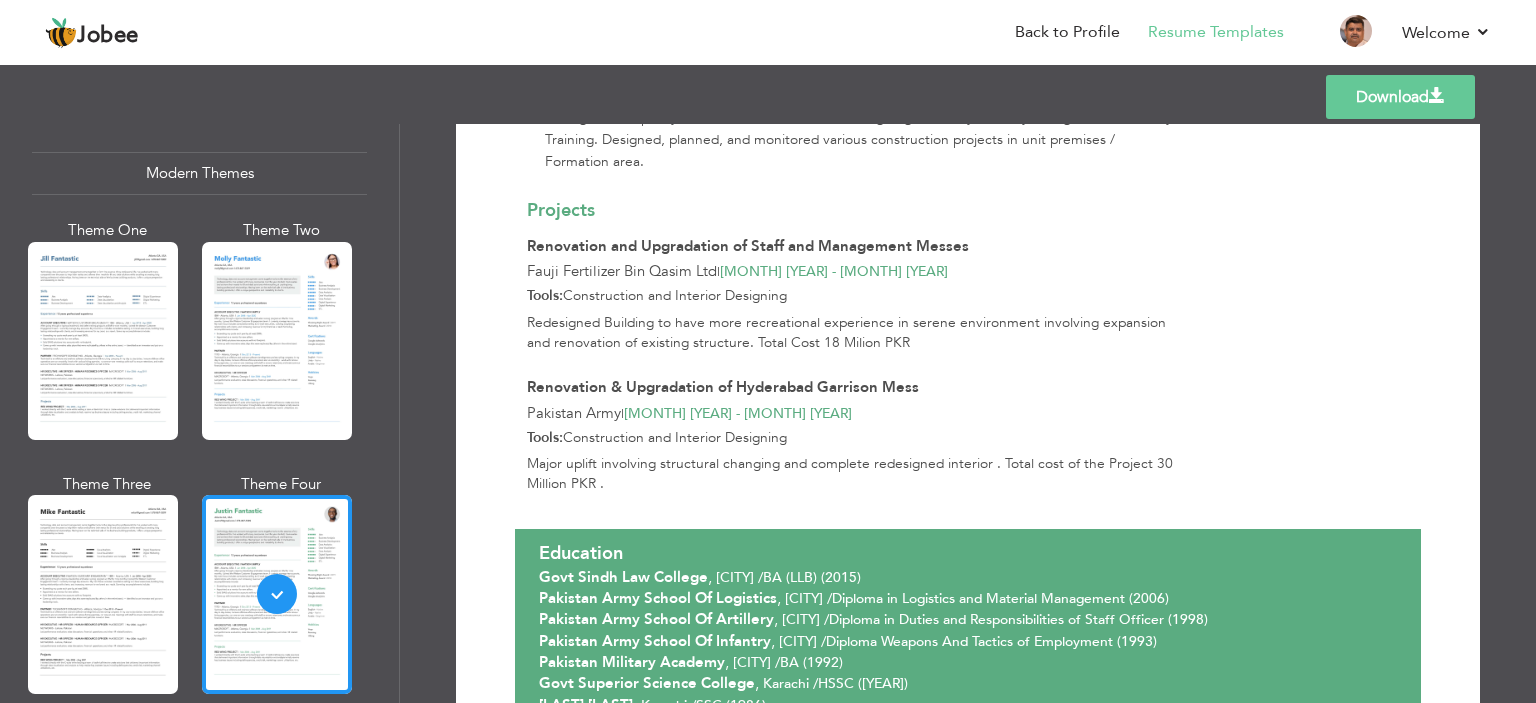 scroll, scrollTop: 3179, scrollLeft: 0, axis: vertical 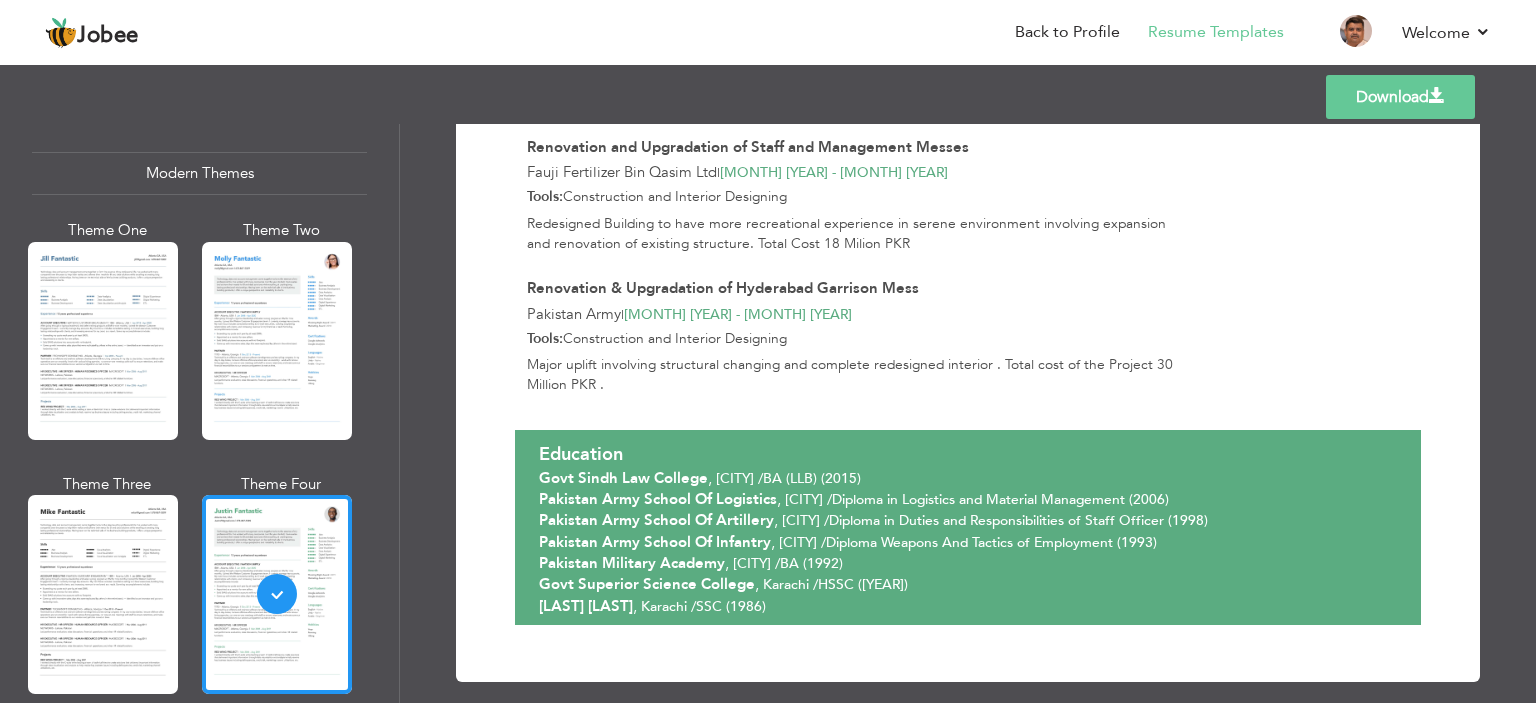 drag, startPoint x: 399, startPoint y: 295, endPoint x: 392, endPoint y: 319, distance: 25 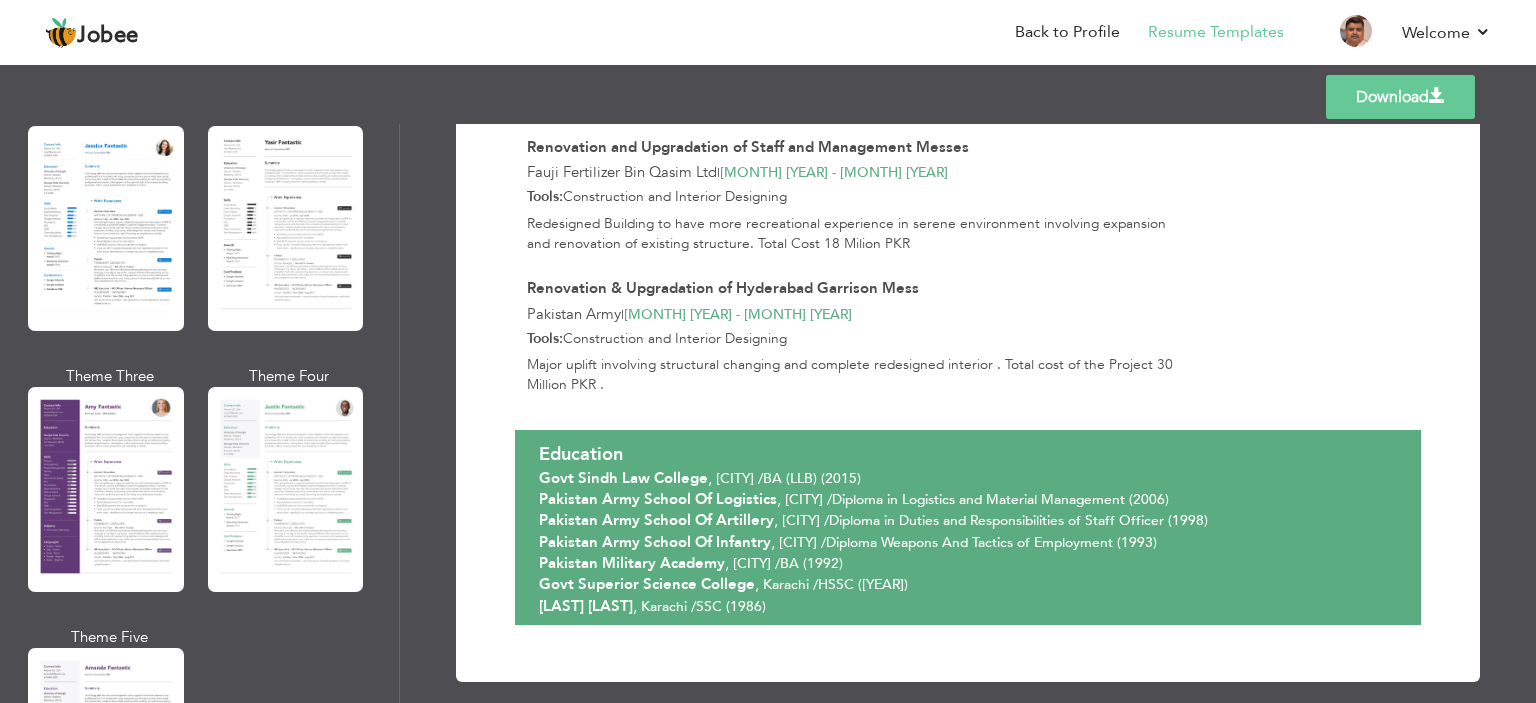 scroll, scrollTop: 1618, scrollLeft: 0, axis: vertical 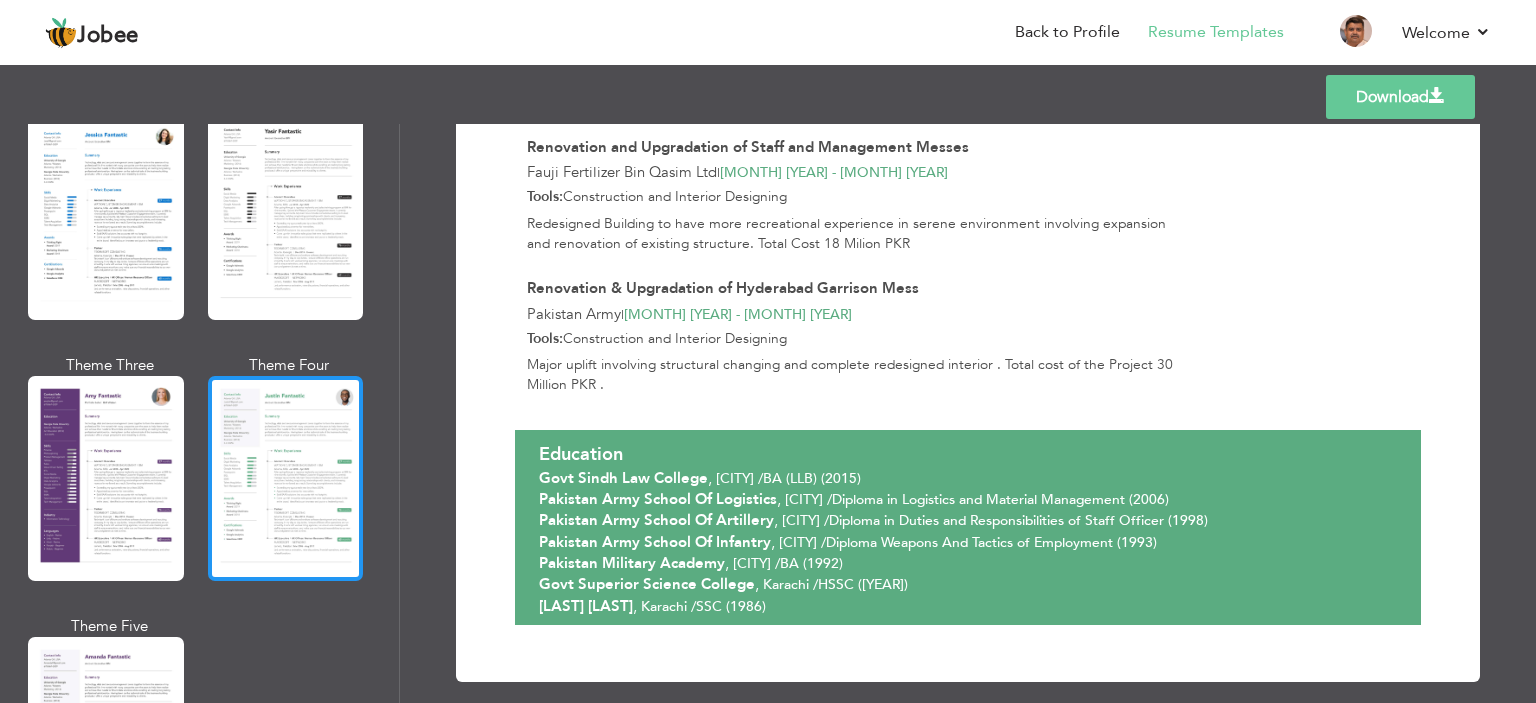click at bounding box center [286, 478] 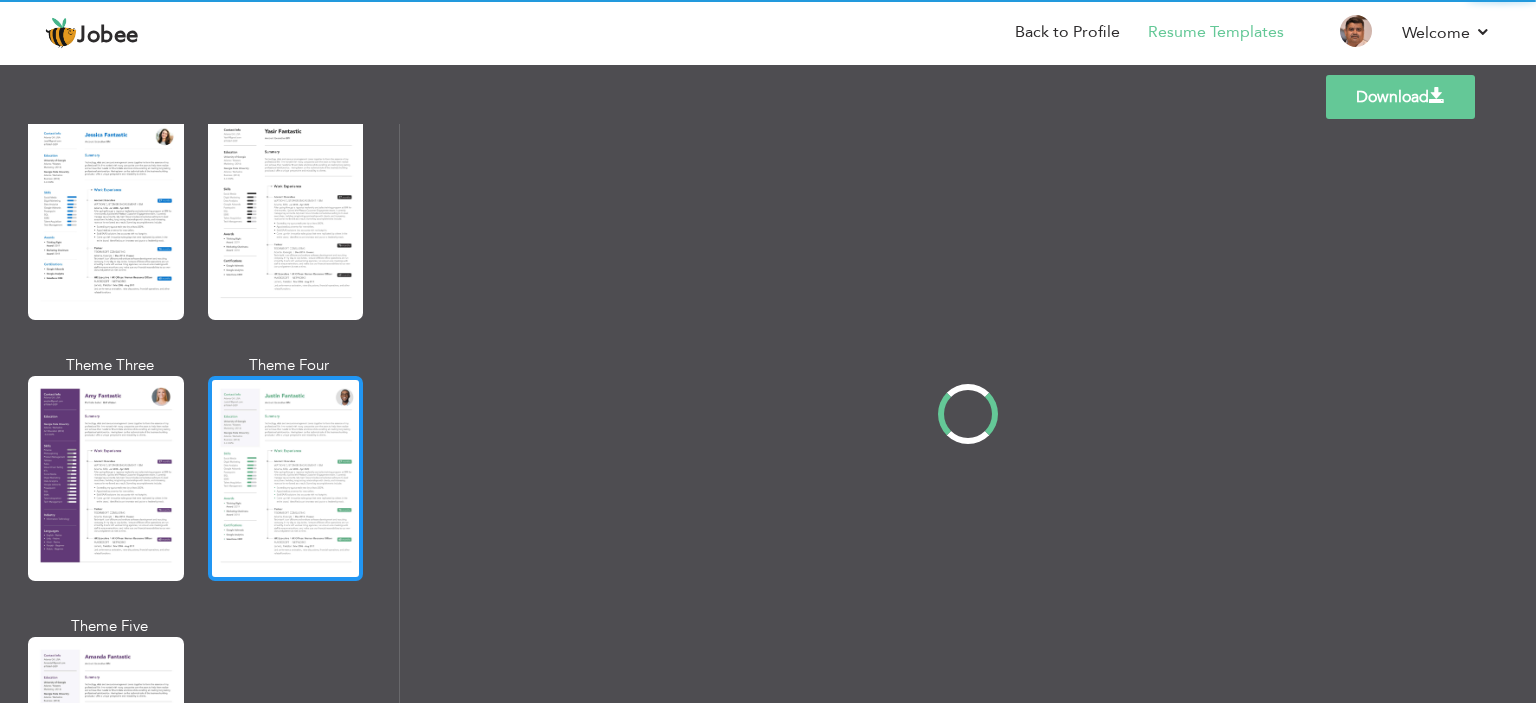 scroll, scrollTop: 0, scrollLeft: 0, axis: both 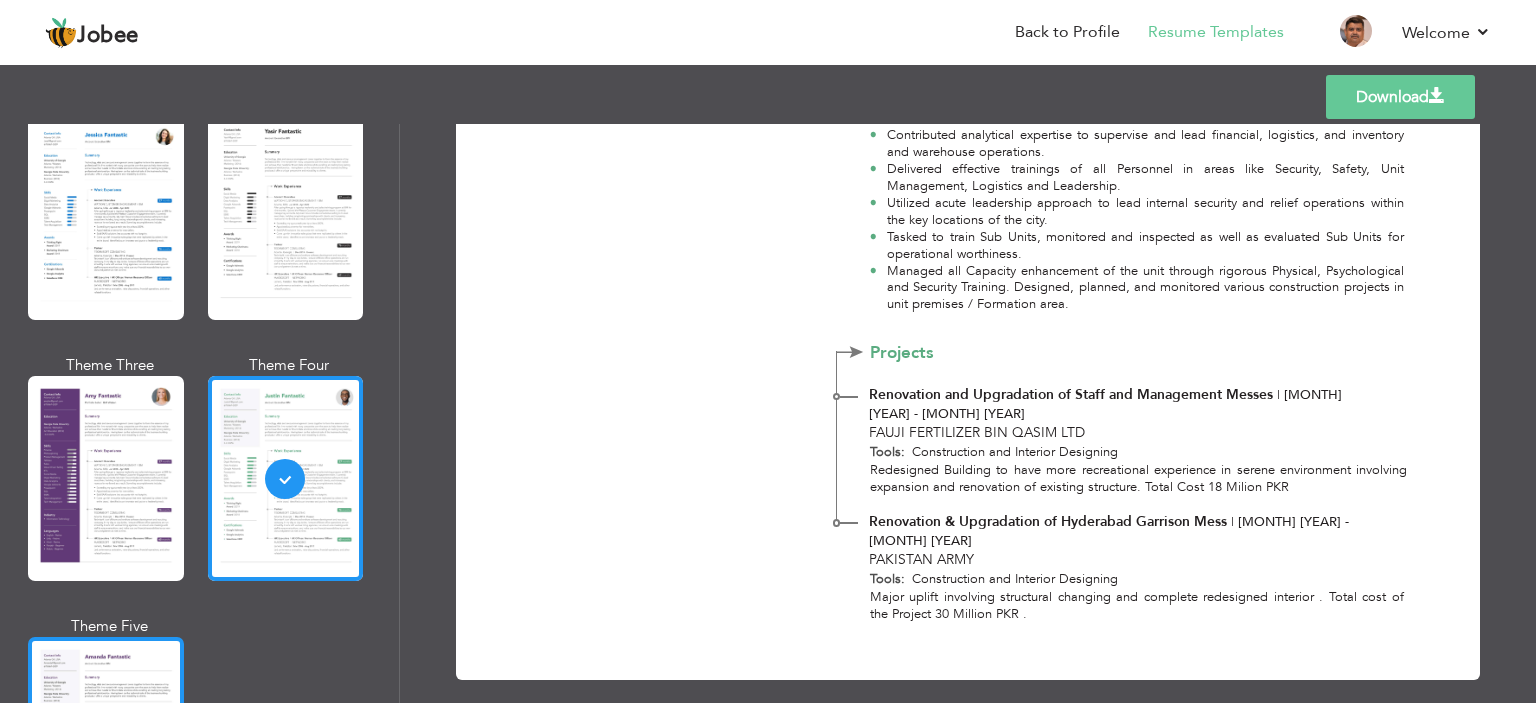 click at bounding box center (106, 739) 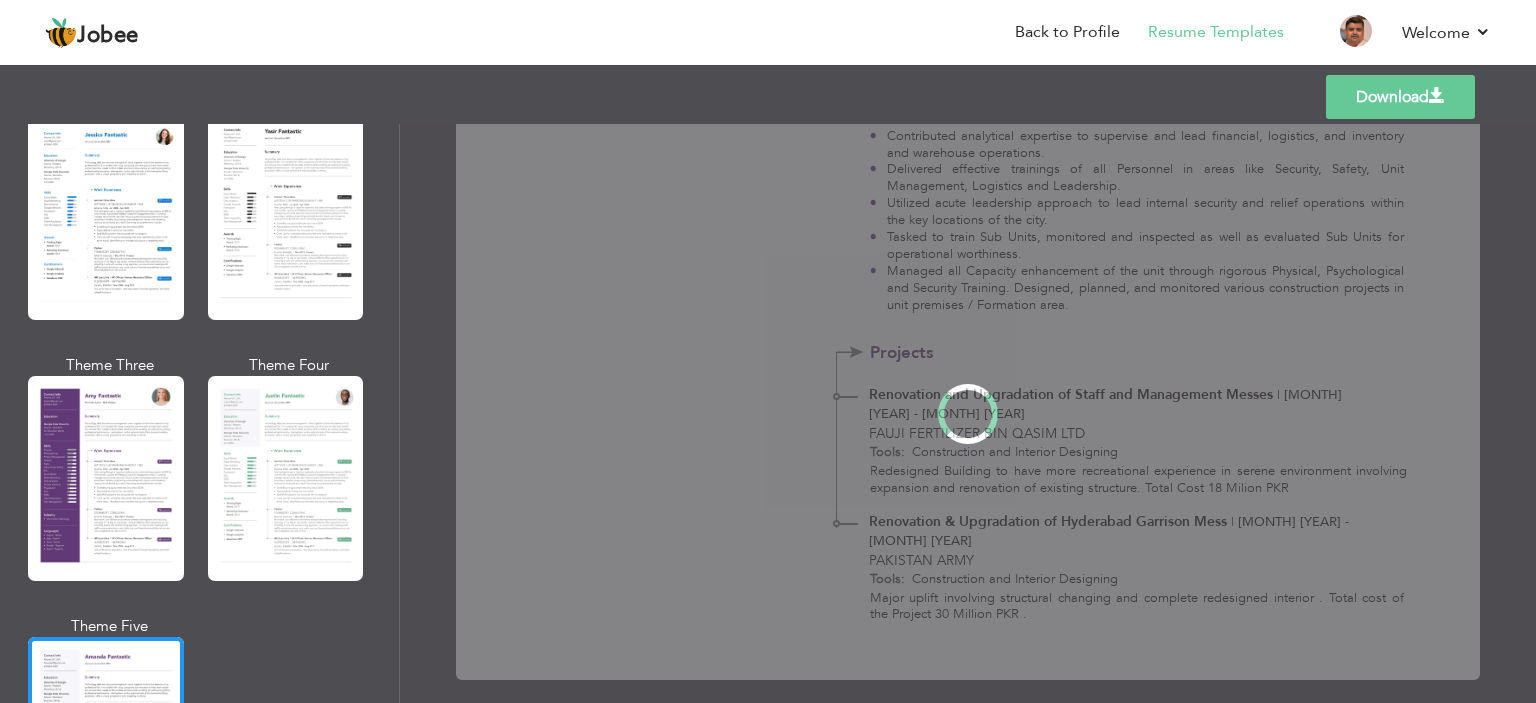 scroll, scrollTop: 0, scrollLeft: 0, axis: both 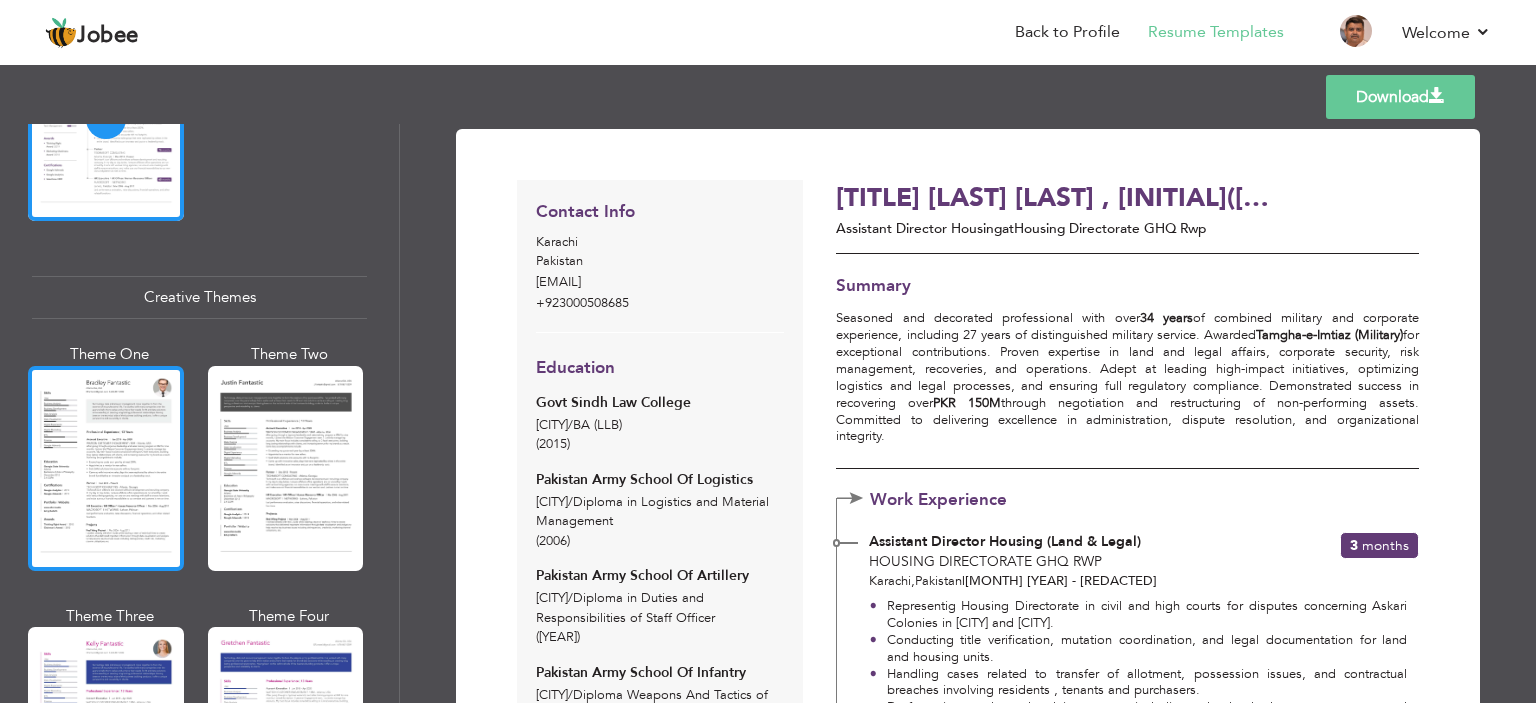click at bounding box center [106, 468] 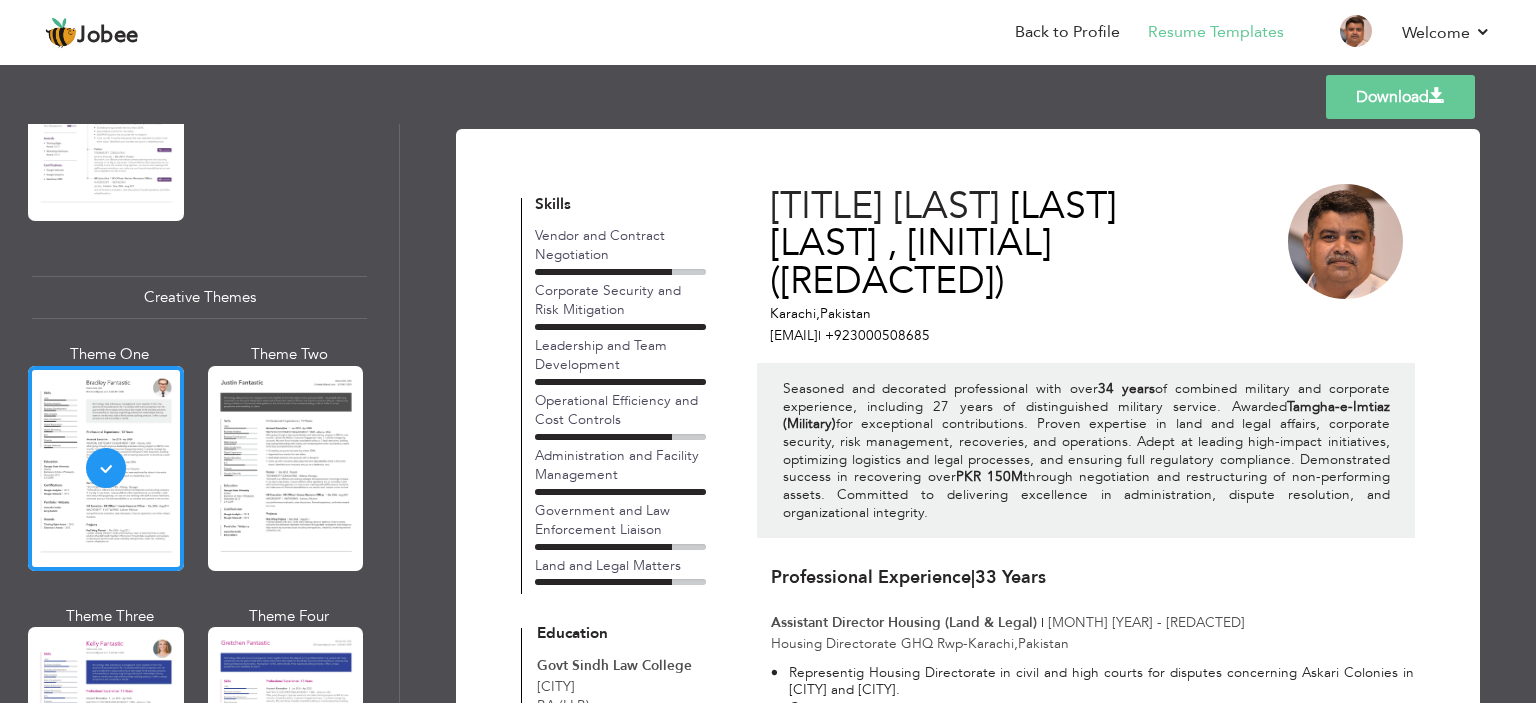 click on "Download" at bounding box center [1400, 97] 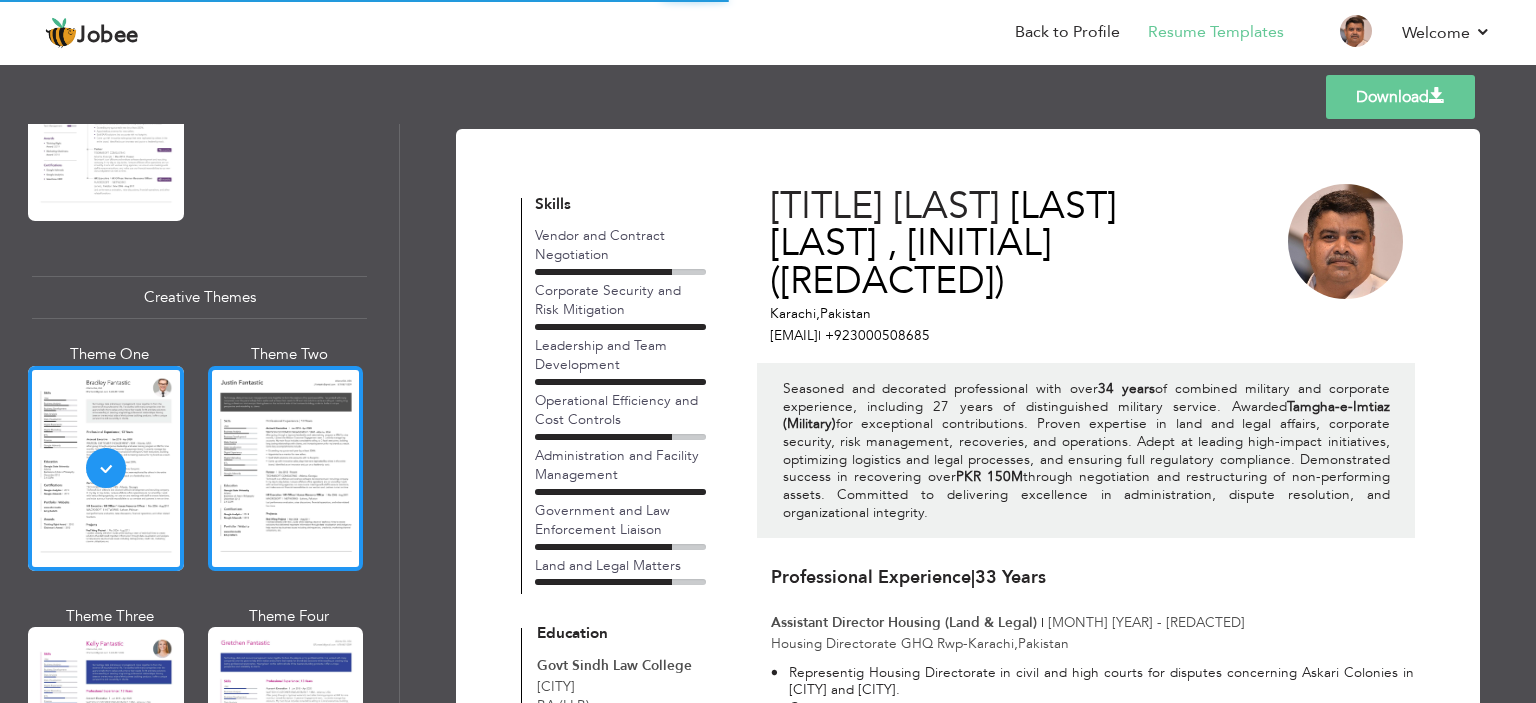 click at bounding box center (286, 468) 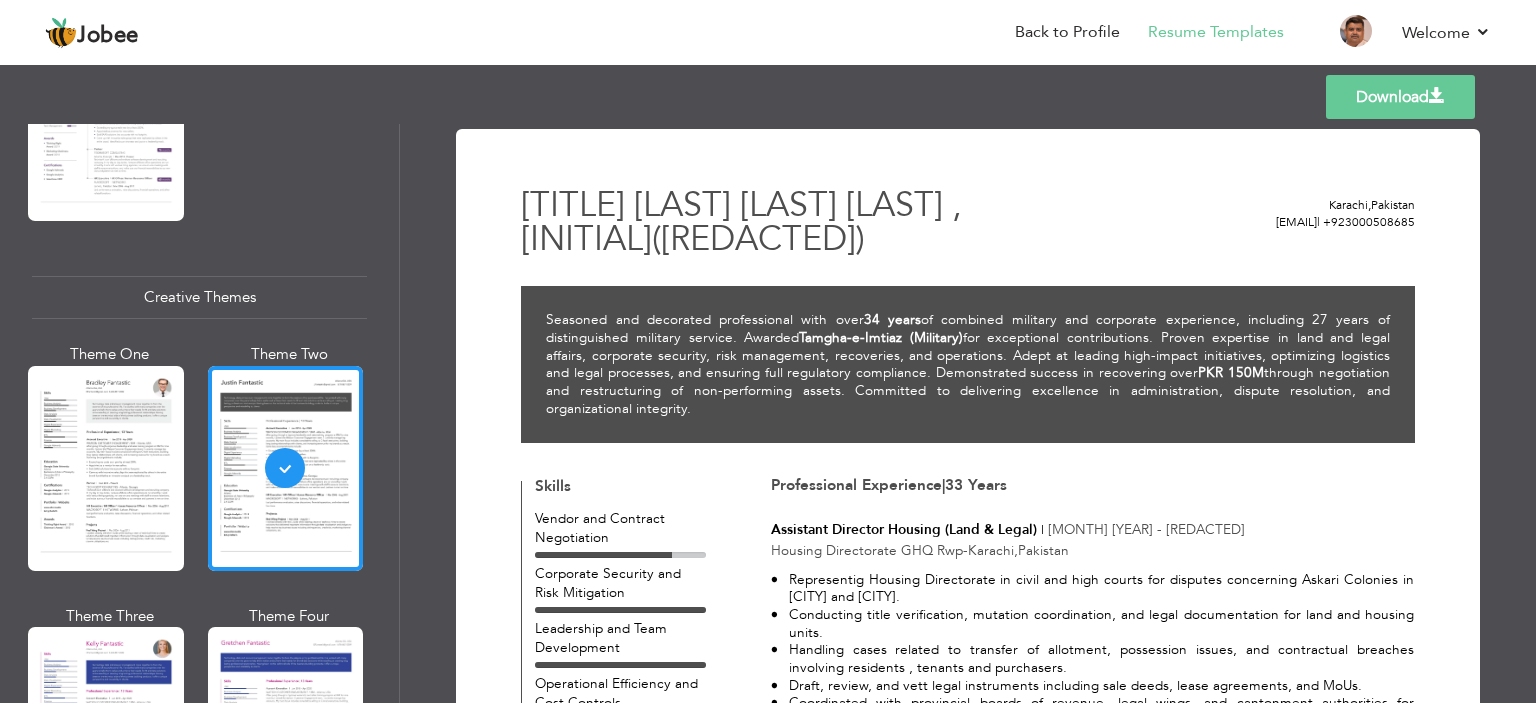 click on "Download" at bounding box center (1400, 97) 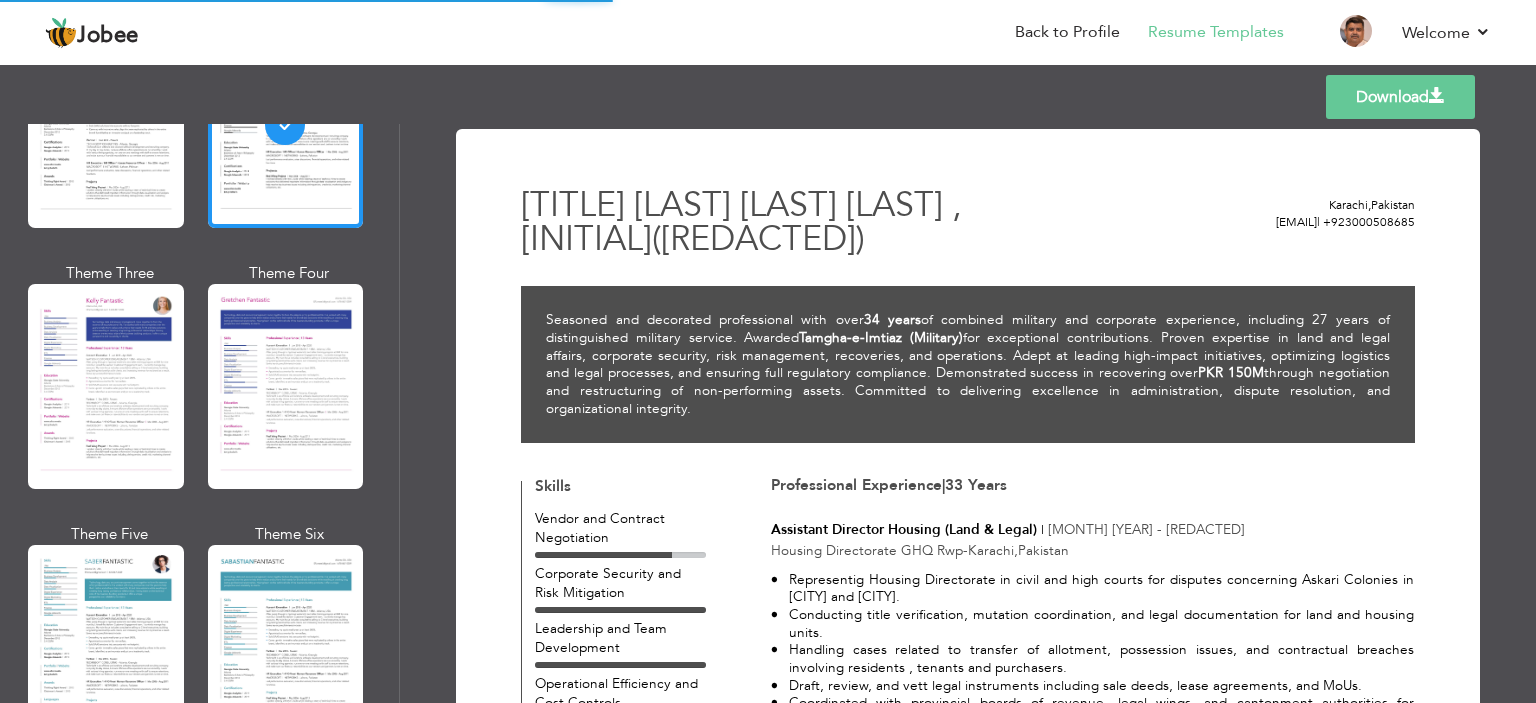 scroll, scrollTop: 2588, scrollLeft: 0, axis: vertical 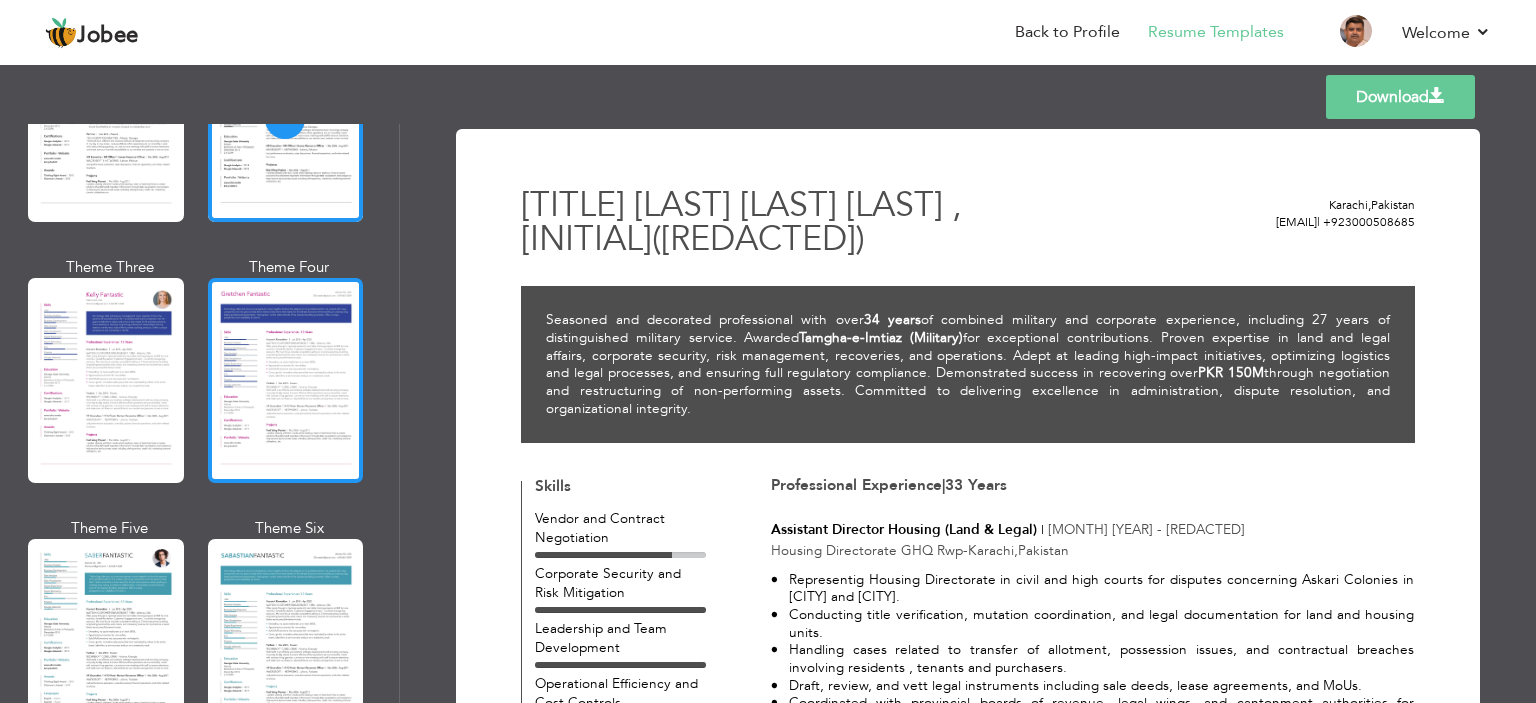 click at bounding box center [286, 380] 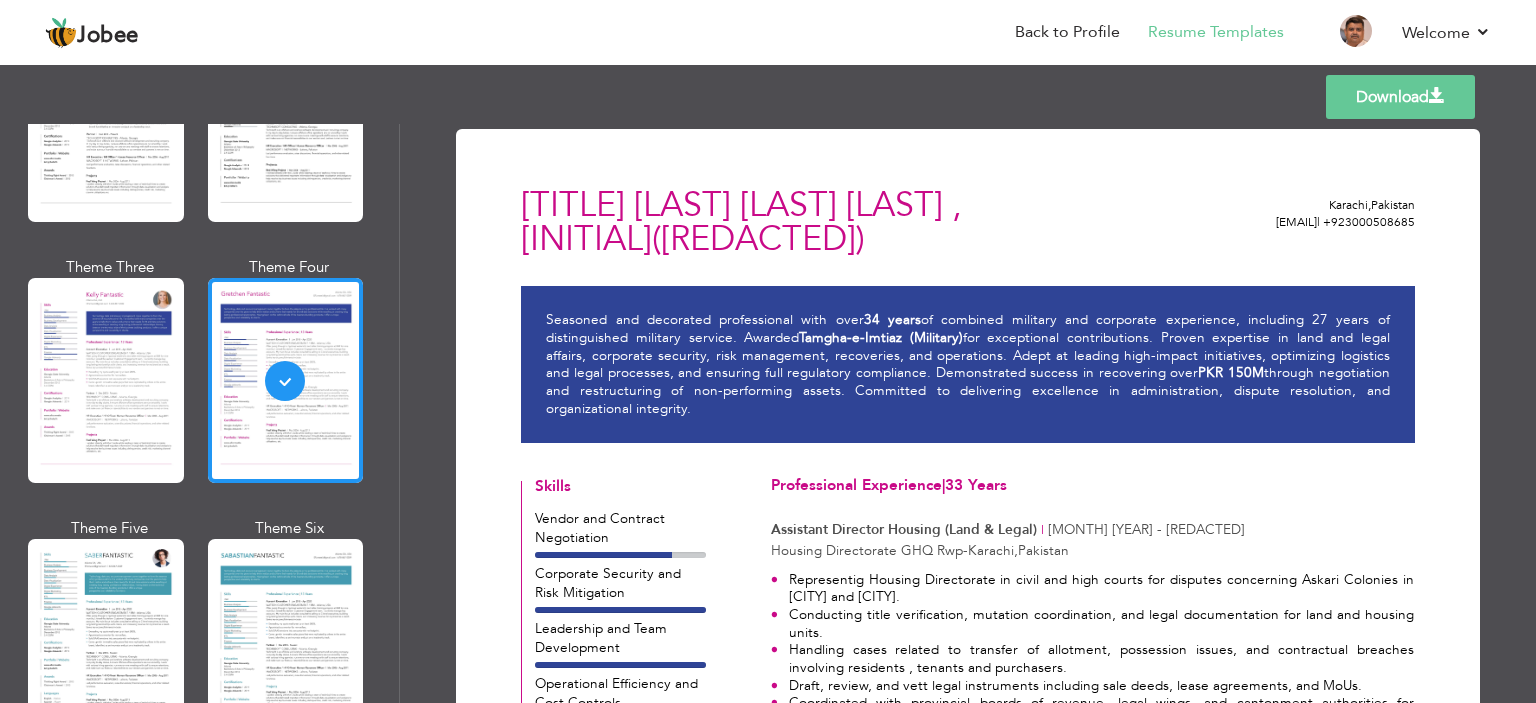 click on "Download" at bounding box center (1400, 97) 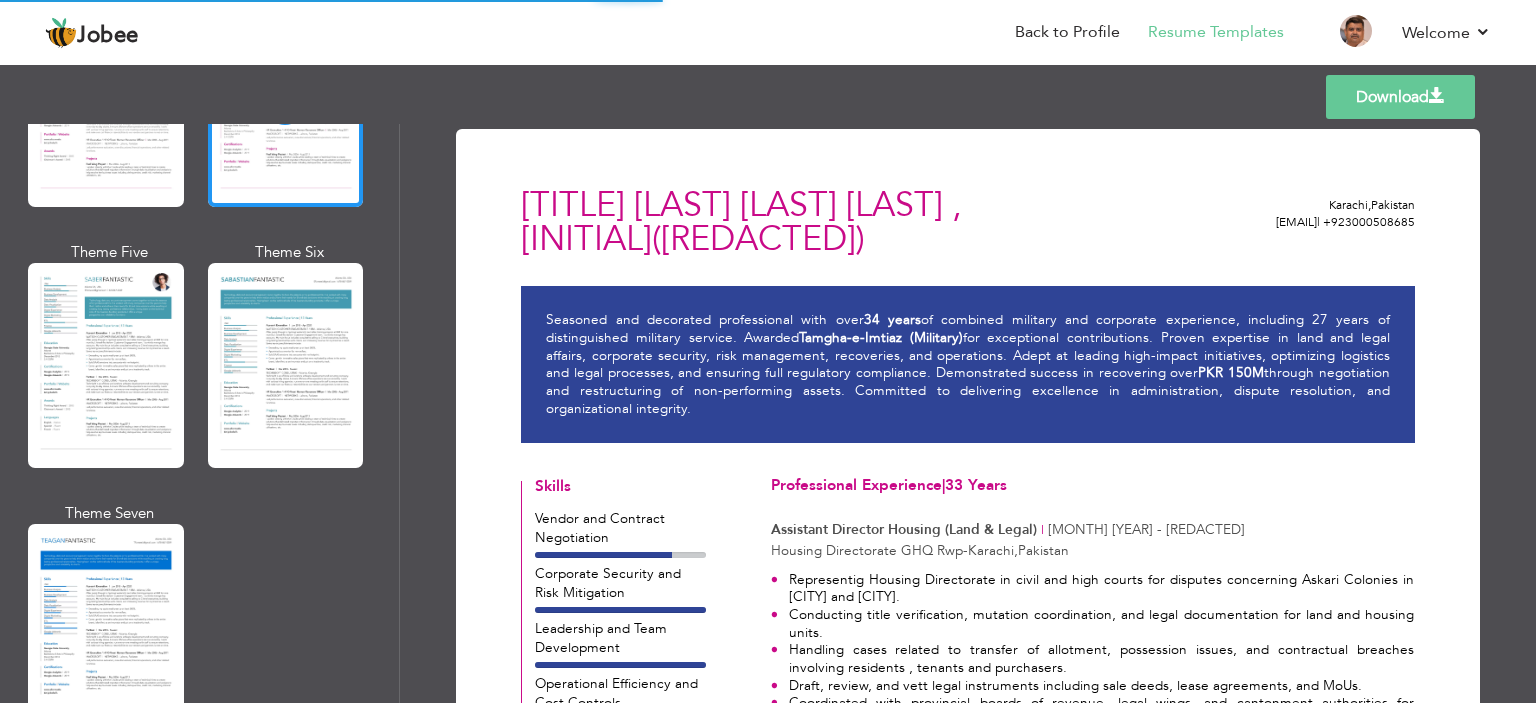 scroll, scrollTop: 2887, scrollLeft: 0, axis: vertical 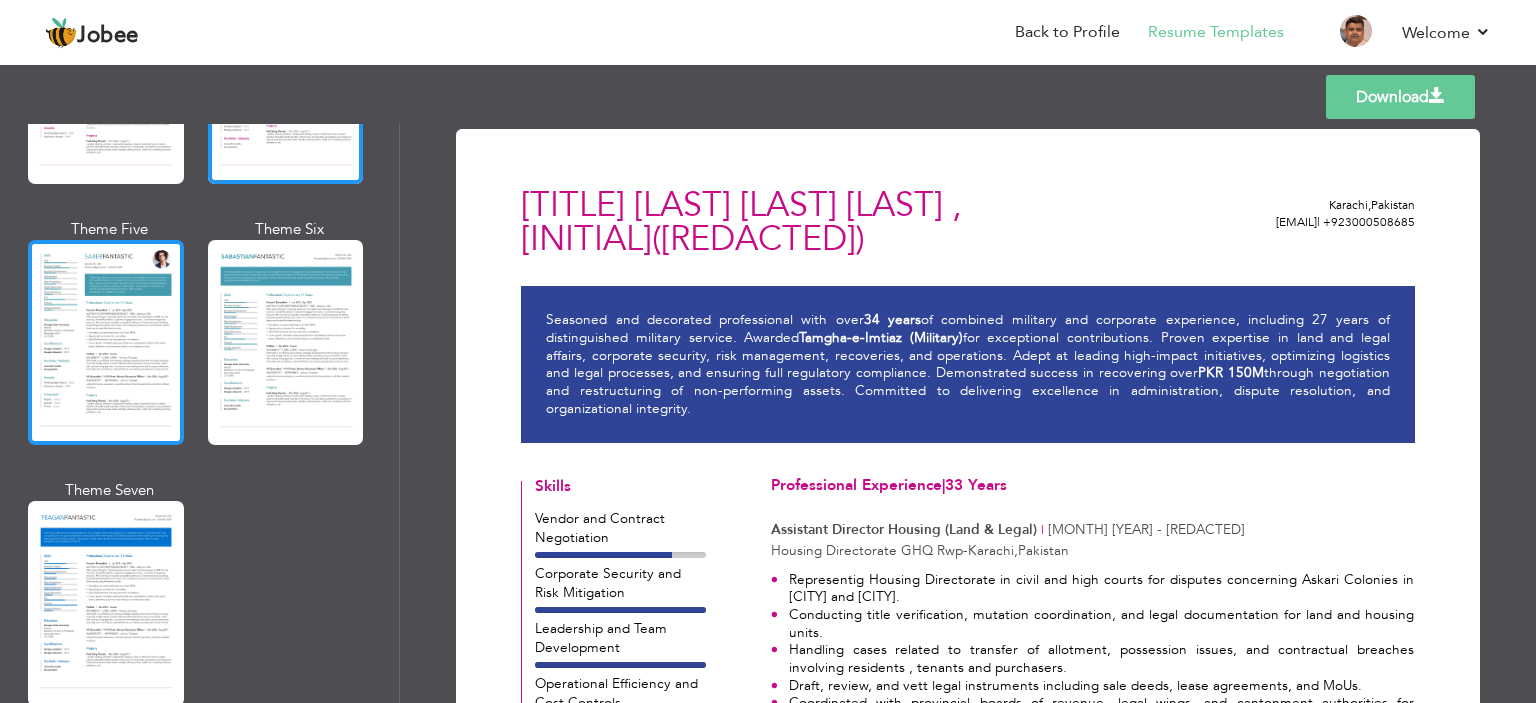 click at bounding box center (106, 342) 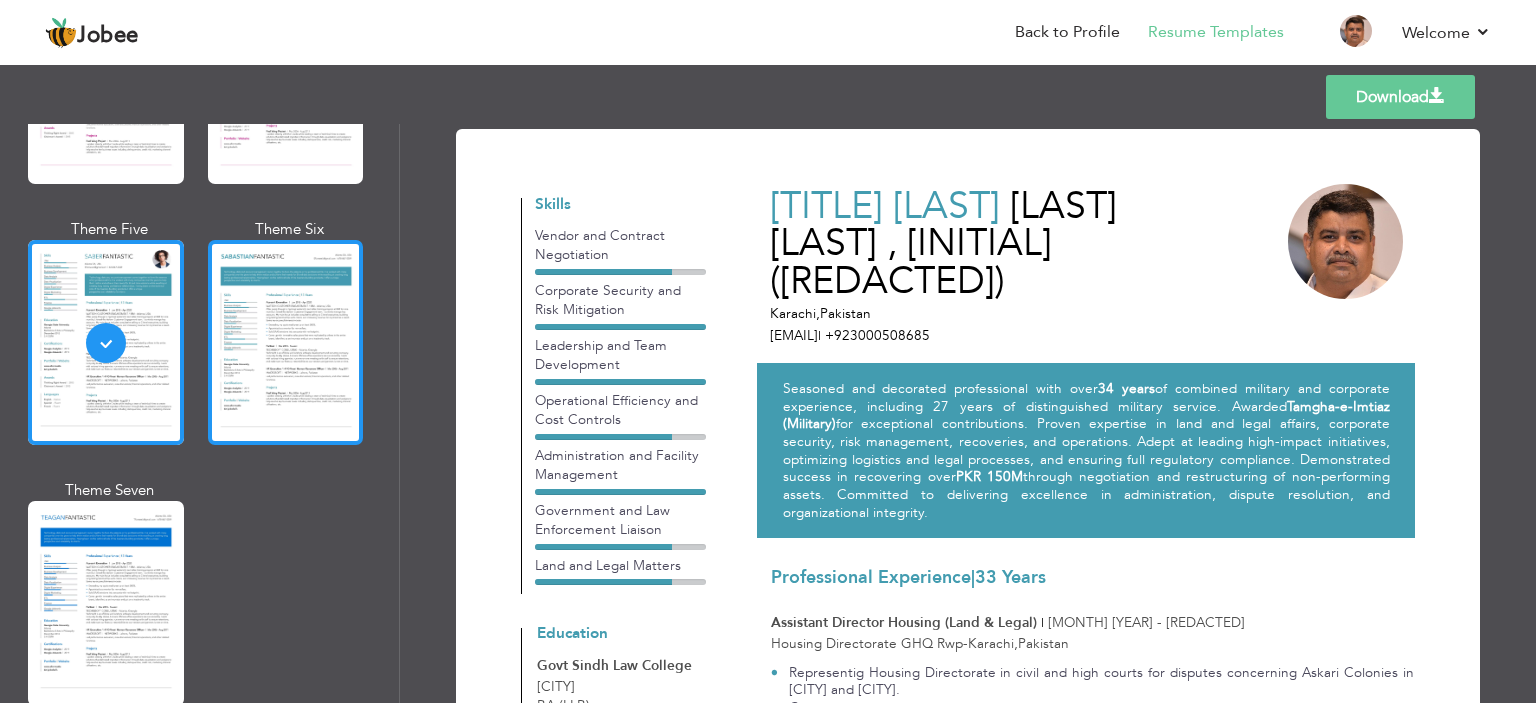 click at bounding box center (286, 342) 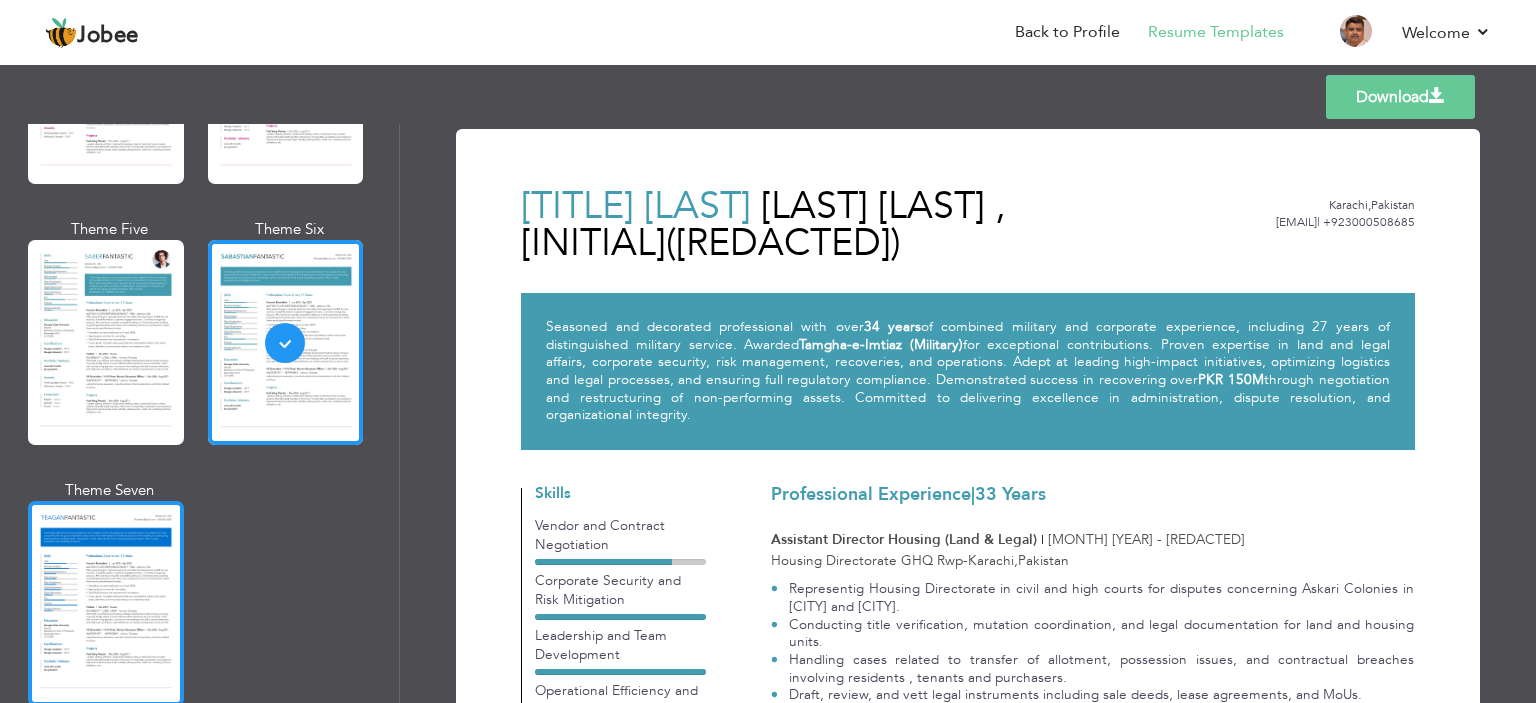 click at bounding box center [106, 603] 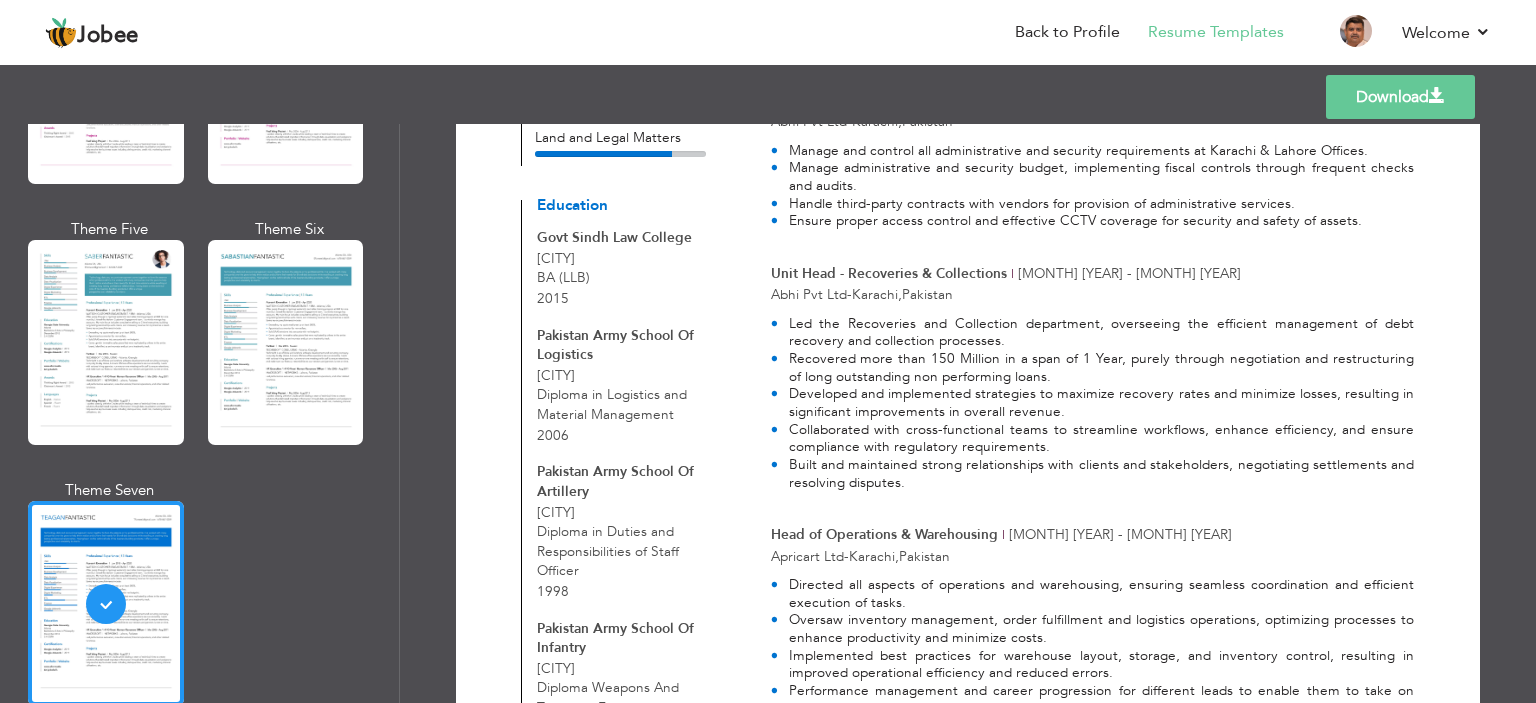scroll, scrollTop: 0, scrollLeft: 0, axis: both 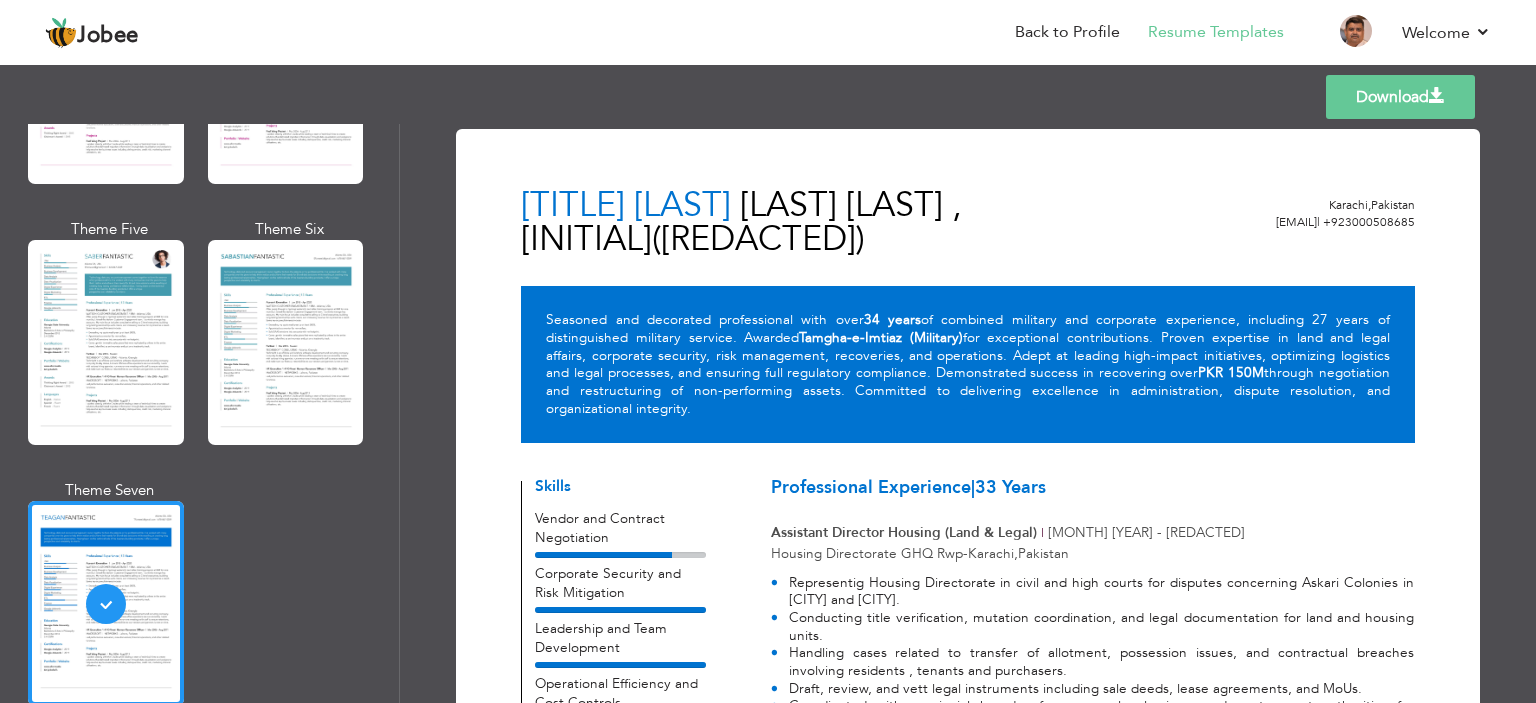 click on "Download" at bounding box center [1400, 97] 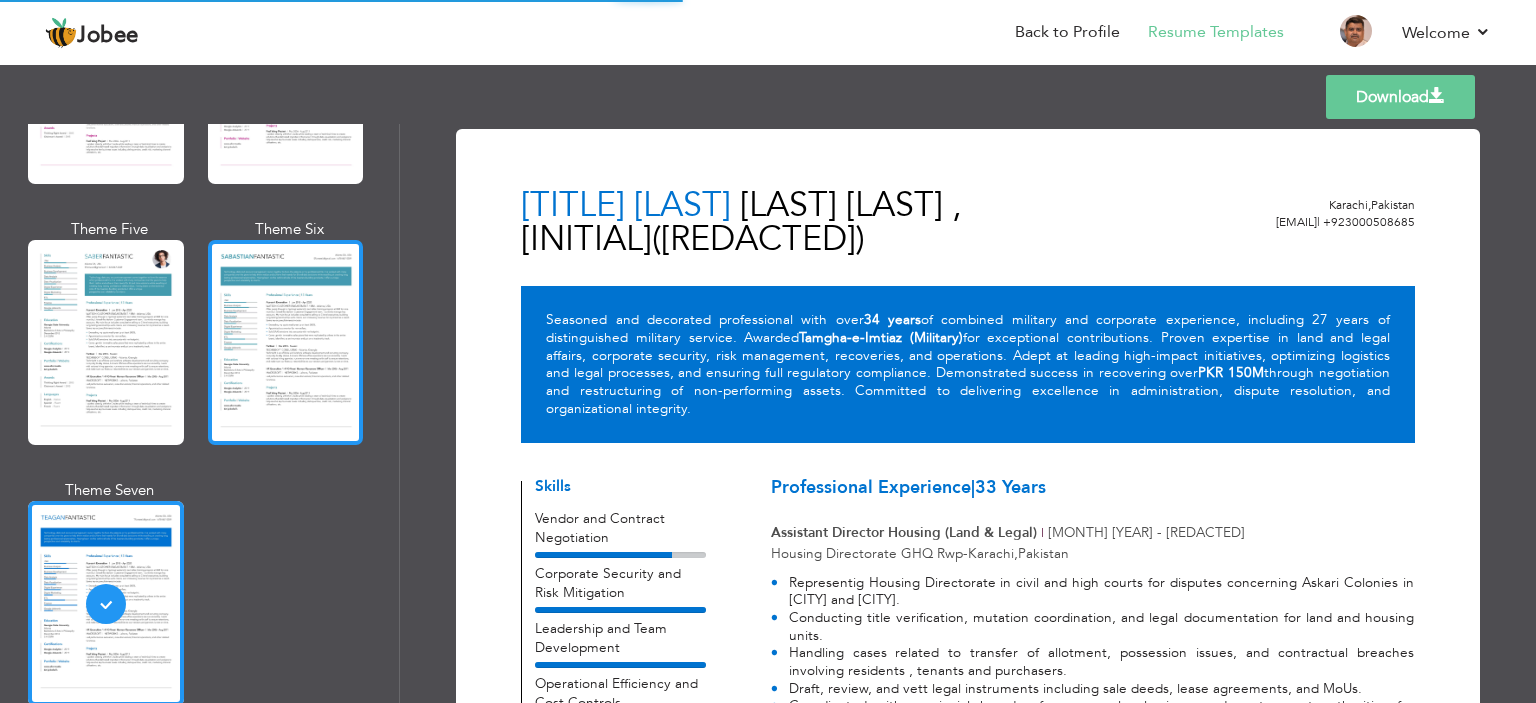 click at bounding box center [286, 342] 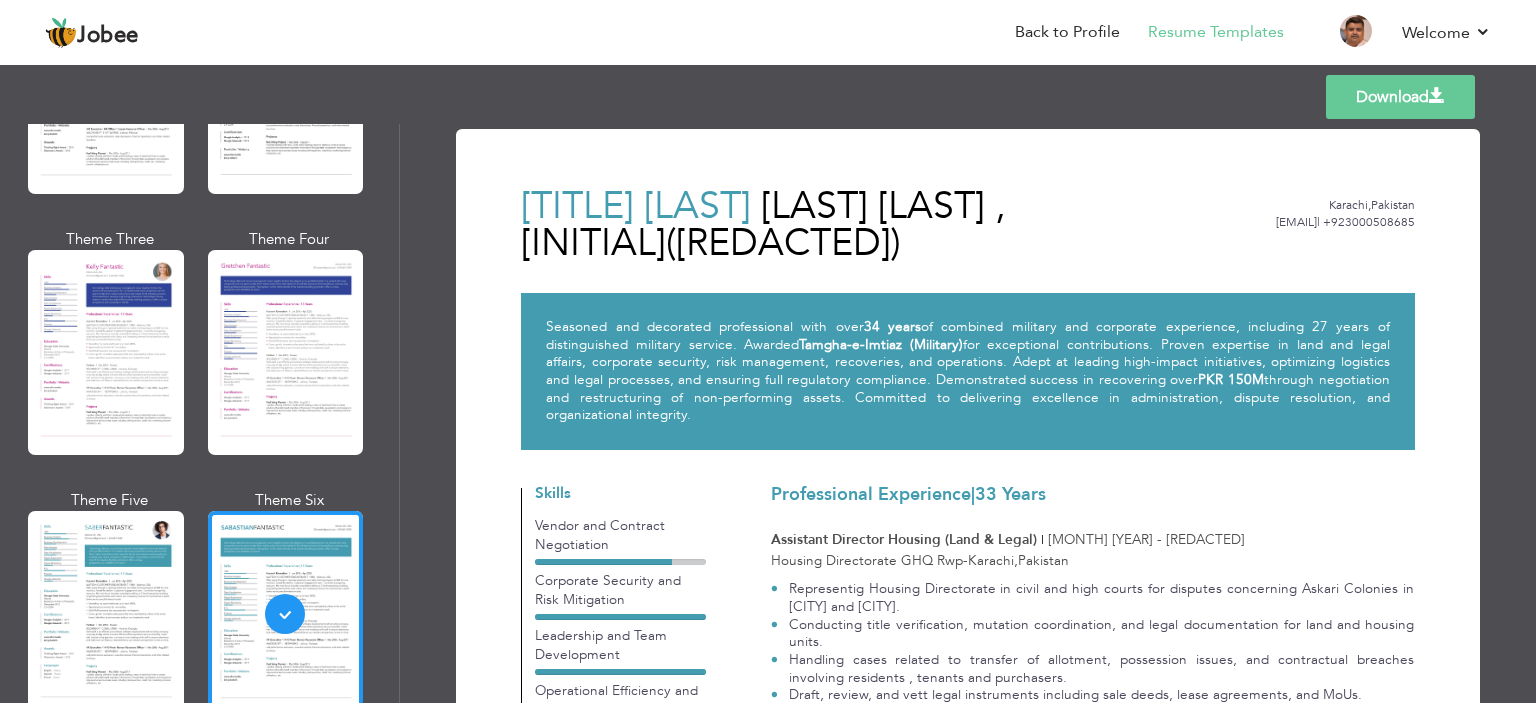 scroll, scrollTop: 2650, scrollLeft: 0, axis: vertical 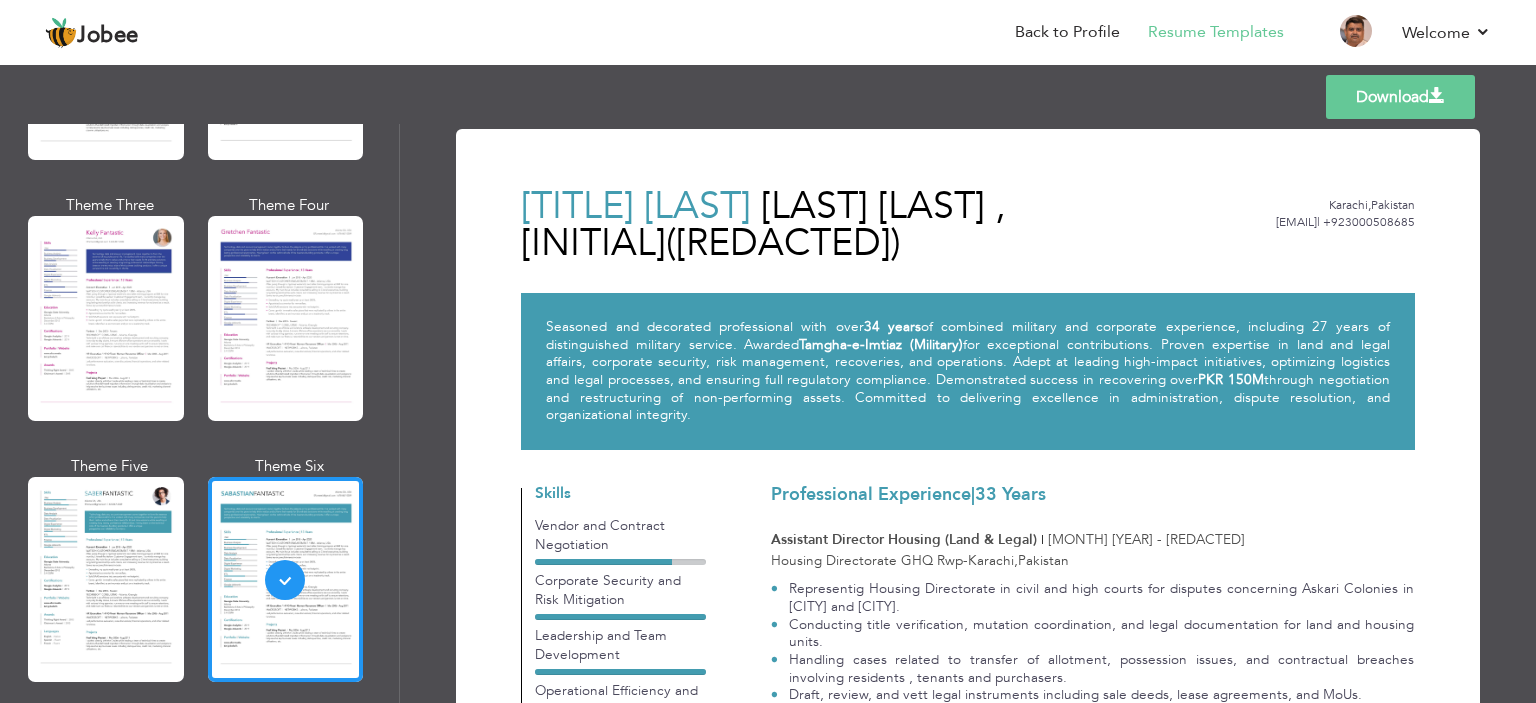 click on "Download" at bounding box center (1400, 97) 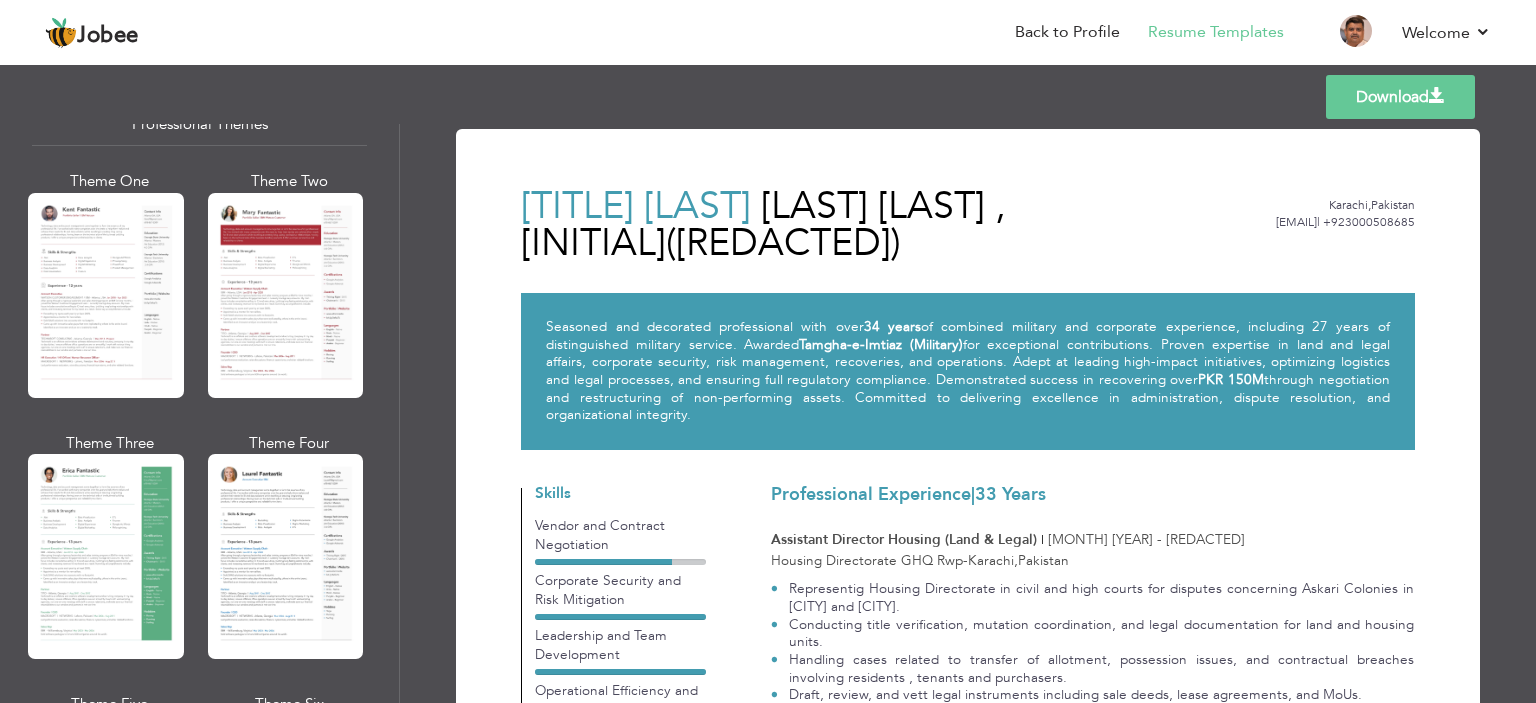 scroll, scrollTop: 79, scrollLeft: 0, axis: vertical 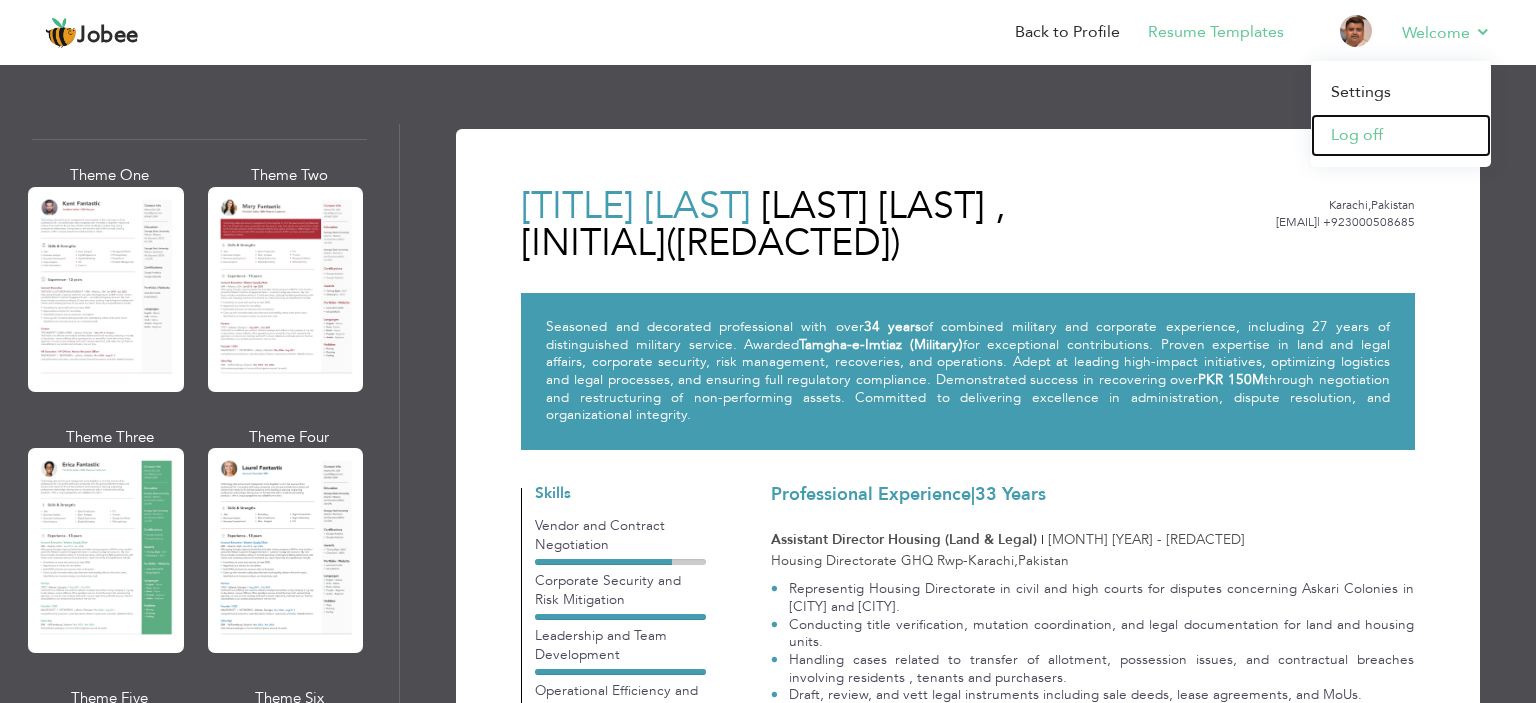 click on "Log off" at bounding box center [1401, 135] 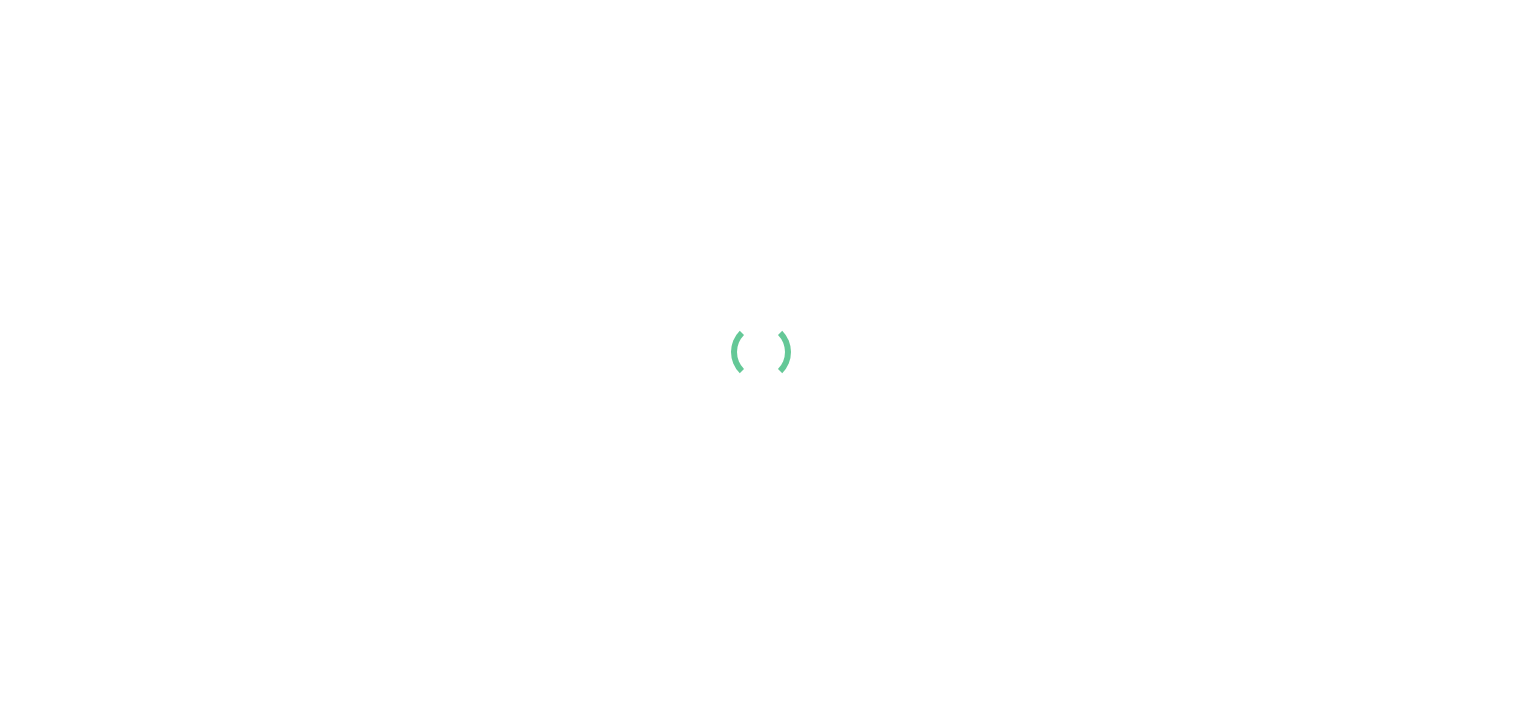 scroll, scrollTop: 0, scrollLeft: 0, axis: both 